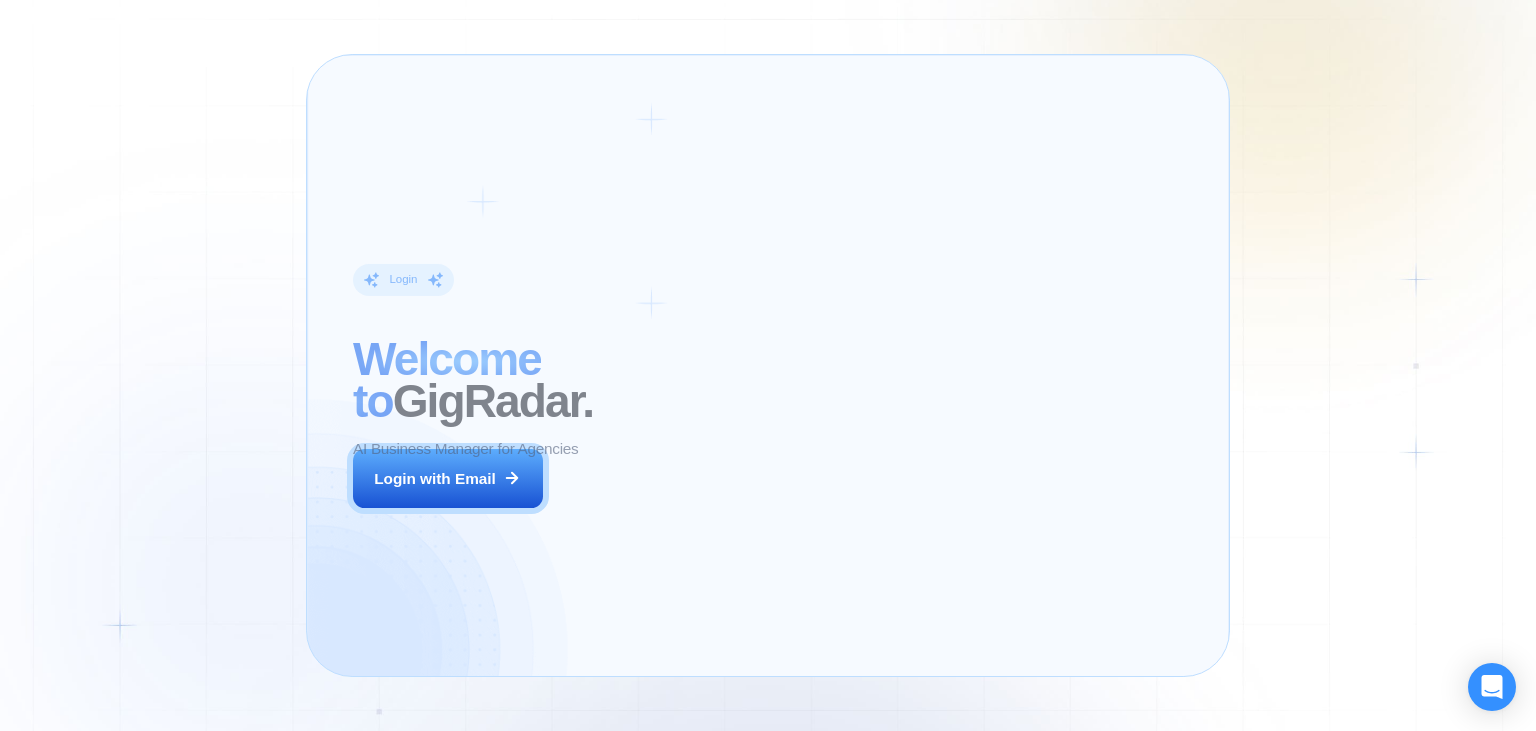 scroll, scrollTop: 0, scrollLeft: 0, axis: both 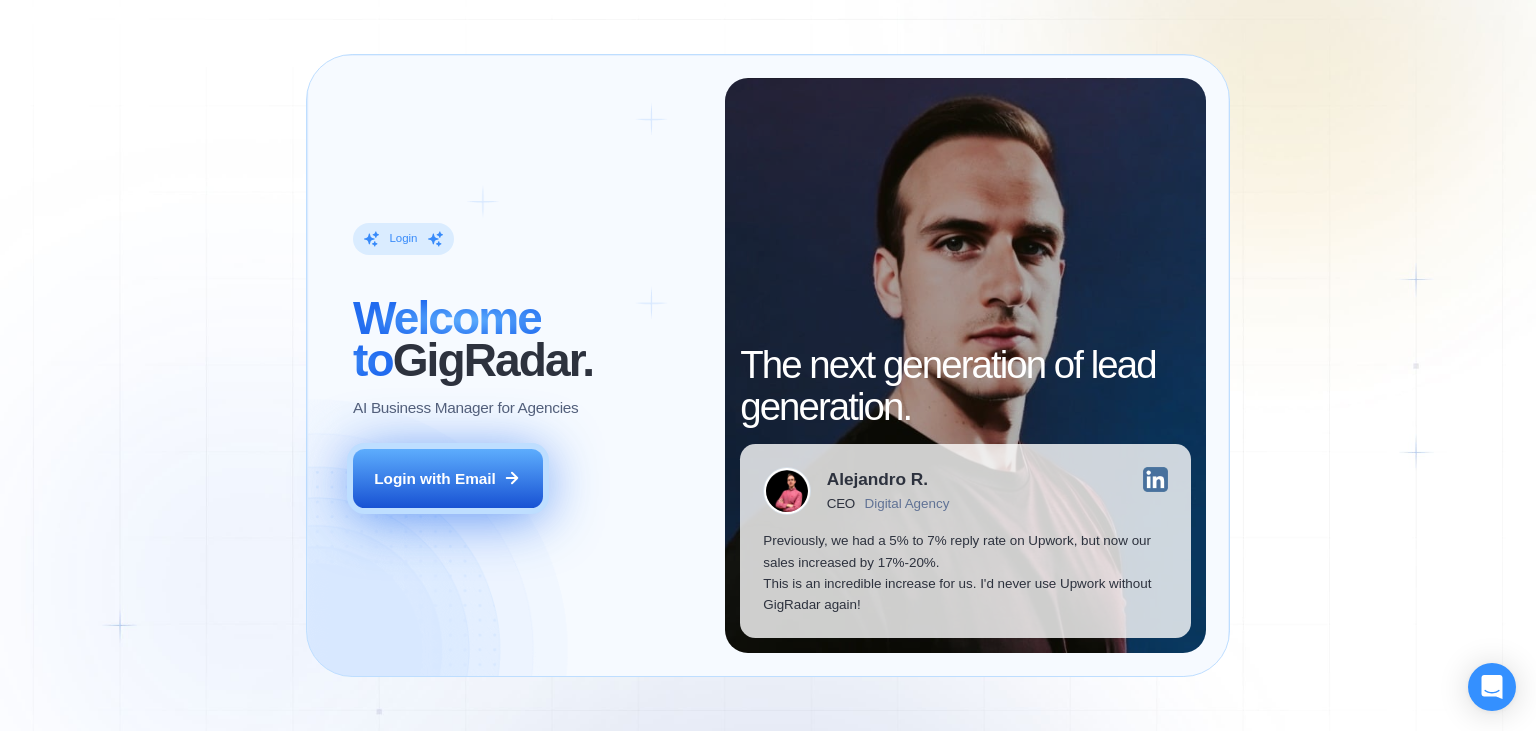 click on "Login with Email" at bounding box center [435, 478] 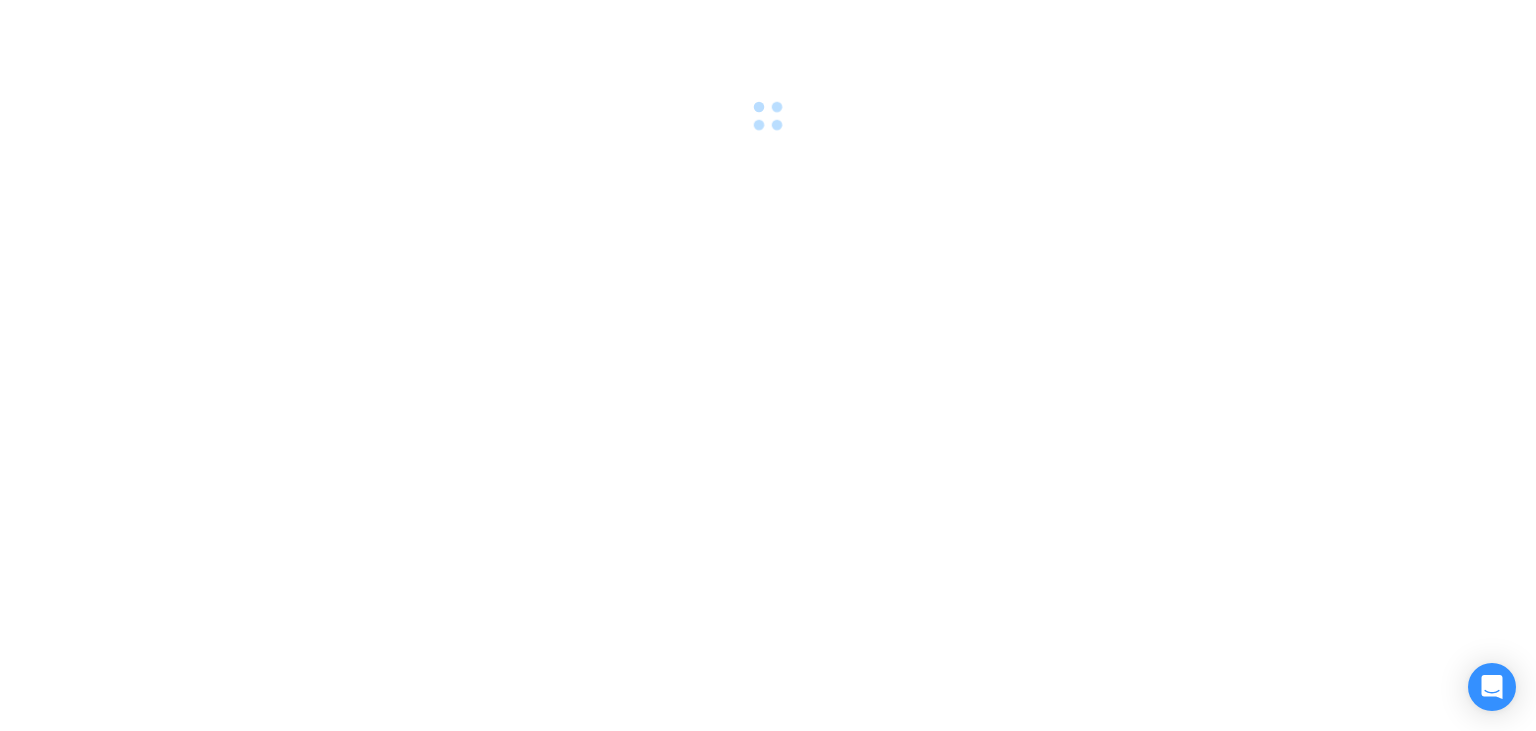 scroll, scrollTop: 0, scrollLeft: 0, axis: both 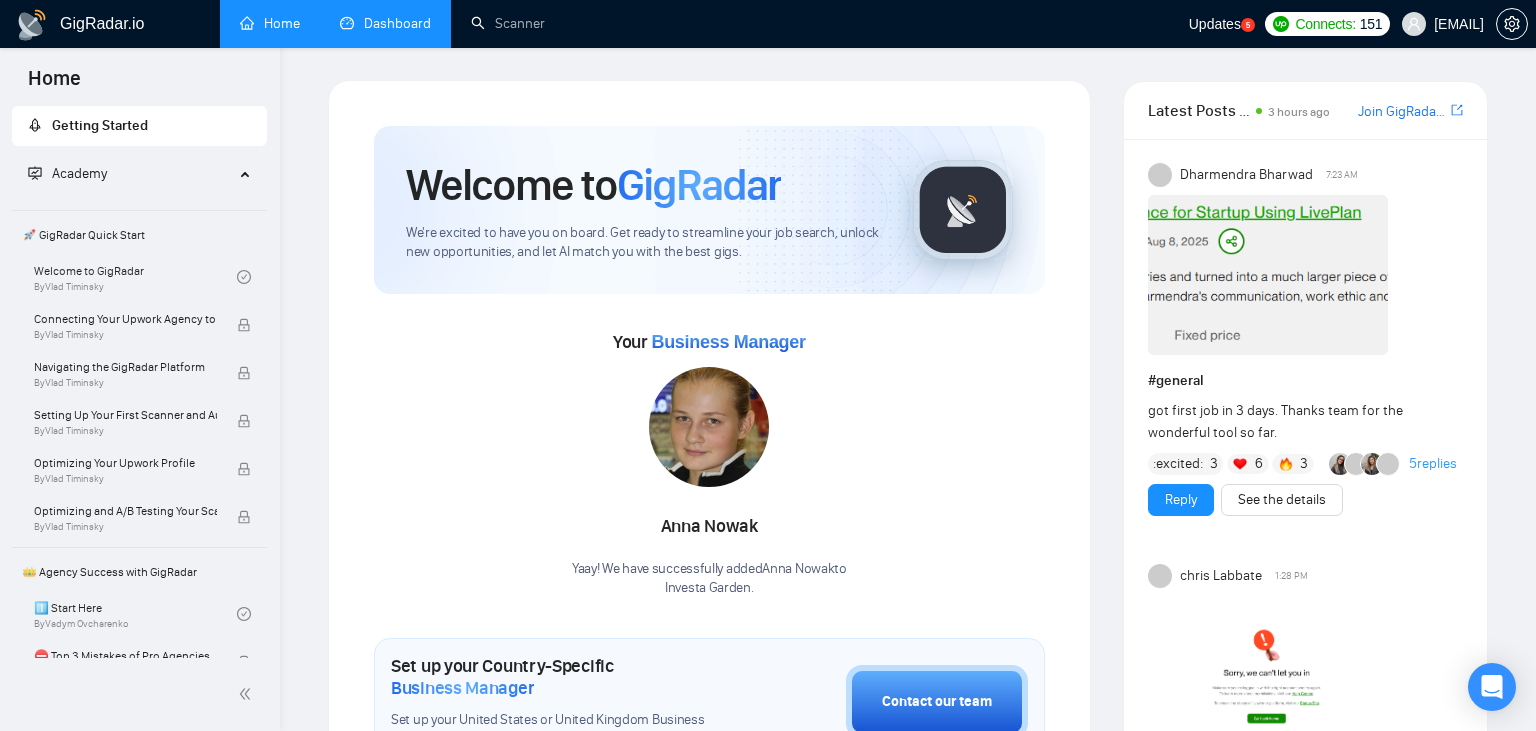 click on "Dashboard" at bounding box center (385, 23) 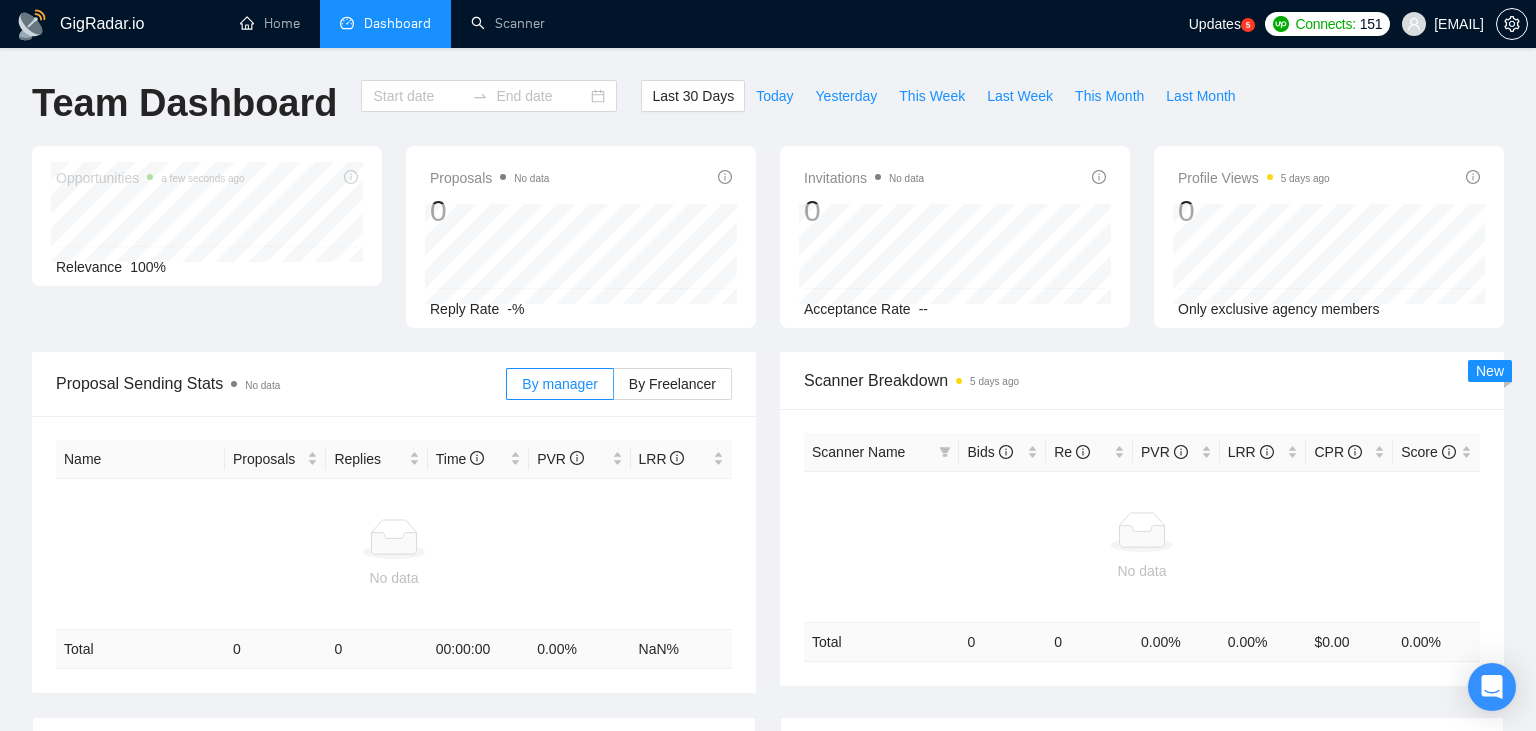 type on "2025-07-09" 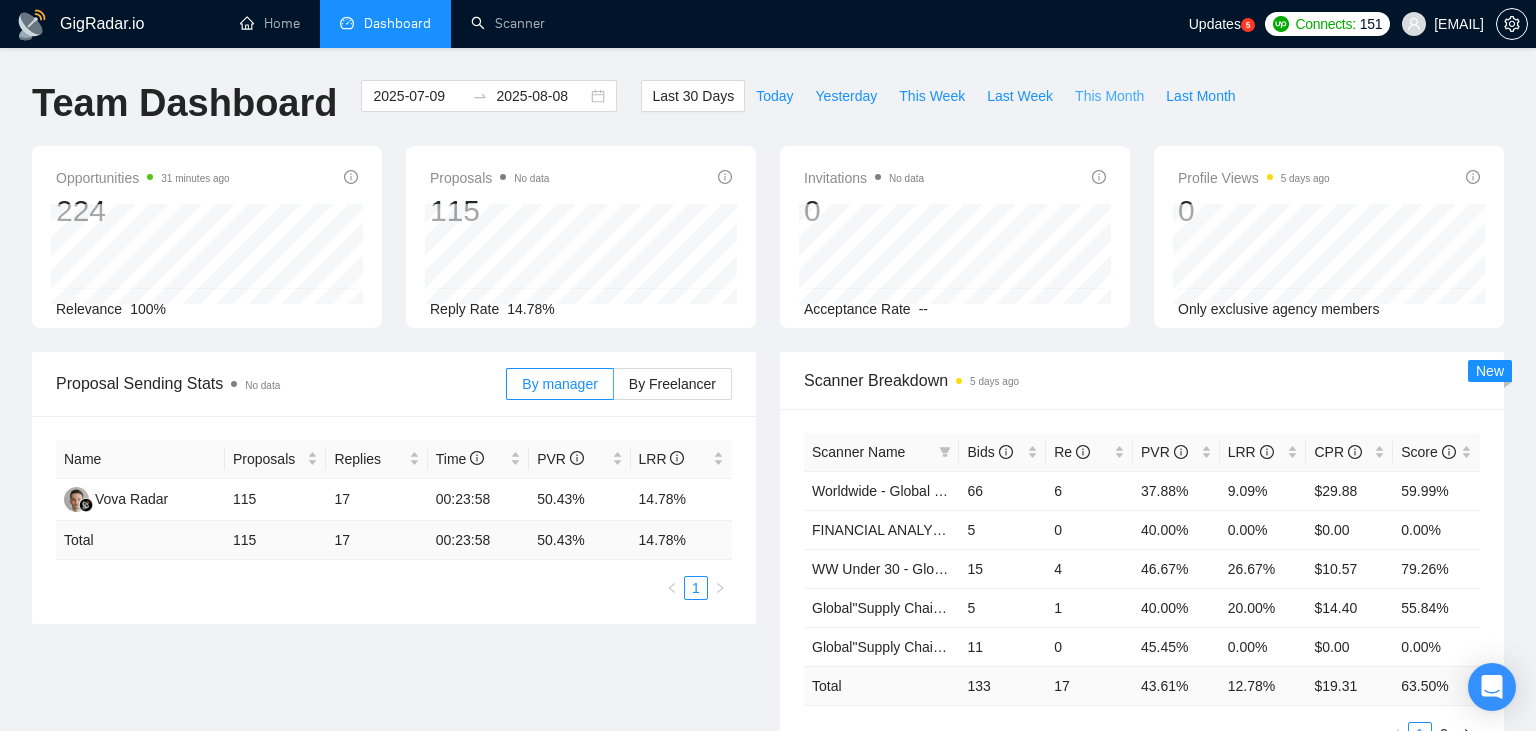 click on "This Month" at bounding box center (1109, 96) 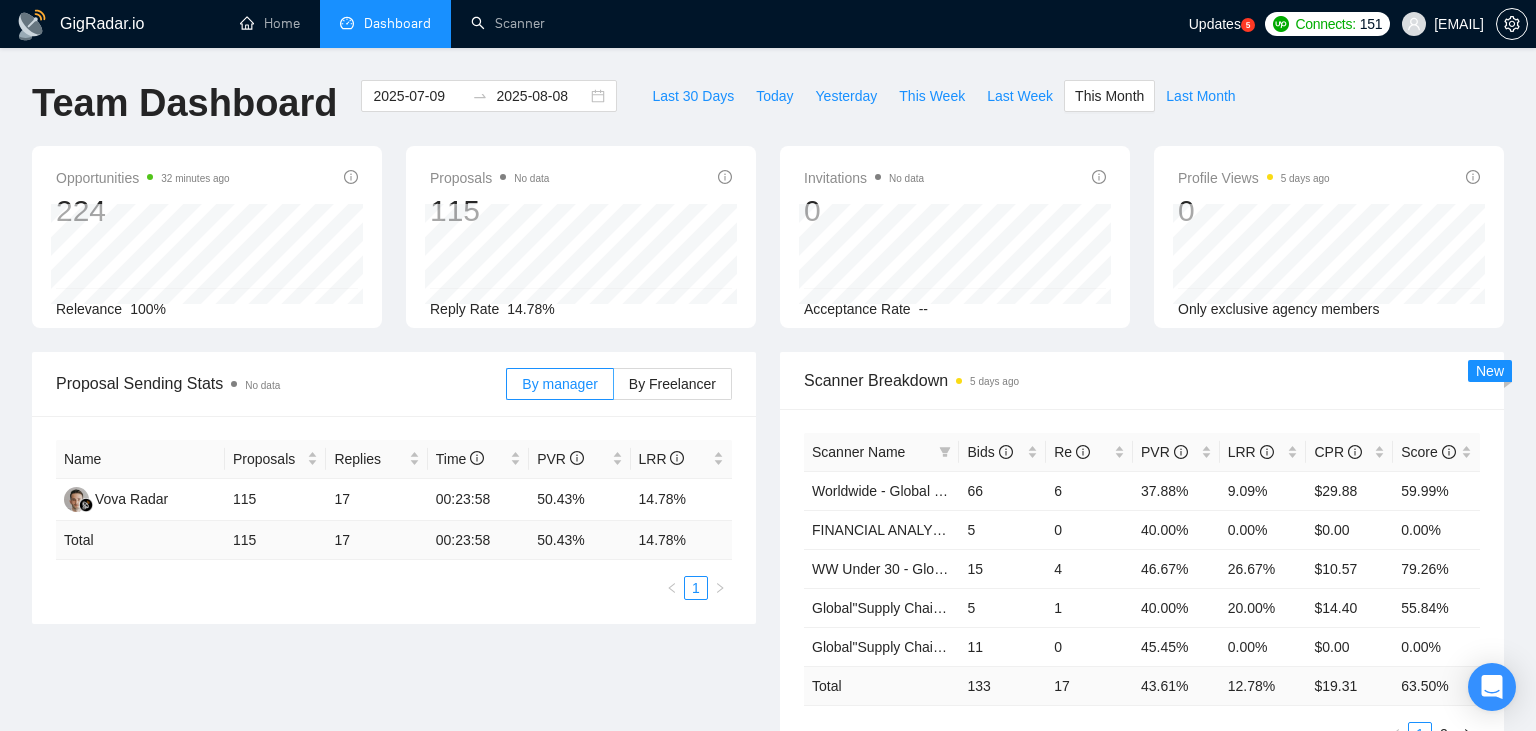 type on "2025-08-01" 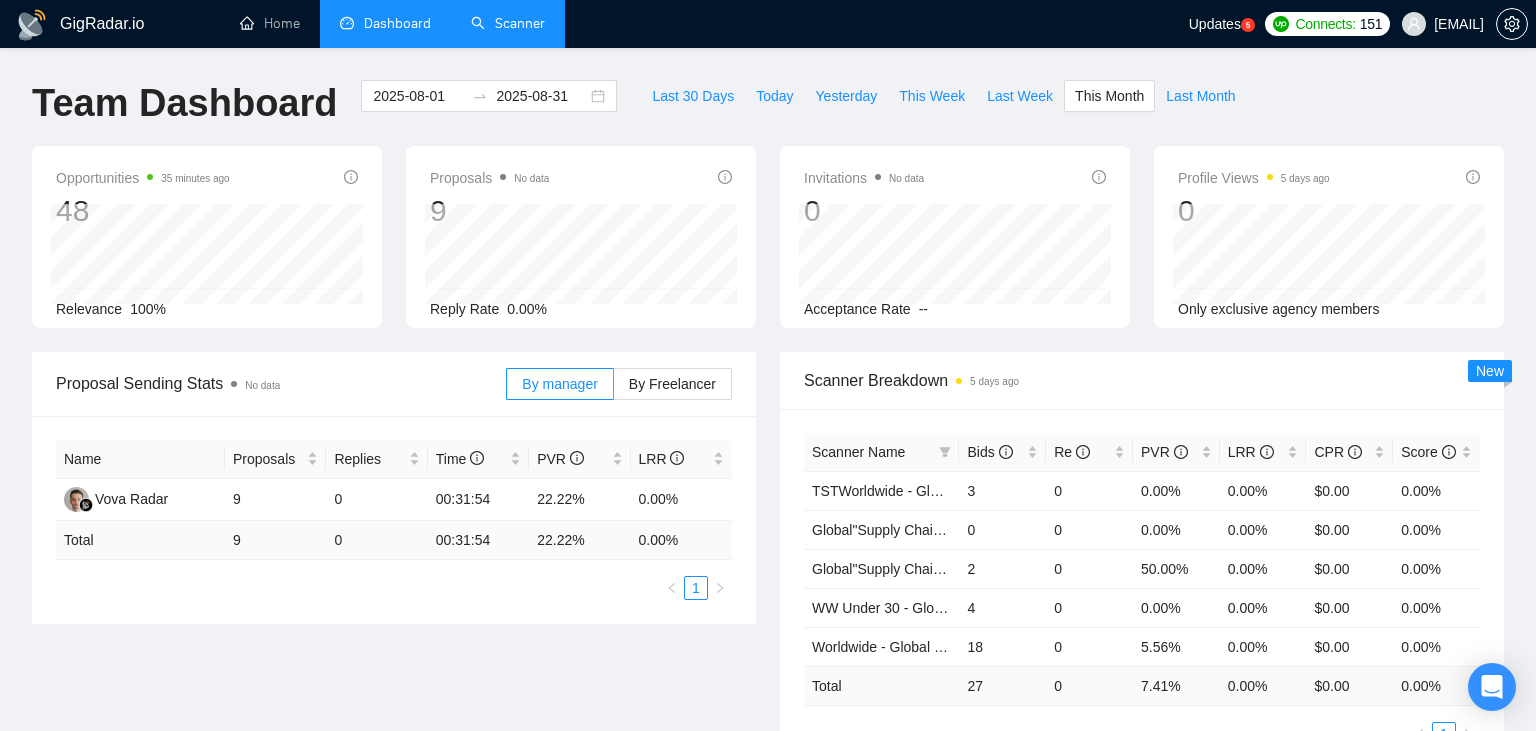 click on "Scanner" at bounding box center (508, 23) 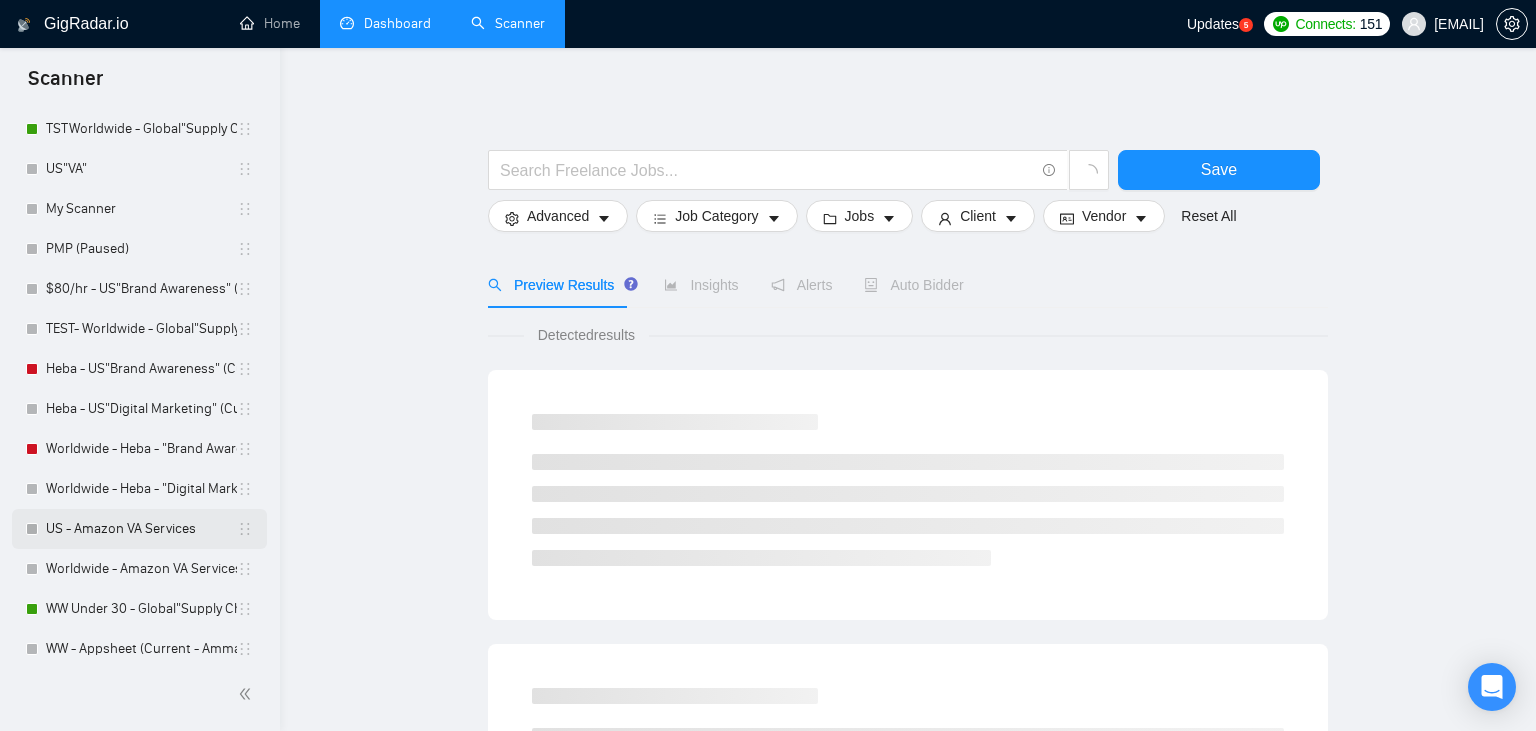 scroll, scrollTop: 704, scrollLeft: 0, axis: vertical 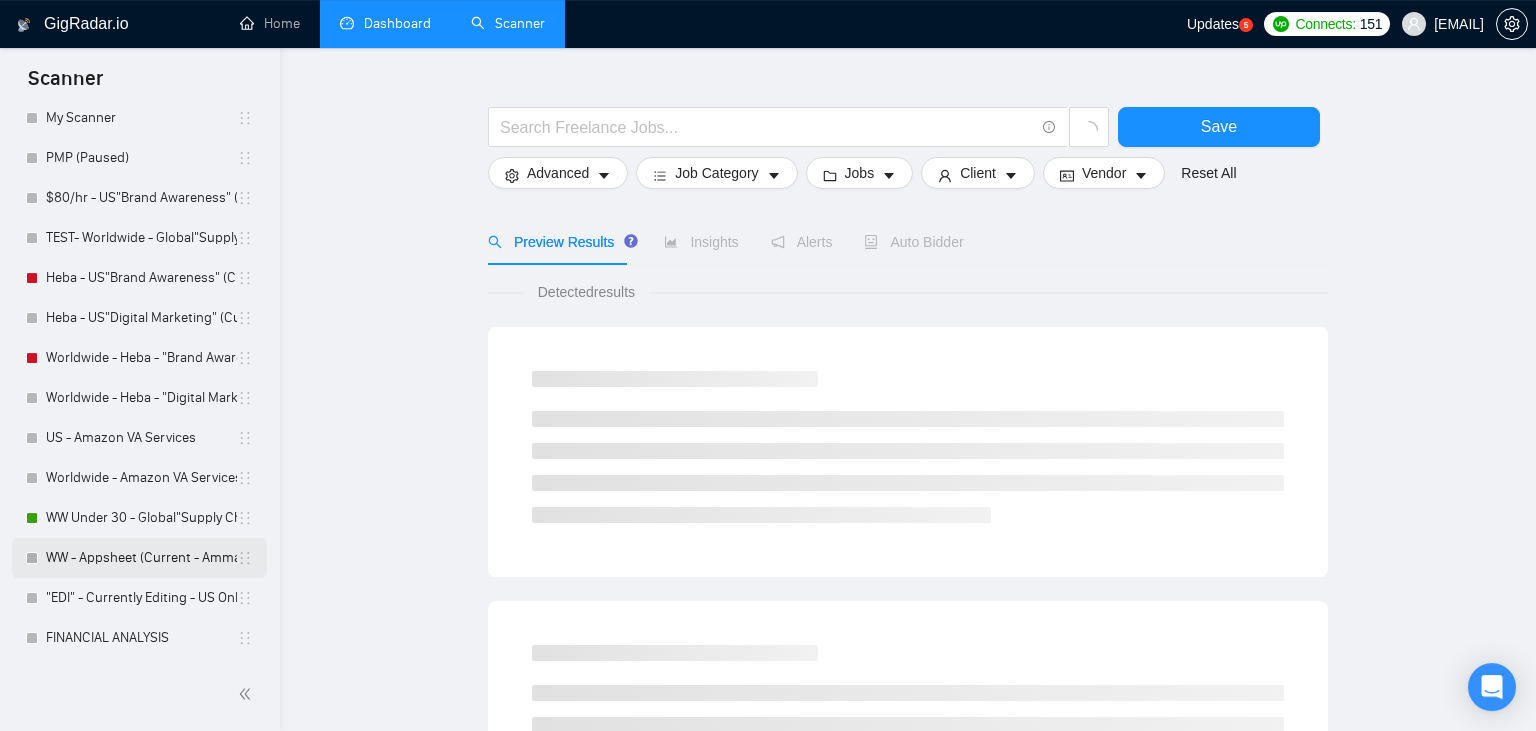 click on "WW - Appsheet (Current - Ammar)" at bounding box center [141, 558] 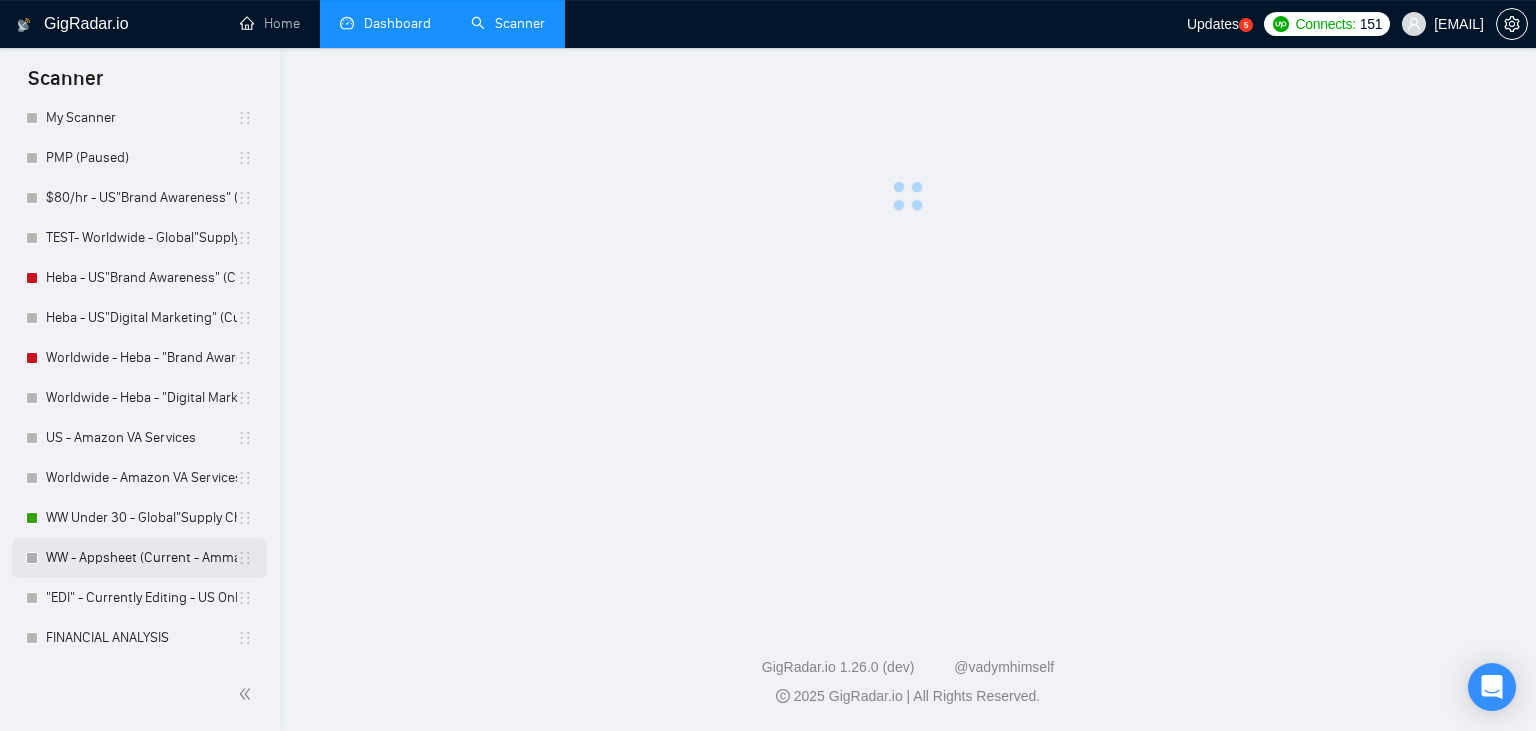 scroll, scrollTop: 0, scrollLeft: 0, axis: both 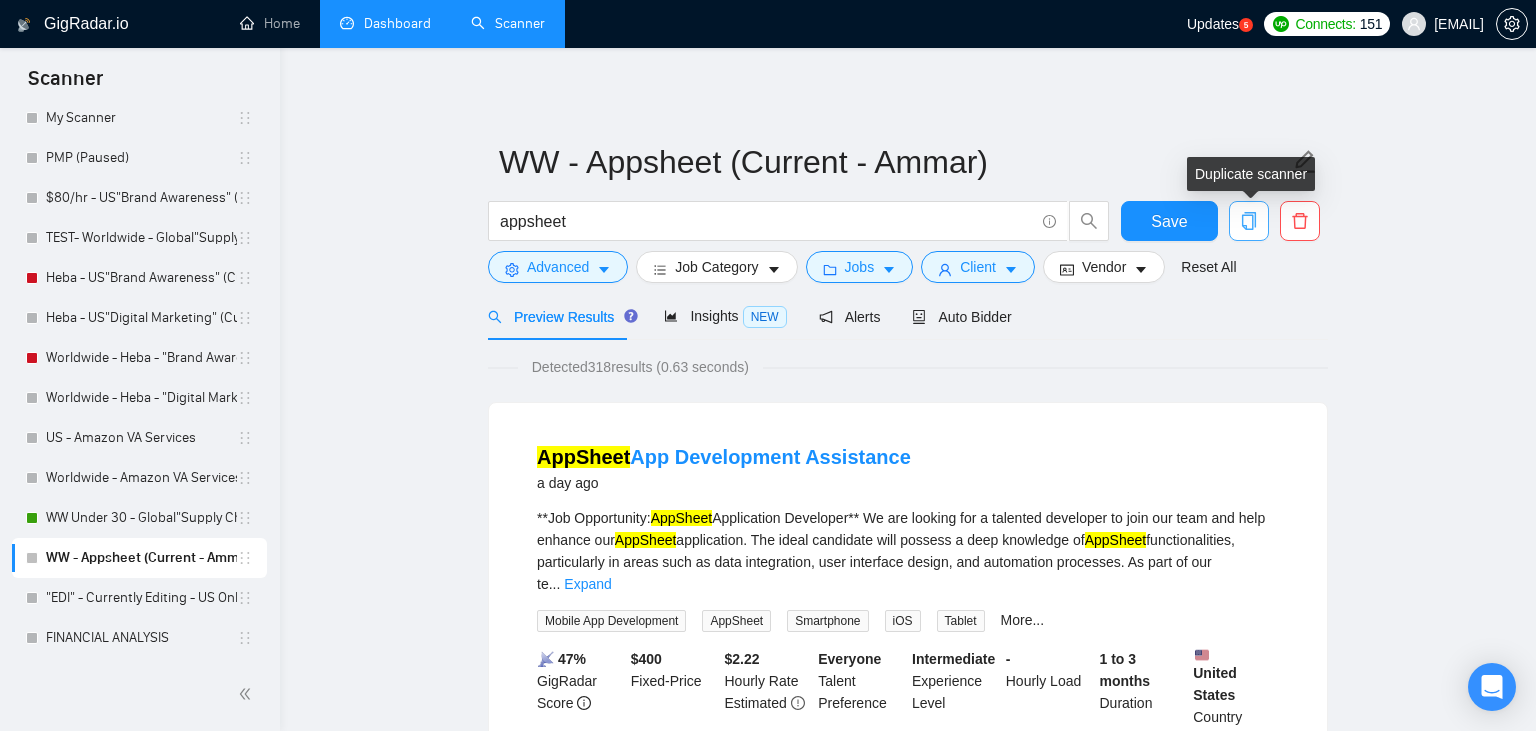 click 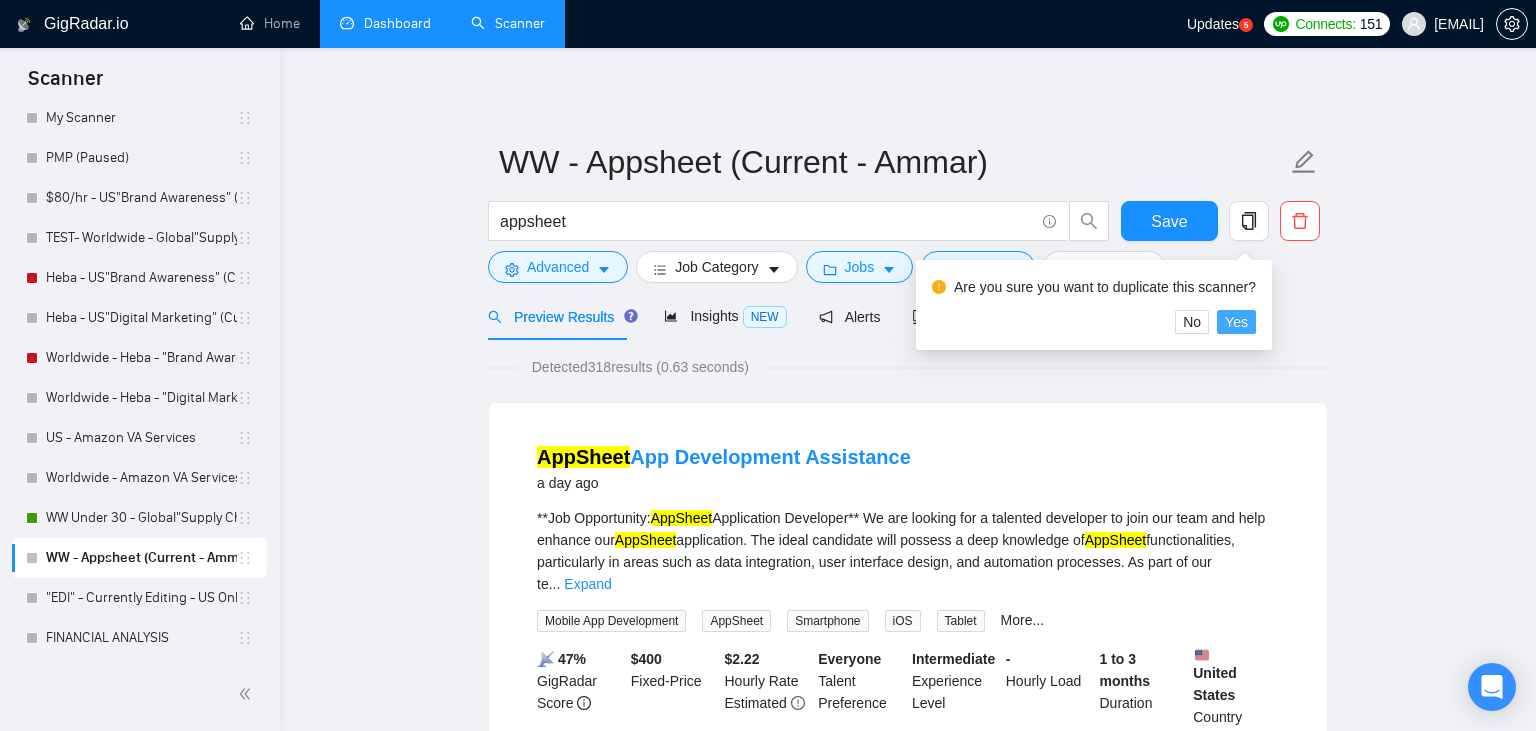 click on "Yes" at bounding box center [1236, 322] 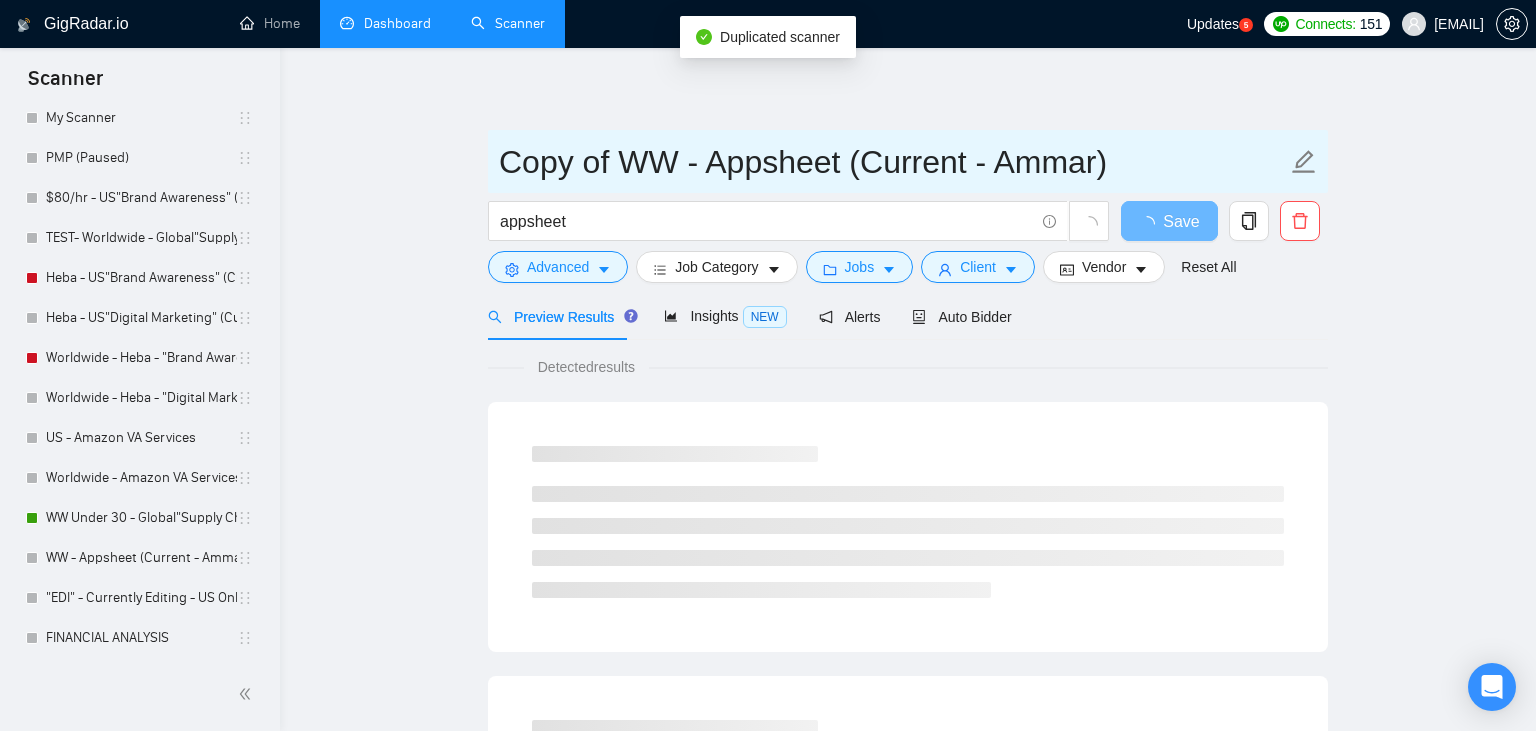 click on "Copy of WW - Appsheet (Current - Ammar)" at bounding box center (893, 162) 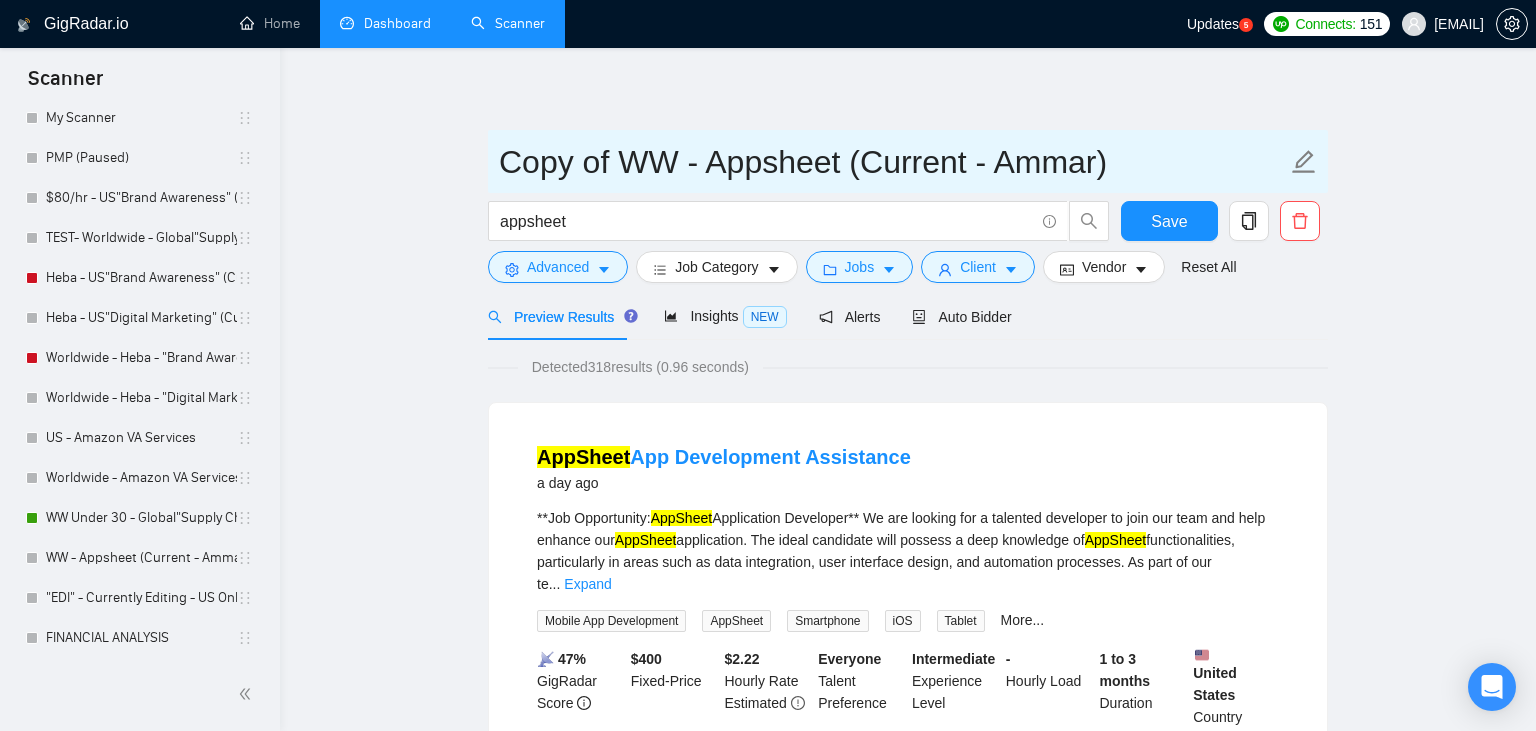 drag, startPoint x: 681, startPoint y: 160, endPoint x: 383, endPoint y: 144, distance: 298.42923 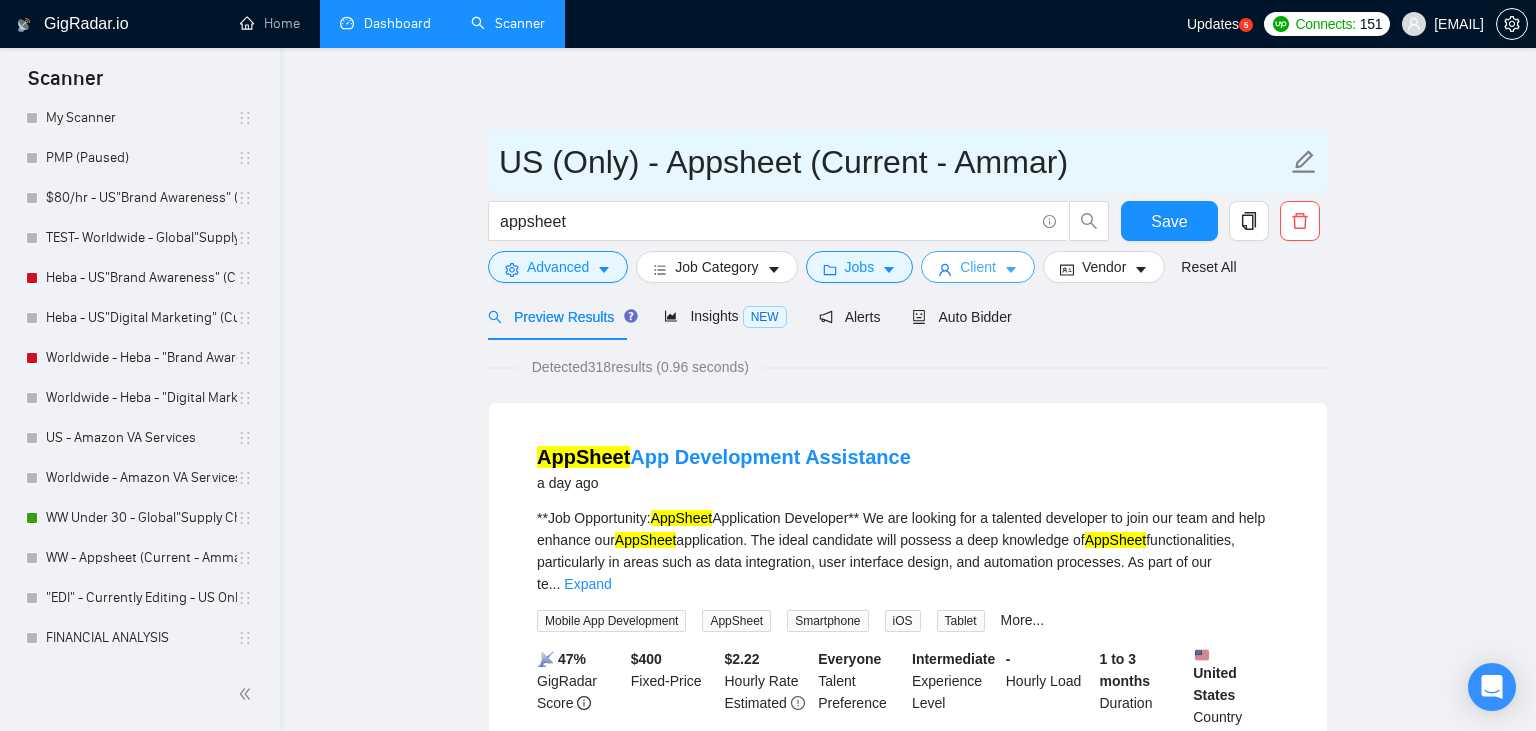 type on "US (Only) - Appsheet (Current - Ammar)" 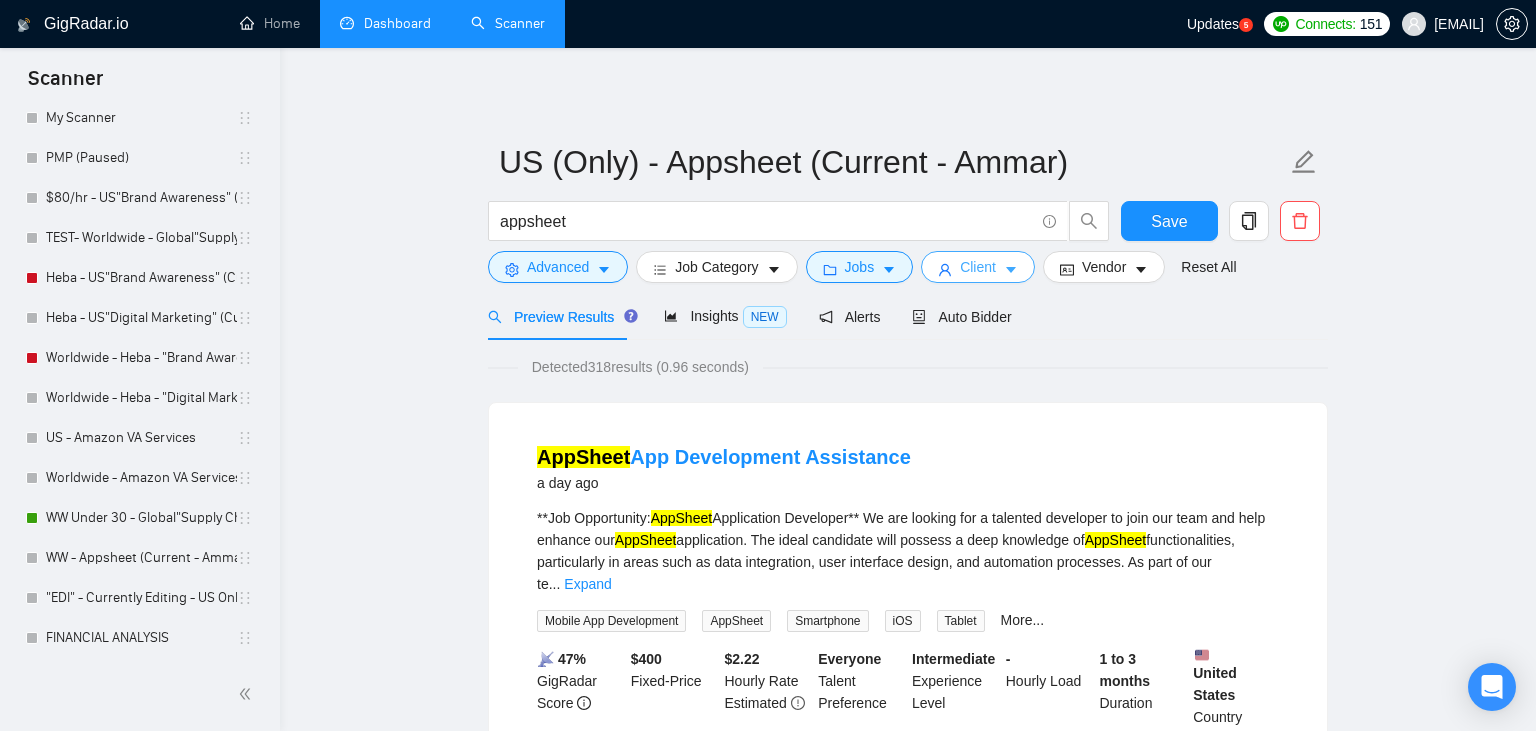 click on "Client" at bounding box center [978, 267] 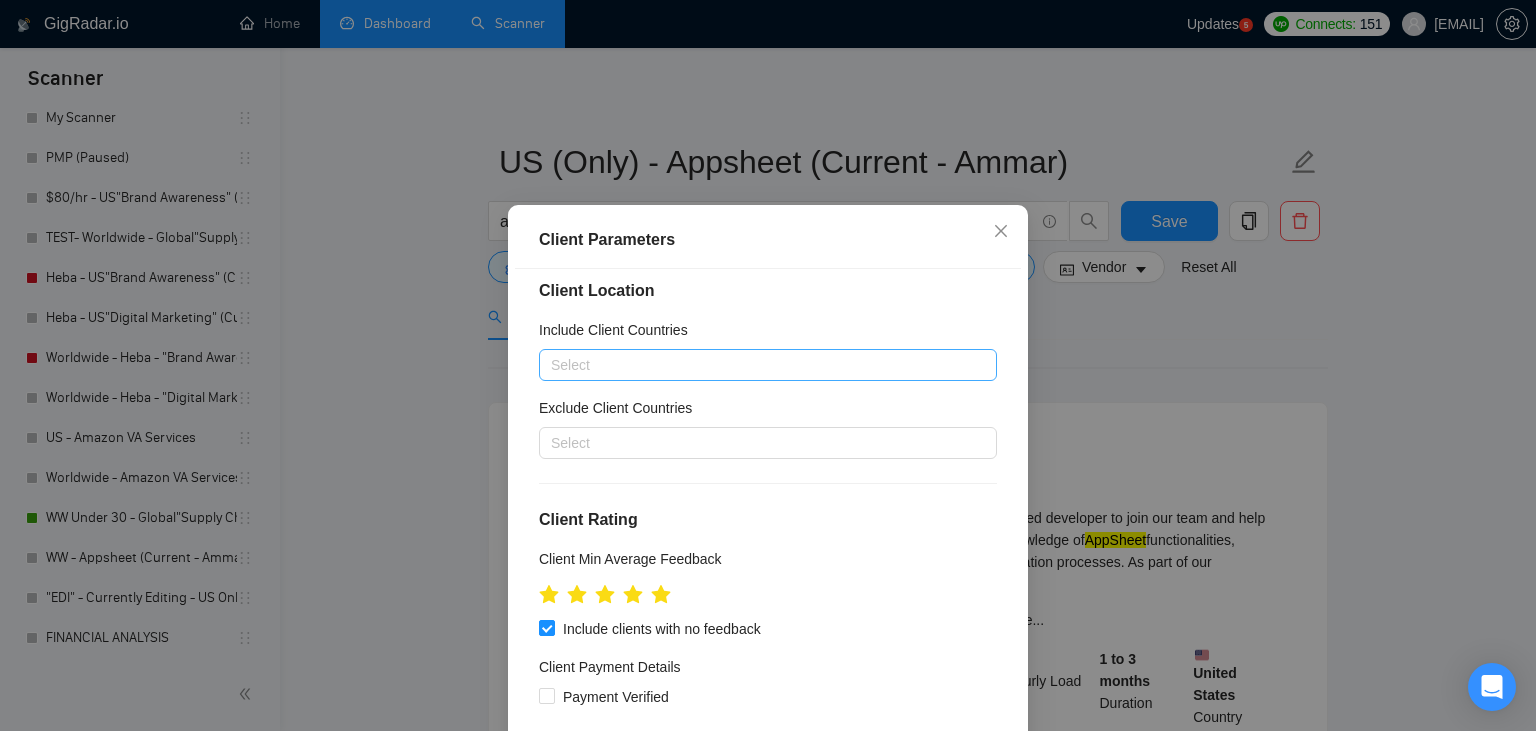 scroll, scrollTop: 0, scrollLeft: 0, axis: both 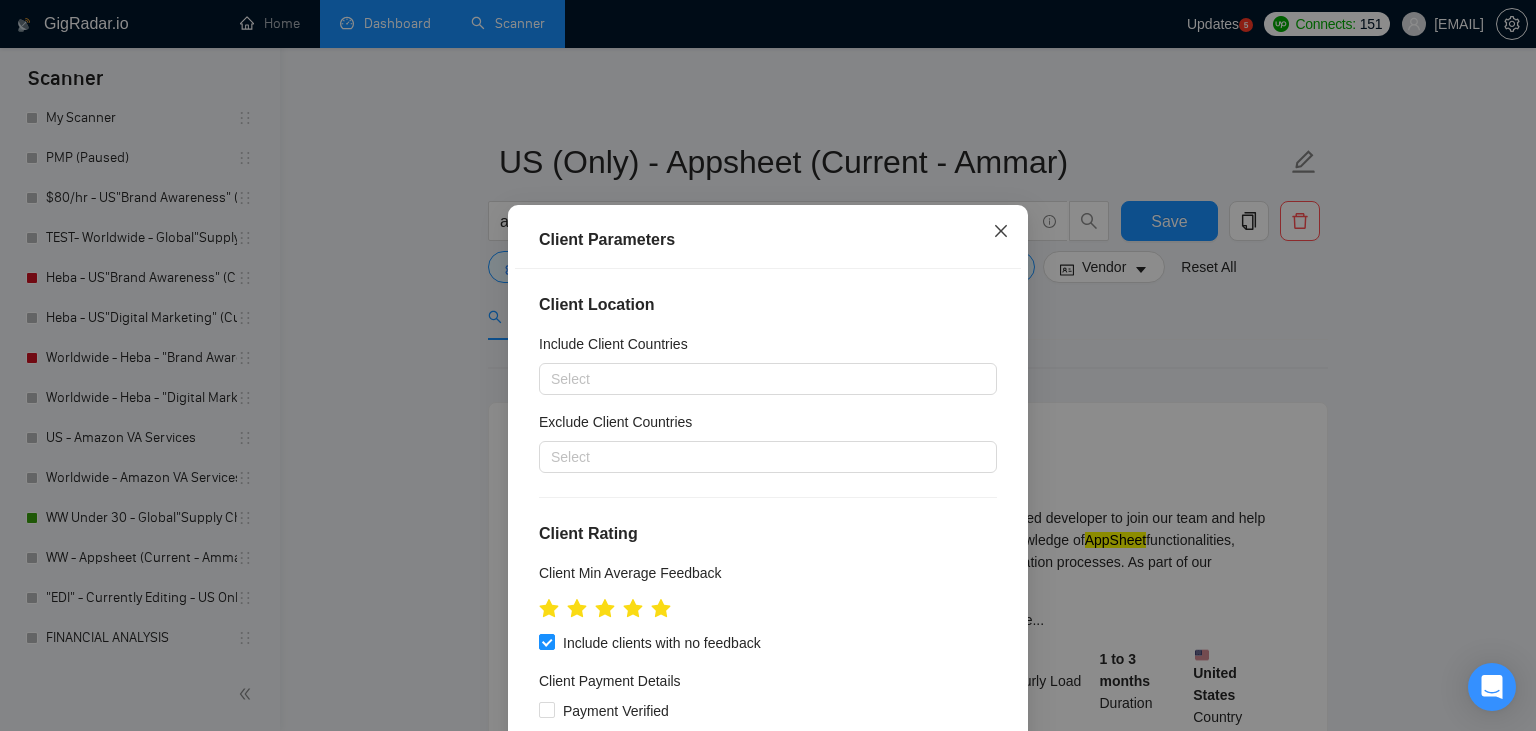 click 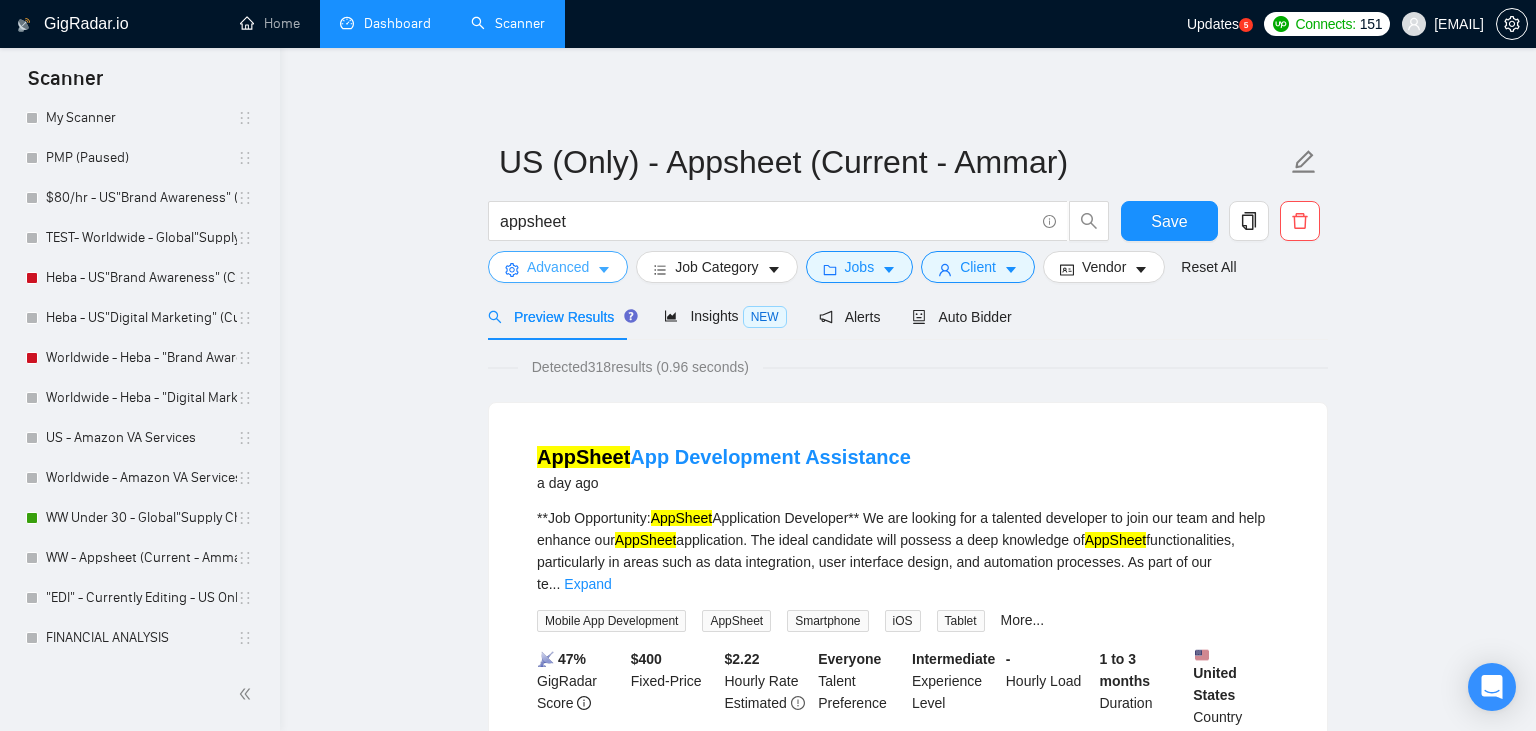 click on "Advanced" at bounding box center (558, 267) 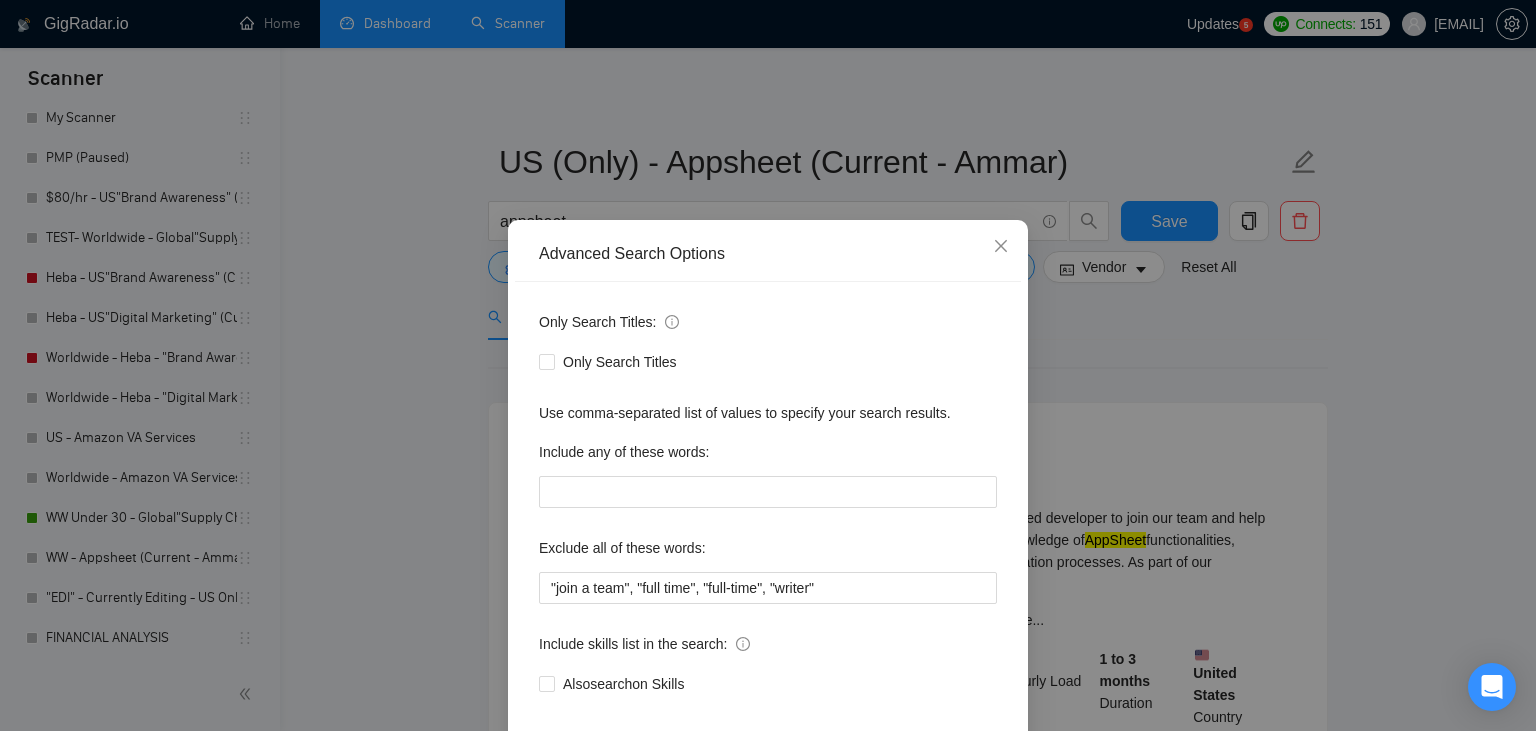 click on "Advanced Search Options Only Search Titles:   Only Search Titles Use comma-separated list of values to specify your search results. Include any of these words: Exclude all of these words: "join a team", "full time", "full-time", "writer" Include skills list in the search:   Also  search  on Skills Reset OK" at bounding box center [768, 365] 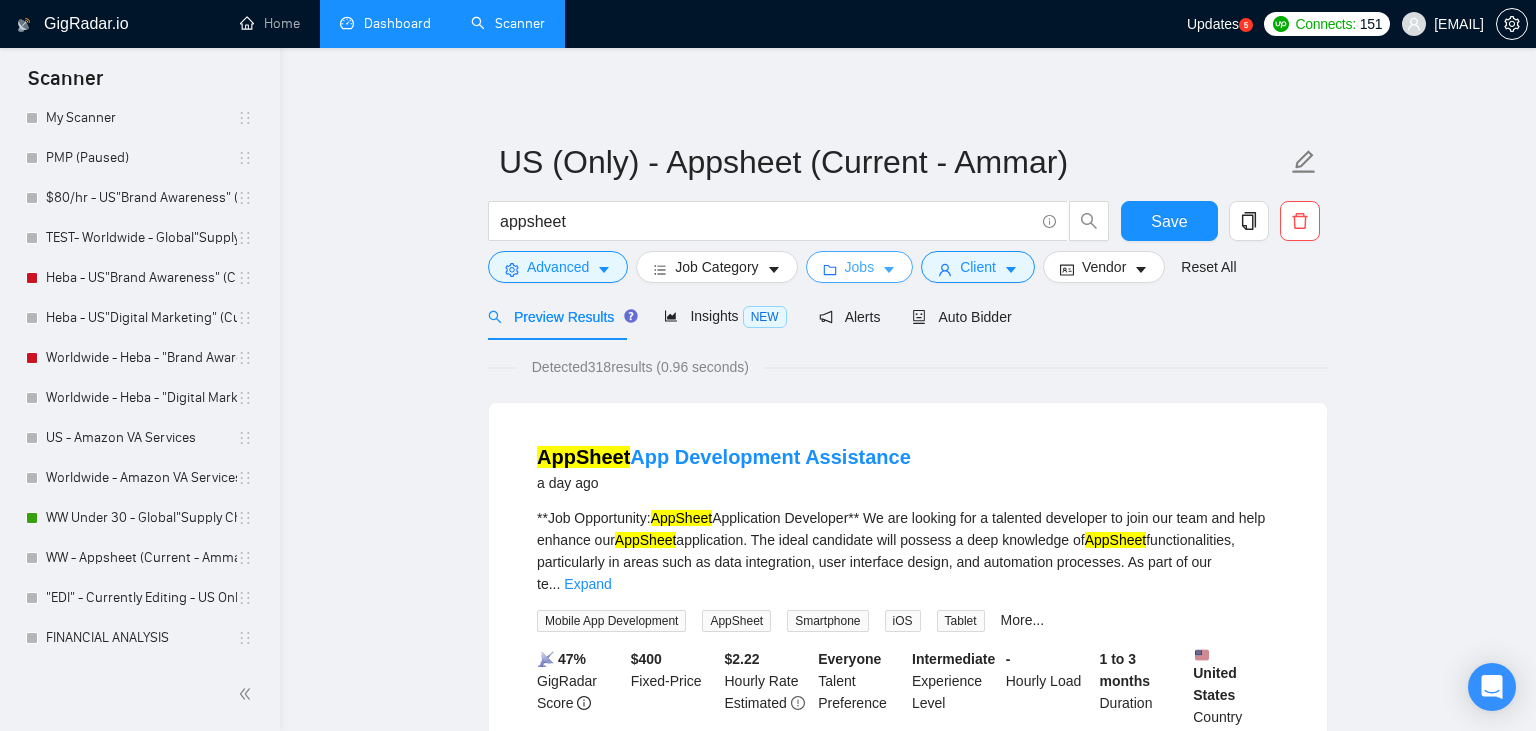 click on "Jobs" at bounding box center [860, 267] 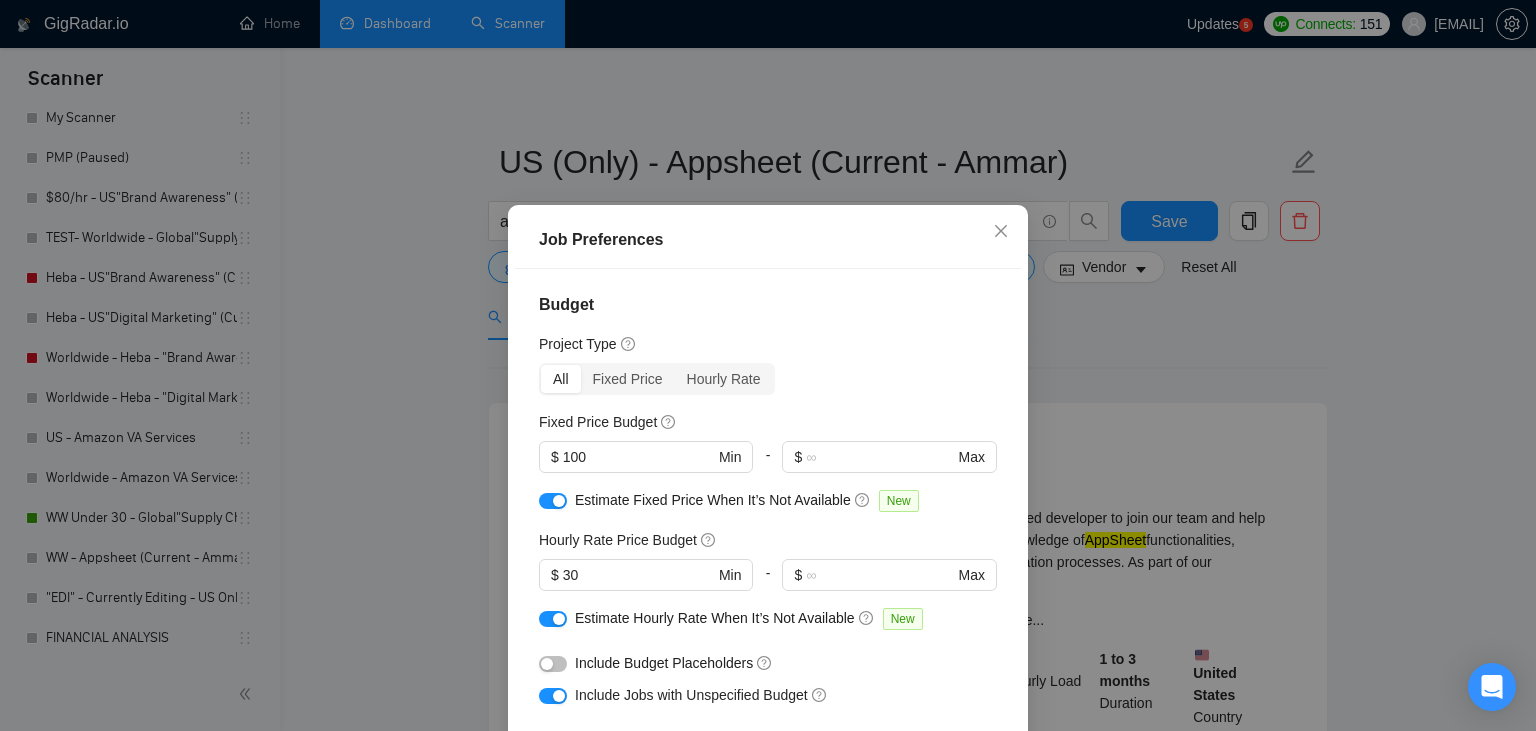 click on "Job Preferences Budget Project Type All Fixed Price Hourly Rate   Fixed Price Budget $ 100 Min - $ Max Estimate Fixed Price When It’s Not Available New   Hourly Rate Price Budget $ 30 Min - $ Max Estimate Hourly Rate When It’s Not Available New Include Budget Placeholders Include Jobs with Unspecified Budget   Connects Price New Min - Max Project Duration   Unspecified Less than 1 month 1 to 3 months 3 to 6 months More than 6 months Hourly Workload   Unspecified <30 hrs/week >30 hrs/week Hours TBD Unsure Job Posting Questions New   Any posting questions Description Preferences Description Size New   Any description size Reset OK" at bounding box center [768, 365] 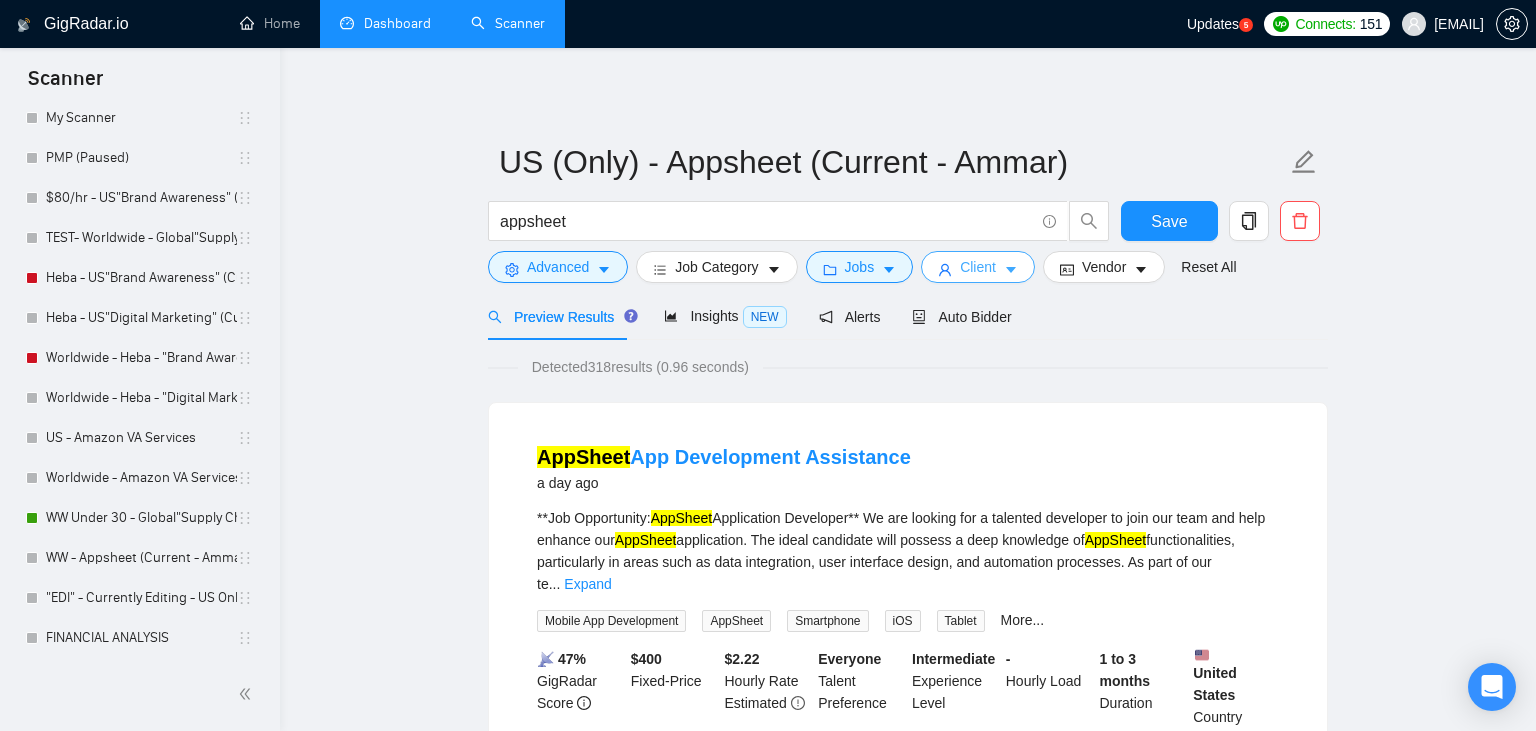 click on "Client" at bounding box center (978, 267) 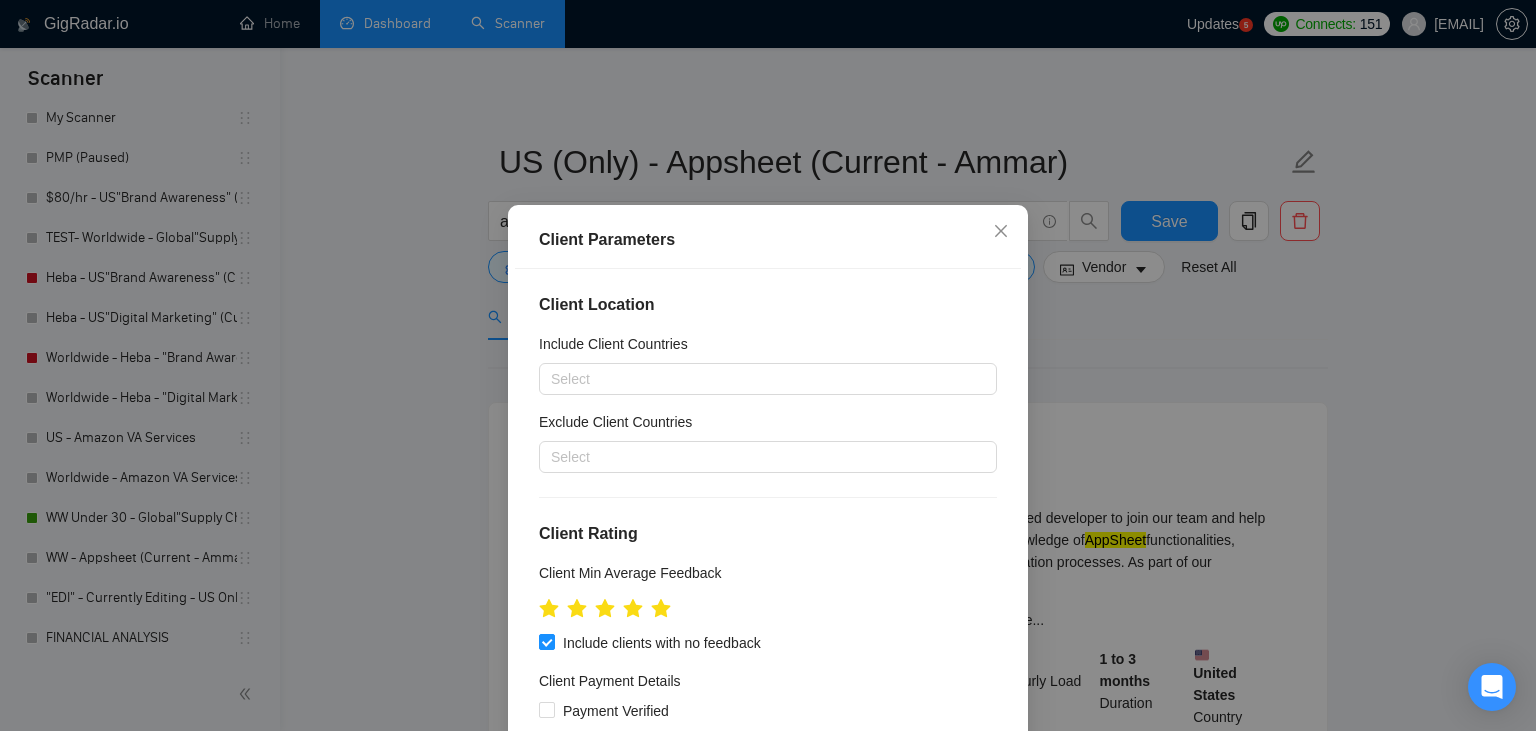 click on "Client Parameters Client Location Include Client Countries   Select Exclude Client Countries   Select Client Rating Client Min Average Feedback Include clients with no feedback Client Payment Details Payment Verified Hire Rate Stats   Client Total Spent $ Min - $ Max Client Hire Rate New   Any hire rate   Avg Hourly Rate Paid New $ Min - $ Max Include Clients without Sufficient History Client Profile Client Industry New   Any industry Client Company Size   Any company size Enterprise Clients New   Any clients Reset OK" at bounding box center (768, 365) 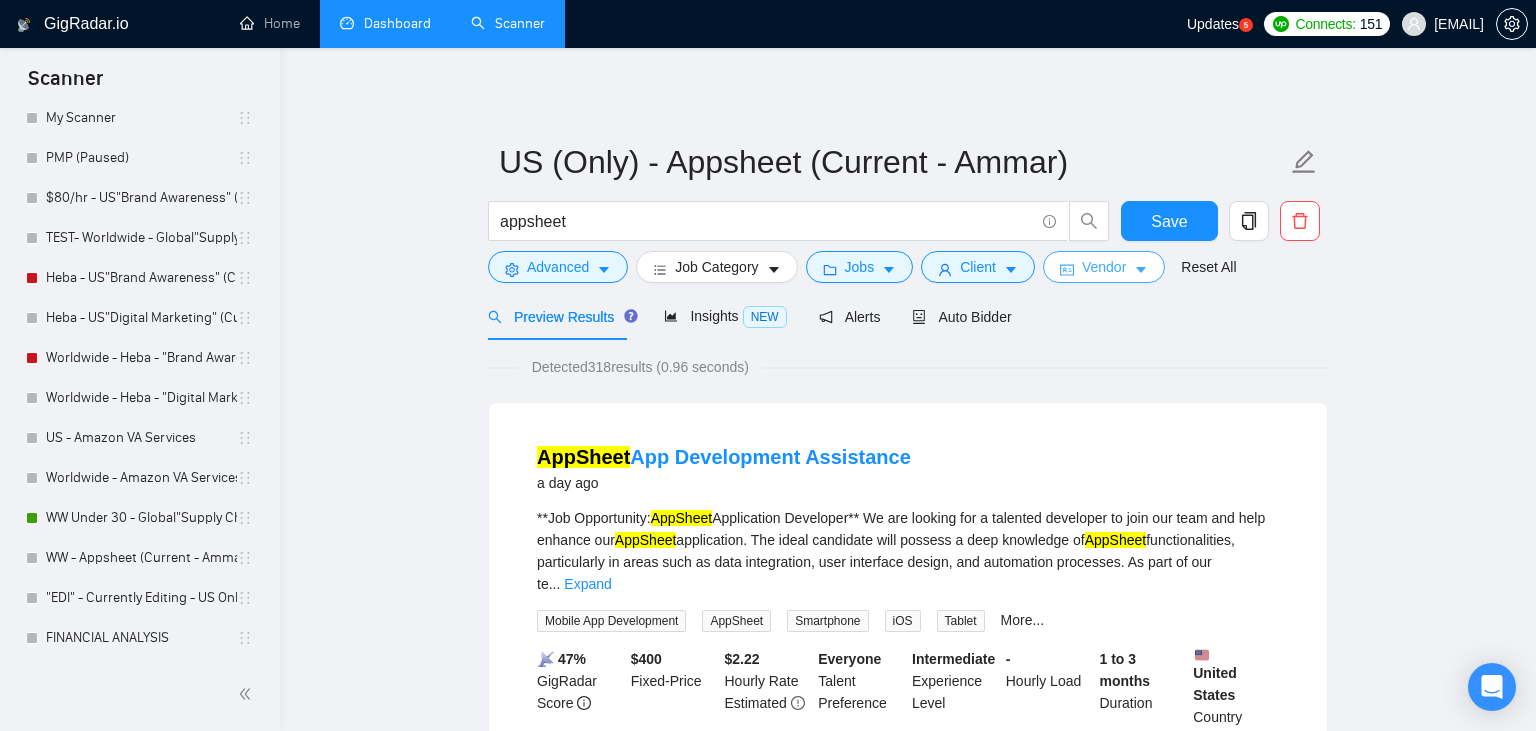 click on "Vendor" at bounding box center (1104, 267) 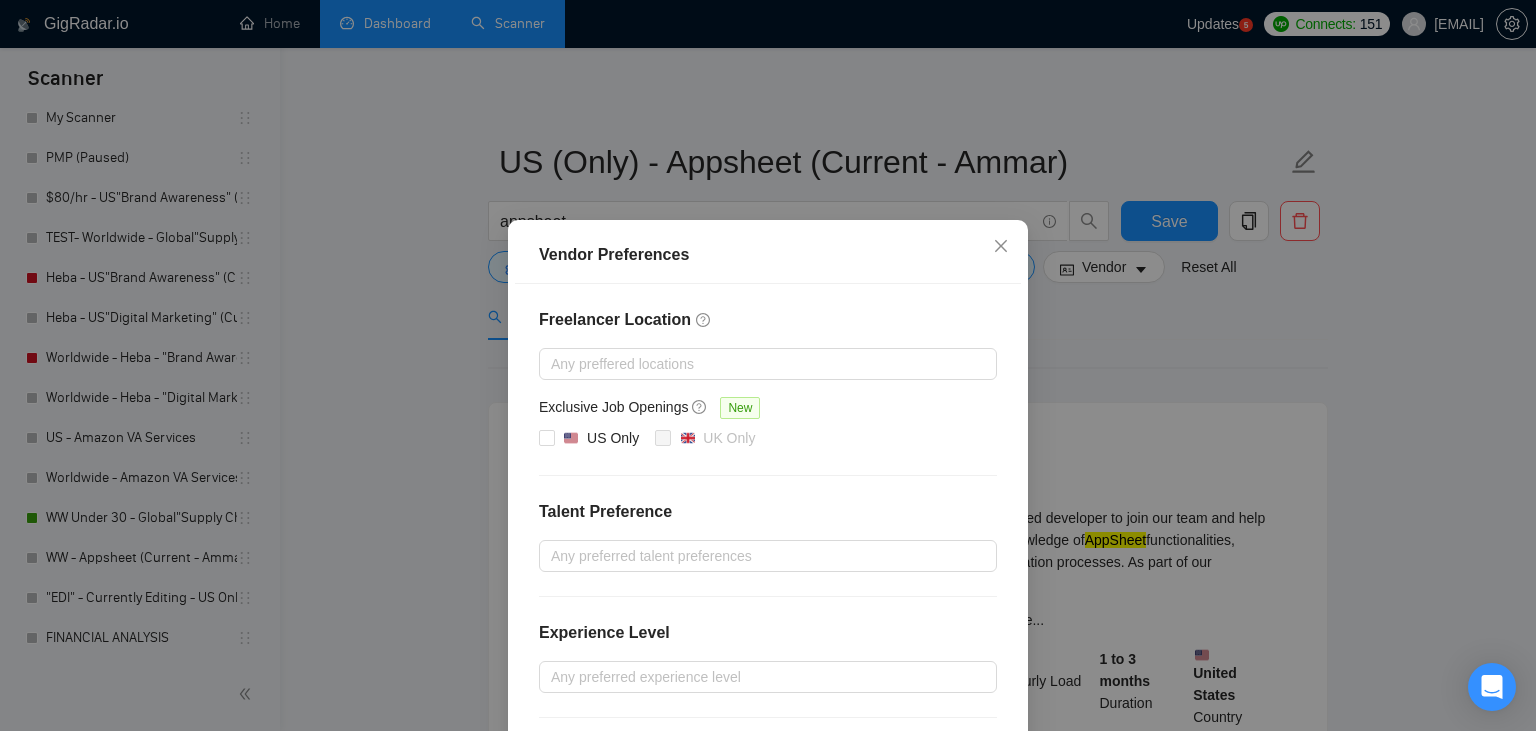 click on "Freelancer Location     Any preffered locations Exclusive Job Openings New US Only UK Only Talent Preference   Any preferred talent preferences Experience Level   Any preferred experience level Freelancer's Spoken Languages New   Any preffered languages" at bounding box center (768, 561) 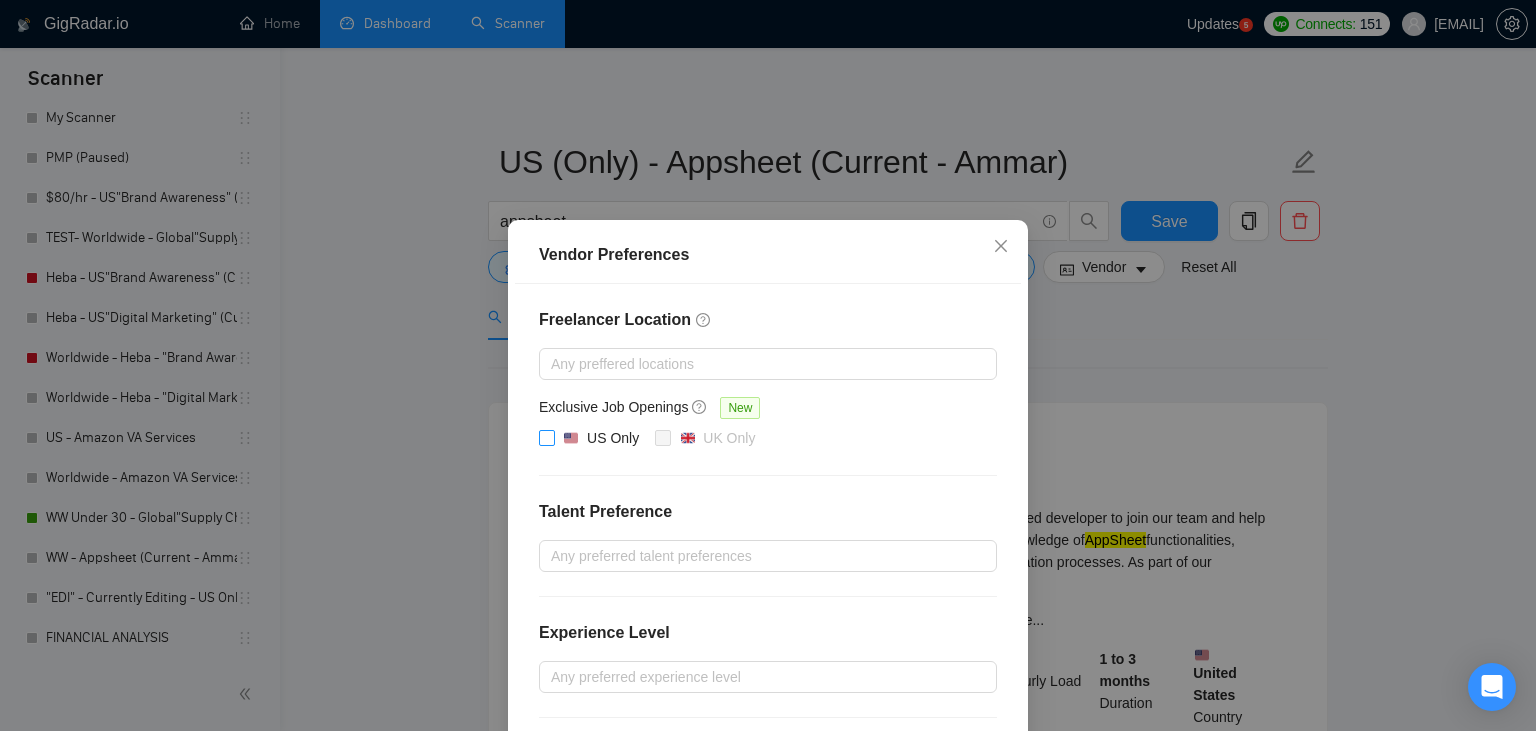 click on "US Only" at bounding box center (546, 437) 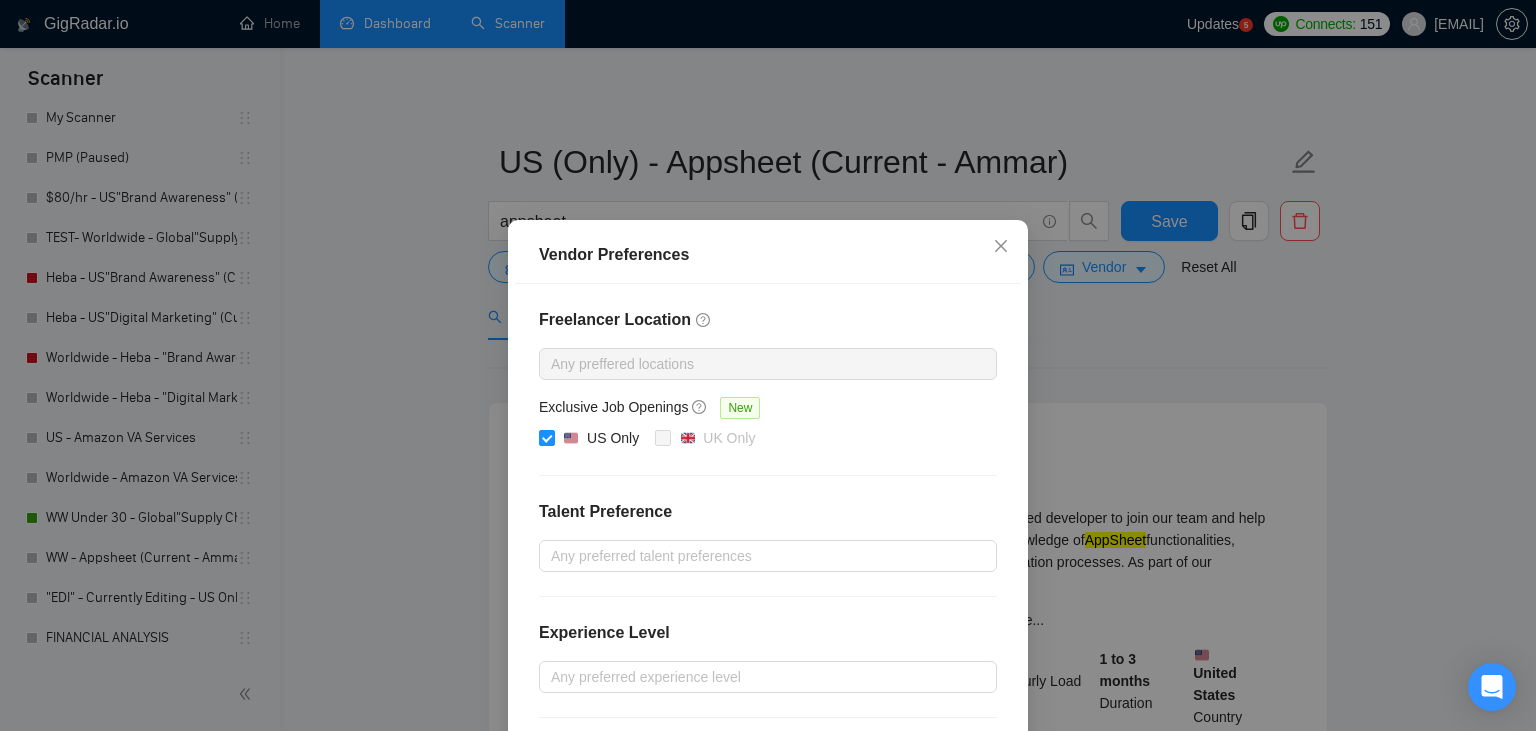 scroll, scrollTop: 192, scrollLeft: 0, axis: vertical 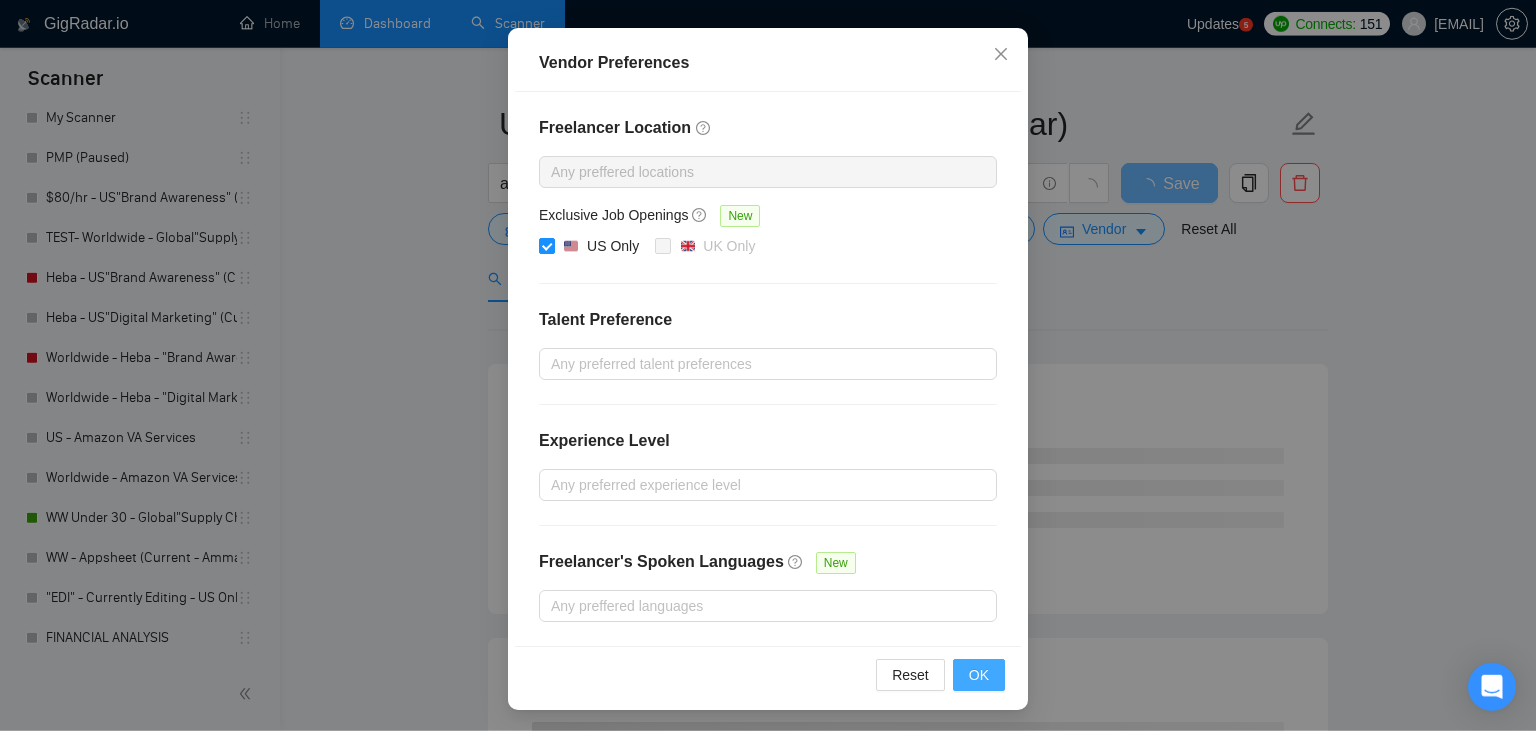 click on "OK" at bounding box center [979, 675] 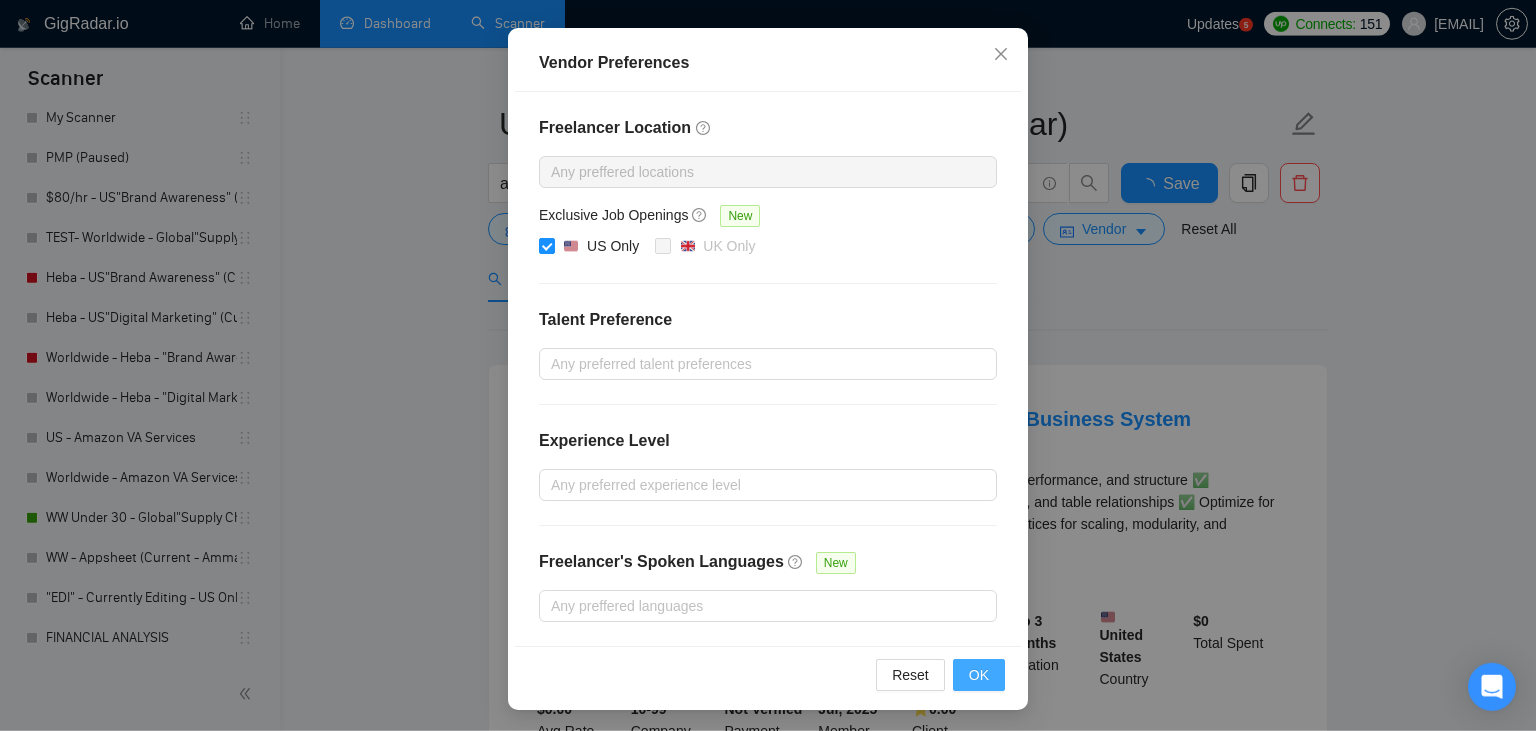scroll, scrollTop: 92, scrollLeft: 0, axis: vertical 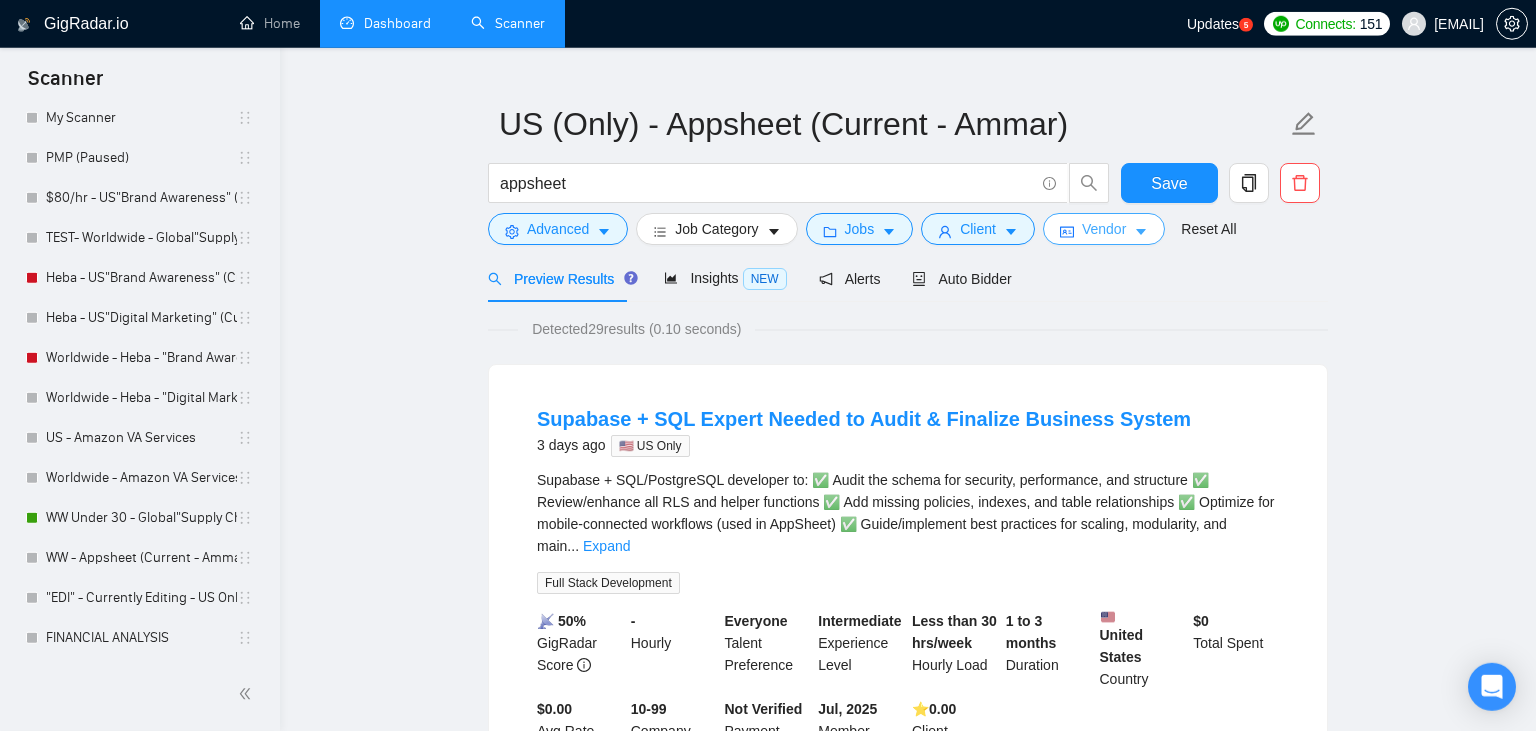 click 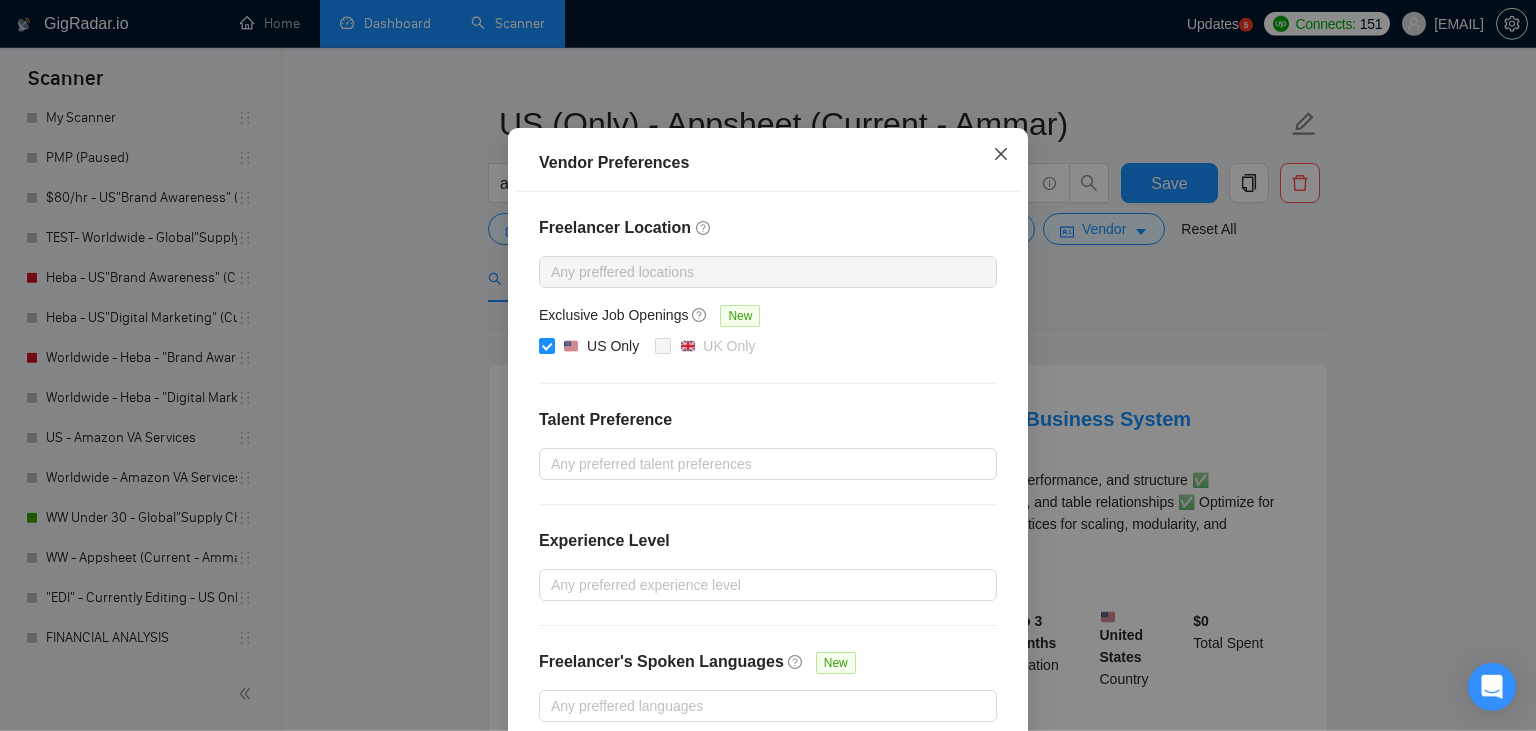 click 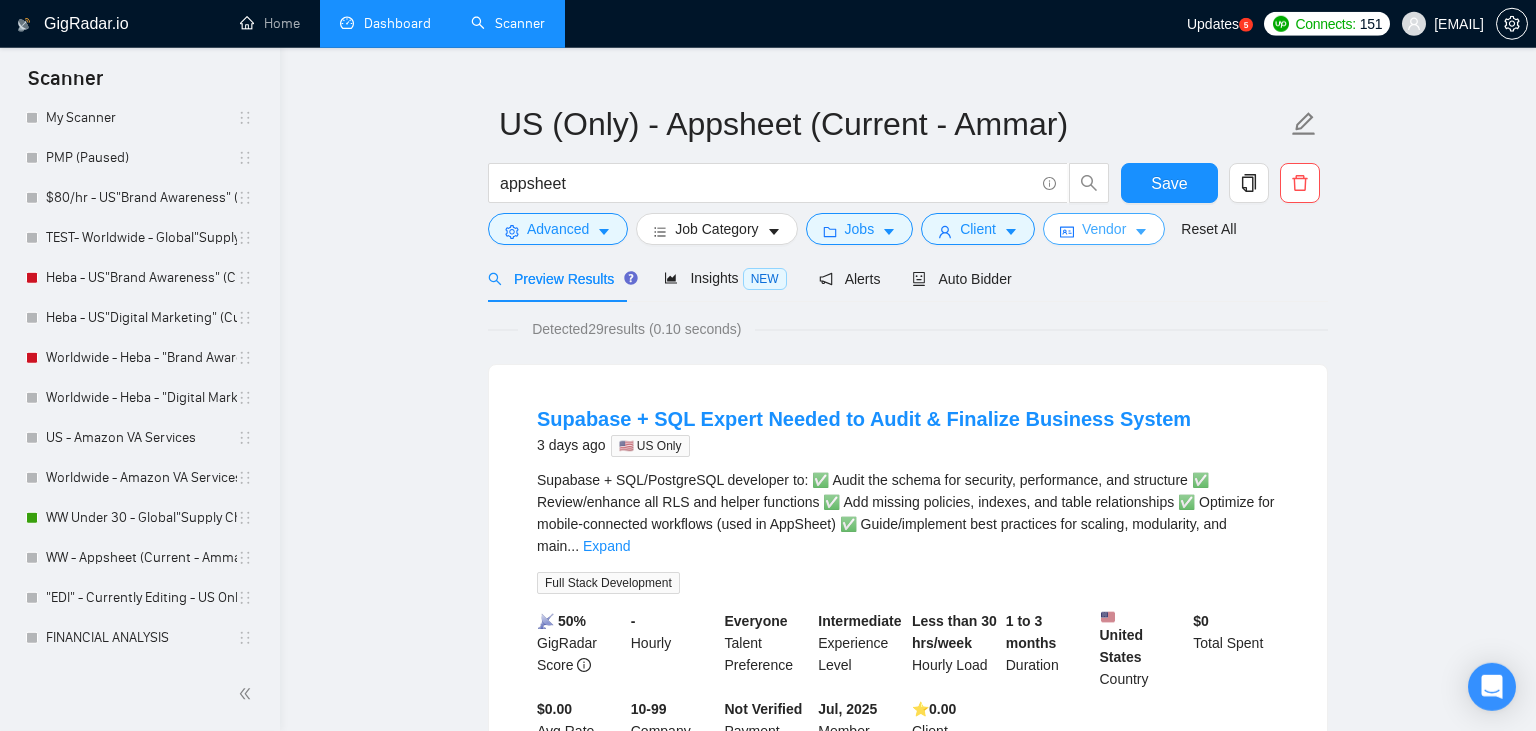 click on "Vendor" at bounding box center [1104, 229] 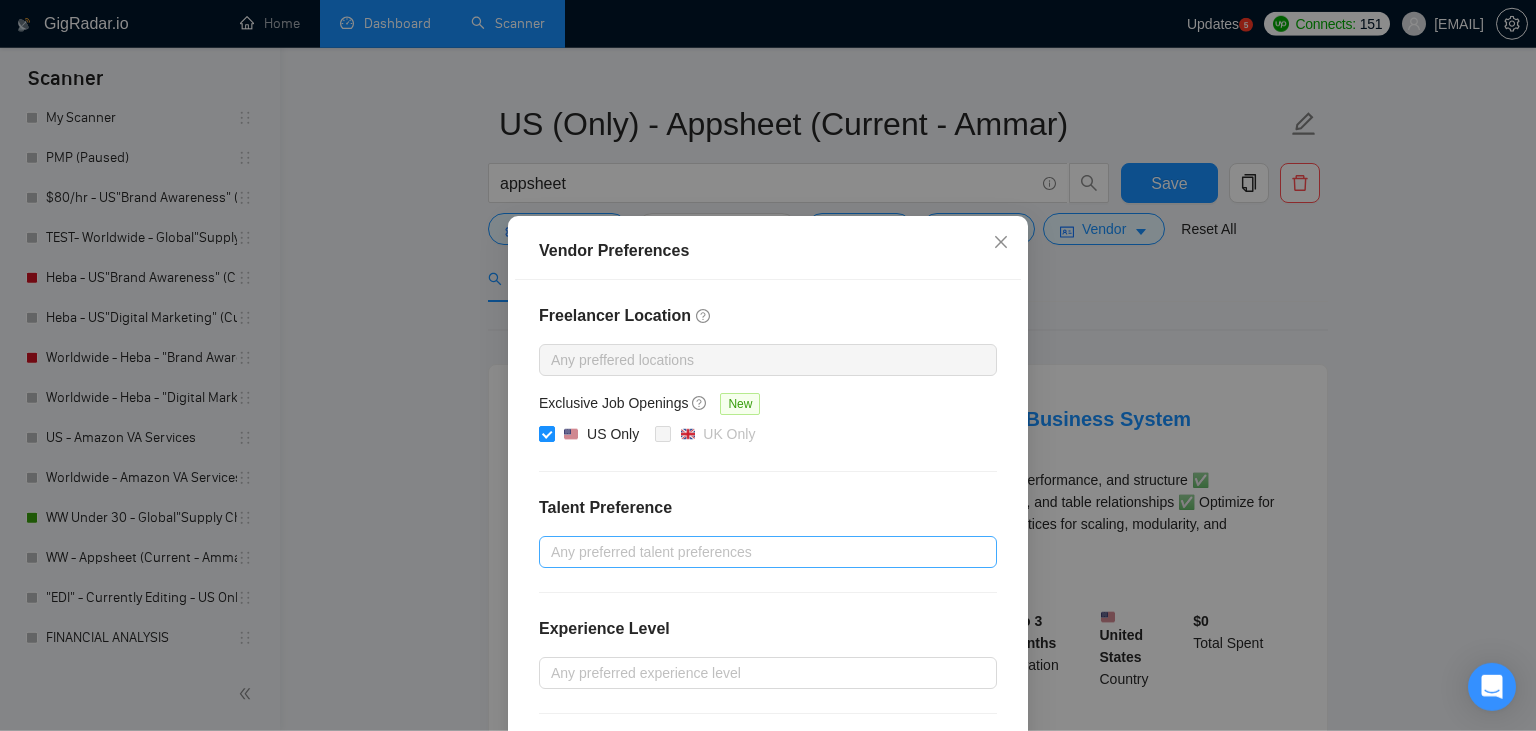scroll, scrollTop: 0, scrollLeft: 0, axis: both 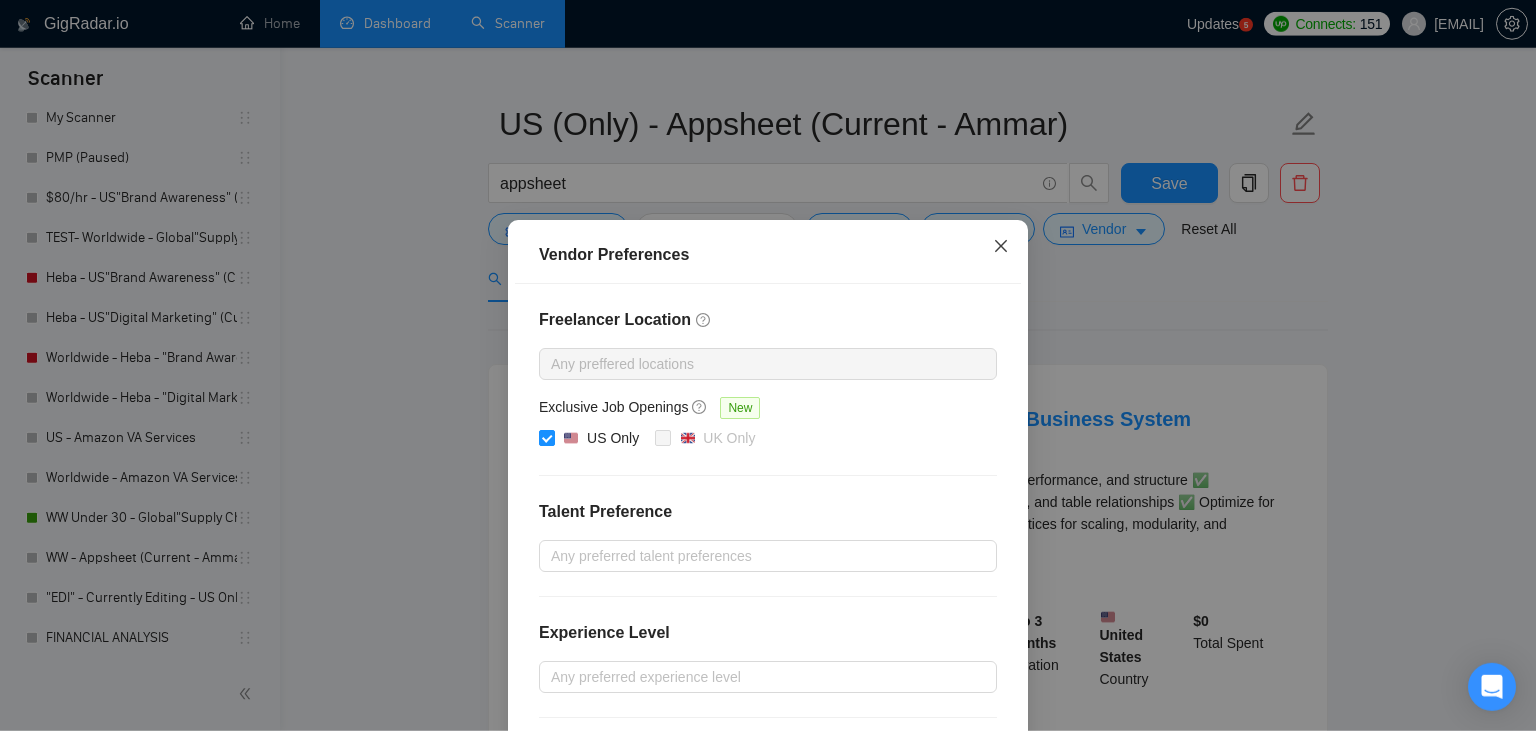 click 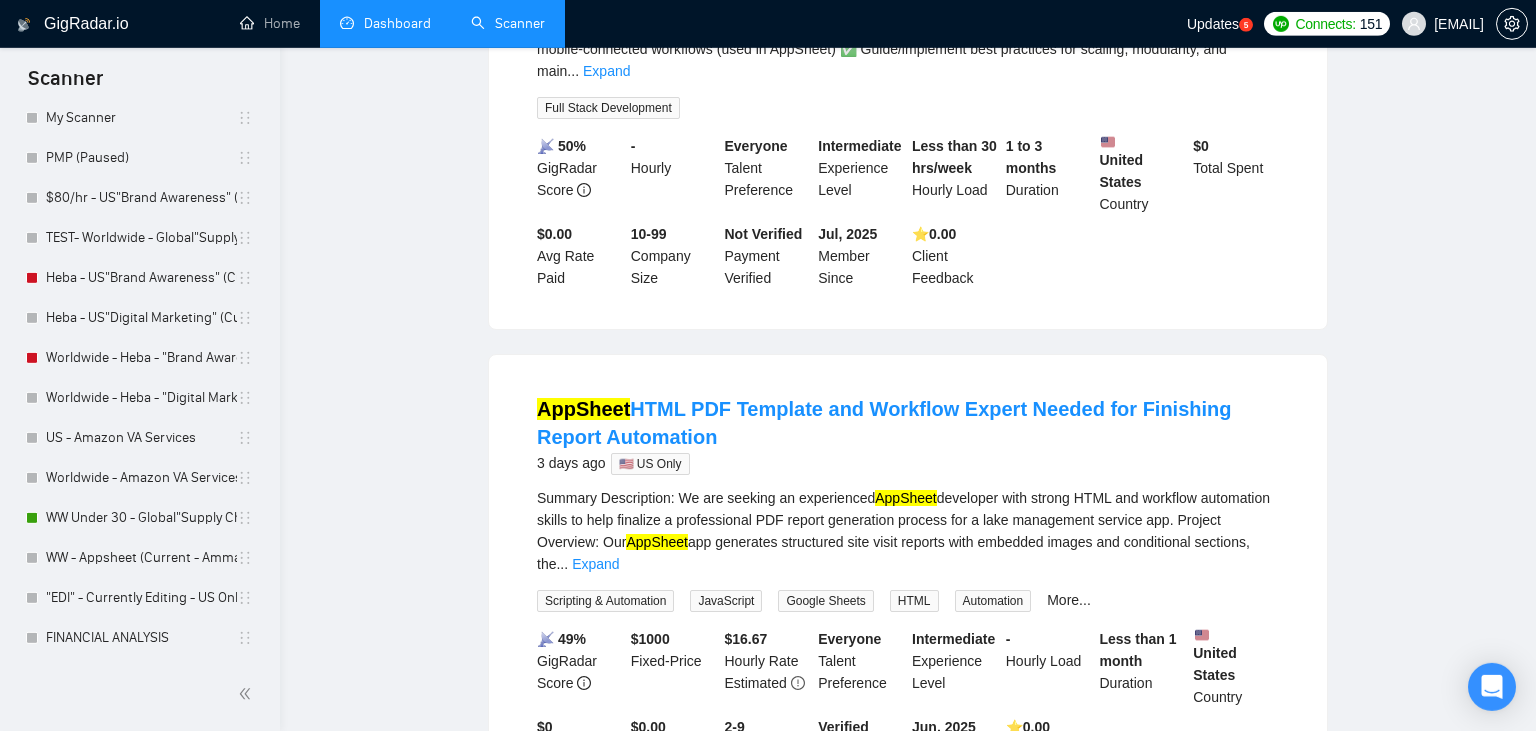 scroll, scrollTop: 0, scrollLeft: 0, axis: both 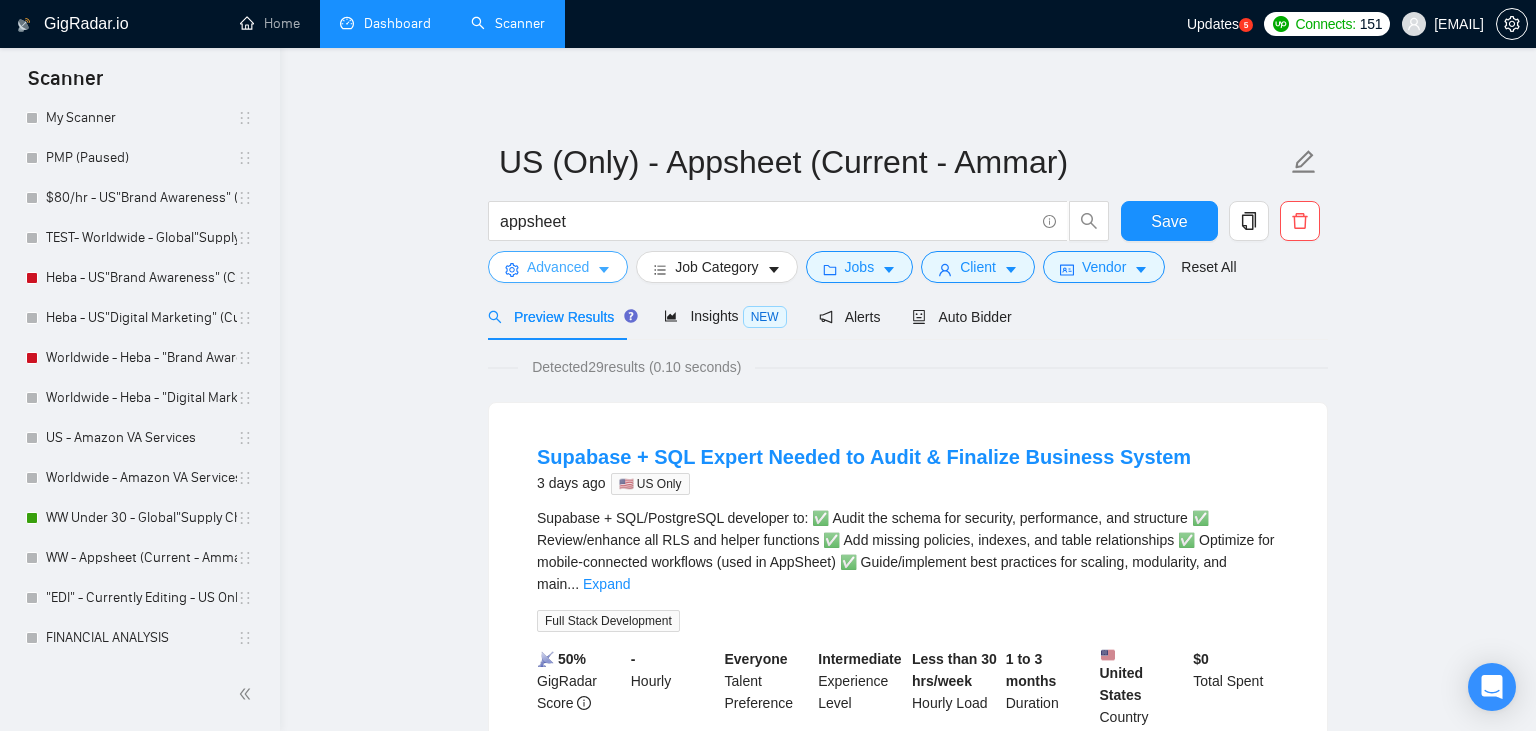 click on "Advanced" at bounding box center [558, 267] 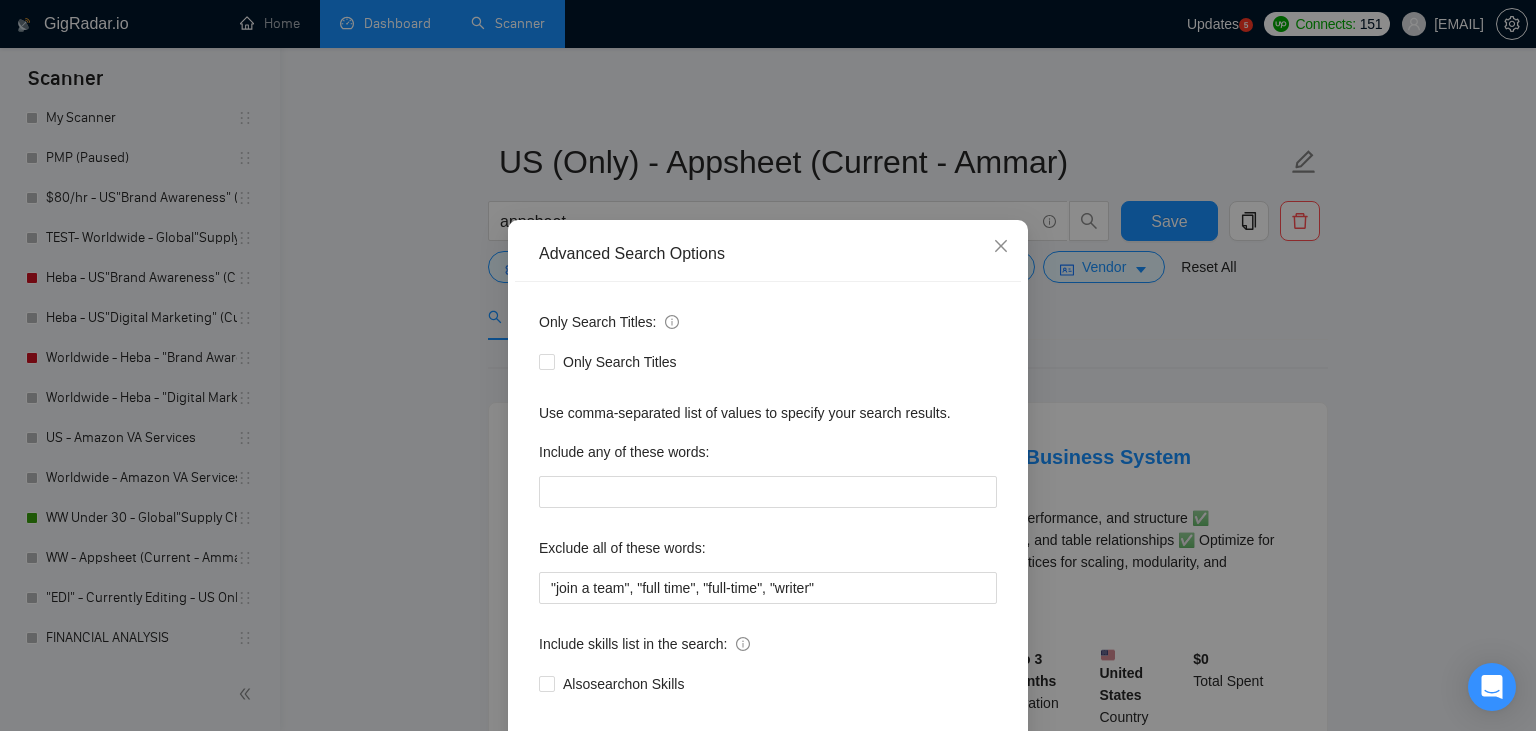 click on "Advanced Search Options Only Search Titles:   Only Search Titles Use comma-separated list of values to specify your search results. Include any of these words: Exclude all of these words: "join a team", "full time", "full-time", "writer" Include skills list in the search:   Also  search  on Skills Reset OK" at bounding box center (768, 365) 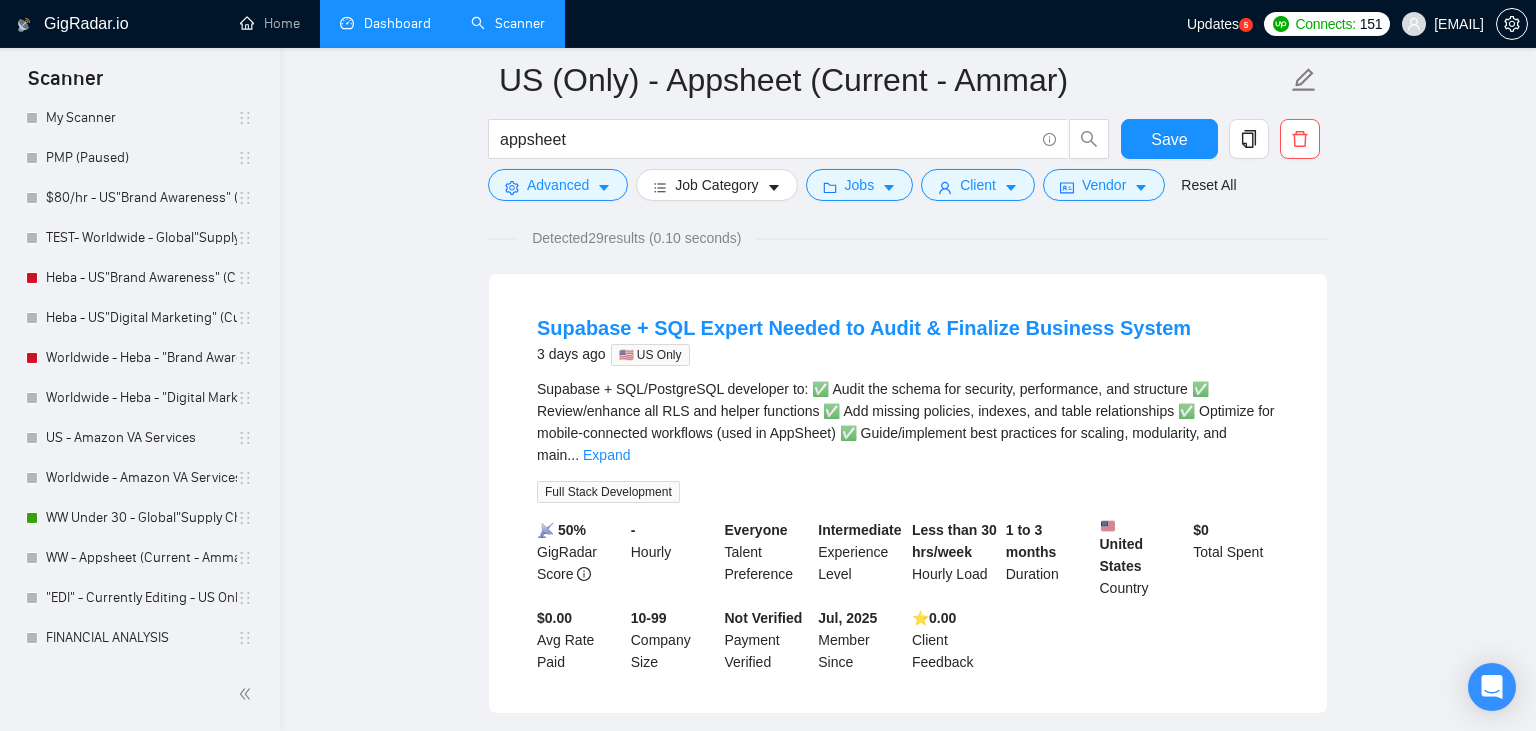 scroll, scrollTop: 0, scrollLeft: 0, axis: both 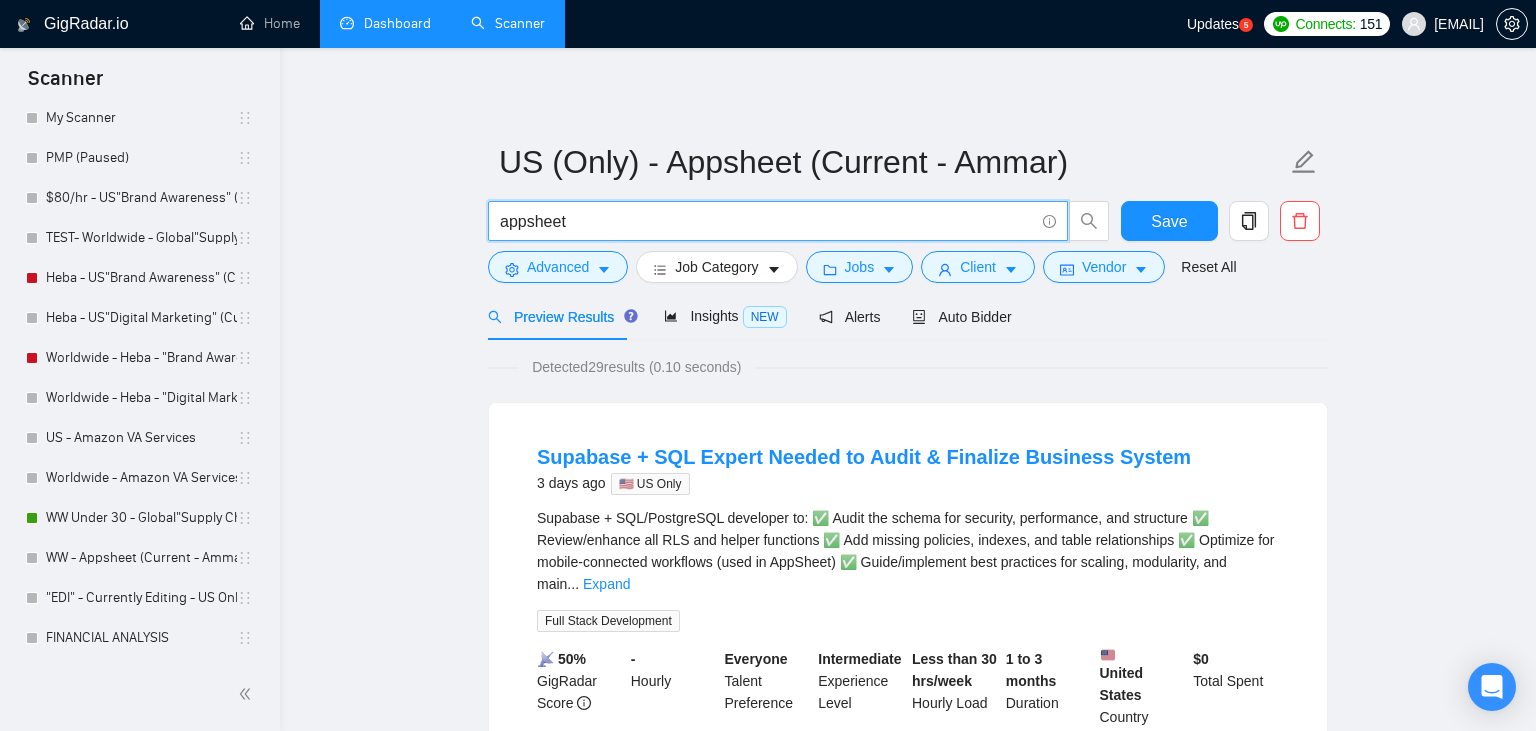 click on "appsheet" at bounding box center [767, 221] 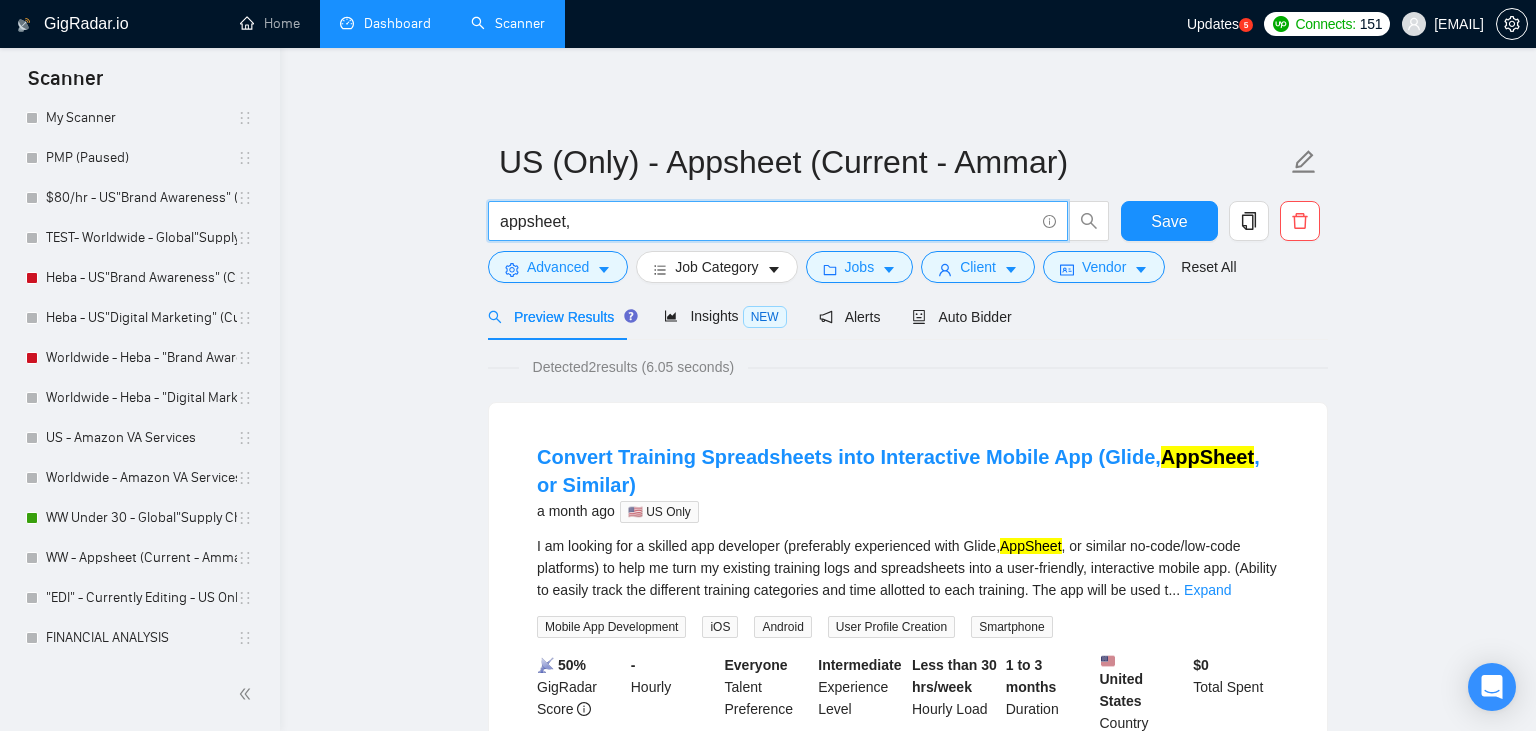 type on "appsheet" 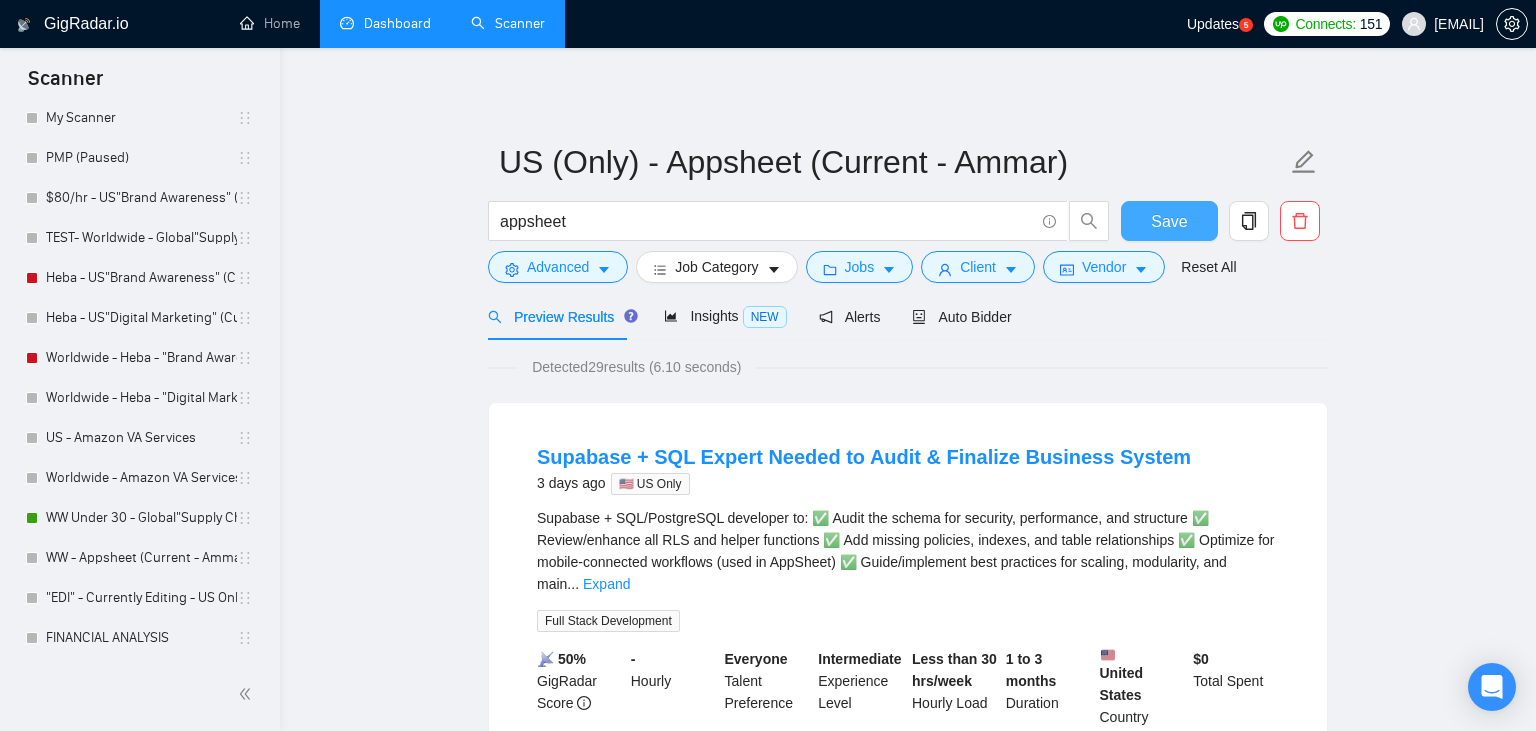 click on "Save" at bounding box center (1169, 221) 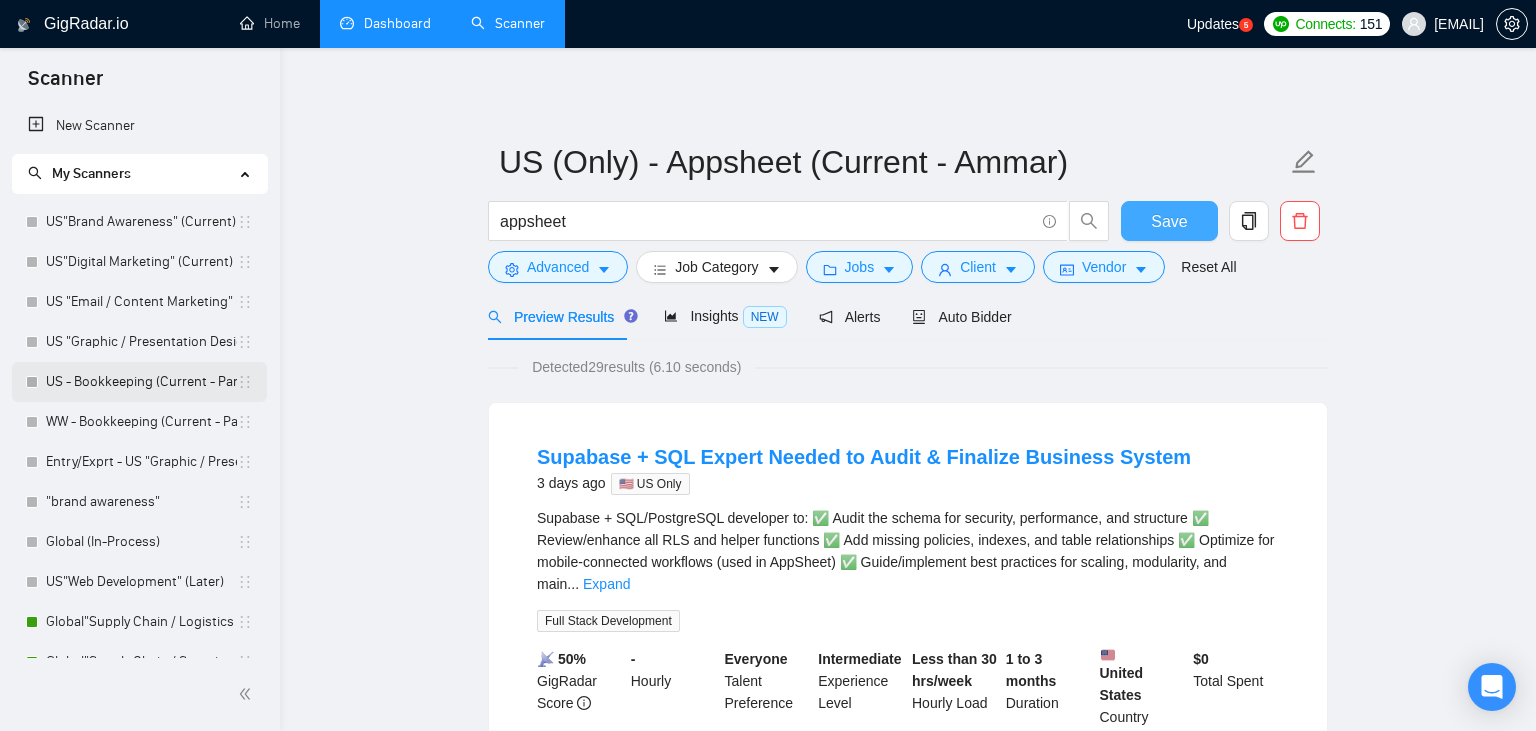 scroll, scrollTop: 744, scrollLeft: 0, axis: vertical 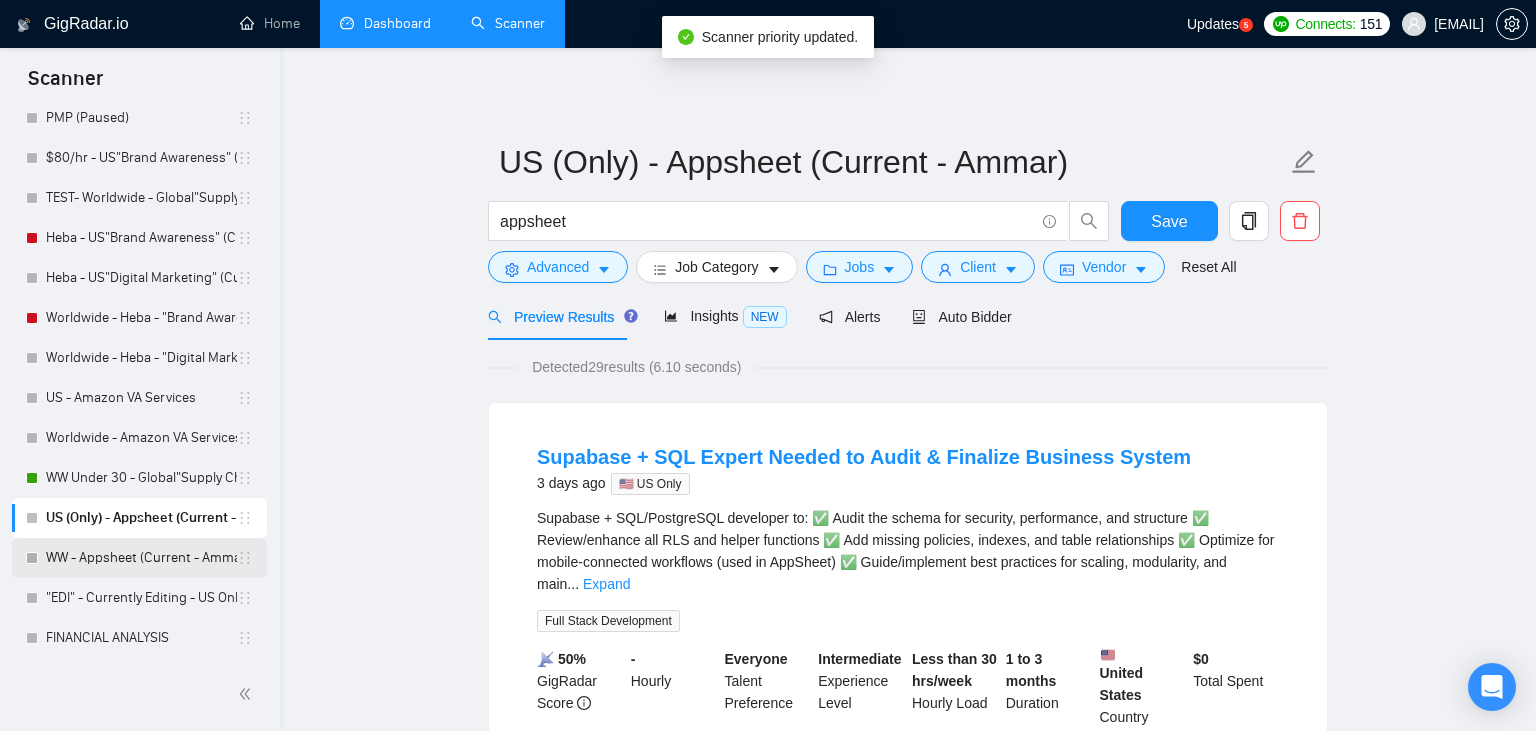 click on "WW - Appsheet (Current - Ammar)" at bounding box center [141, 558] 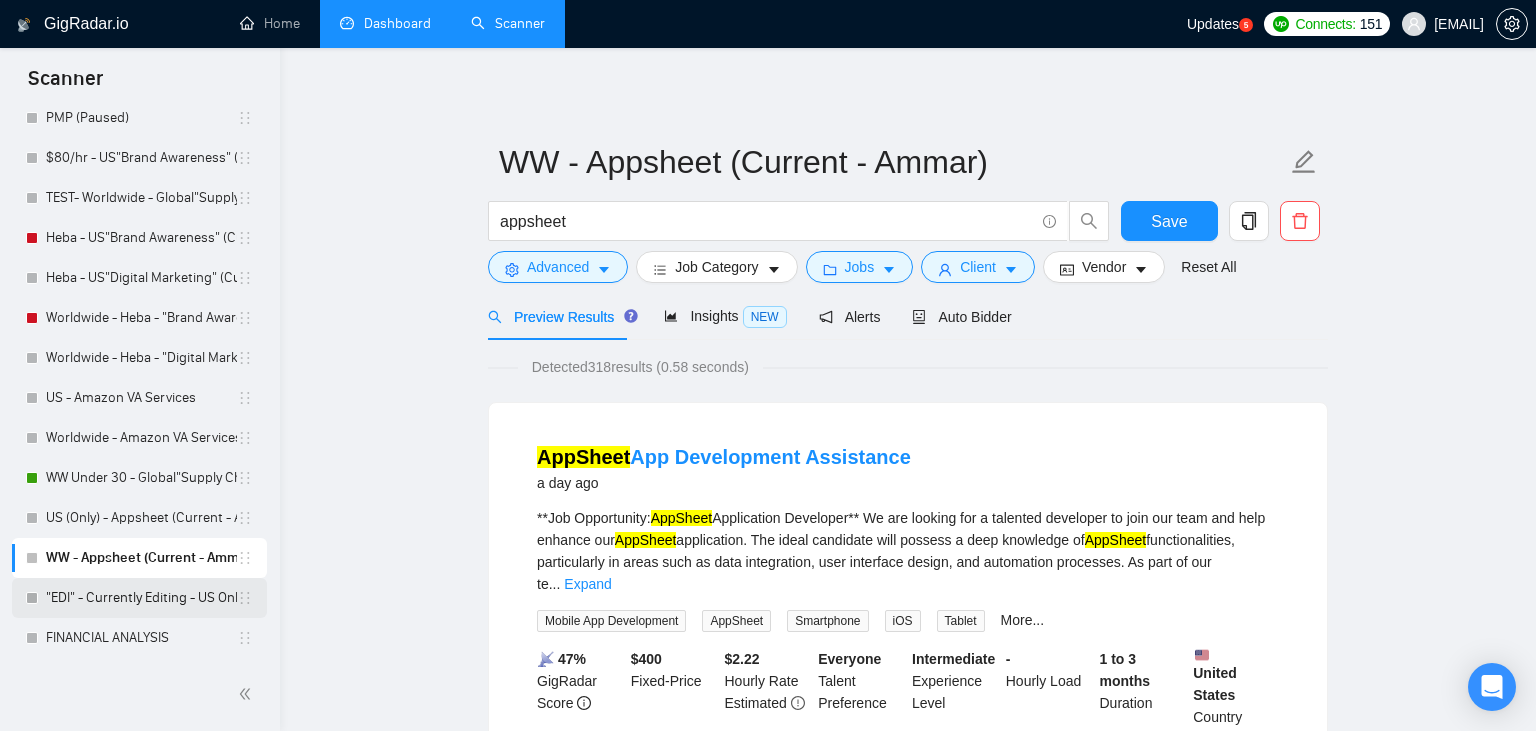 click on ""EDI" - Currently Editing - US Only" at bounding box center [141, 598] 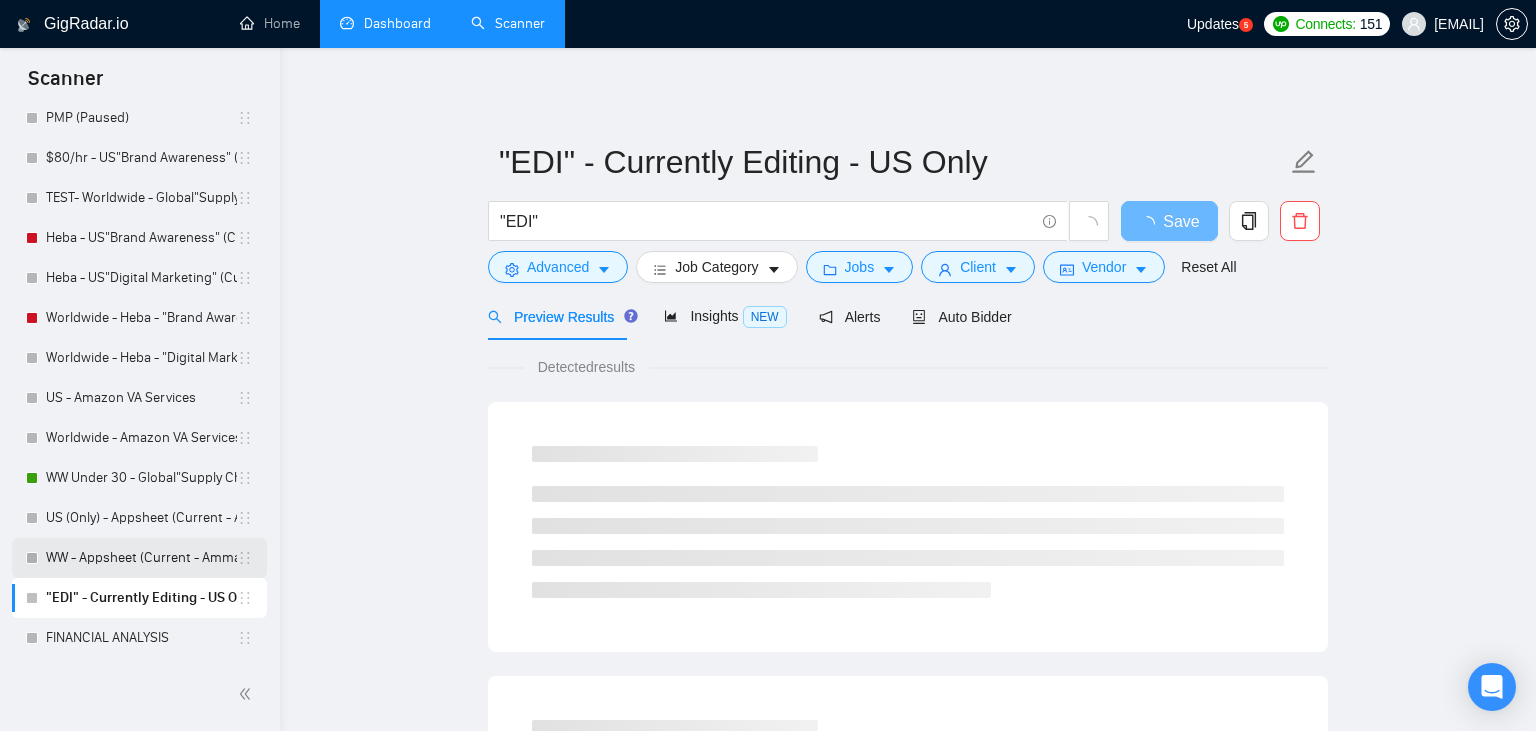 click on "WW - Appsheet (Current - Ammar)" at bounding box center [141, 558] 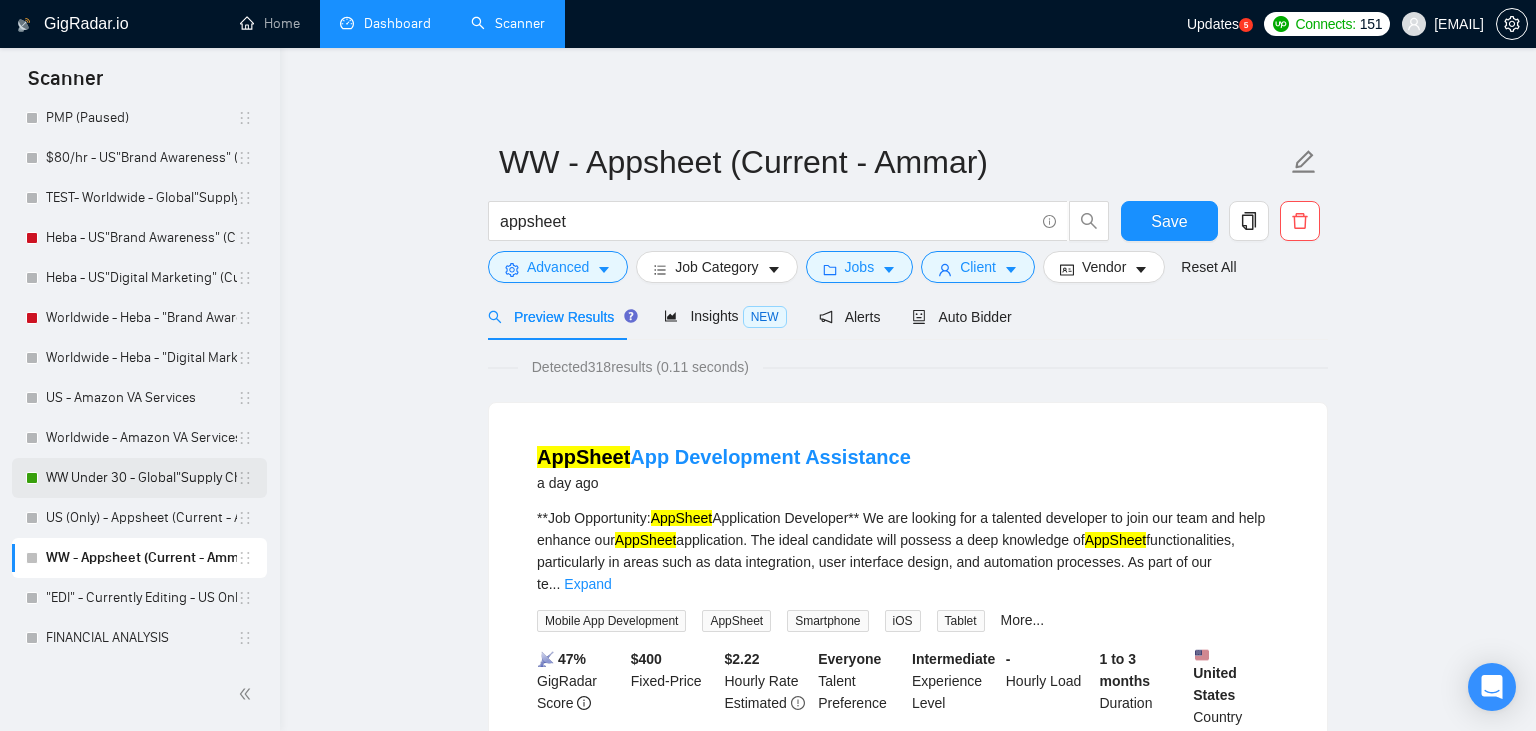 click on "WW Under 30 - Global"Supply Chain / Sourcing/Procurement" (In Process)" at bounding box center [141, 478] 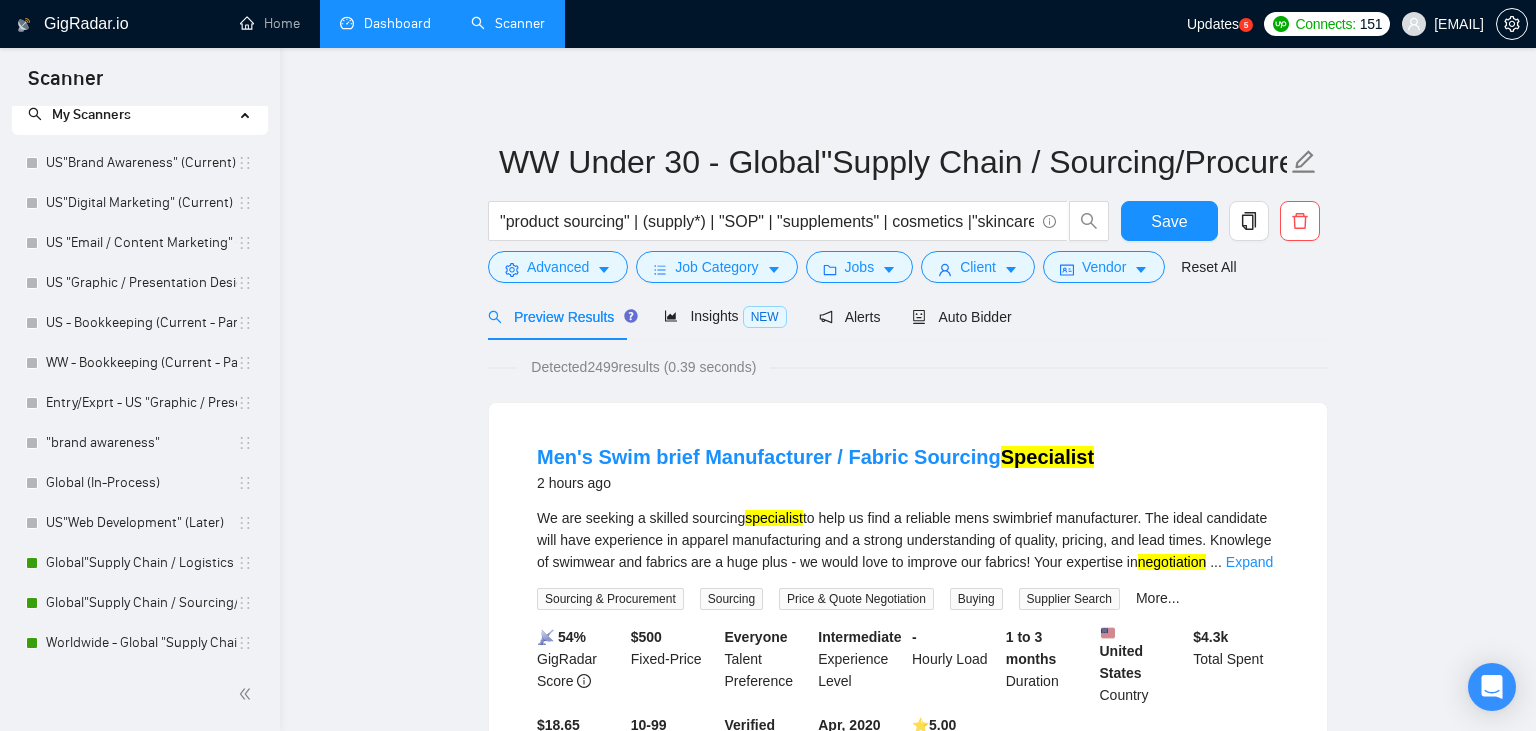 scroll, scrollTop: 0, scrollLeft: 0, axis: both 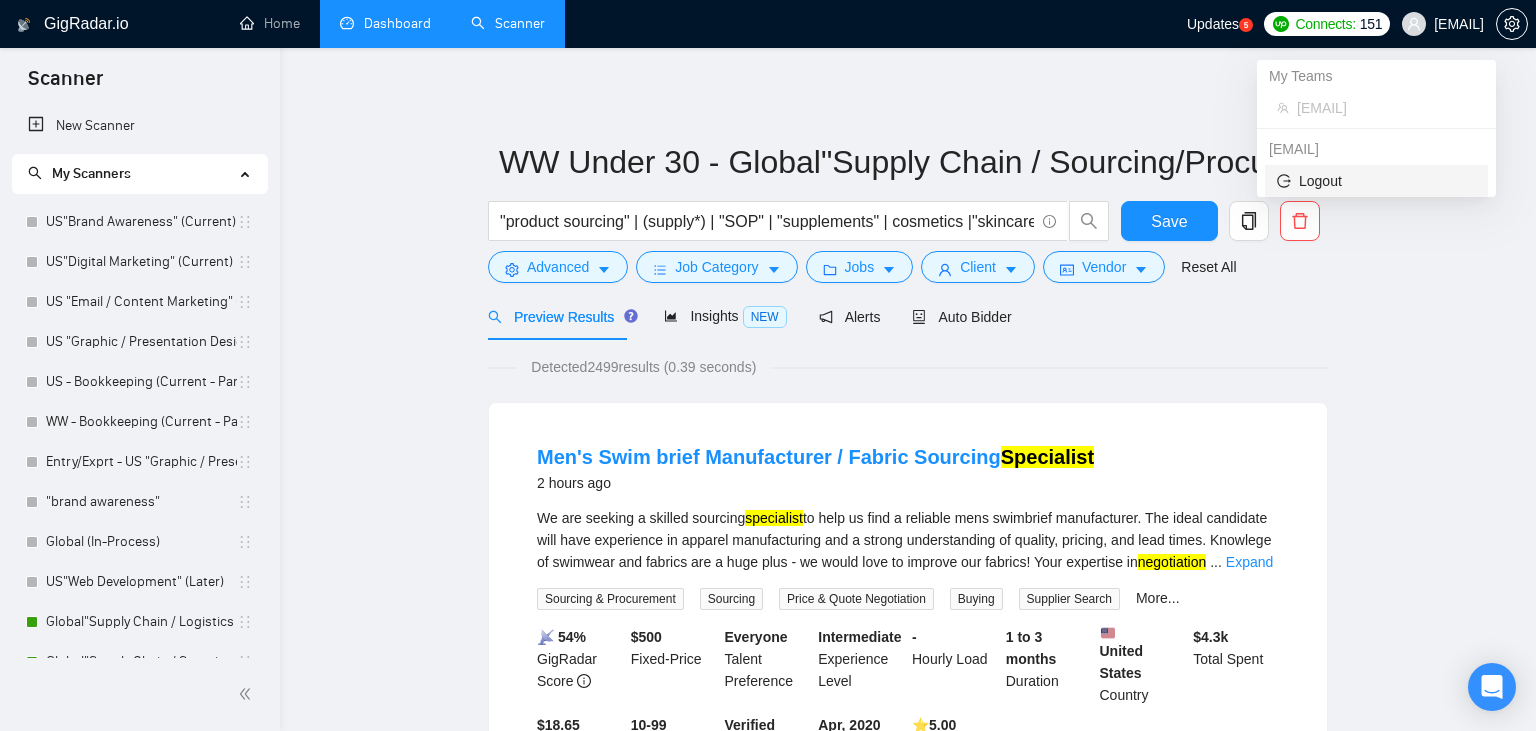 click on "Logout" at bounding box center (1376, 181) 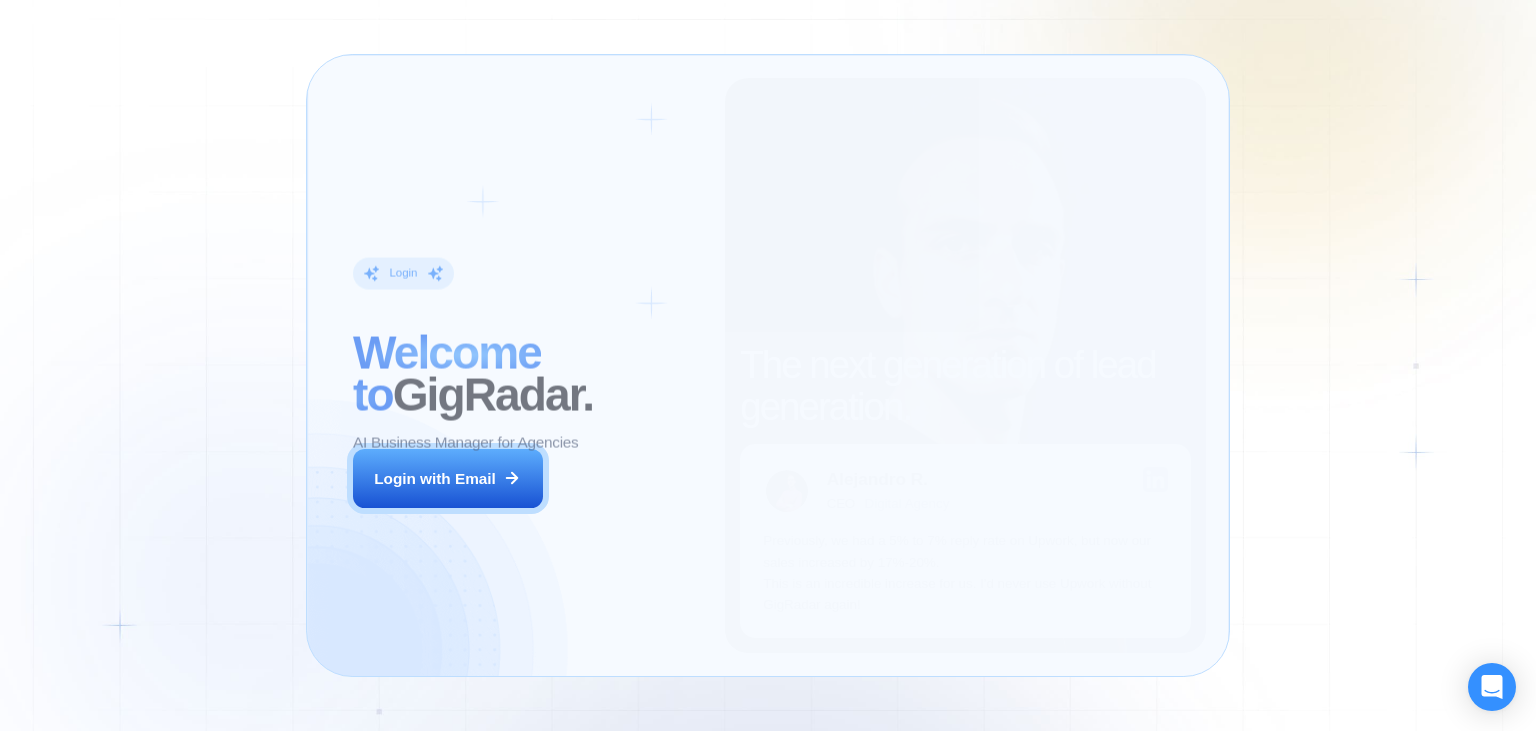 scroll, scrollTop: 0, scrollLeft: 0, axis: both 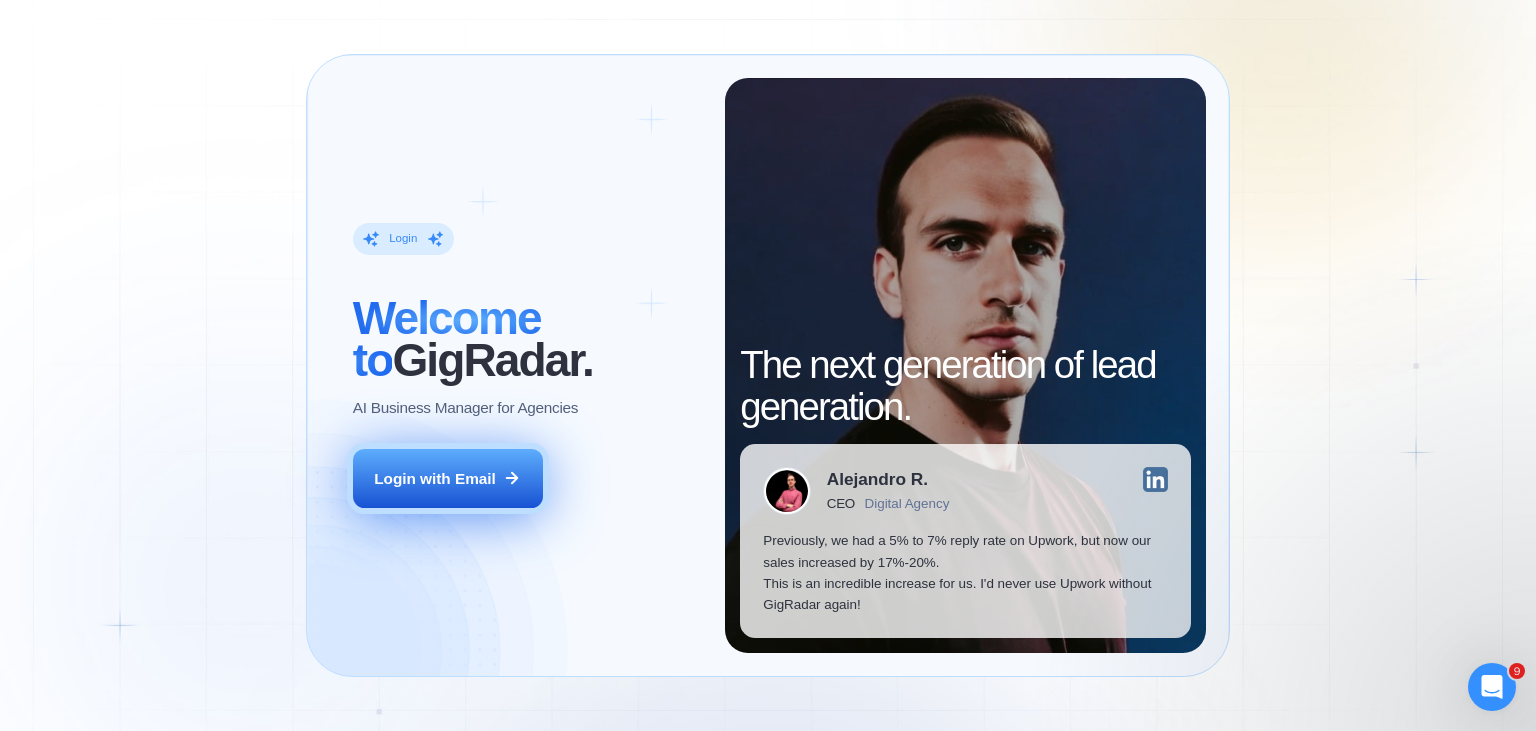 click on "Login with Email" at bounding box center [435, 478] 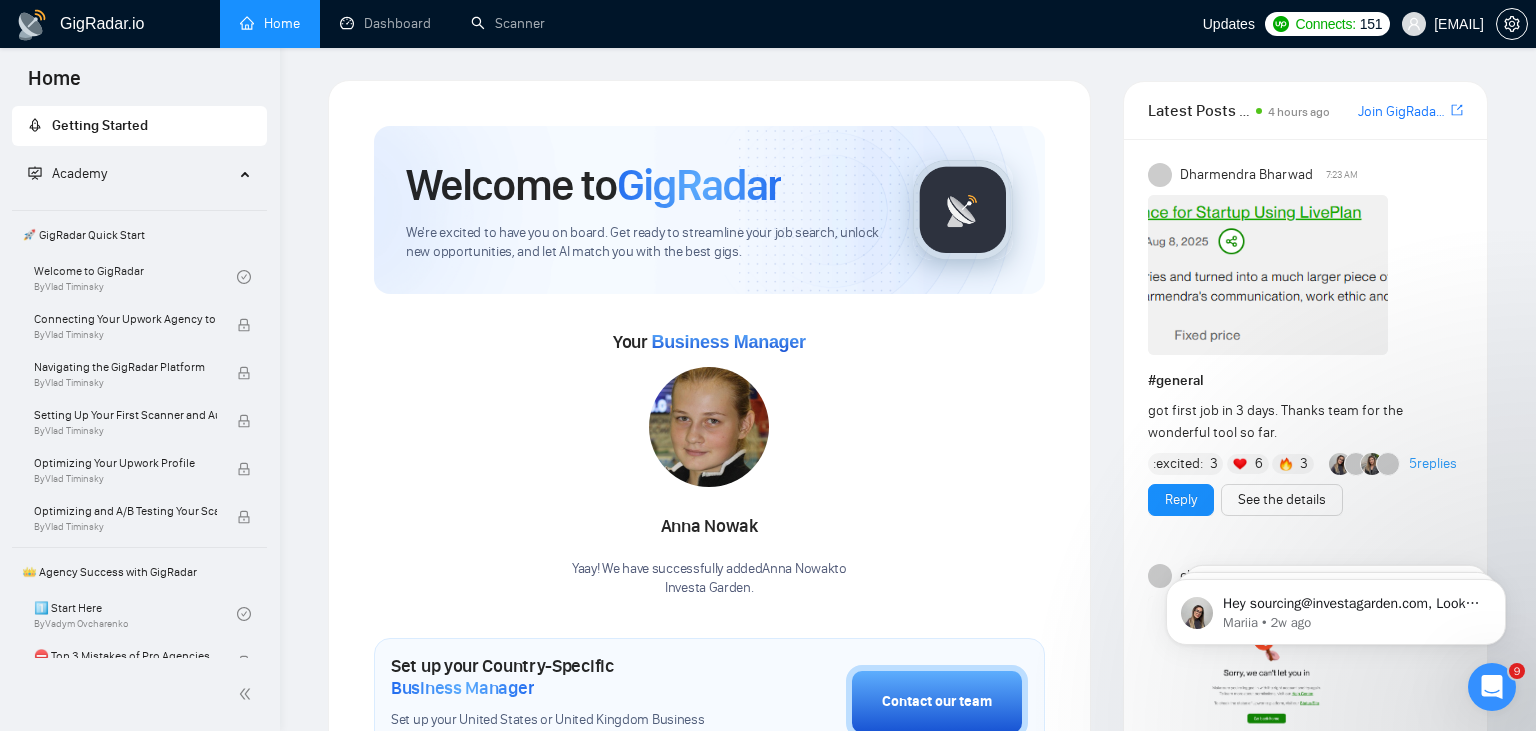 scroll, scrollTop: 0, scrollLeft: 0, axis: both 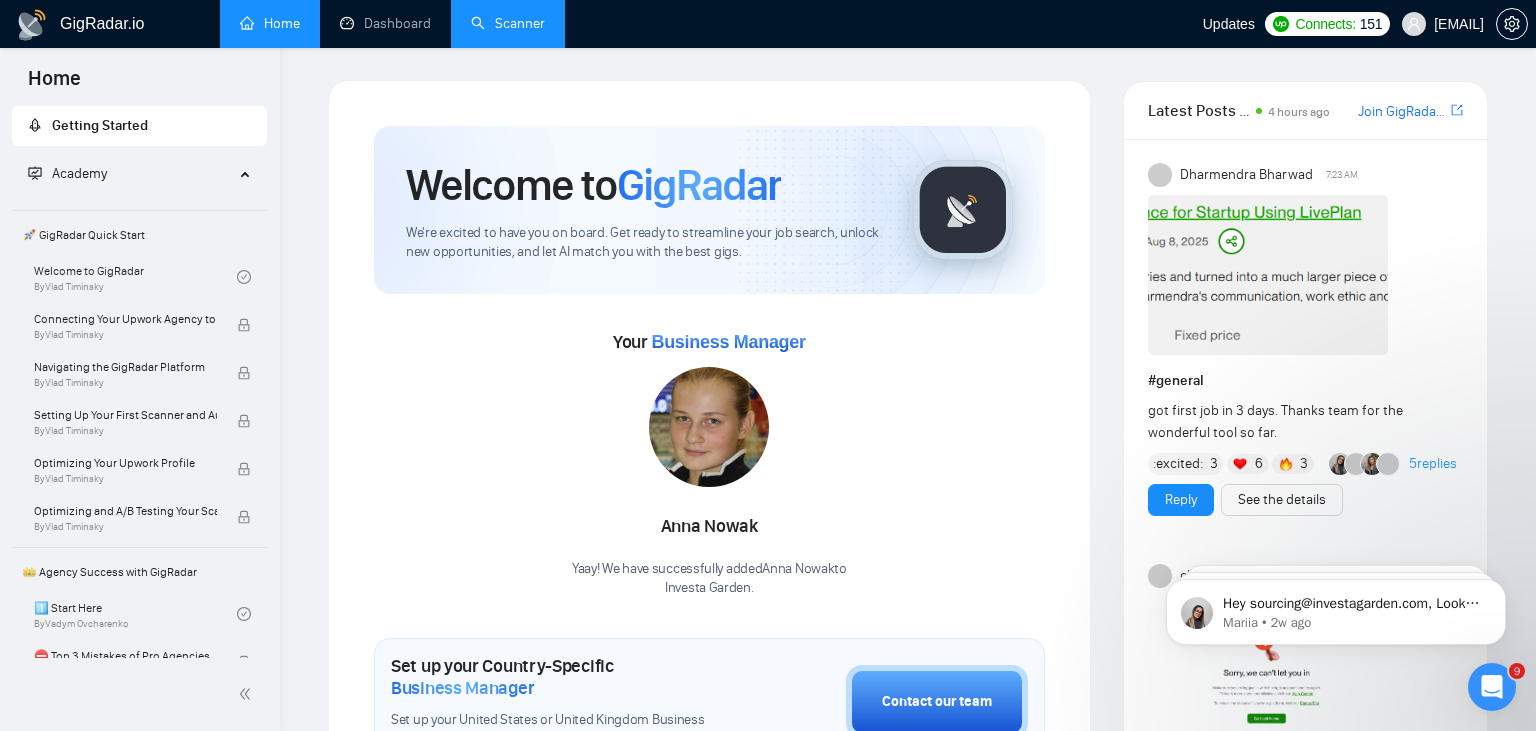 click on "Scanner" at bounding box center (508, 23) 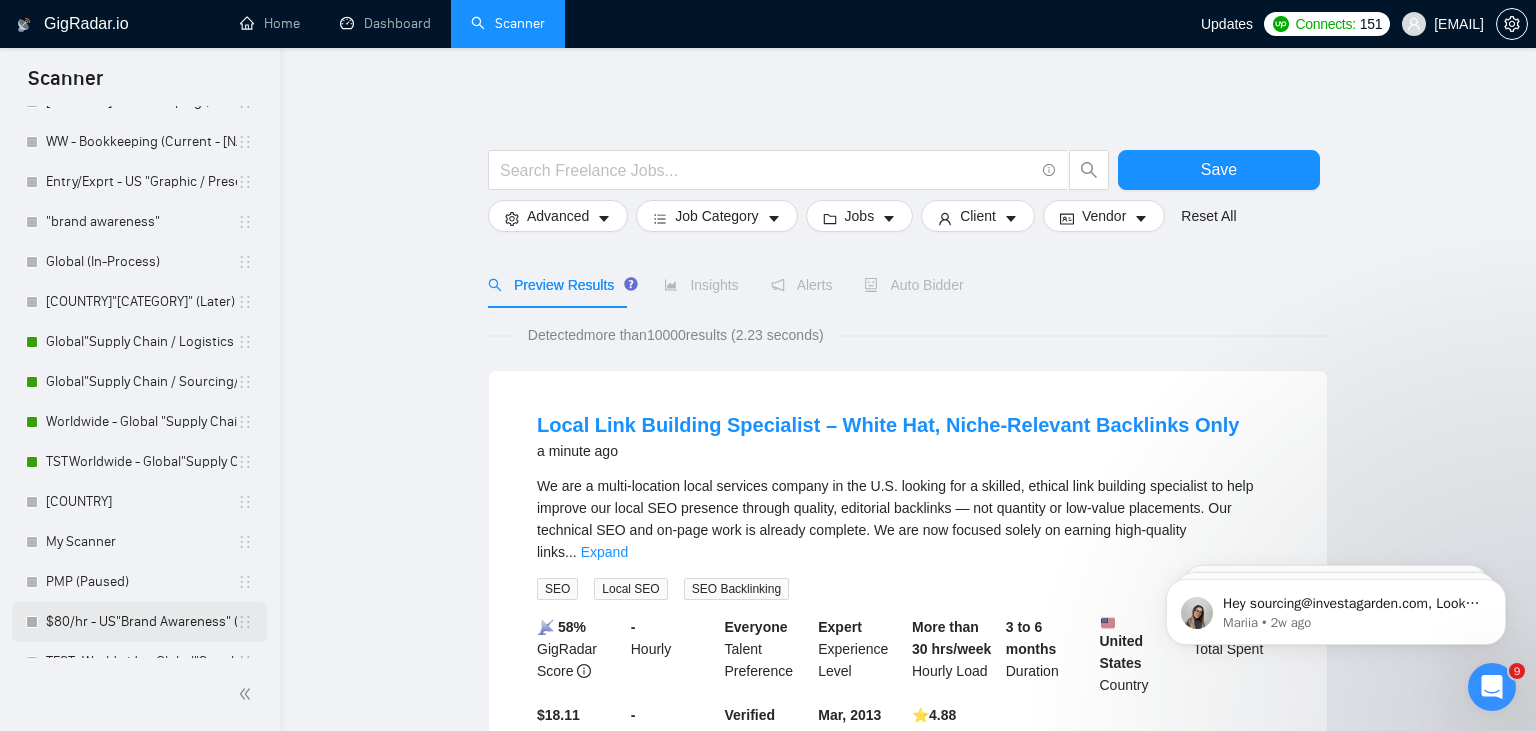 scroll, scrollTop: 280, scrollLeft: 0, axis: vertical 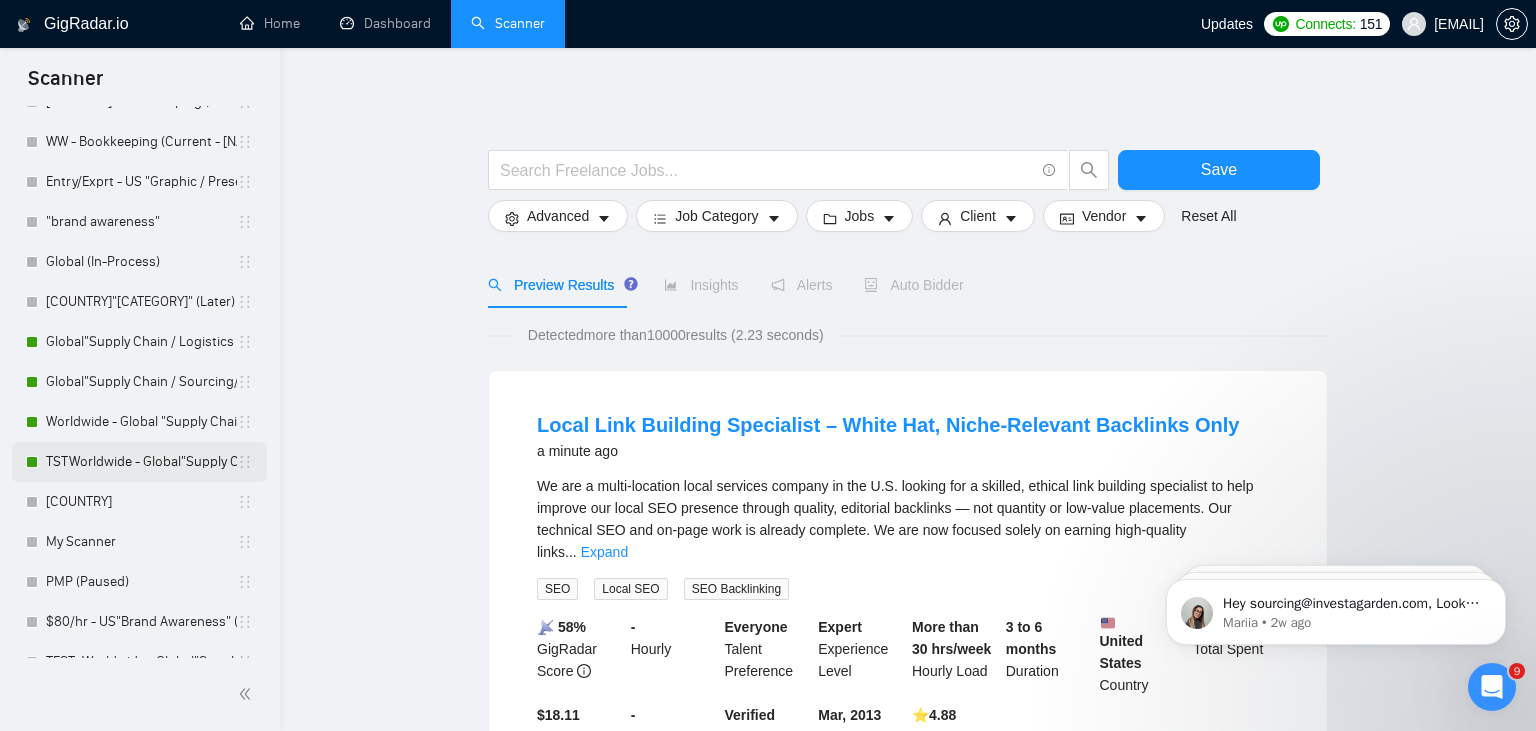 click on "TSTWorldwide - Global"Supply Chain / Sourcing/Procurement" (In Process)" at bounding box center [141, 462] 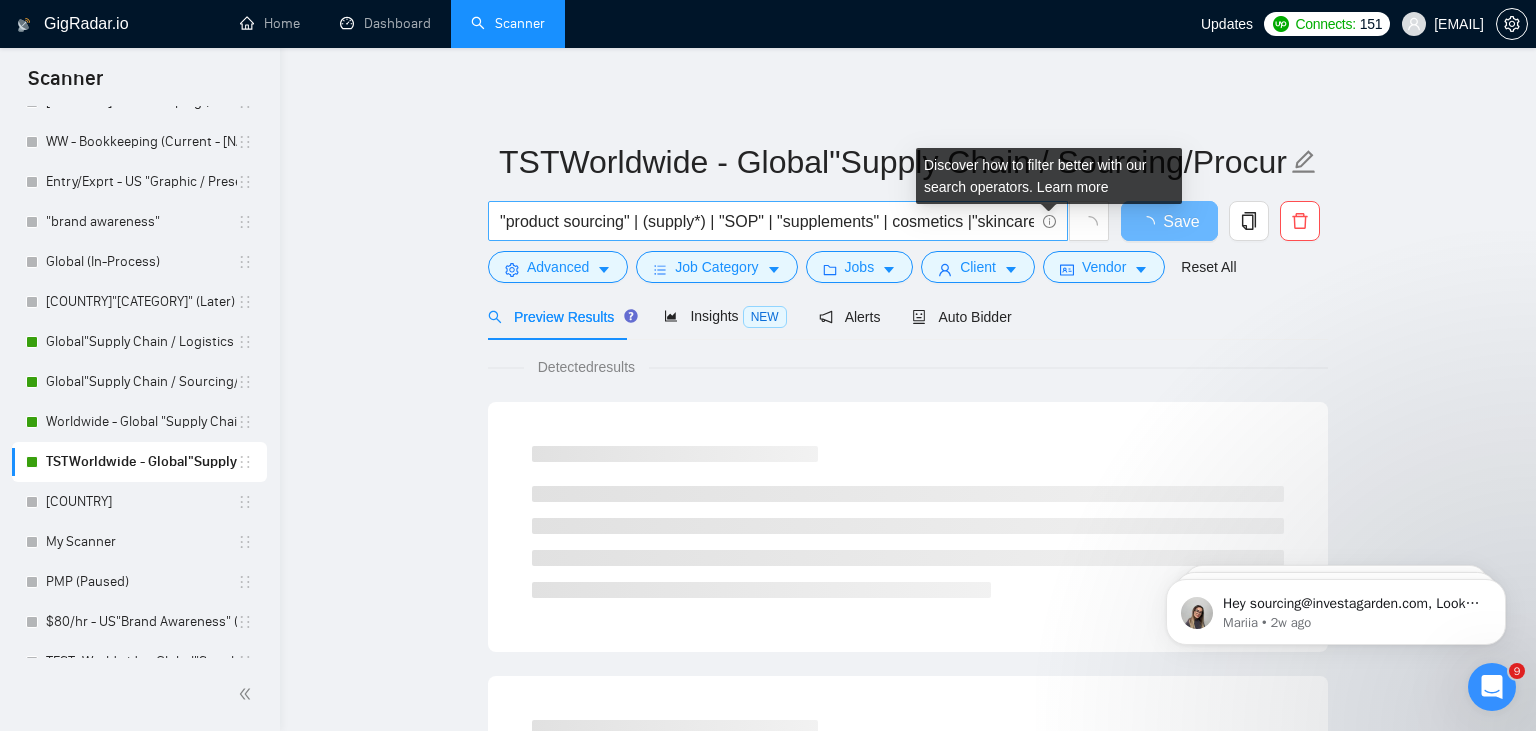 click 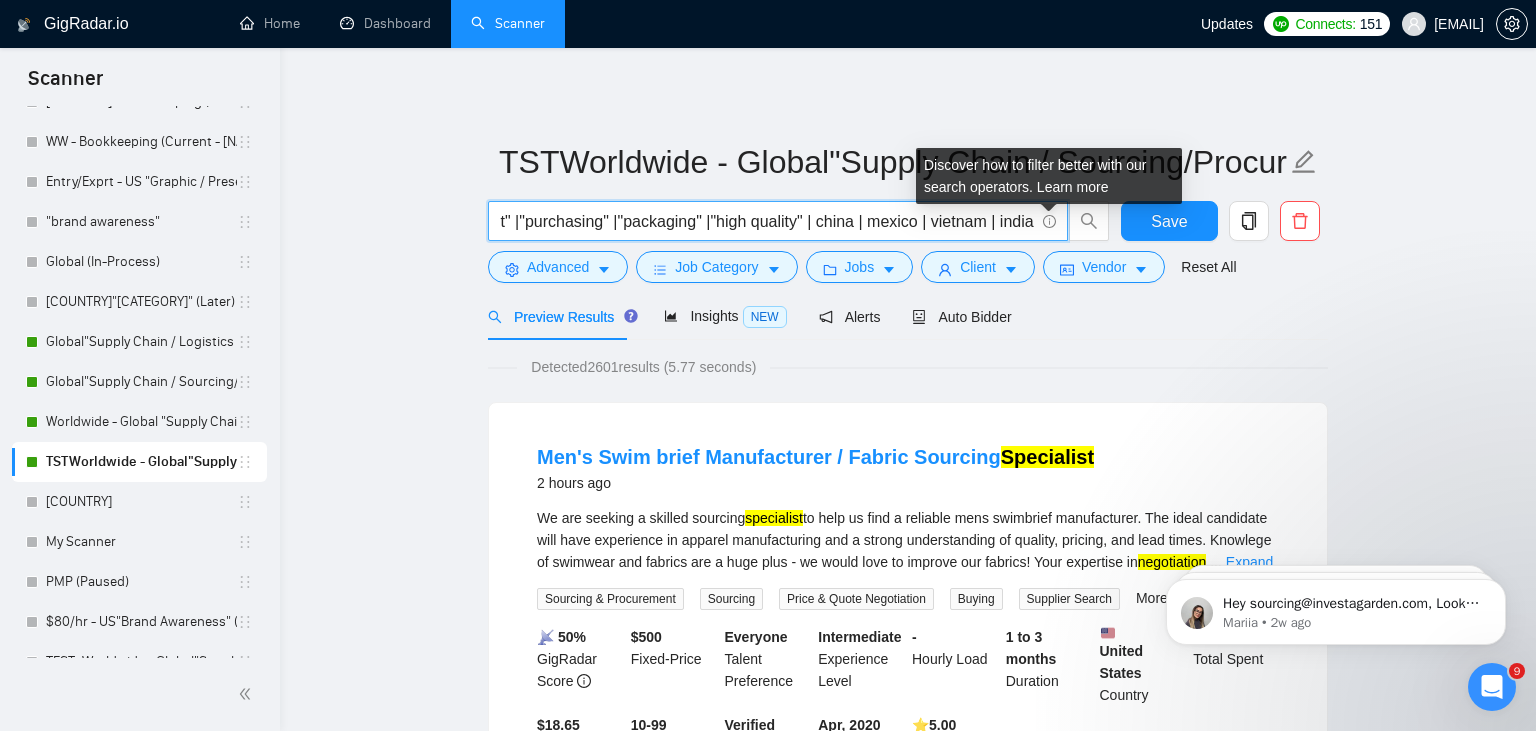 click 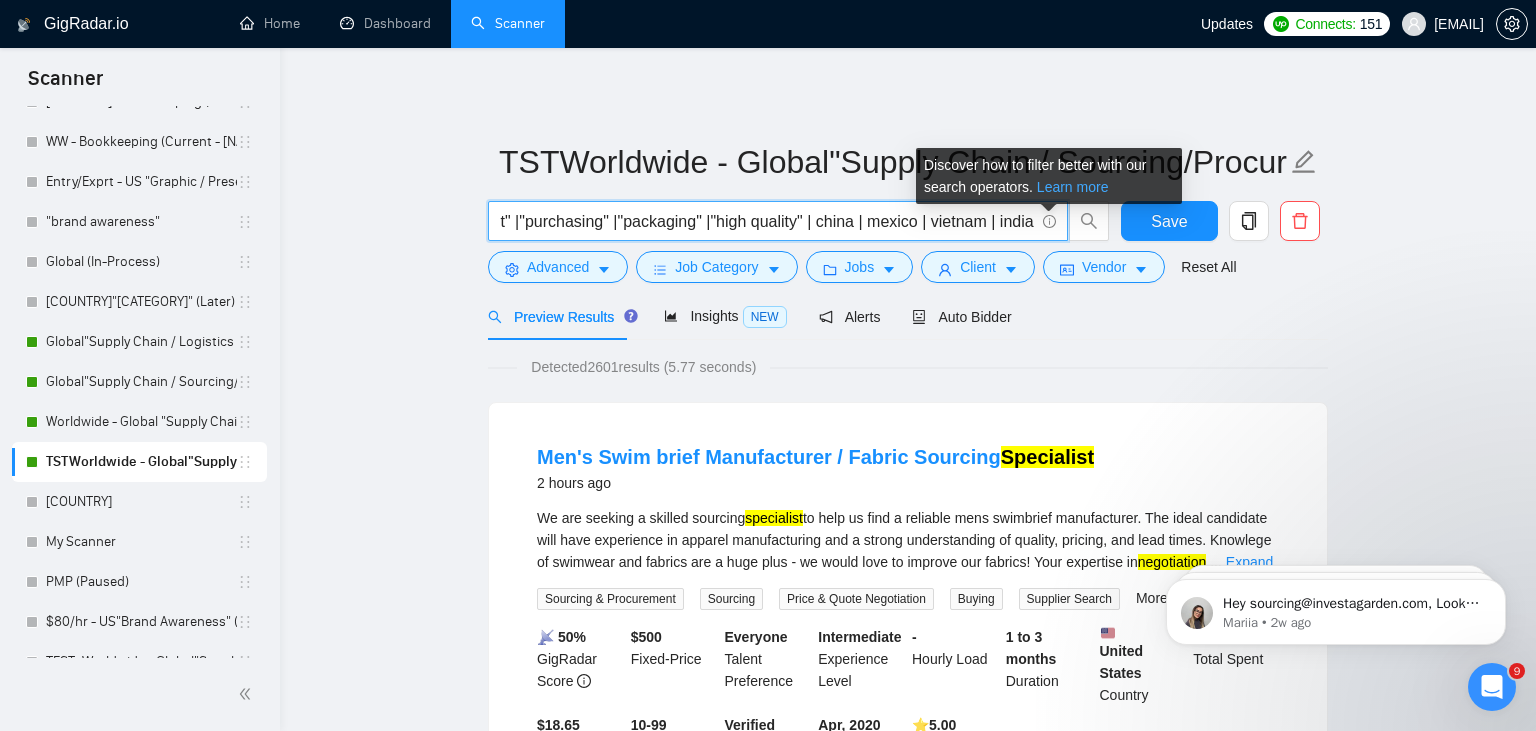 click on "Learn more" at bounding box center (1073, 187) 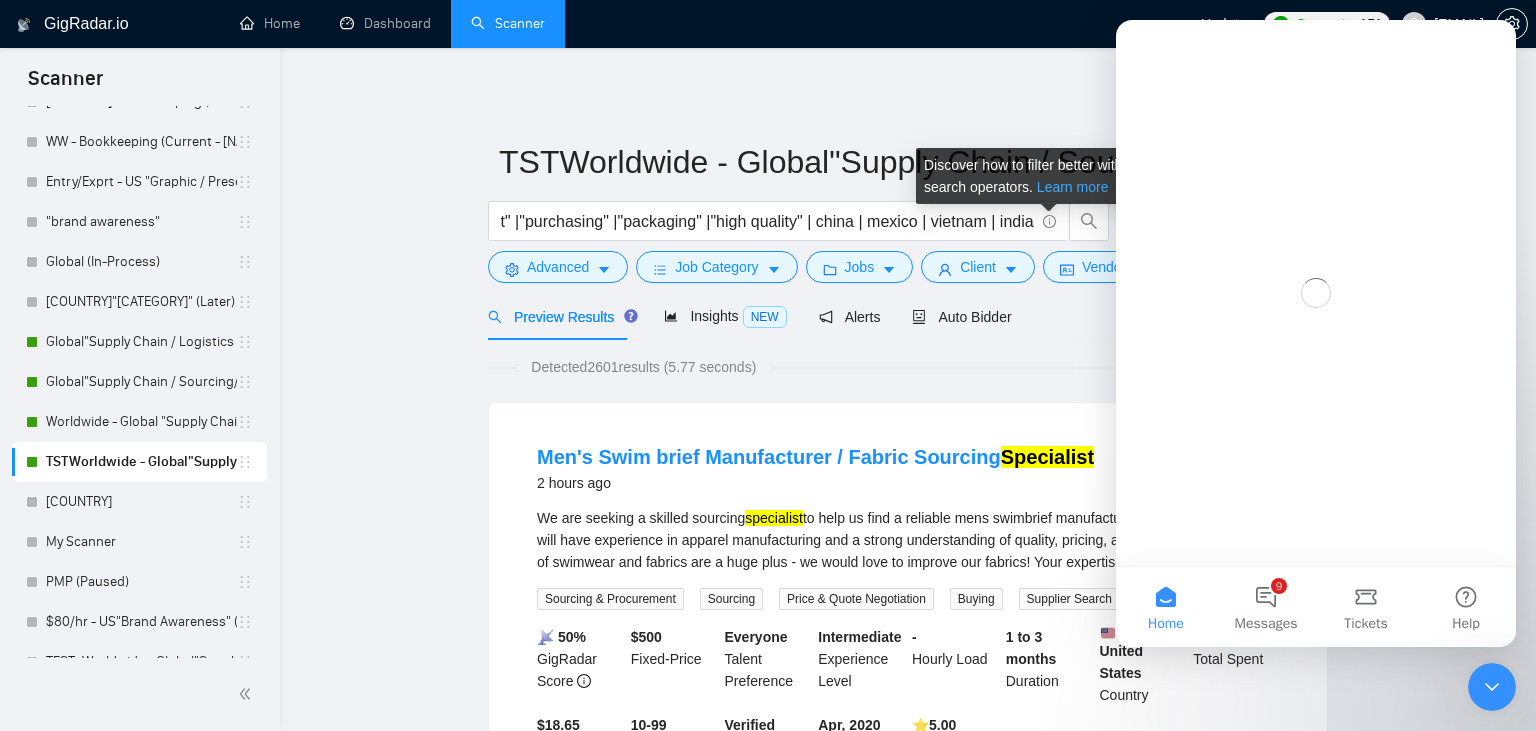 scroll, scrollTop: 0, scrollLeft: 0, axis: both 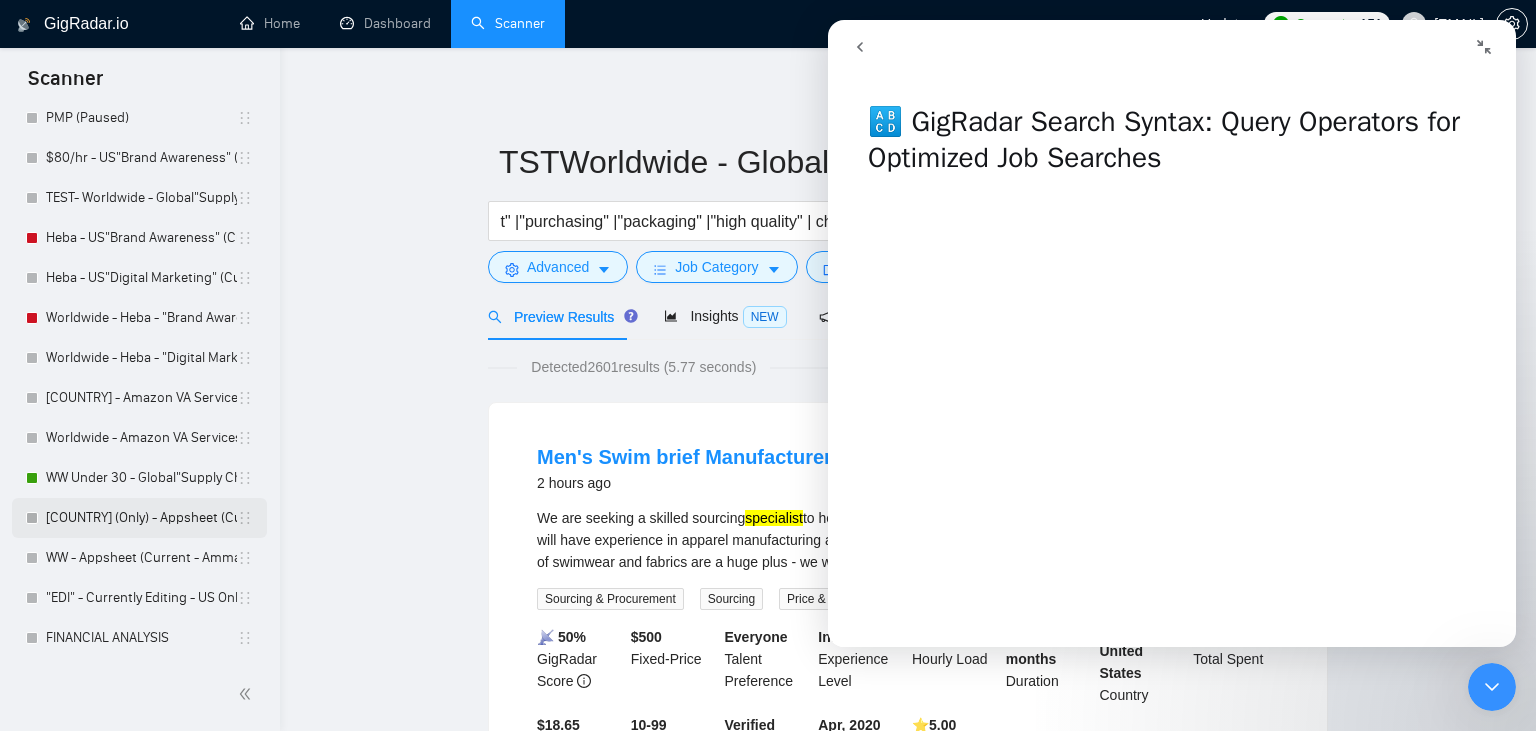 click on "US (Only) - Appsheet (Current - Ammar)" at bounding box center (141, 518) 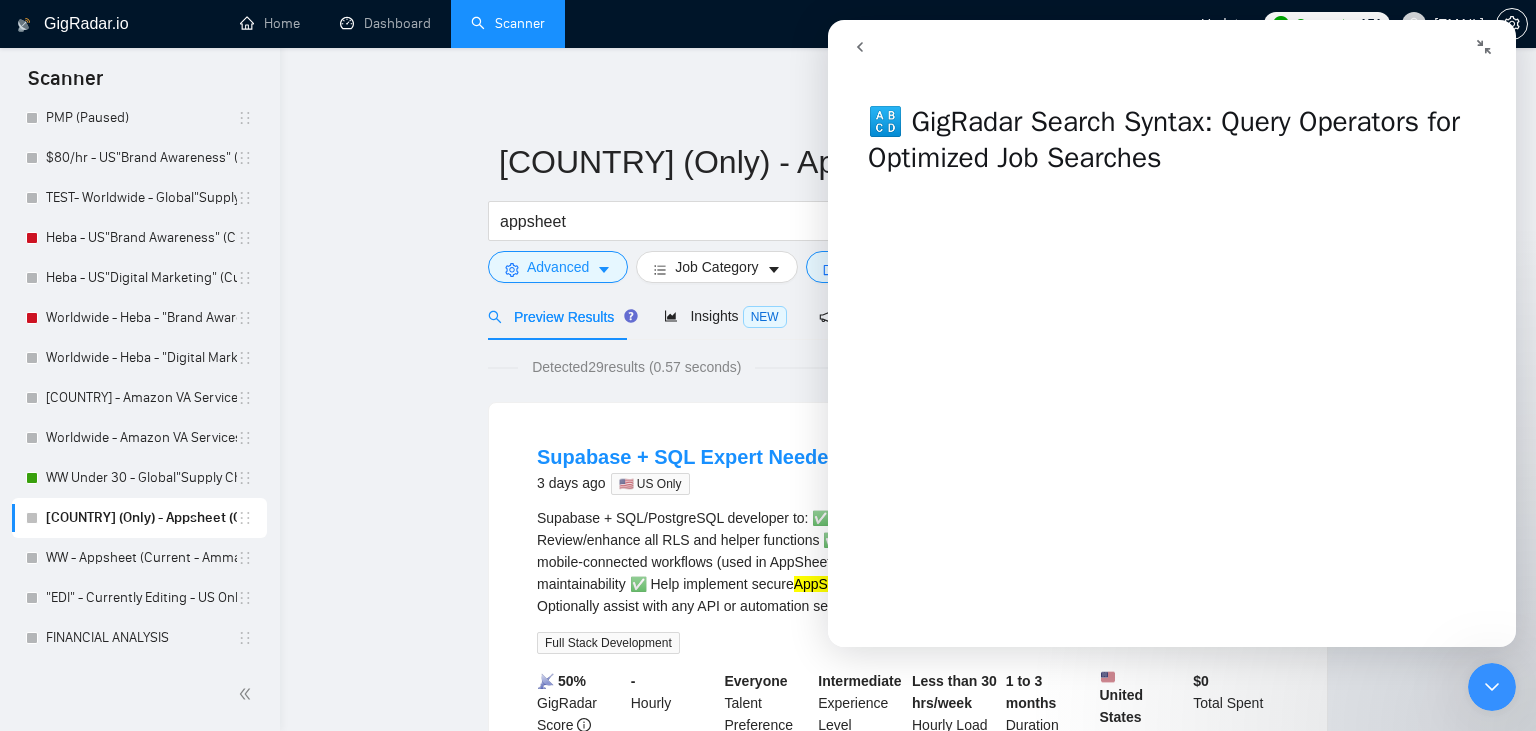 scroll, scrollTop: 130, scrollLeft: 0, axis: vertical 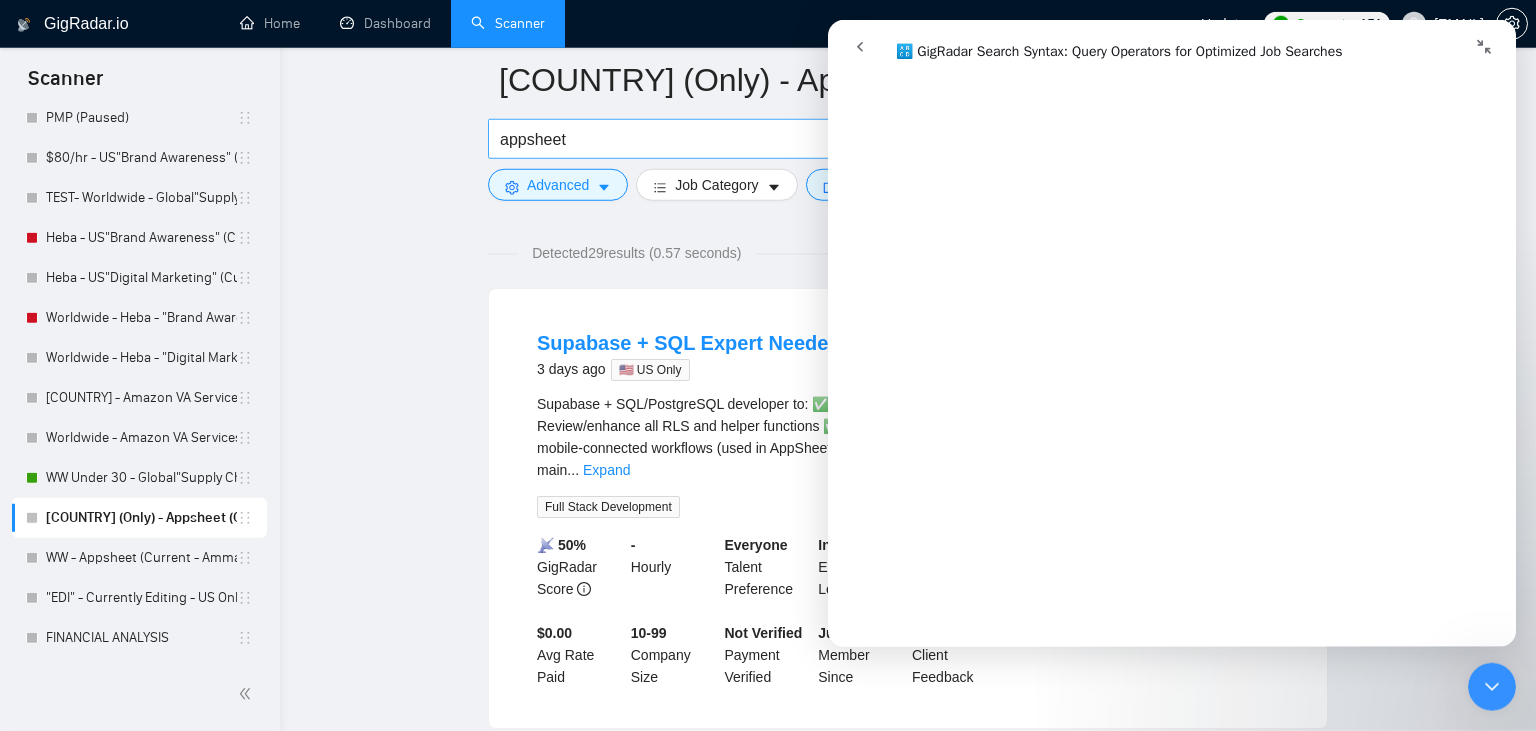click on "appsheet" at bounding box center (767, 139) 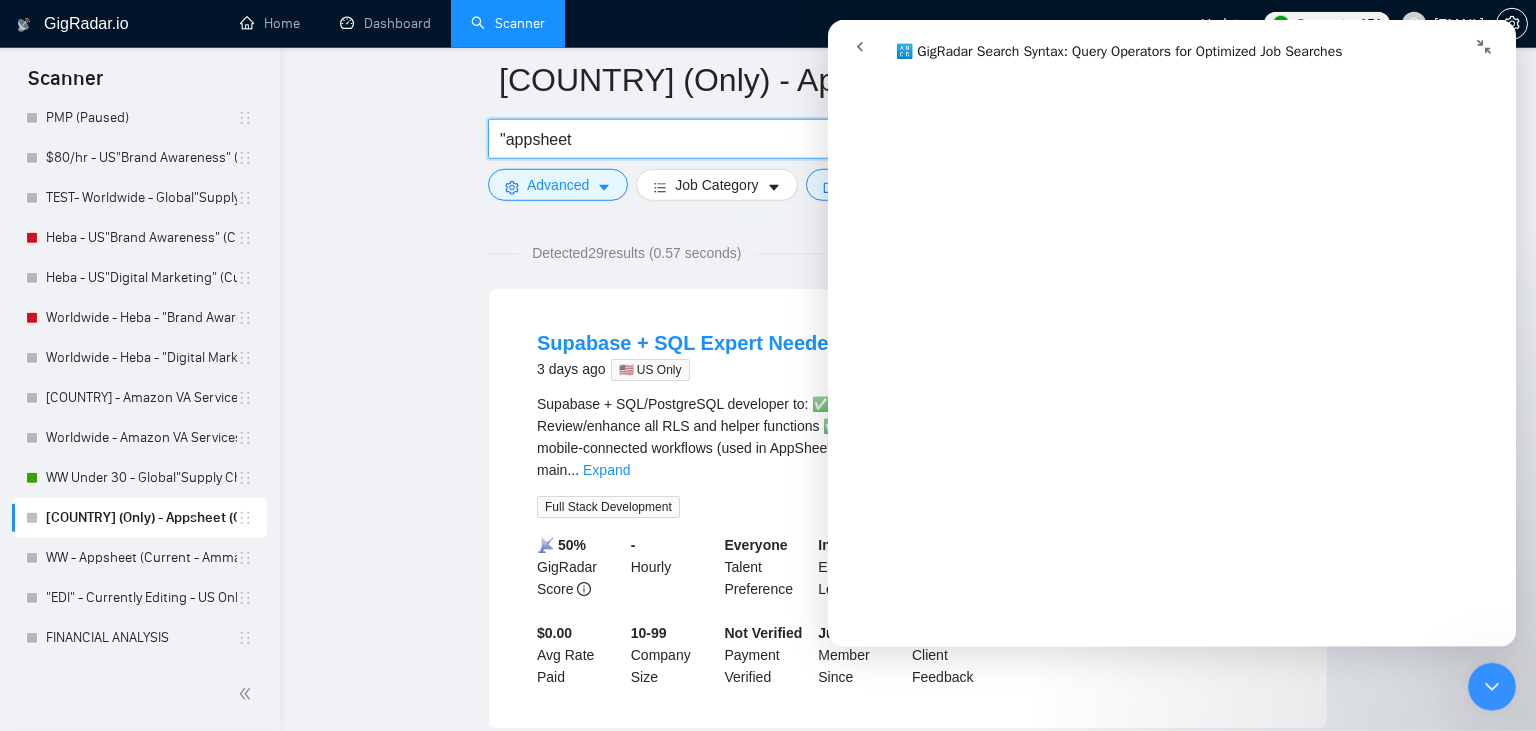 click on ""appsheet" at bounding box center (767, 139) 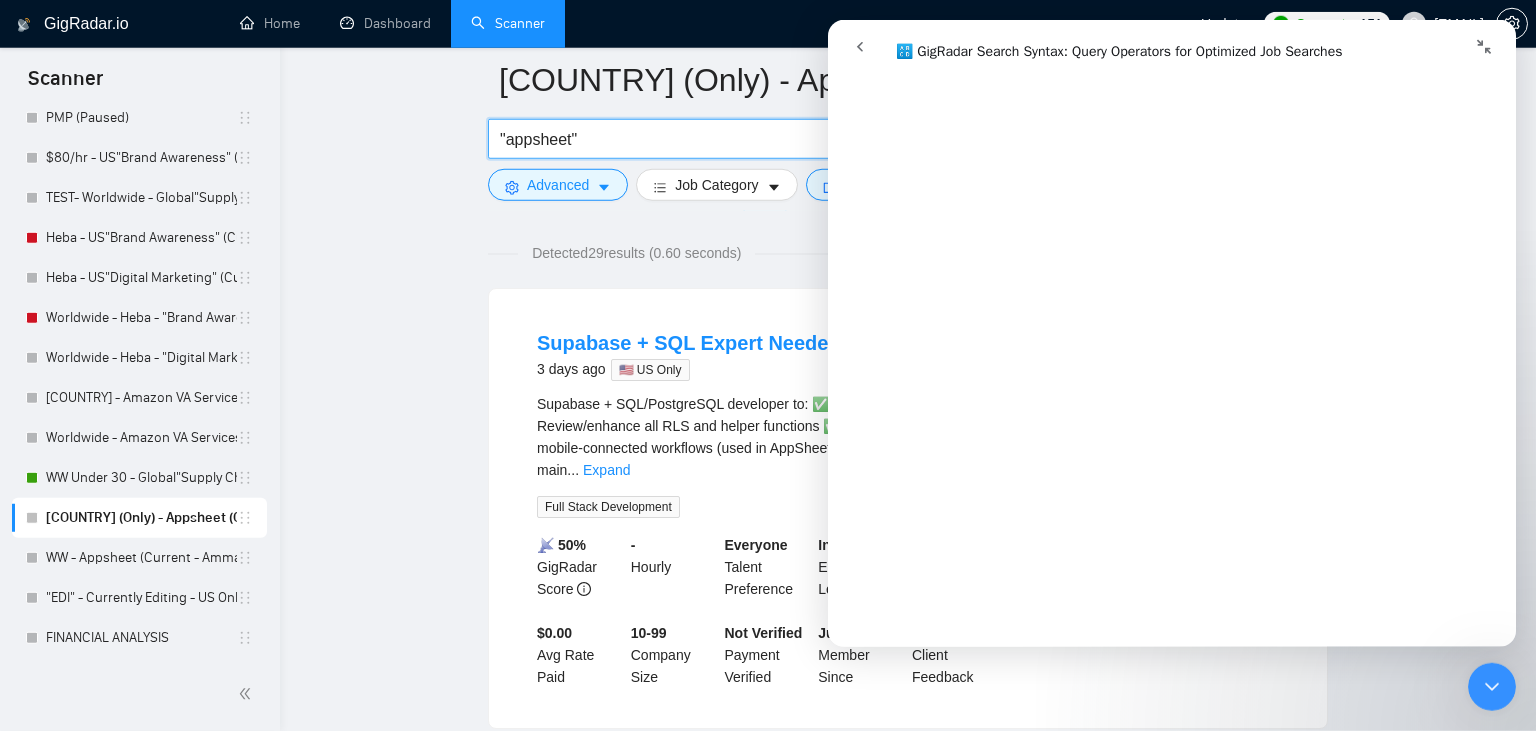 click on "US (Only) - Appsheet (Current - Ammar) "appsheet" Save Advanced   Job Category   Jobs   Client   Vendor   Reset All Preview Results Insights NEW Alerts Auto Bidder Detected   29  results   (0.60 seconds) Supabase + SQL Expert Needed to Audit & Finalize Business System 3 days ago 🇺🇸 US Only Supabase + SQL/PostgreSQL developer to:
✅ Audit the schema for security, performance, and structure
✅ Review/enhance all RLS and helper functions
✅ Add missing policies, indexes, and table relationships
✅ Optimize for mobile-connected workflows (used in AppSheet)
✅ Guide/implement best practices for scaling, modularity, and main ... Expand Full Stack Development 📡   50% GigRadar Score   - Hourly Everyone Talent Preference Intermediate Experience Level Less than 30 hrs/week Hourly Load 1 to 3 months Duration   United States Country $ 0 Total Spent $0.00 Avg Rate Paid 10-99 Company Size Not Verified Payment Verified Jul, 2025 Member Since ⭐️  0.00 Client Feedback AppSheet 3 days ago AppSheet ..." at bounding box center (908, 2469) 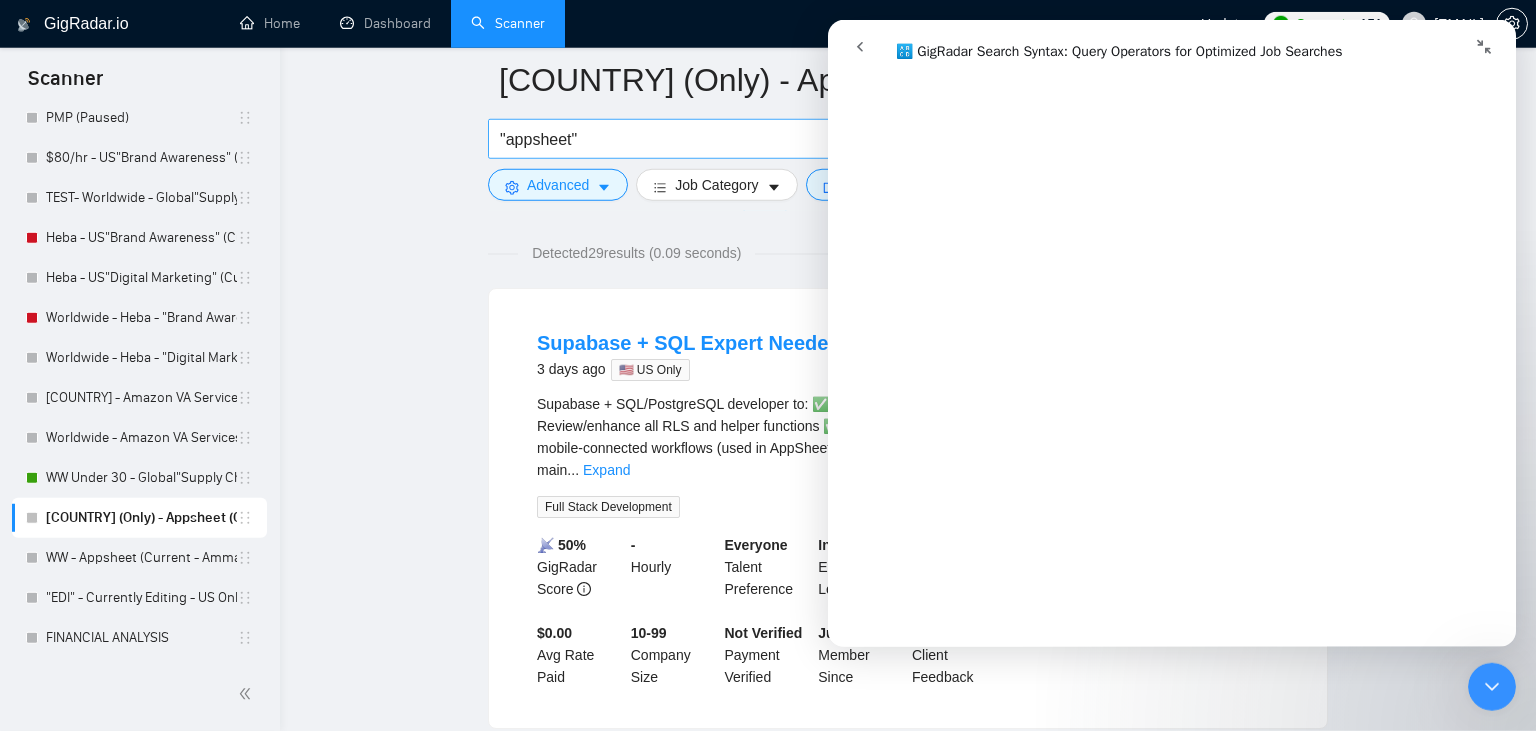 click on ""appsheet"" at bounding box center [767, 139] 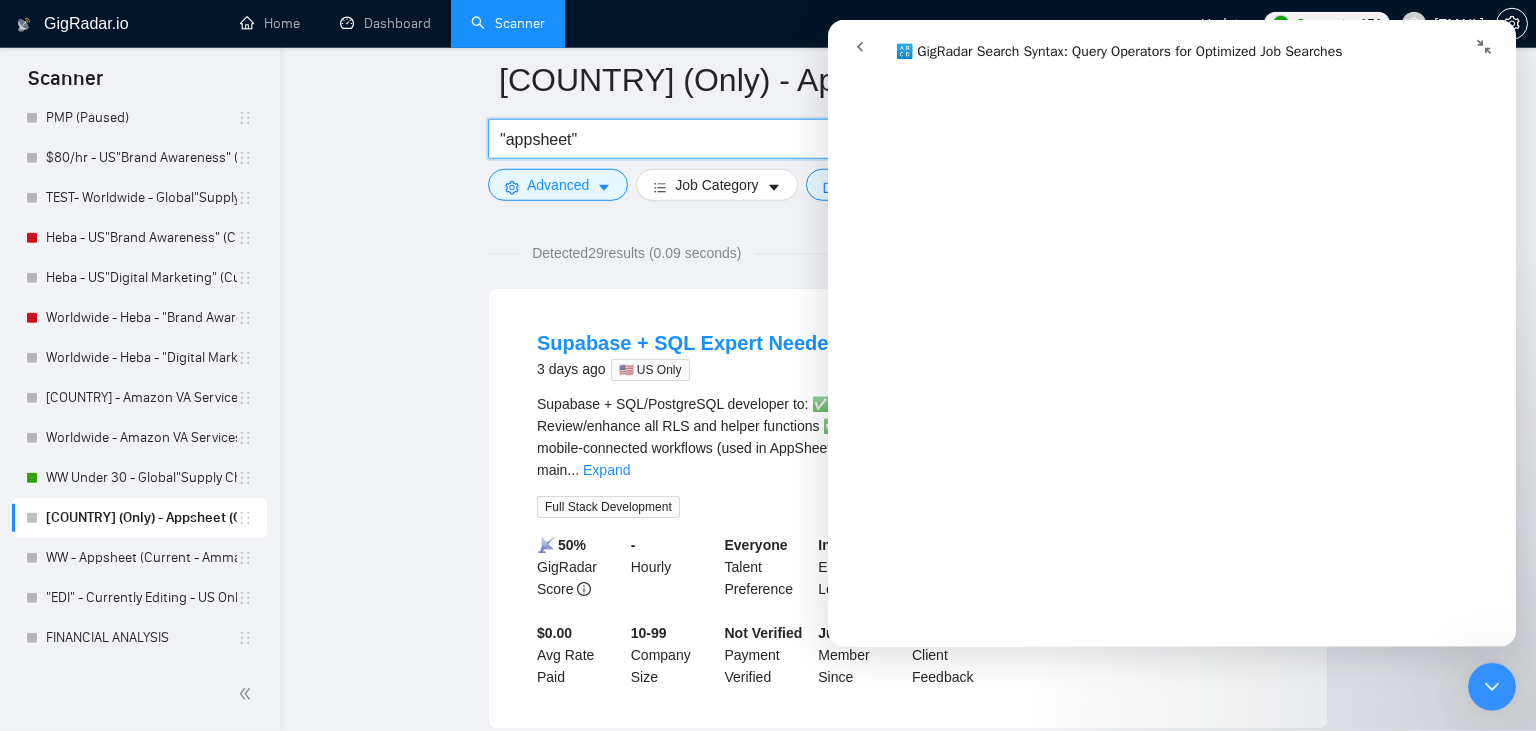 click on ""appsheet"" at bounding box center [767, 139] 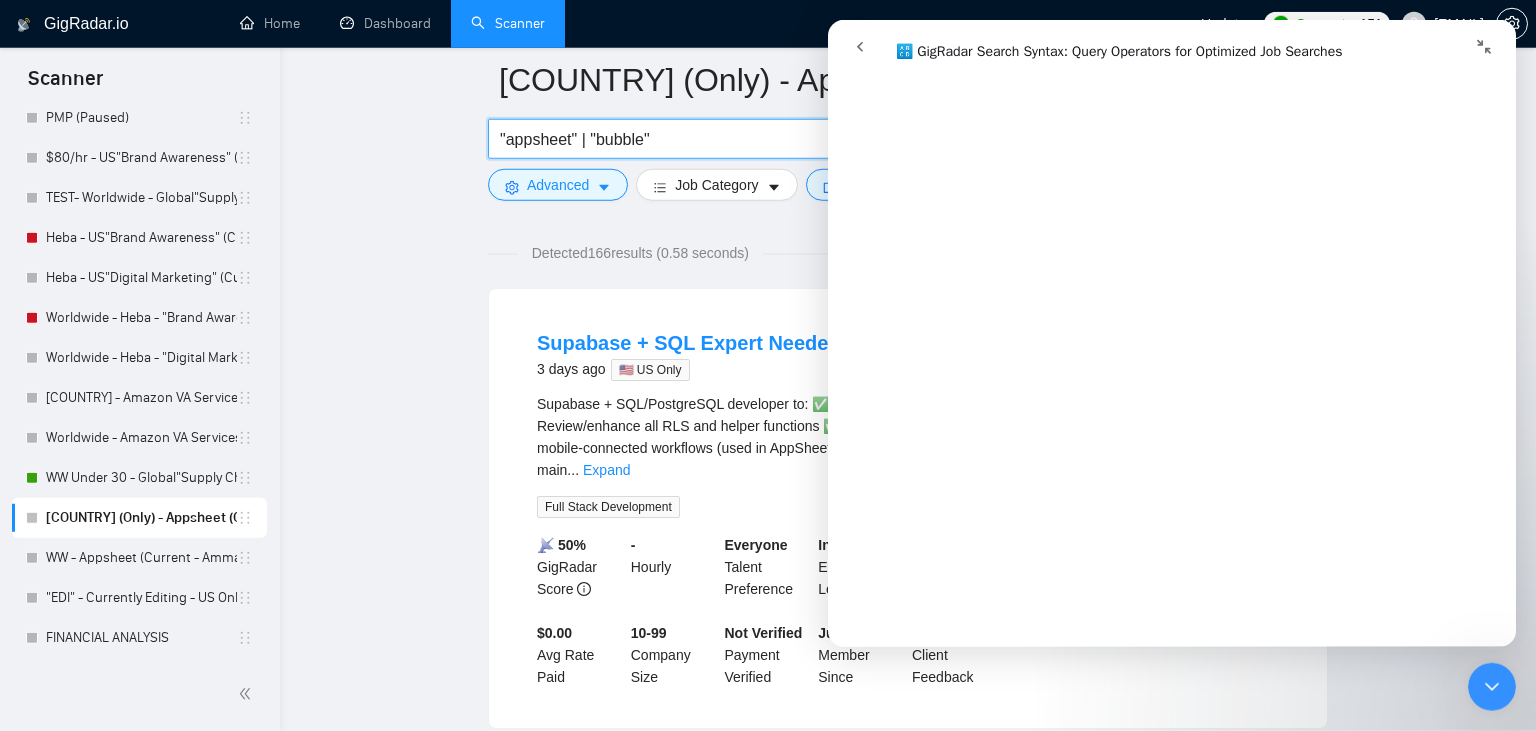 paste on "|" 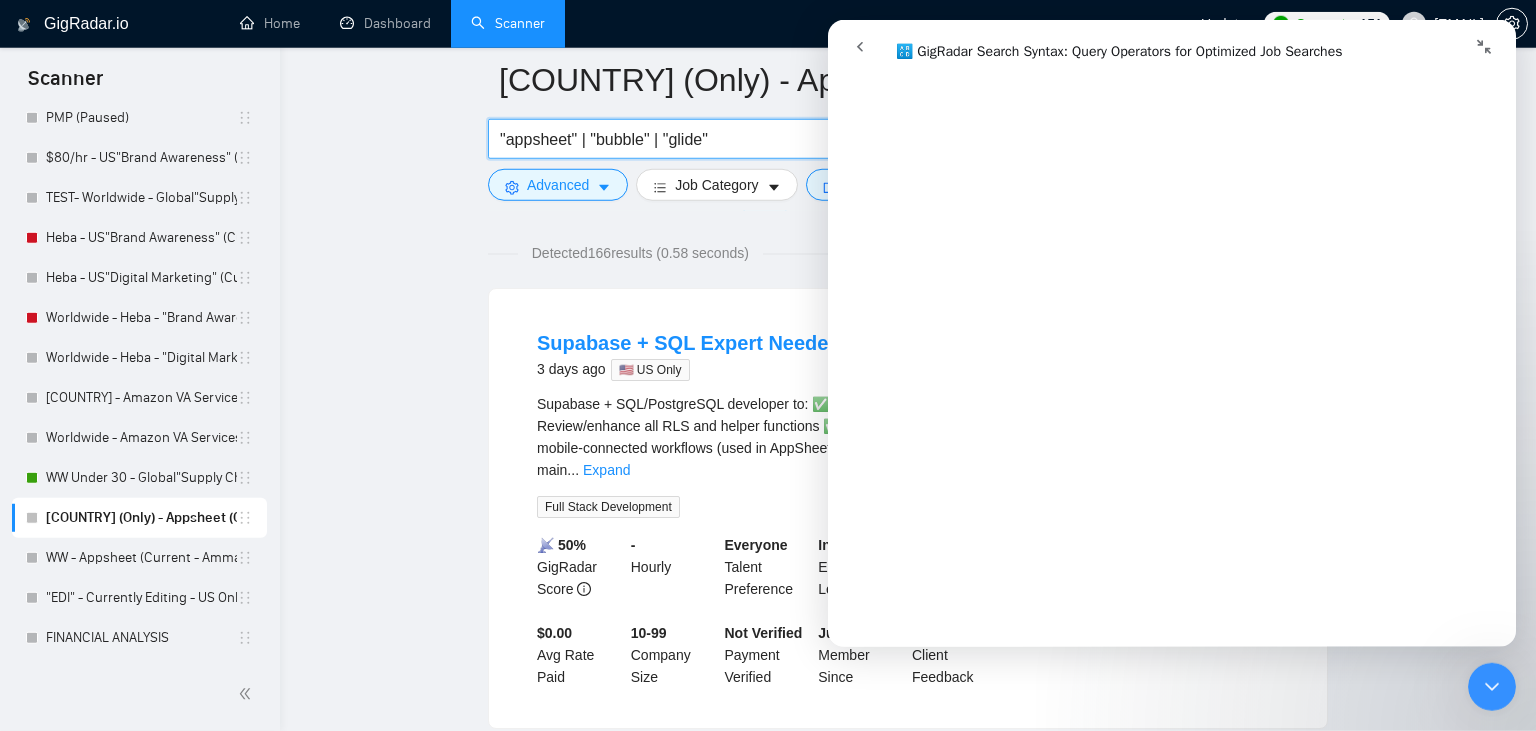 paste on "|" 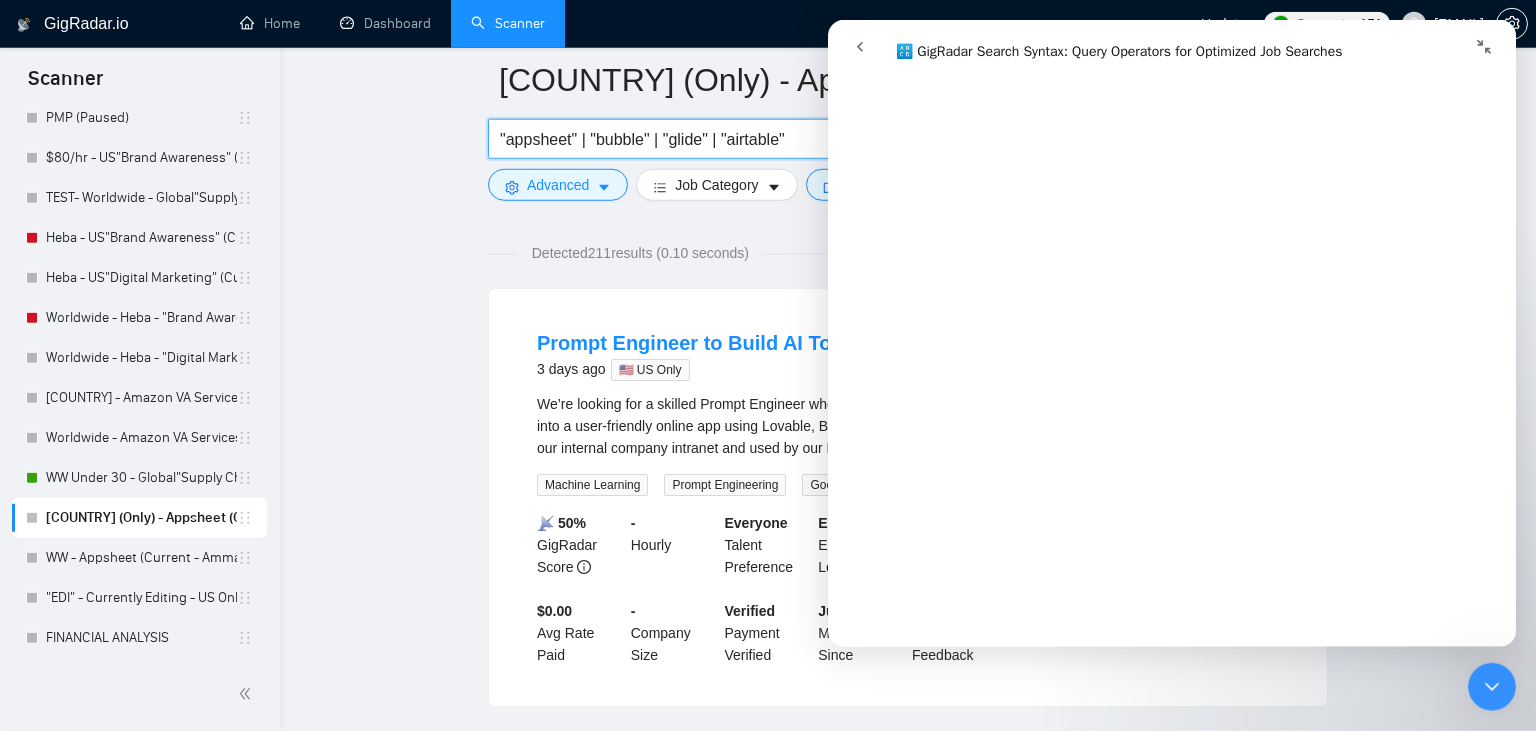 type on ""appsheet" | "bubble" | "glide" | "airtable"" 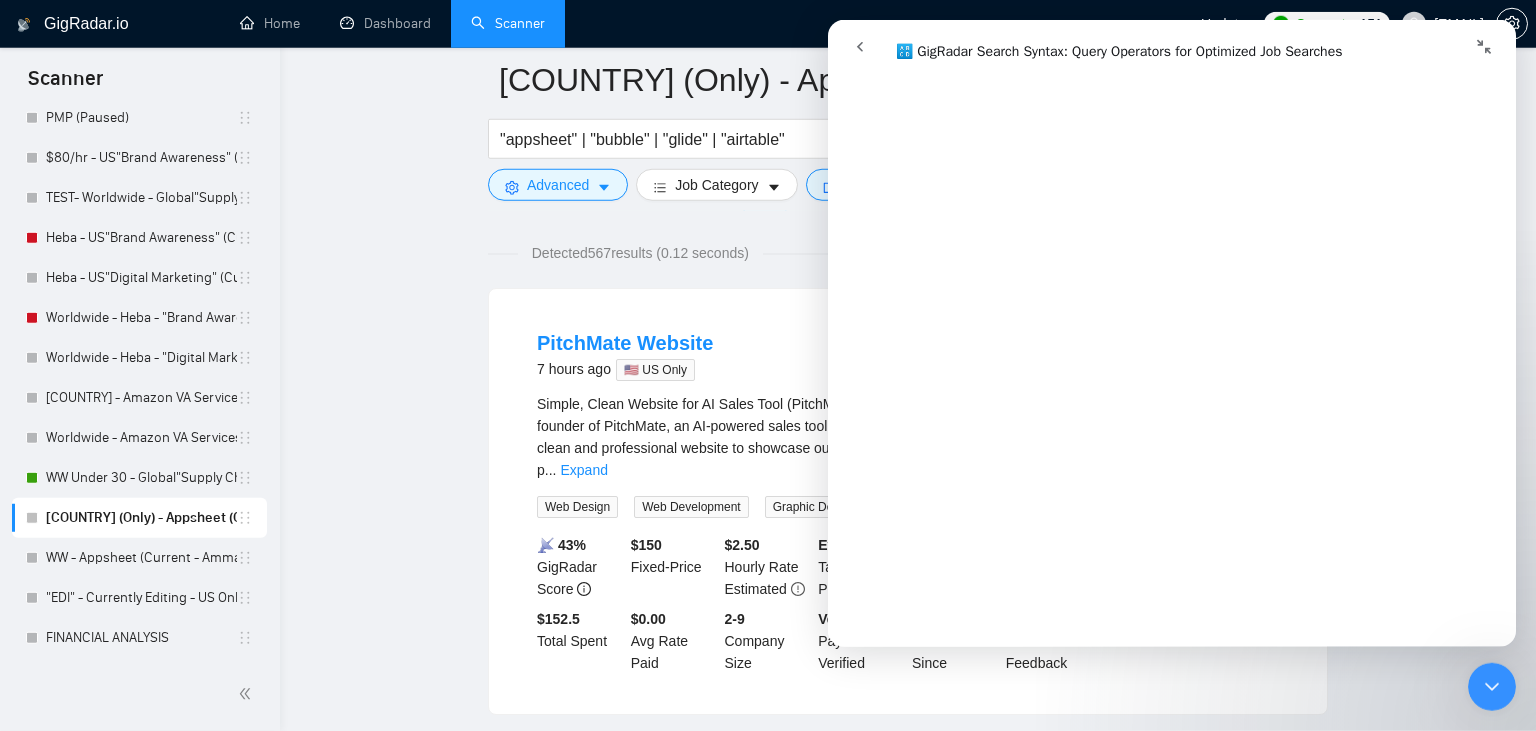 click 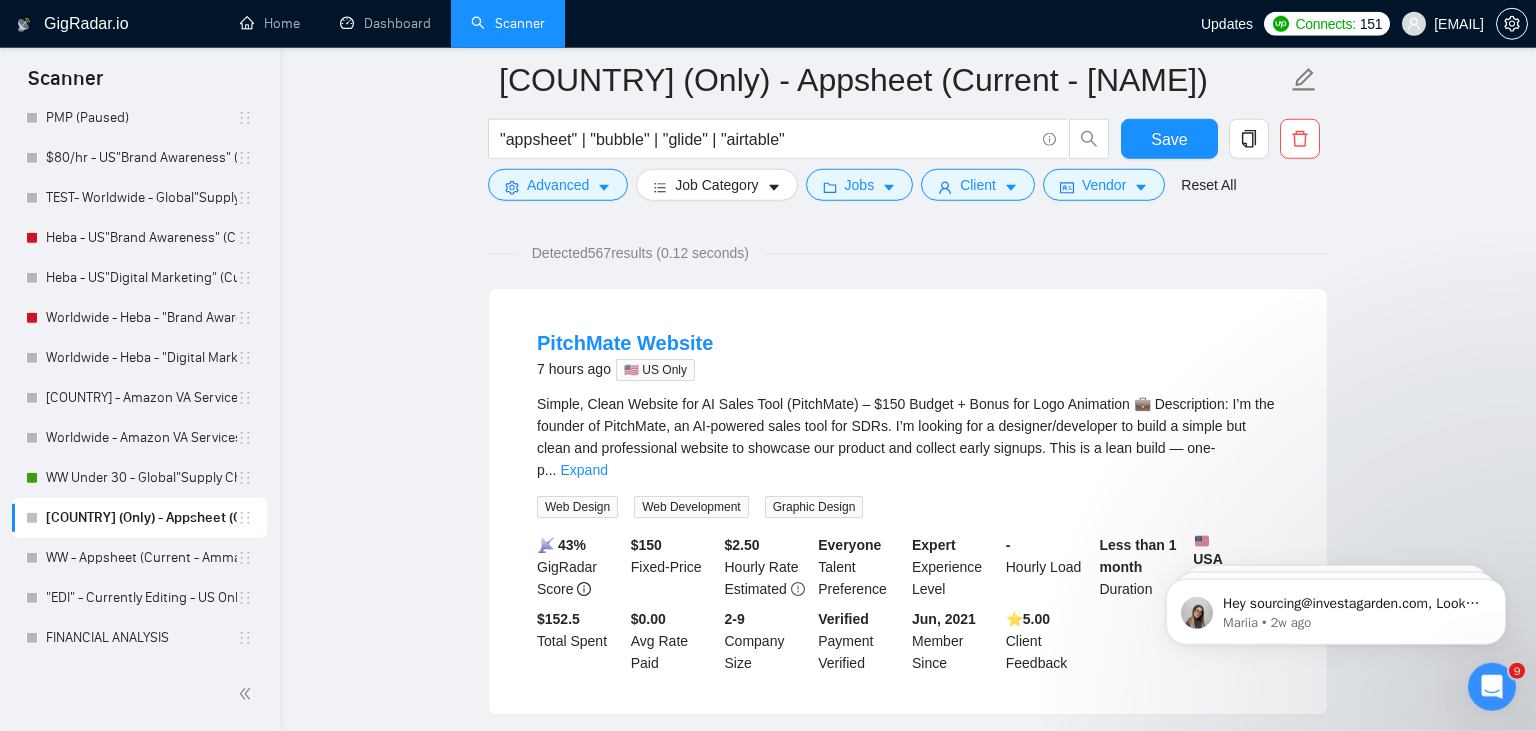 scroll, scrollTop: 0, scrollLeft: 0, axis: both 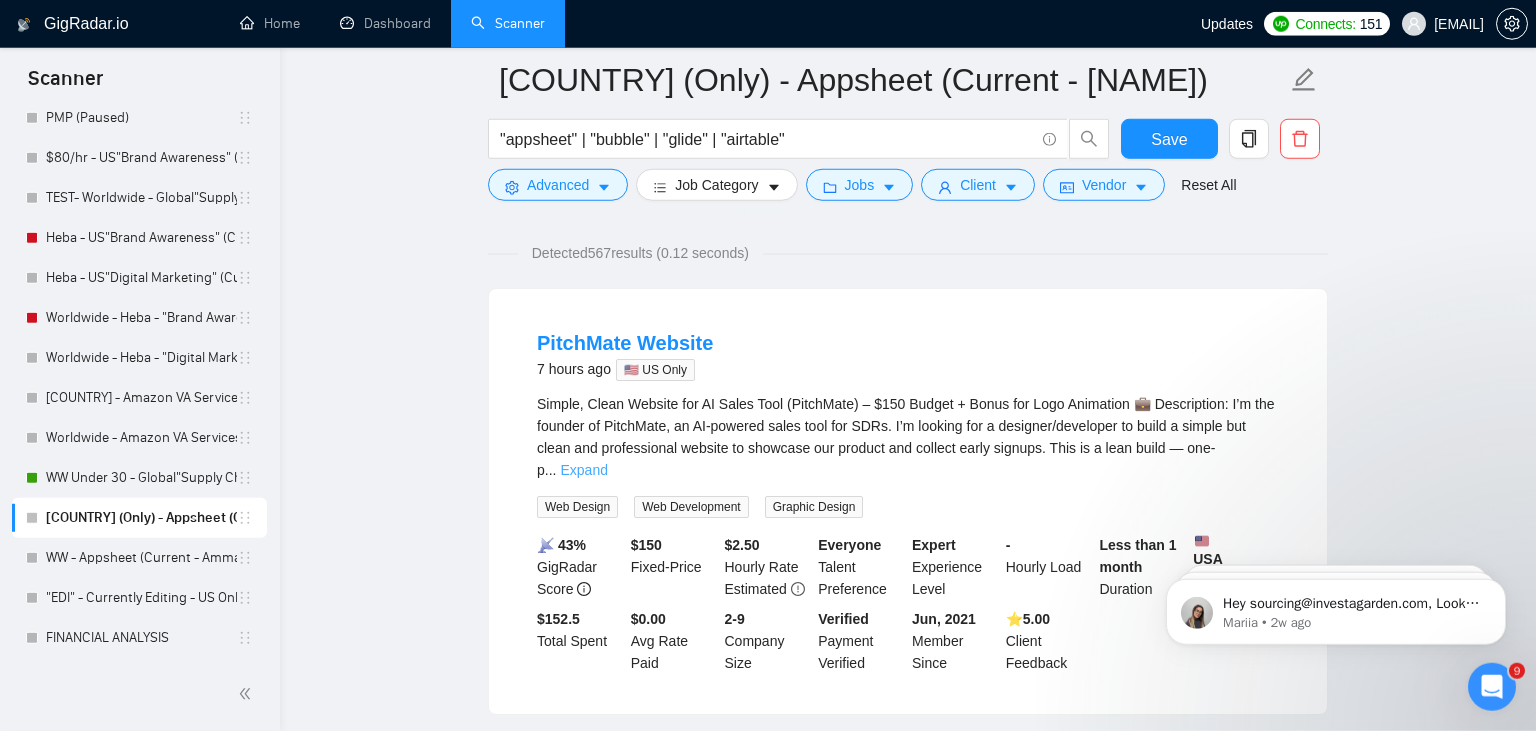 click on "Expand" at bounding box center (583, 470) 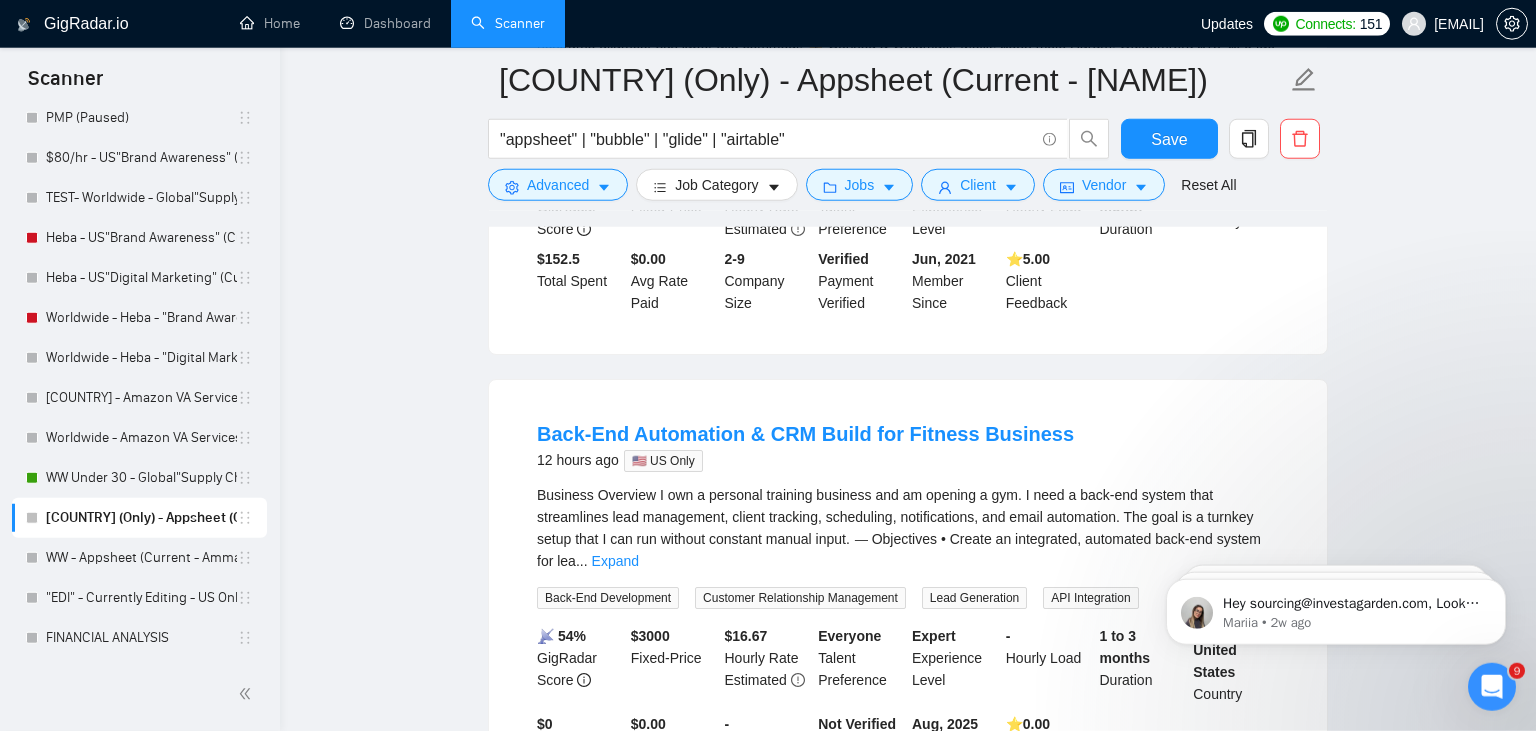 scroll, scrollTop: 793, scrollLeft: 0, axis: vertical 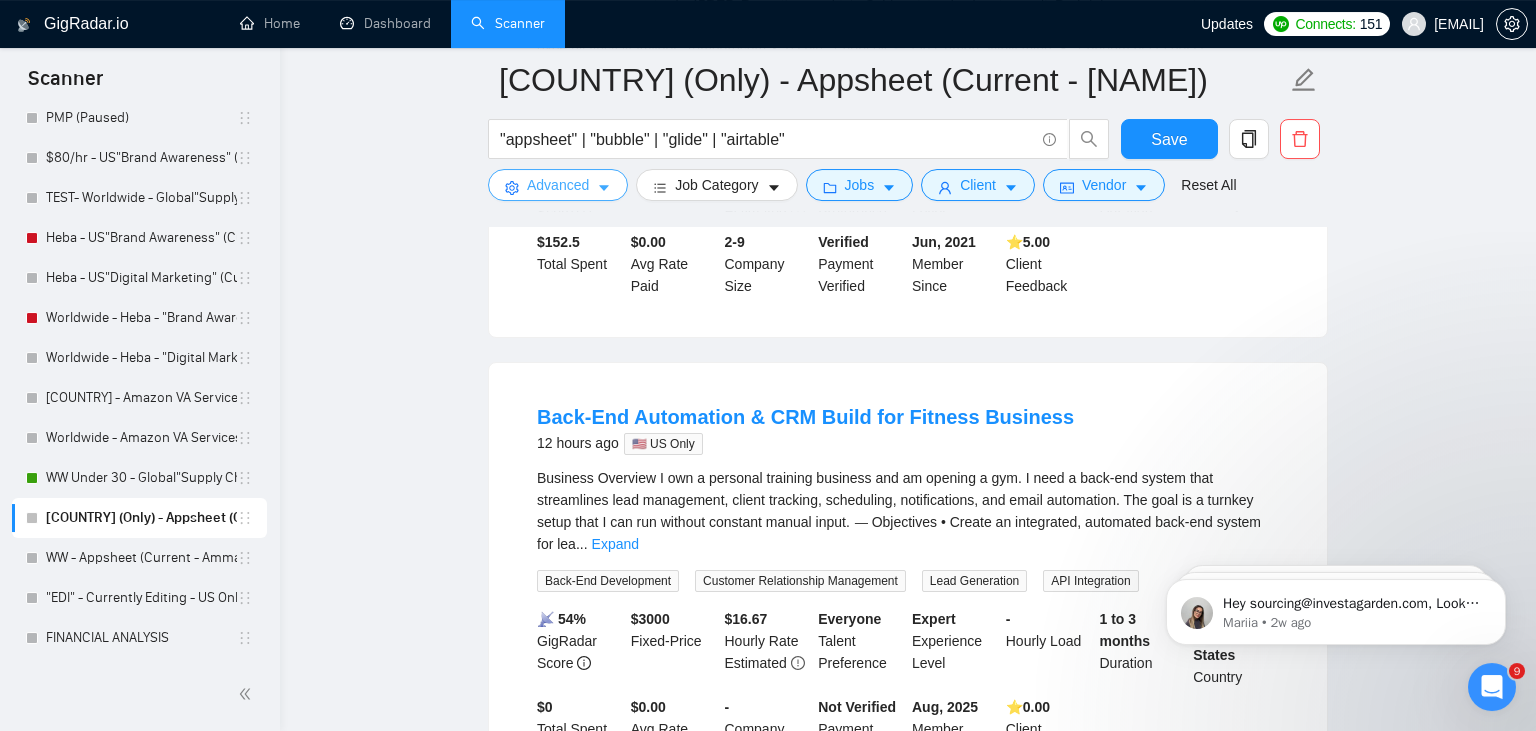 click on "Advanced" at bounding box center (558, 185) 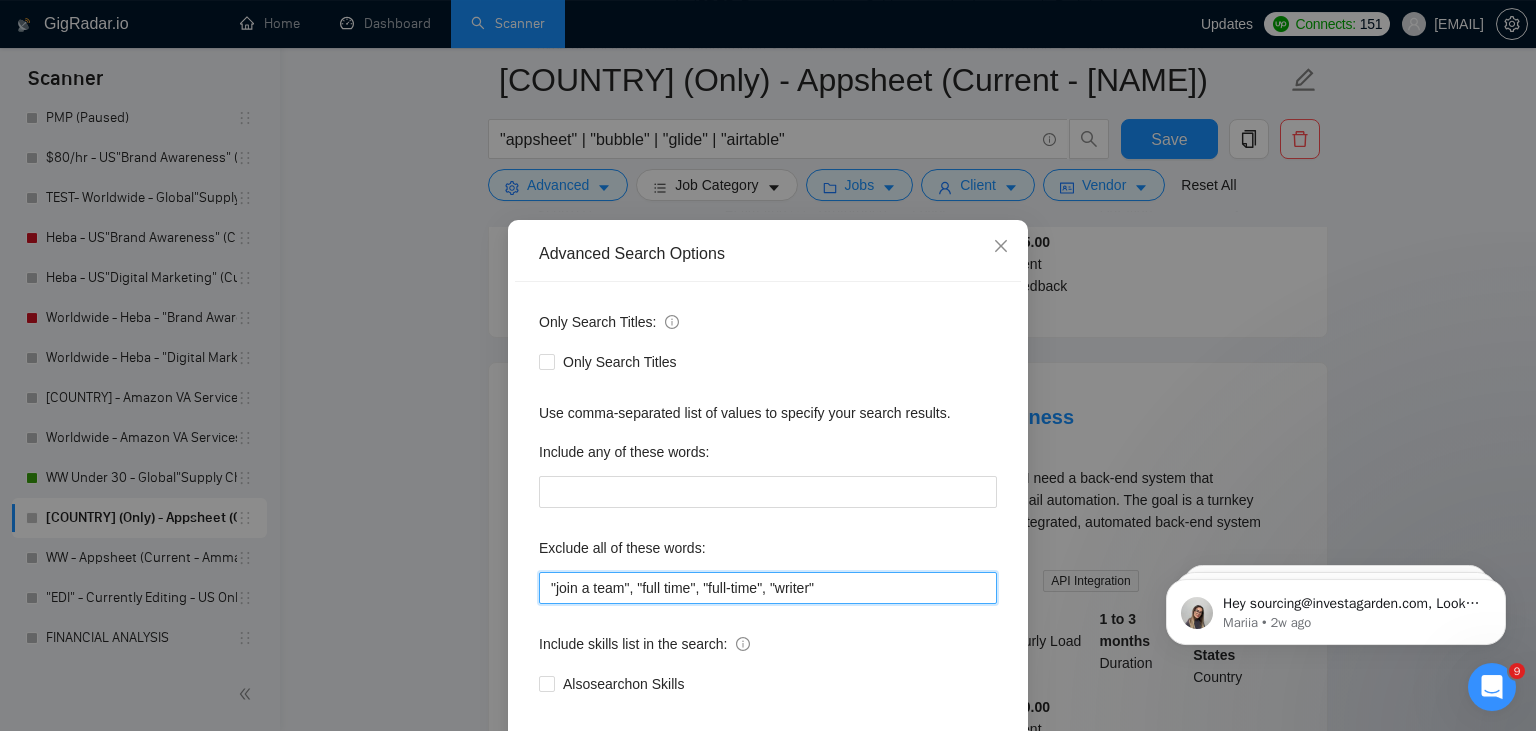 click on ""join a team", "full time", "full-time", "writer"" at bounding box center (768, 588) 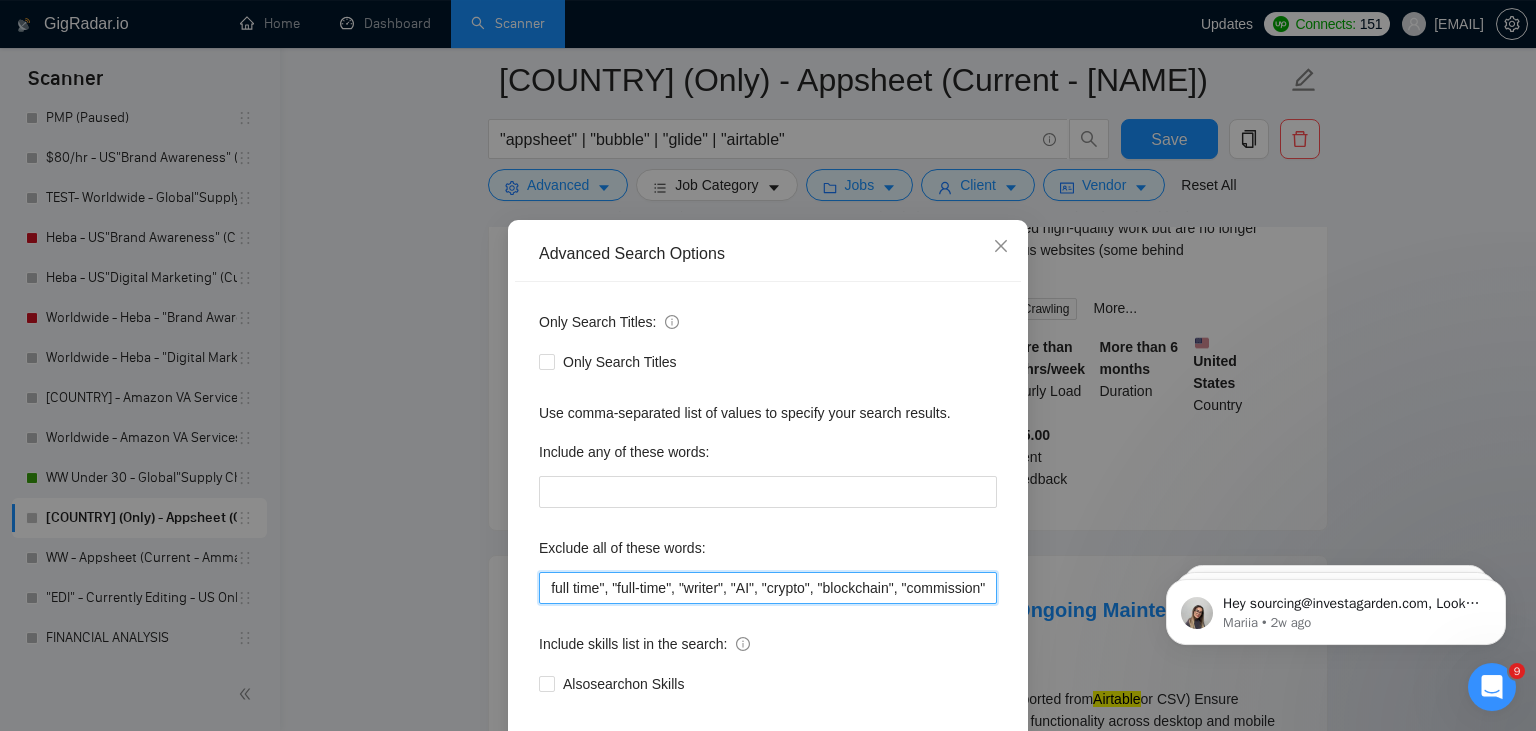 scroll, scrollTop: 0, scrollLeft: 100, axis: horizontal 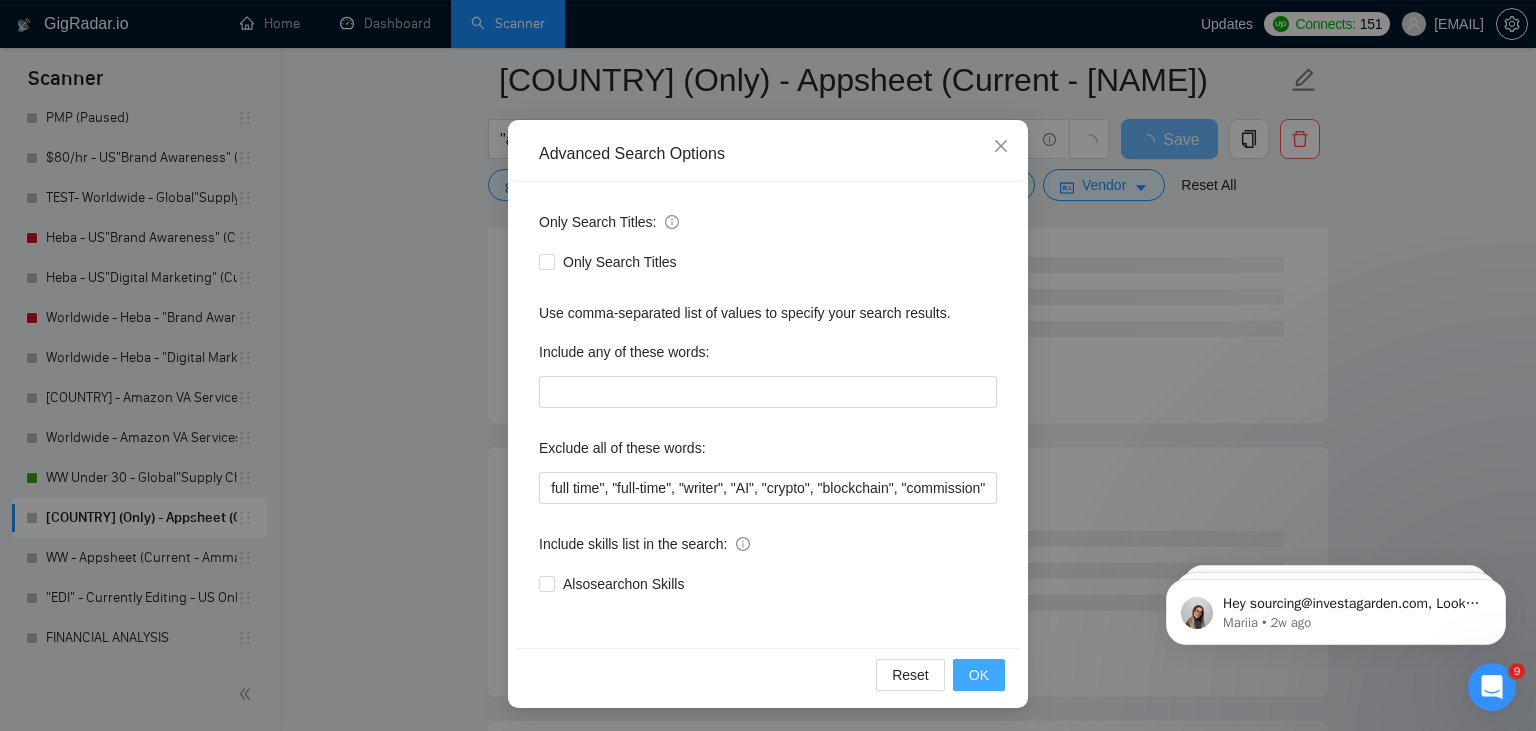 click on "OK" at bounding box center [979, 675] 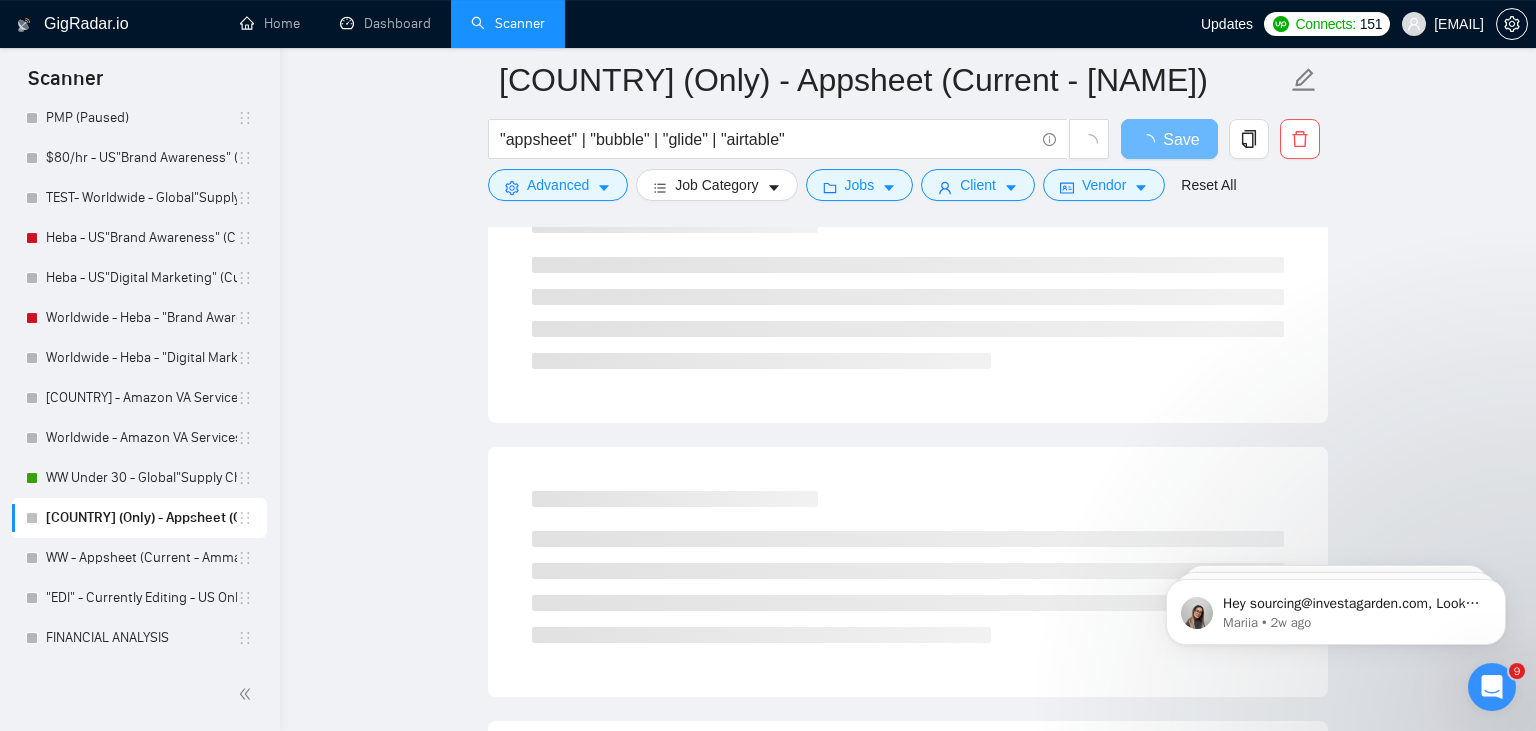 scroll, scrollTop: 0, scrollLeft: 0, axis: both 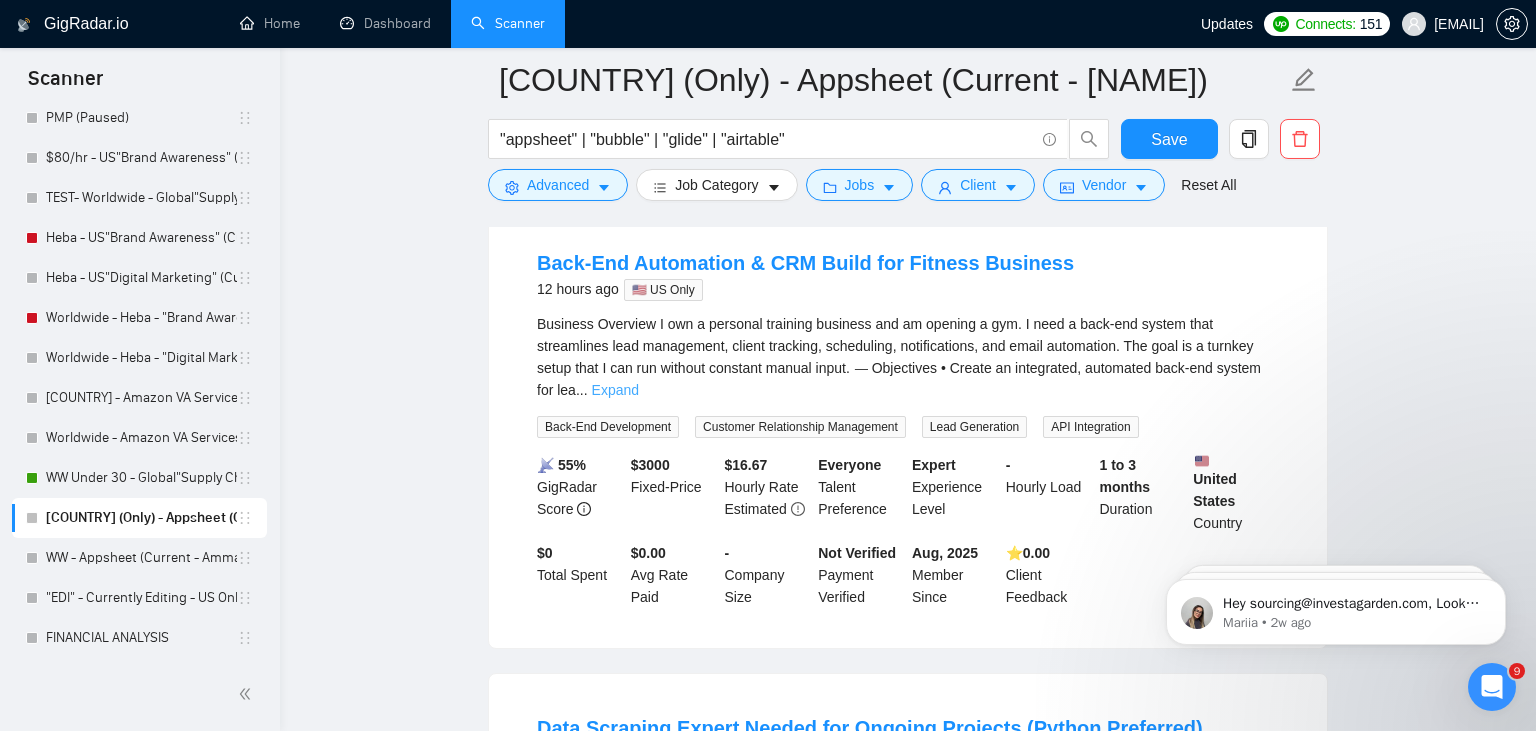click on "Expand" at bounding box center [615, 390] 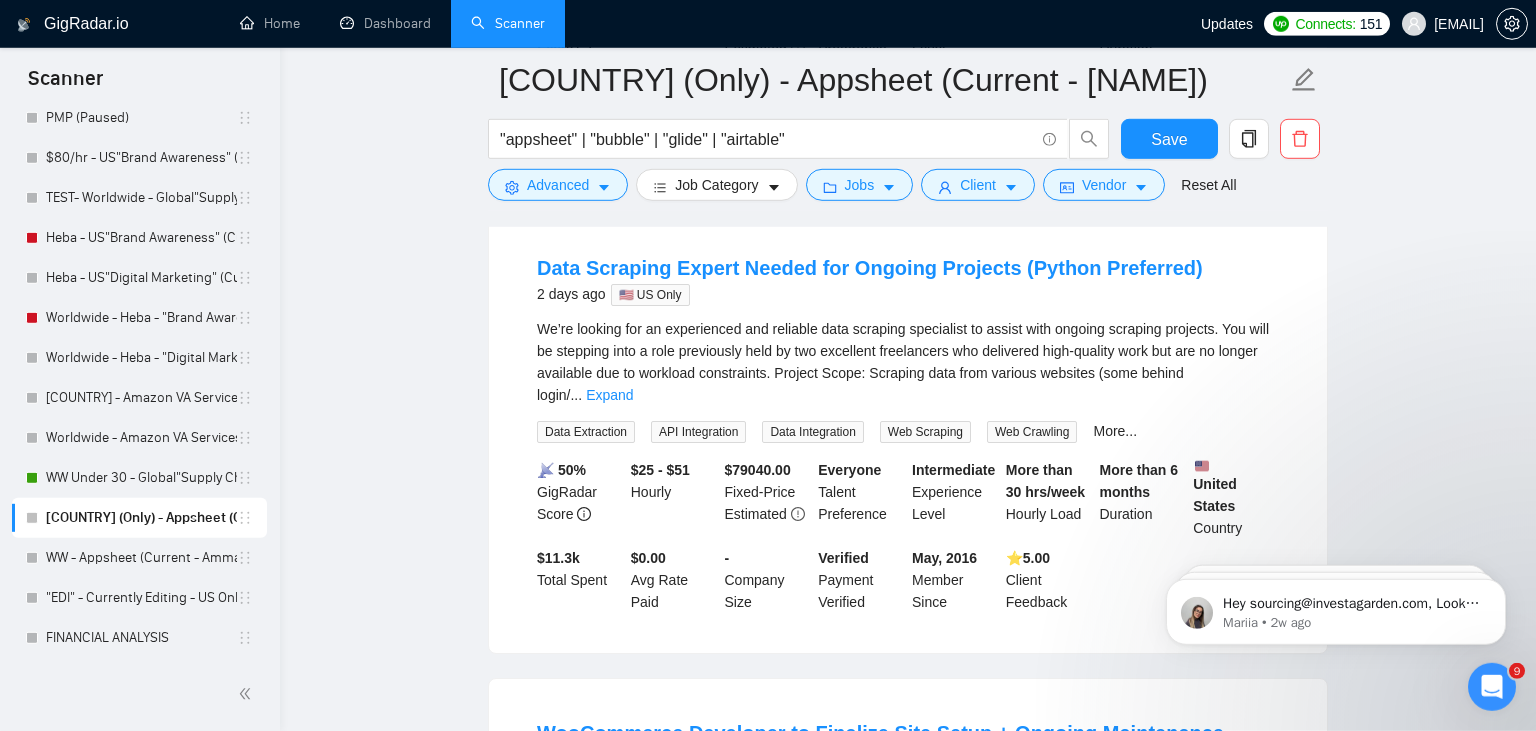 scroll, scrollTop: 1090, scrollLeft: 0, axis: vertical 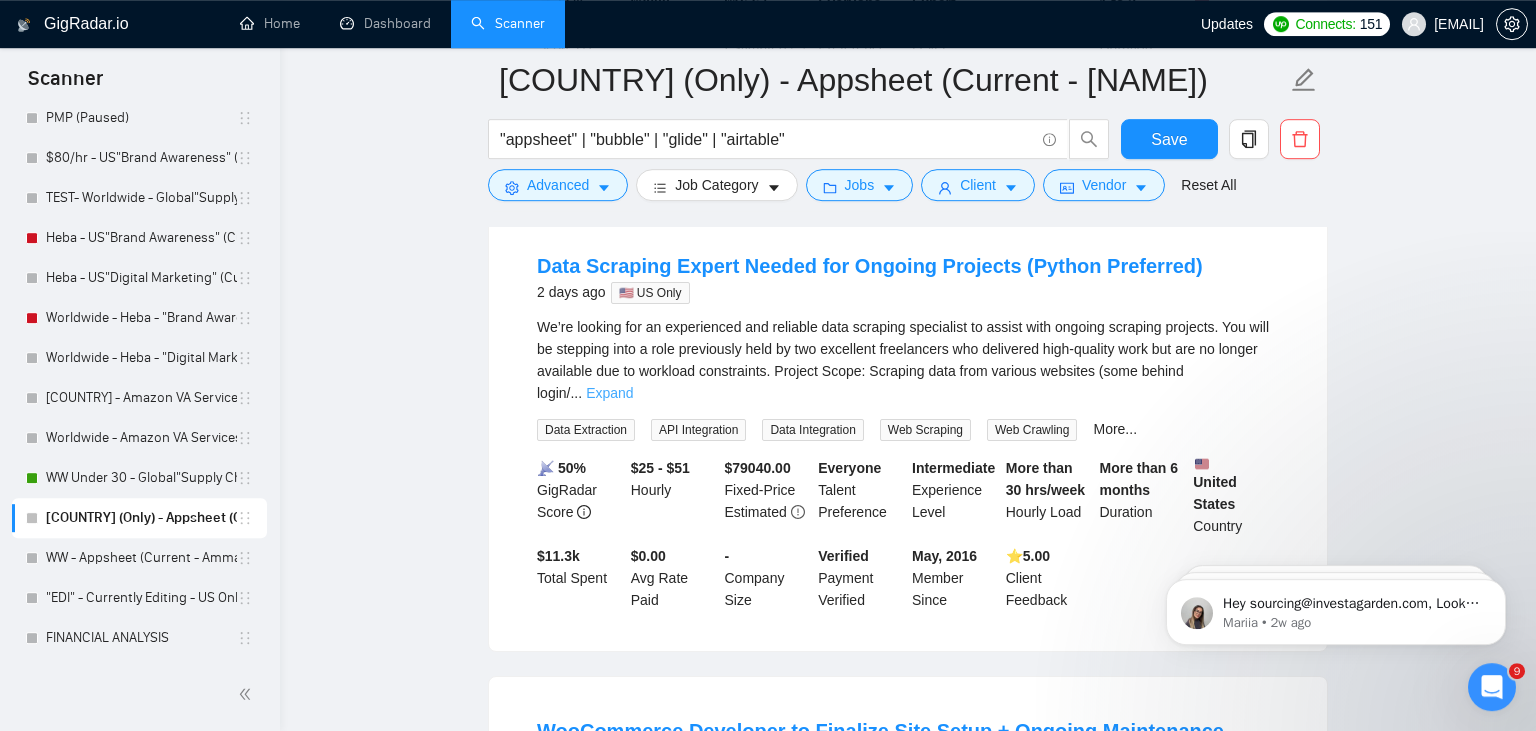 click on "Expand" at bounding box center [609, 393] 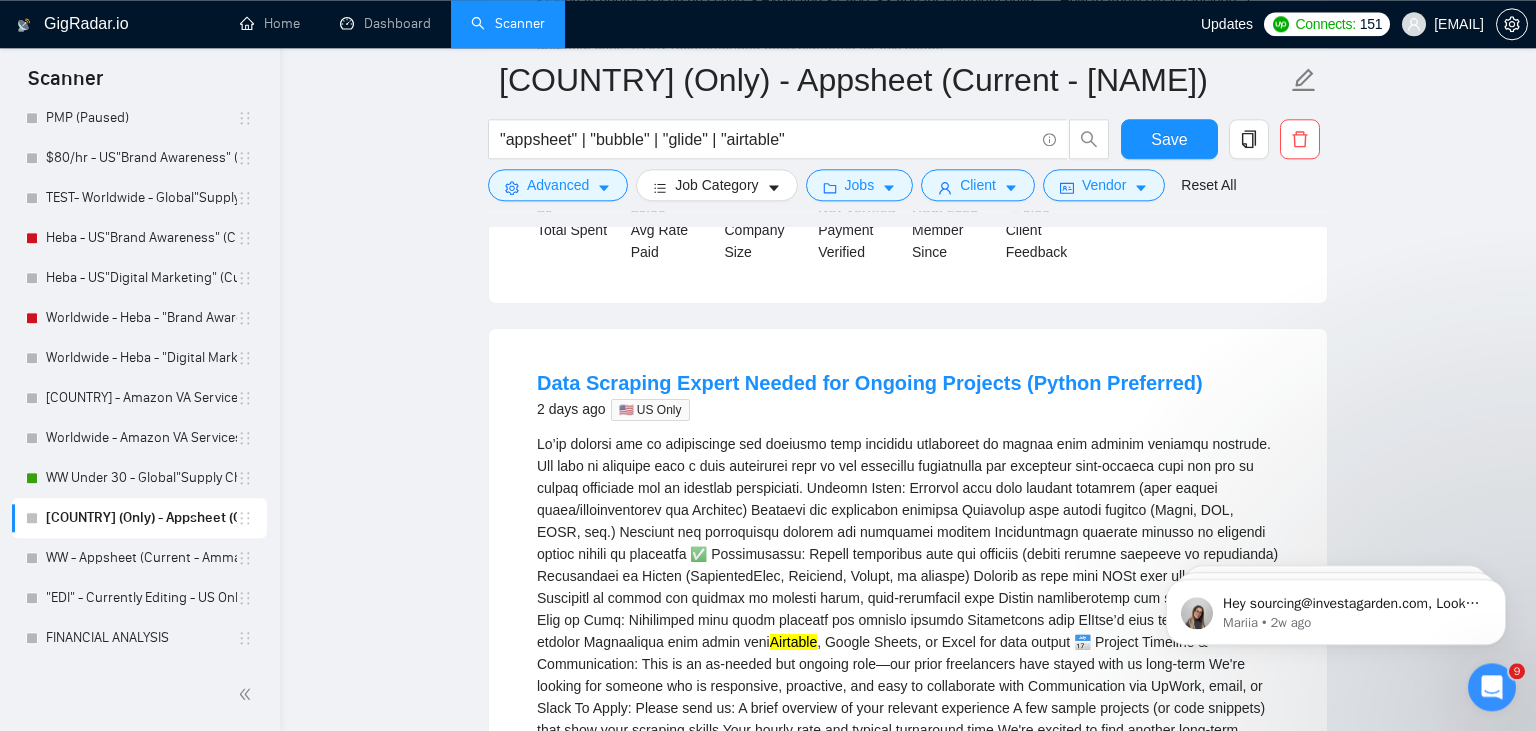 scroll, scrollTop: 971, scrollLeft: 0, axis: vertical 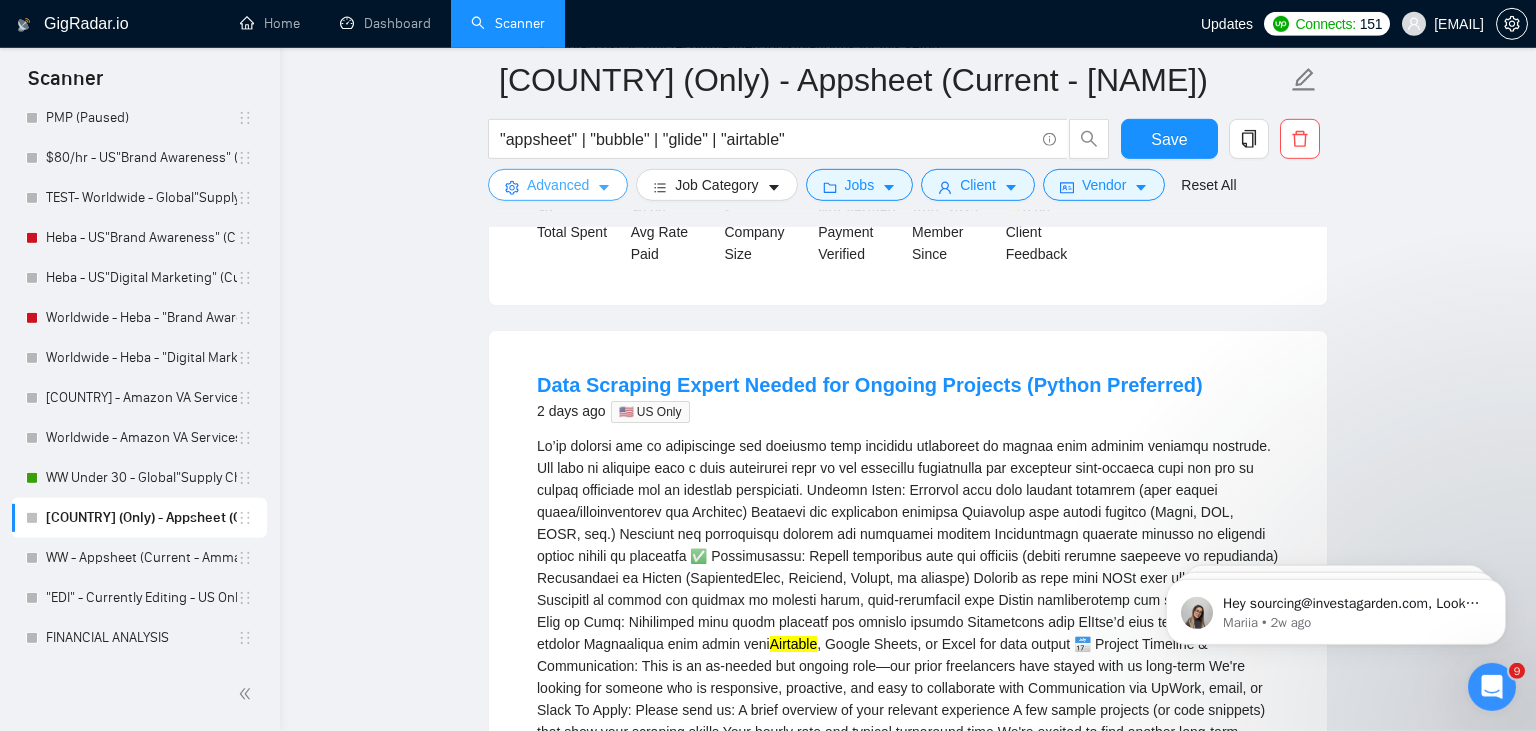 click on "Advanced" at bounding box center (558, 185) 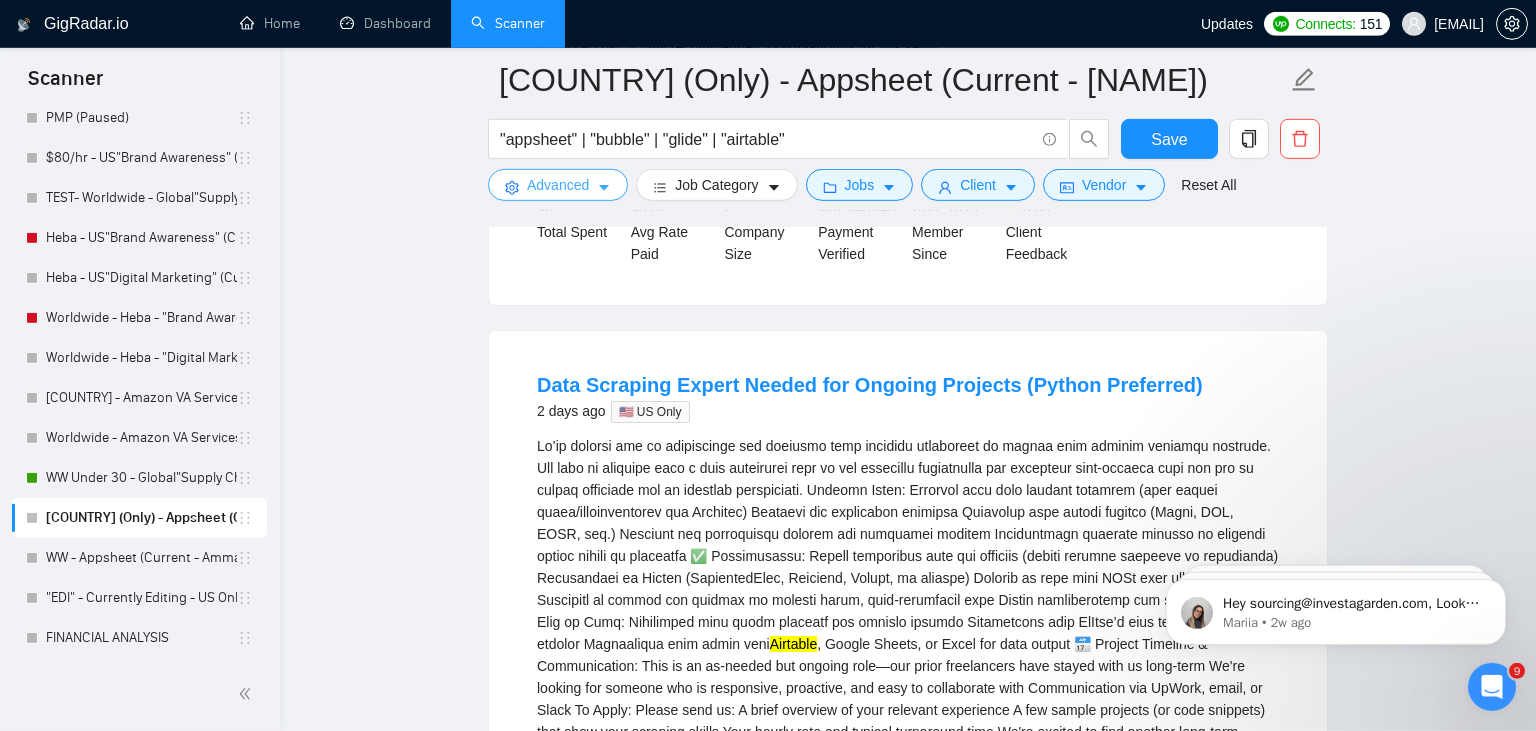 scroll, scrollTop: 0, scrollLeft: 100, axis: horizontal 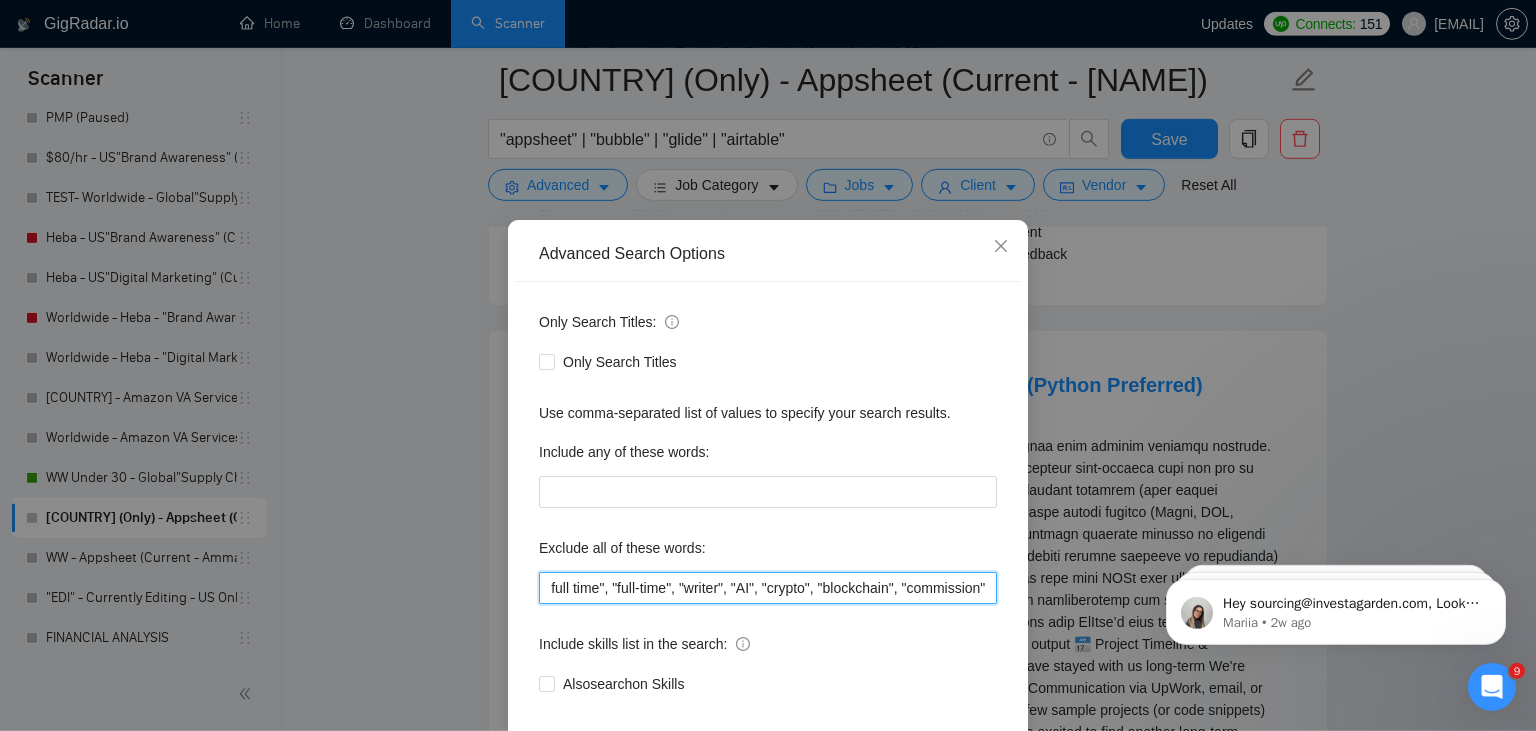click on ""join a team", "full time", "full-time", "writer", "AI", "crypto", "blockchain", "commission"" at bounding box center [768, 588] 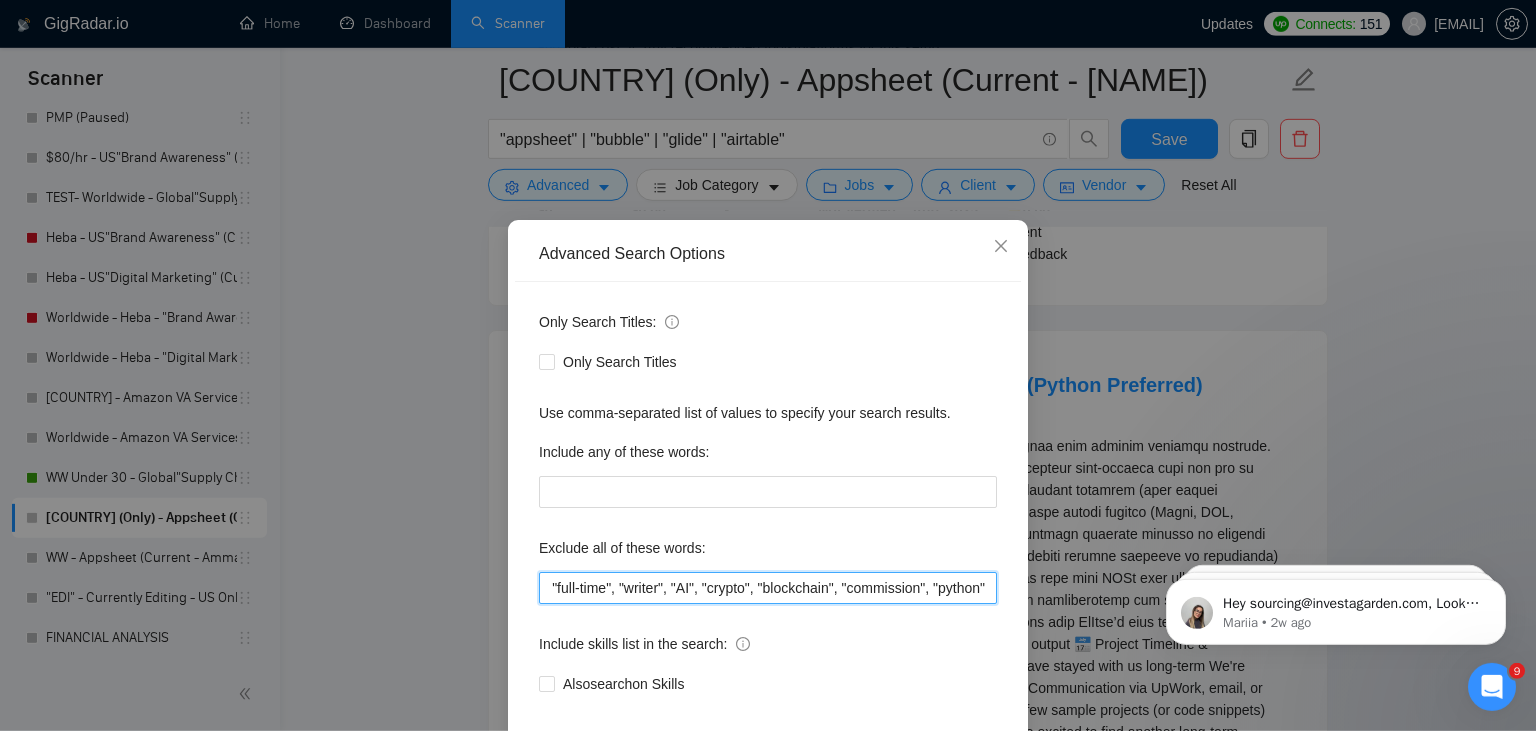 scroll, scrollTop: 0, scrollLeft: 161, axis: horizontal 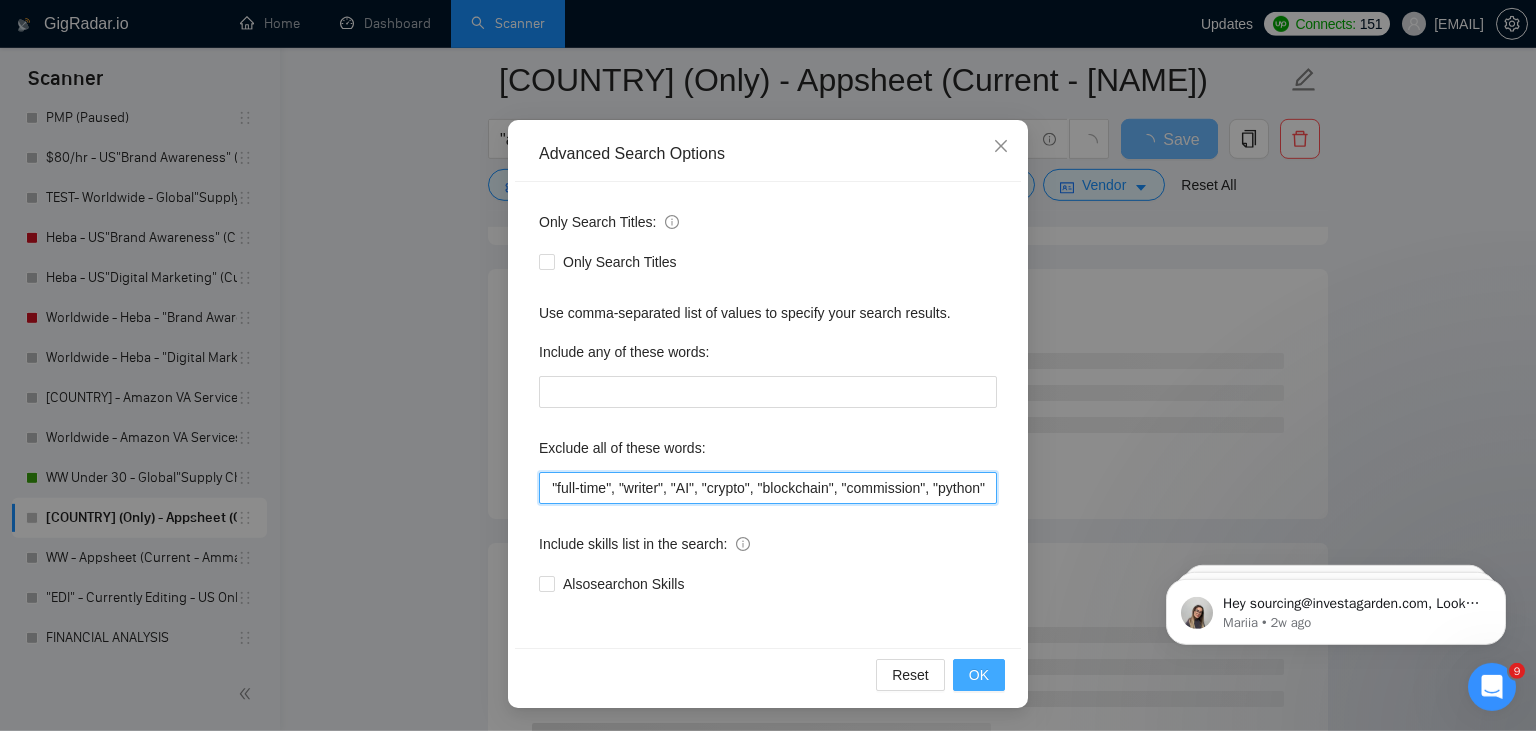 type on ""join a team", "full time", "full-time", "writer", "AI", "crypto", "blockchain", "commission", "python"" 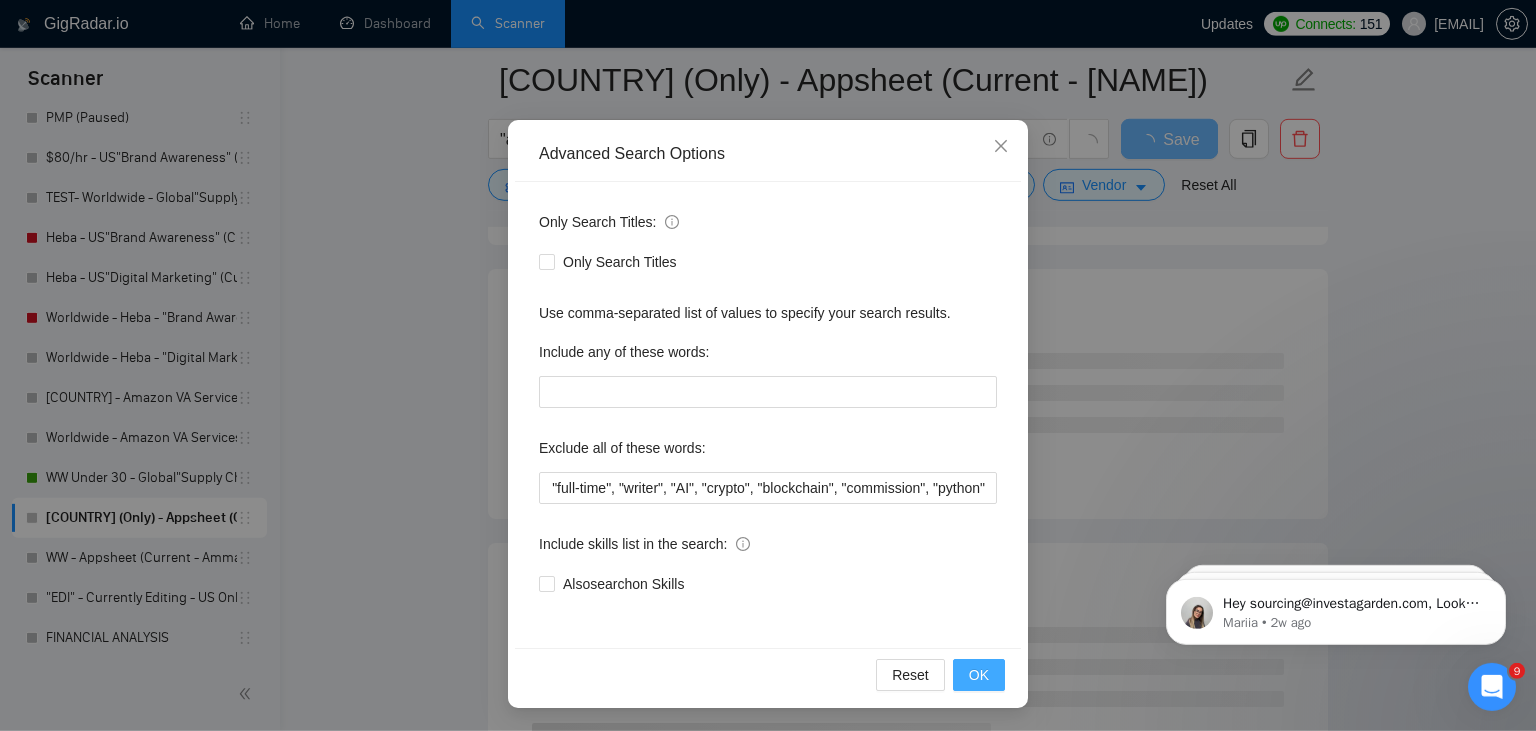 click on "OK" at bounding box center [979, 675] 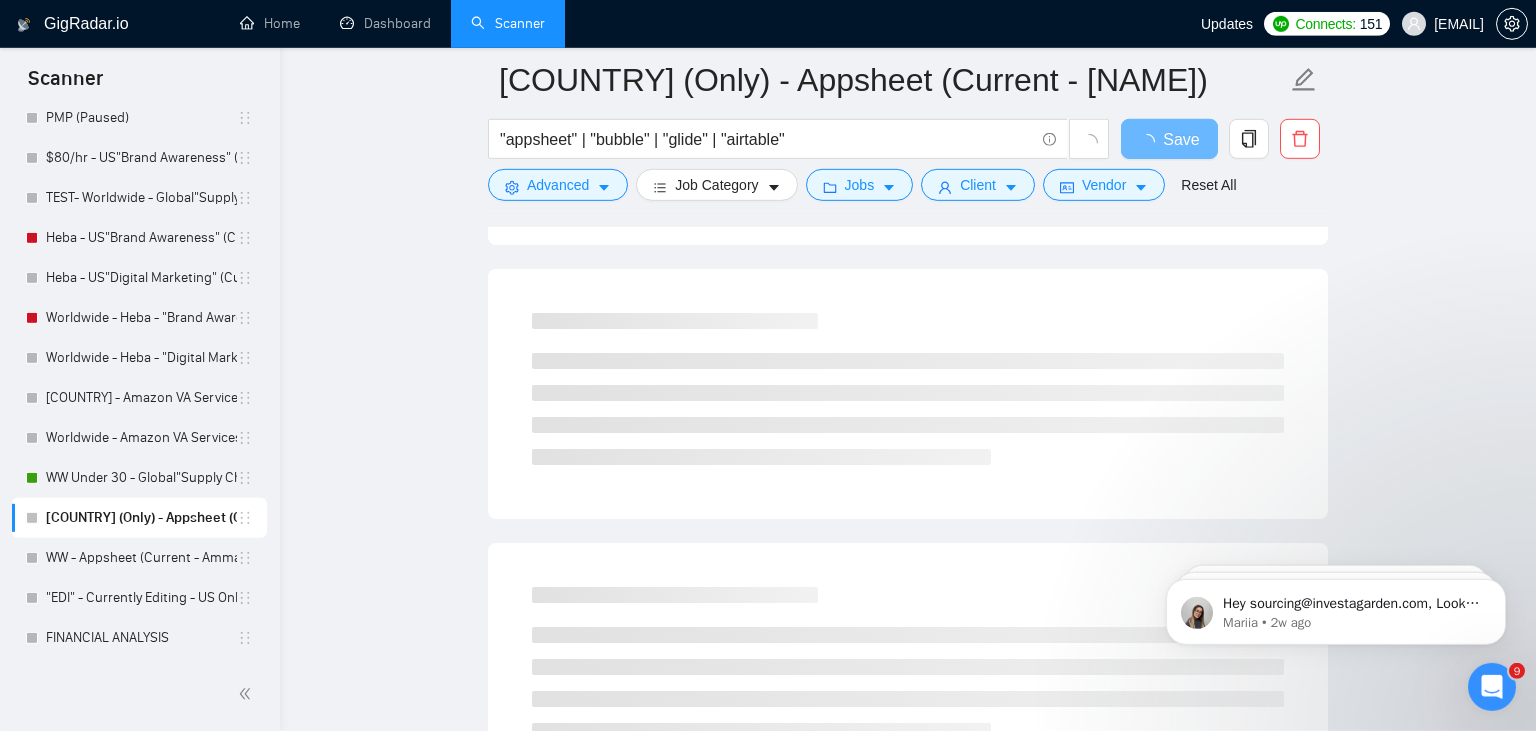 scroll, scrollTop: 0, scrollLeft: 0, axis: both 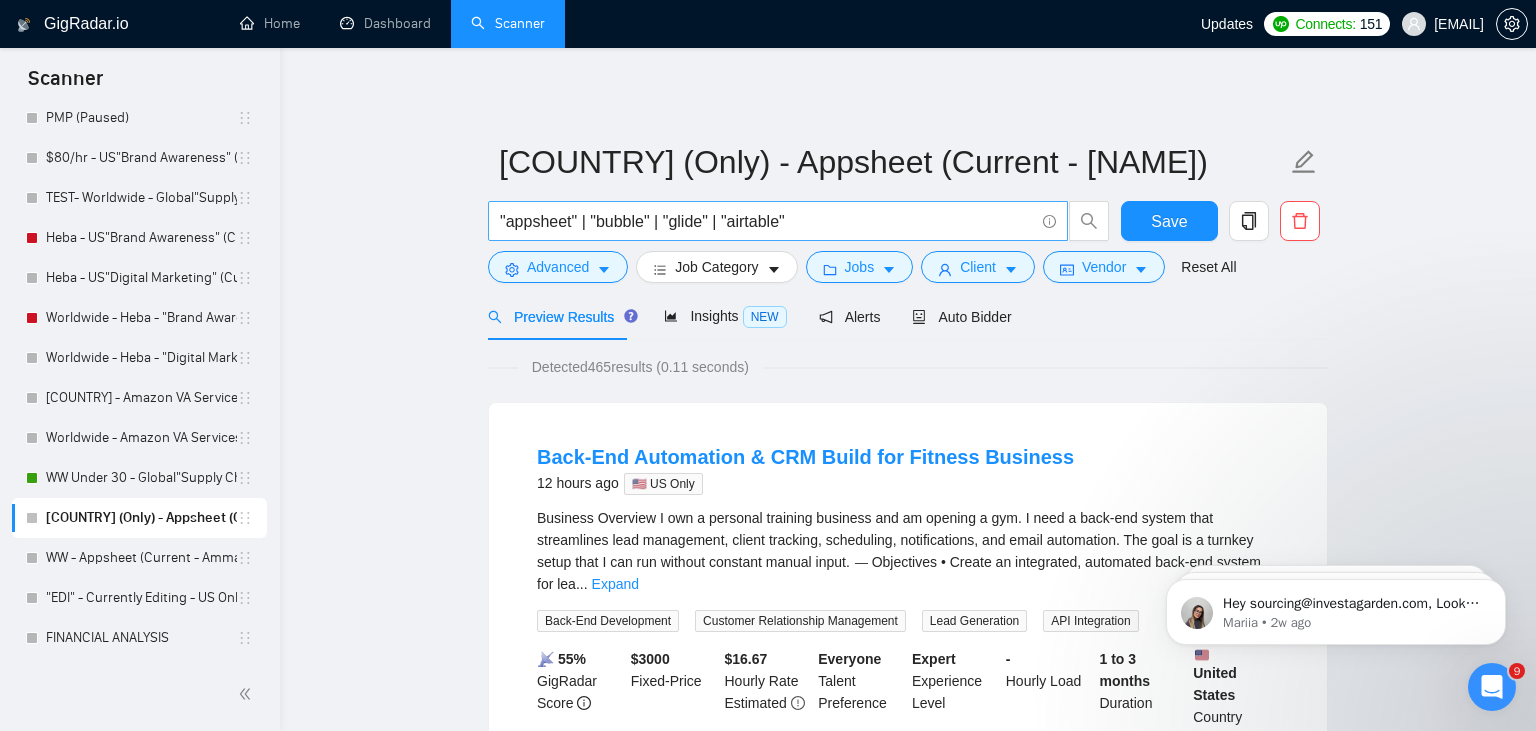 click on ""appsheet" | "bubble" | "glide" | "airtable"" at bounding box center (767, 221) 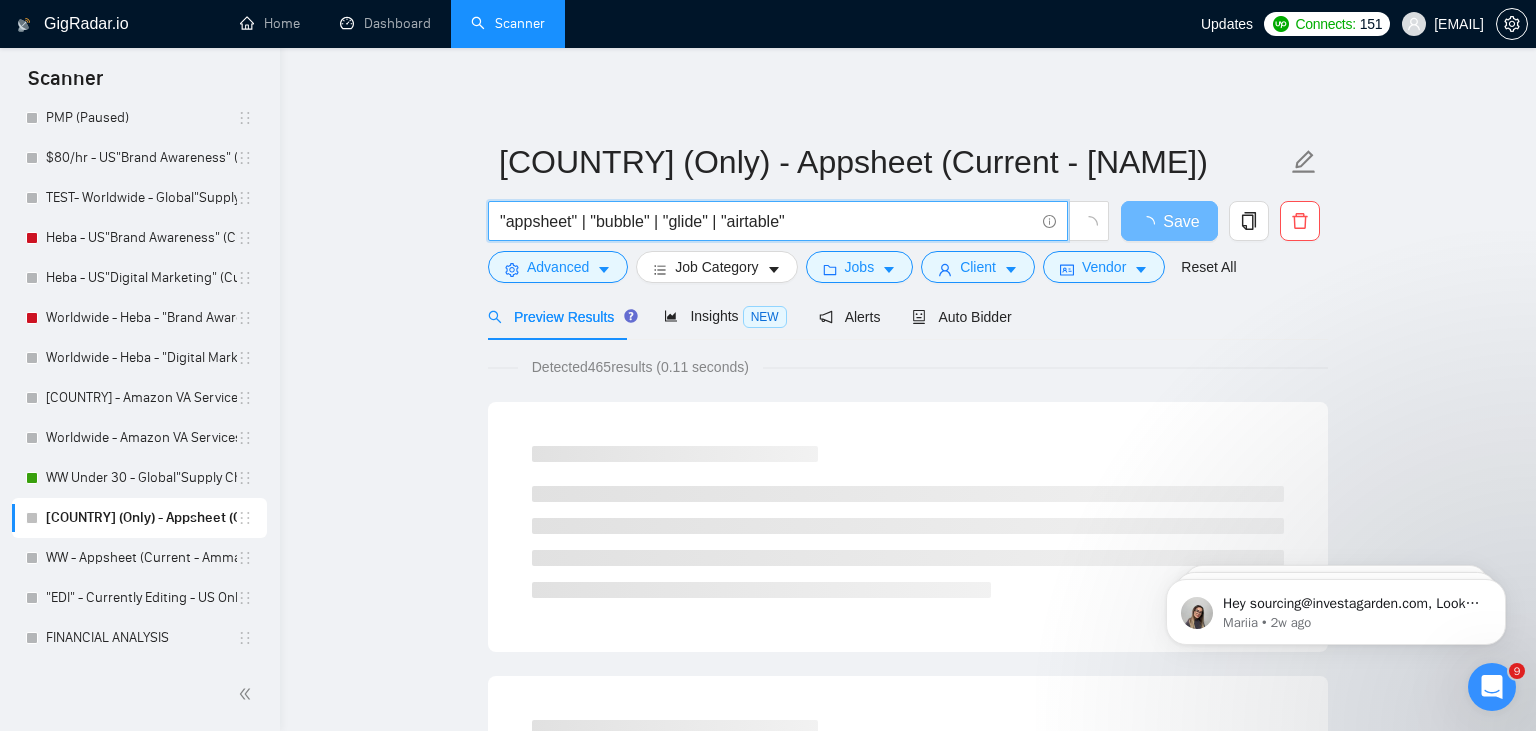 drag, startPoint x: 724, startPoint y: 228, endPoint x: 709, endPoint y: 229, distance: 15.033297 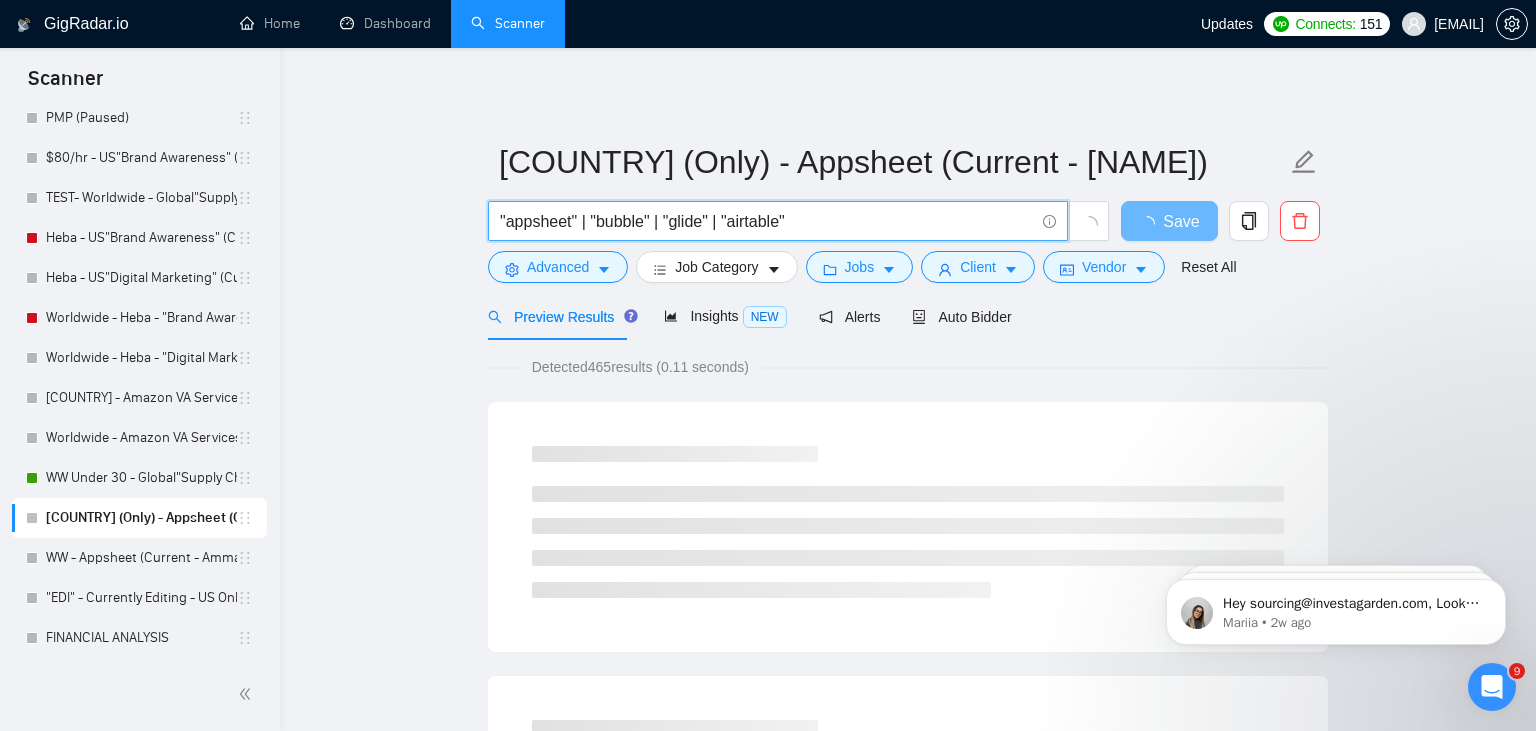 click on ""appsheet" | "bubble" | "glide" | "airtable"" at bounding box center [767, 221] 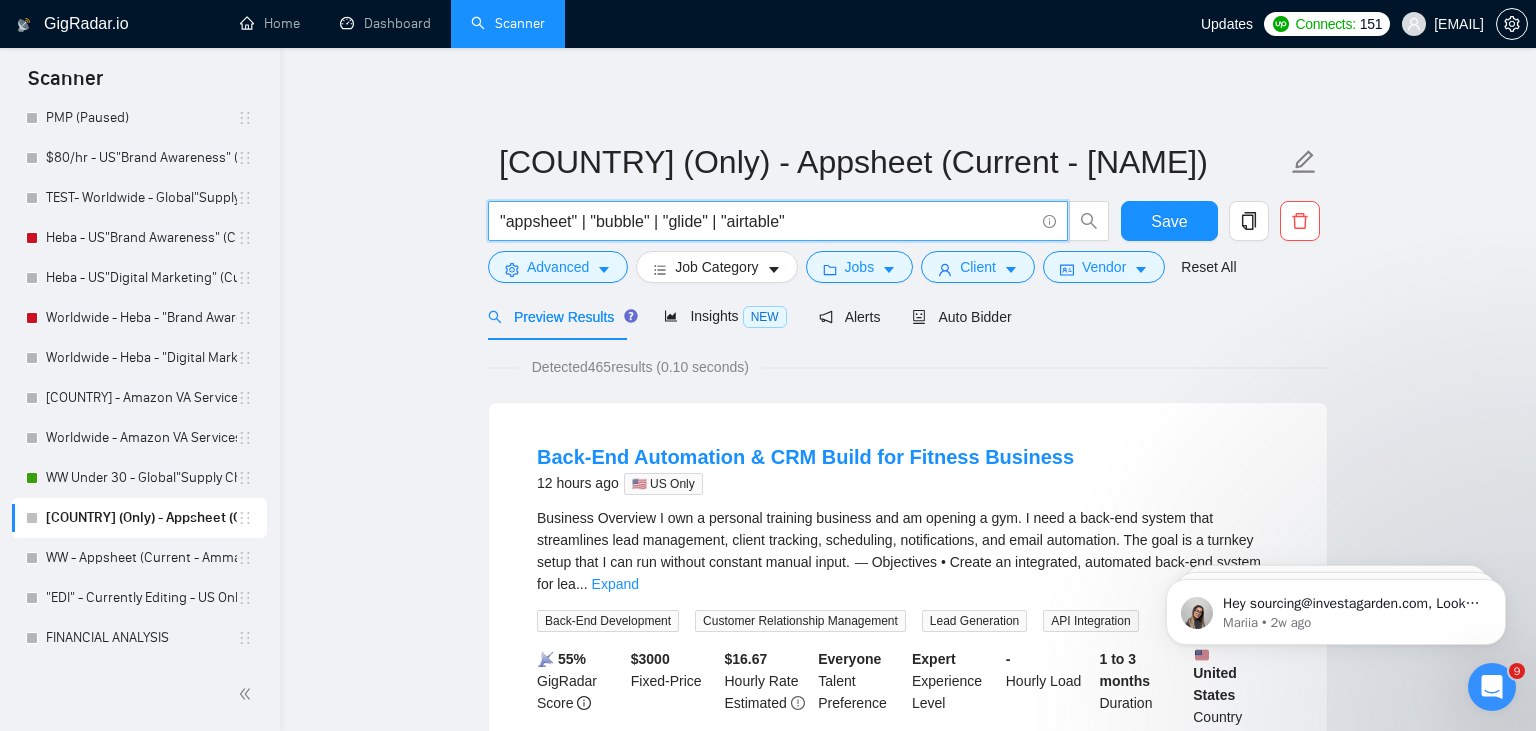 click on ""appsheet" | "bubble" | "glide" | "airtable"" at bounding box center [767, 221] 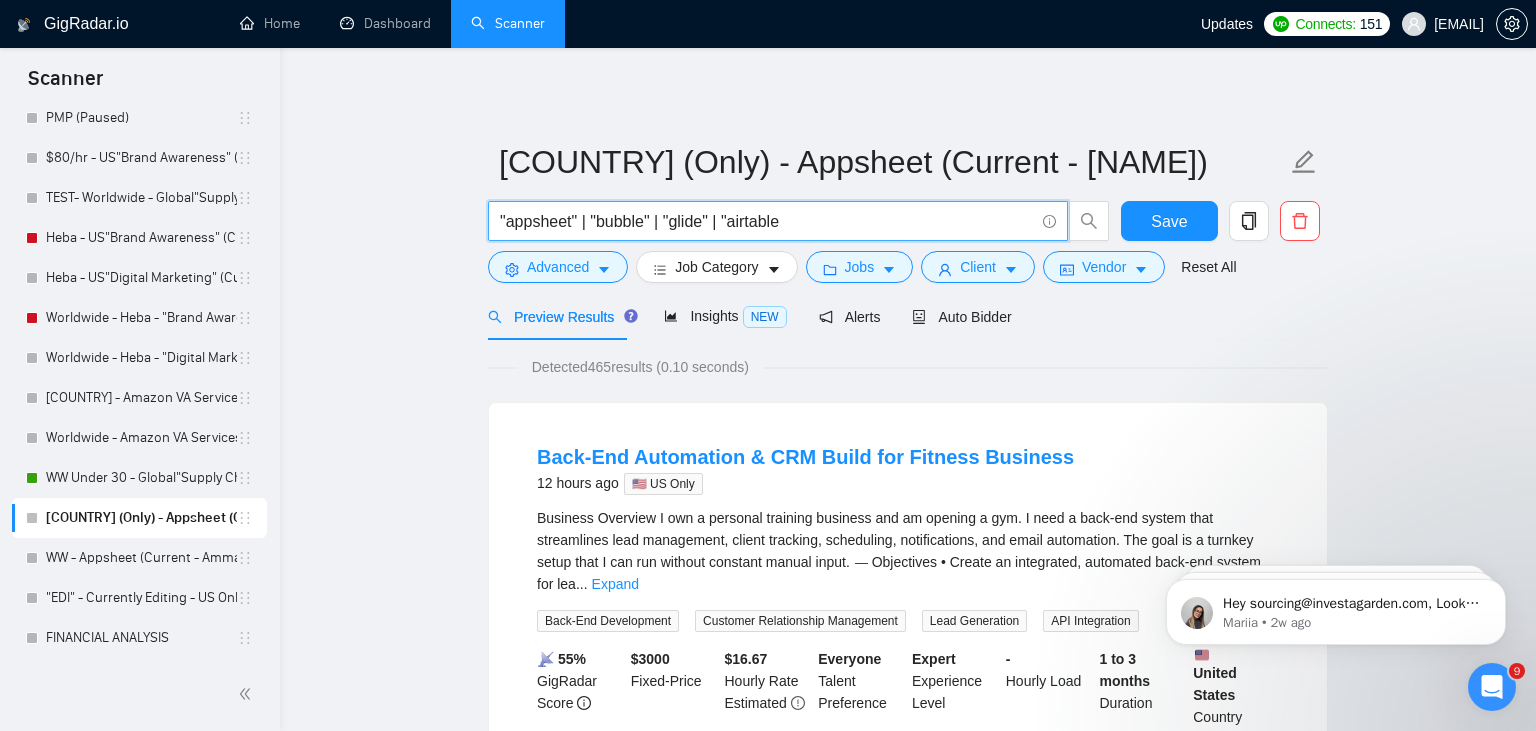 paste on "" |" 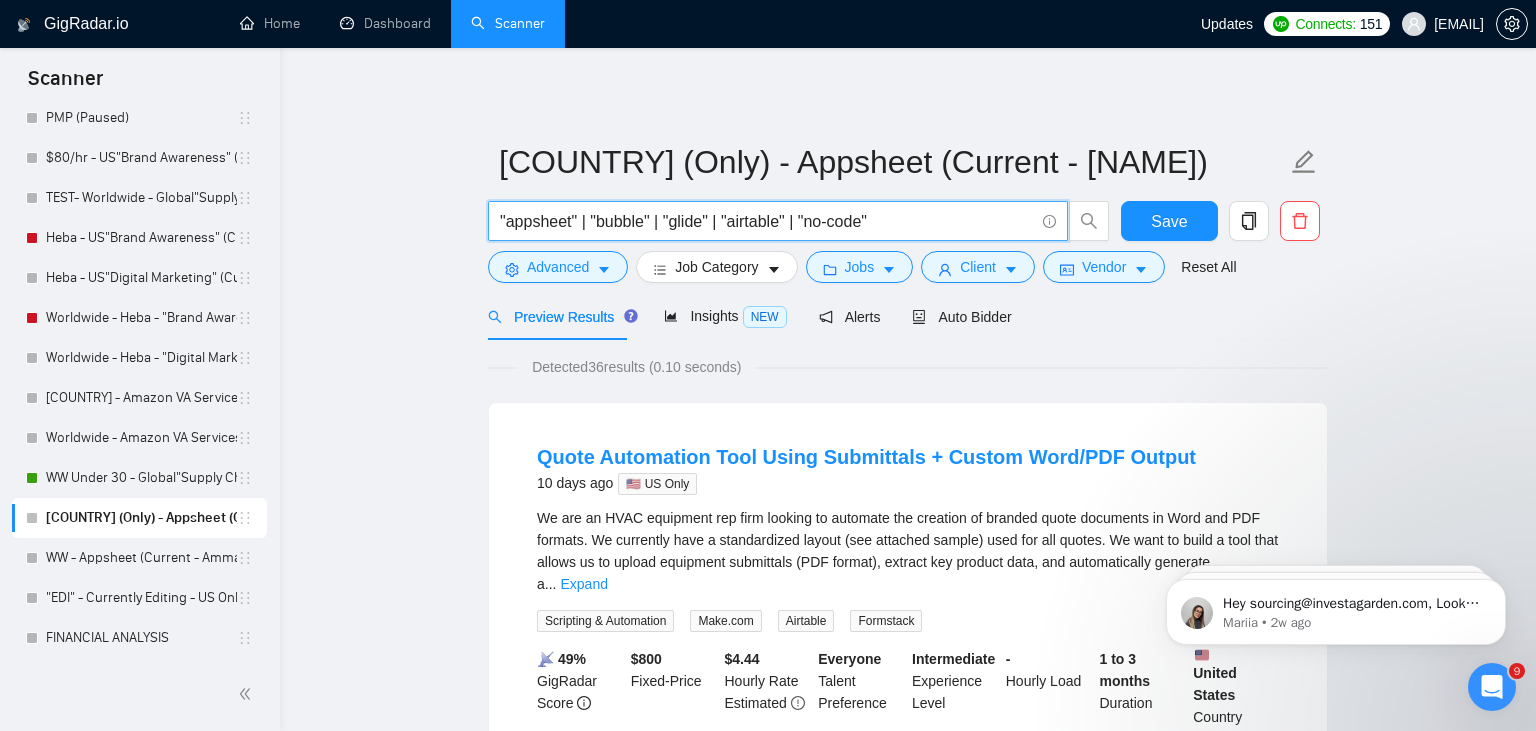 click on ""appsheet" | "bubble" | "glide" | "airtable" | "no-code"" at bounding box center (767, 221) 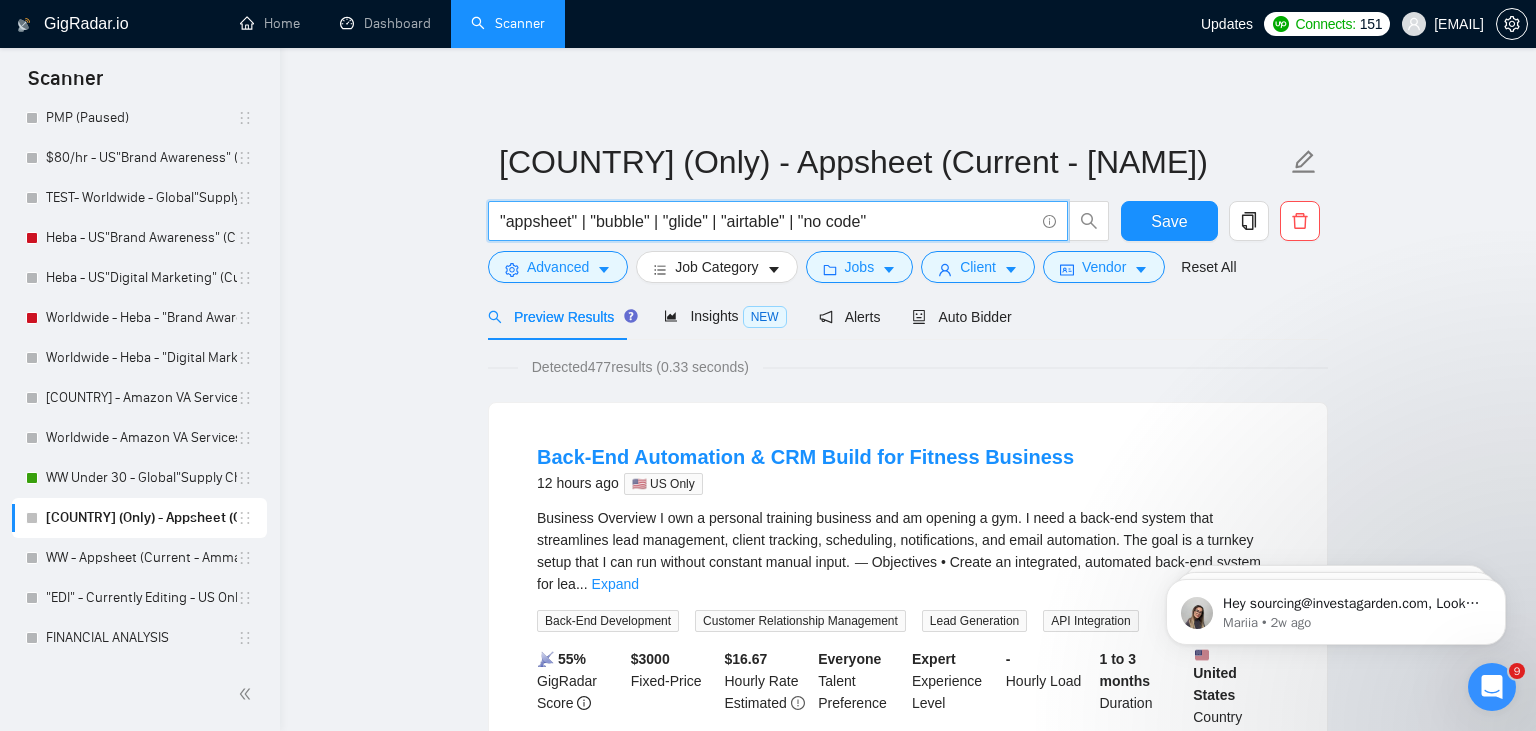 drag, startPoint x: 877, startPoint y: 223, endPoint x: 794, endPoint y: 223, distance: 83 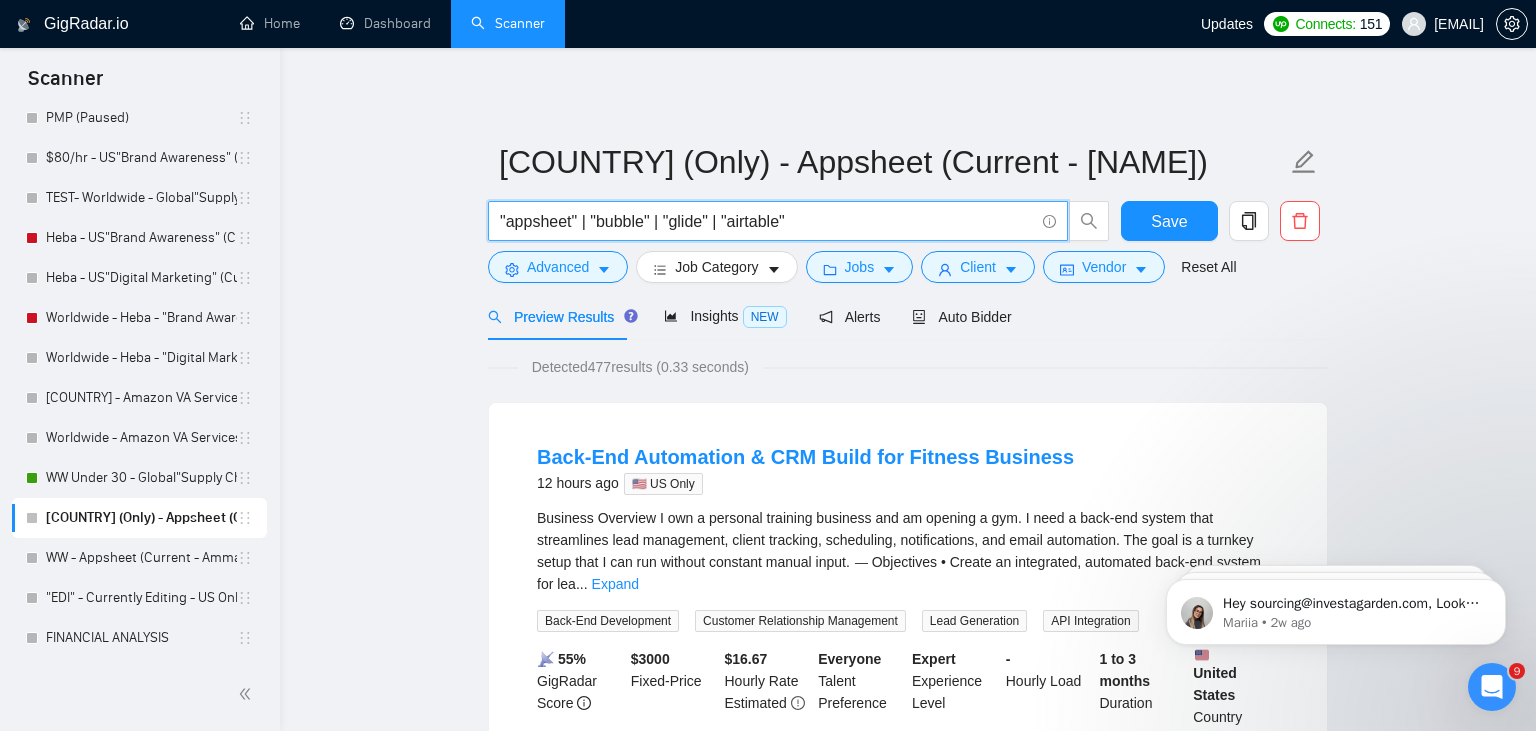 click on "Detected   477  results   (0.33 seconds)" at bounding box center (908, 367) 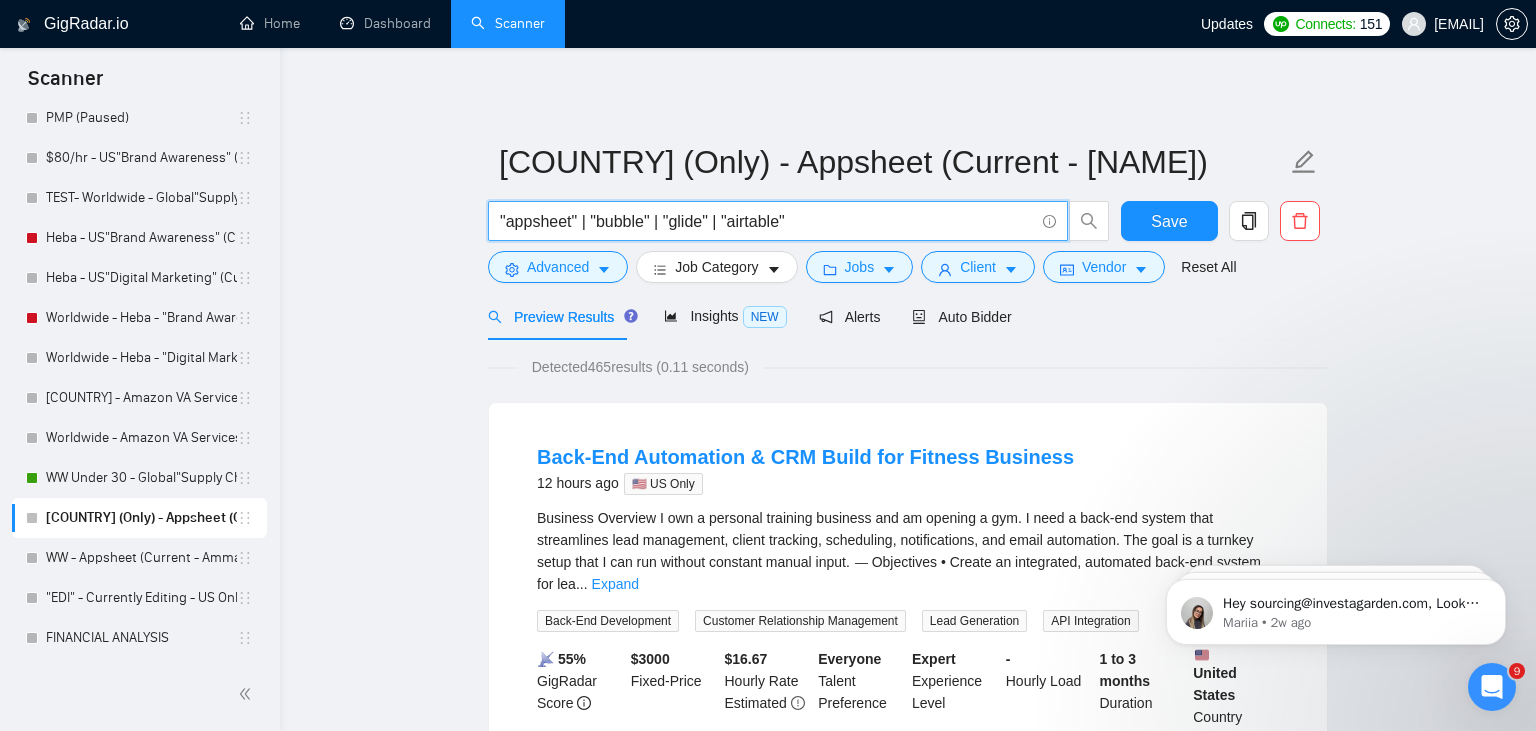 click on ""appsheet" | "bubble" | "glide" | "airtable"" at bounding box center (767, 221) 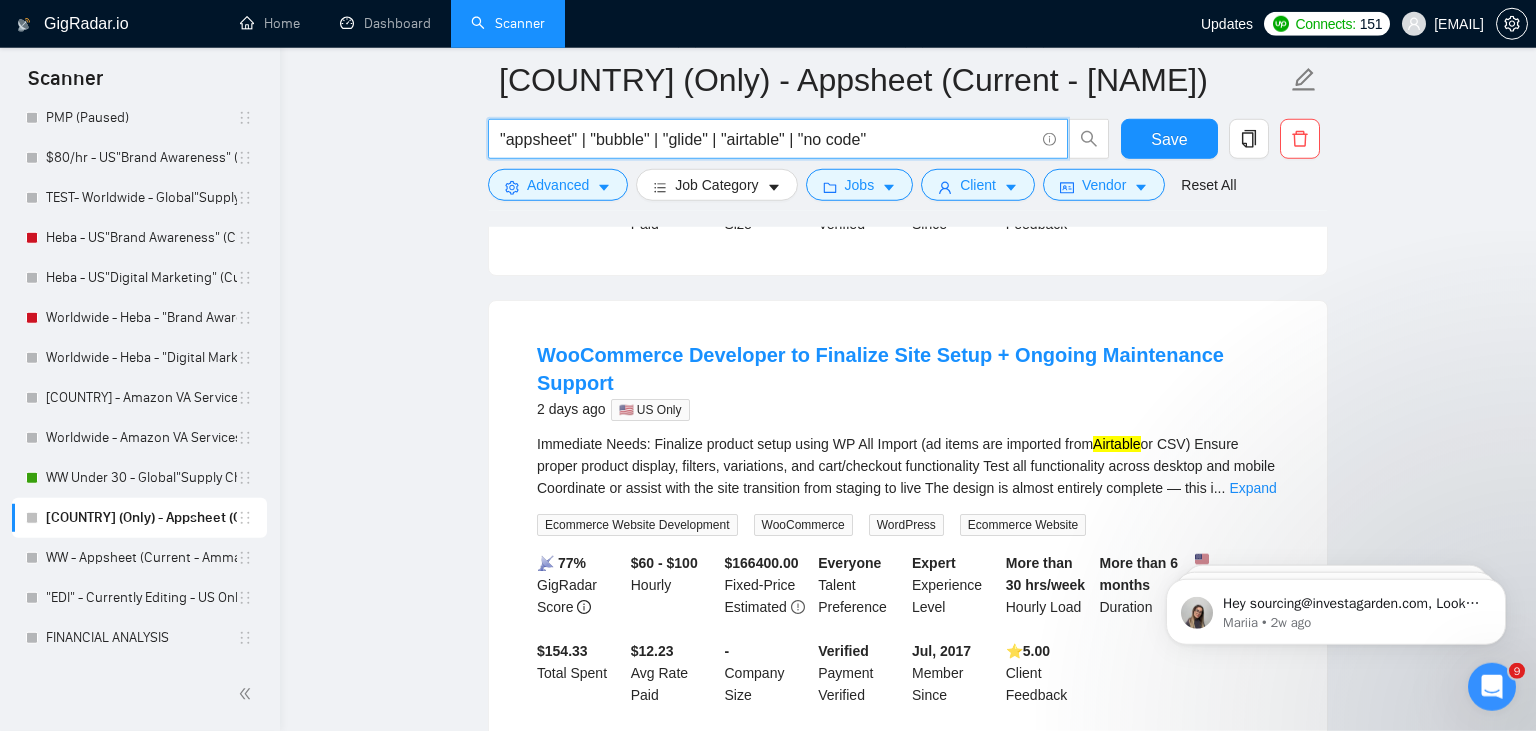 scroll, scrollTop: 585, scrollLeft: 0, axis: vertical 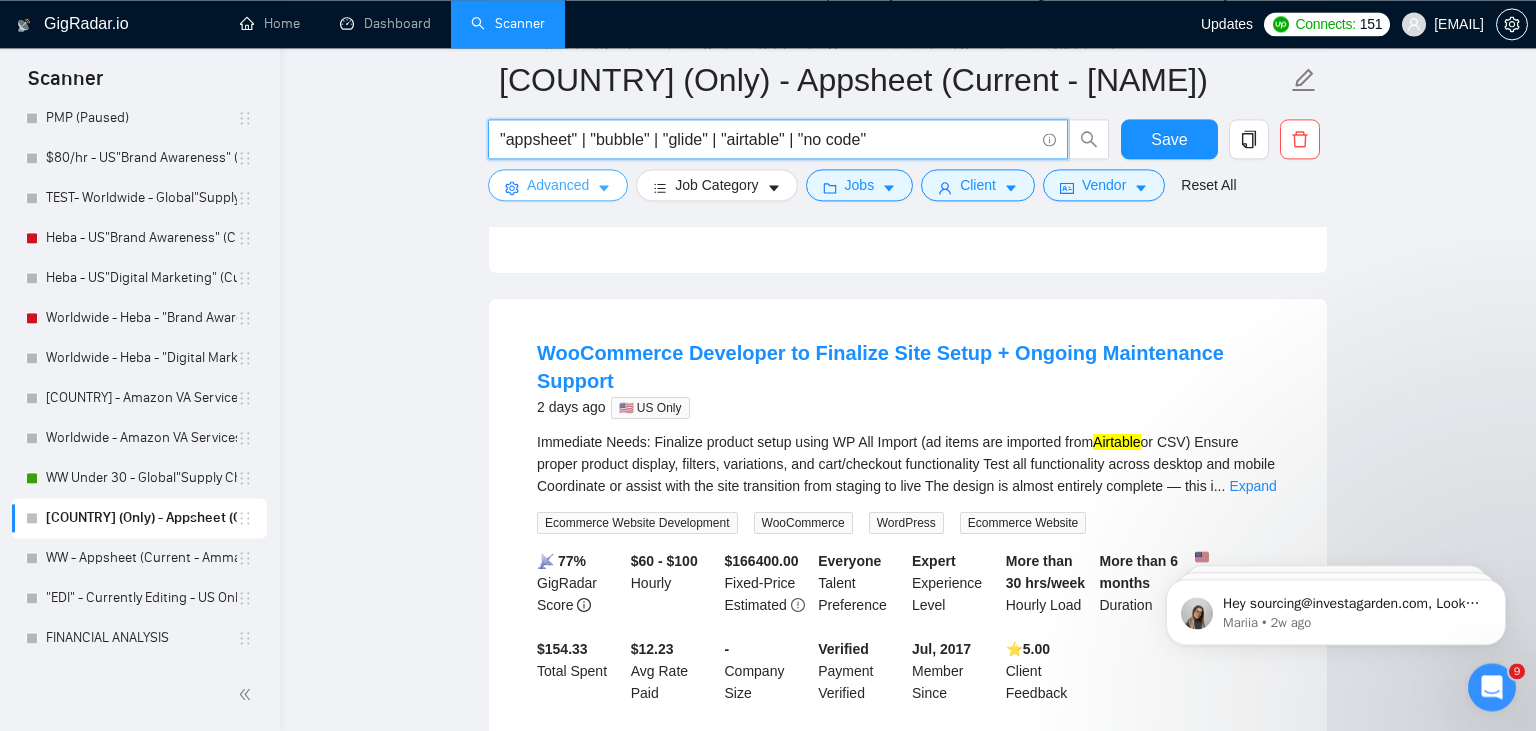type on ""appsheet" | "bubble" | "glide" | "airtable" | "no code"" 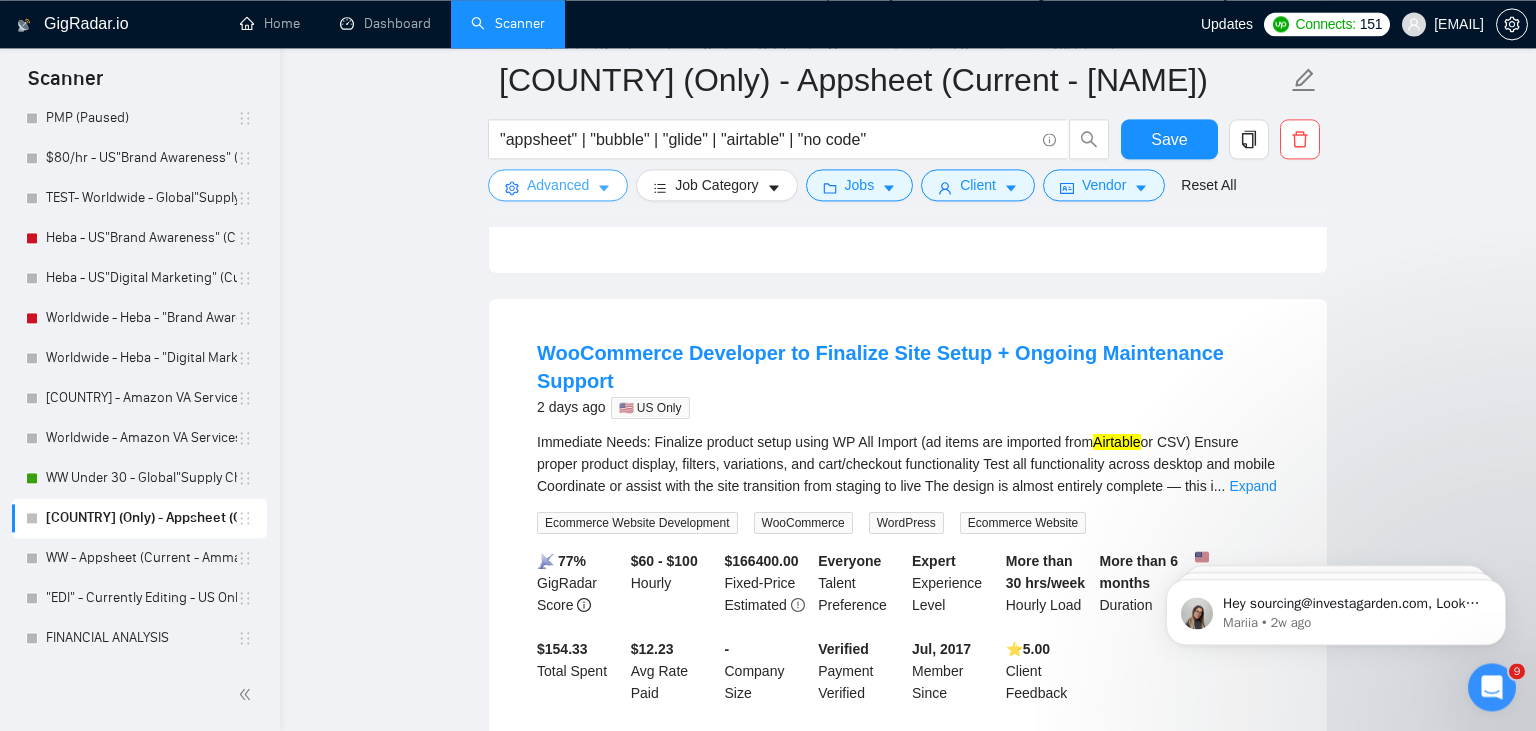 click on "Advanced" at bounding box center (558, 185) 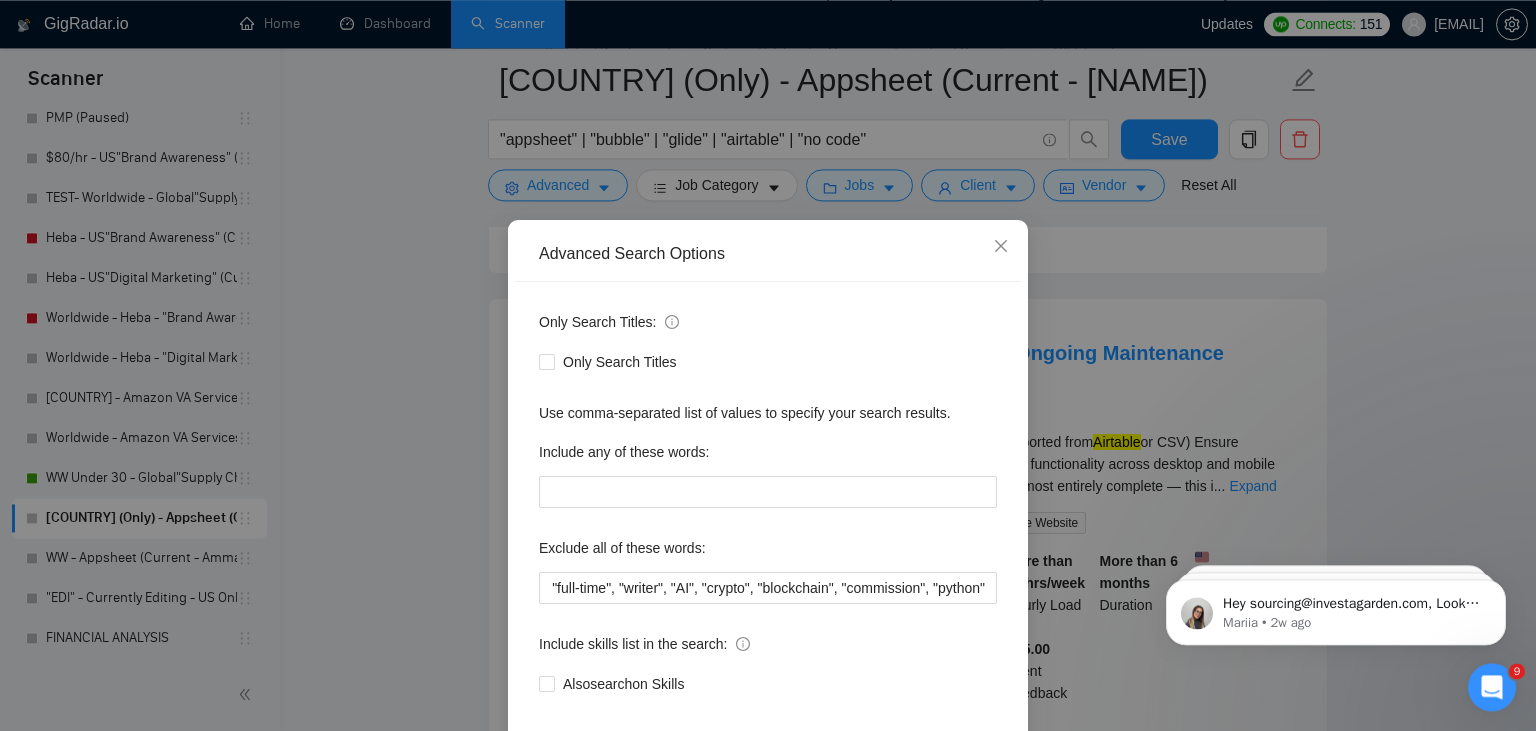 click on "Advanced Search Options Only Search Titles:   Only Search Titles Use comma-separated list of values to specify your search results. Include any of these words: Exclude all of these words: "join a team", "full time", "full-time", "writer", "AI", "crypto", "blockchain", "commission", "python" Include skills list in the search:   Also  search  on Skills Reset OK" at bounding box center (768, 365) 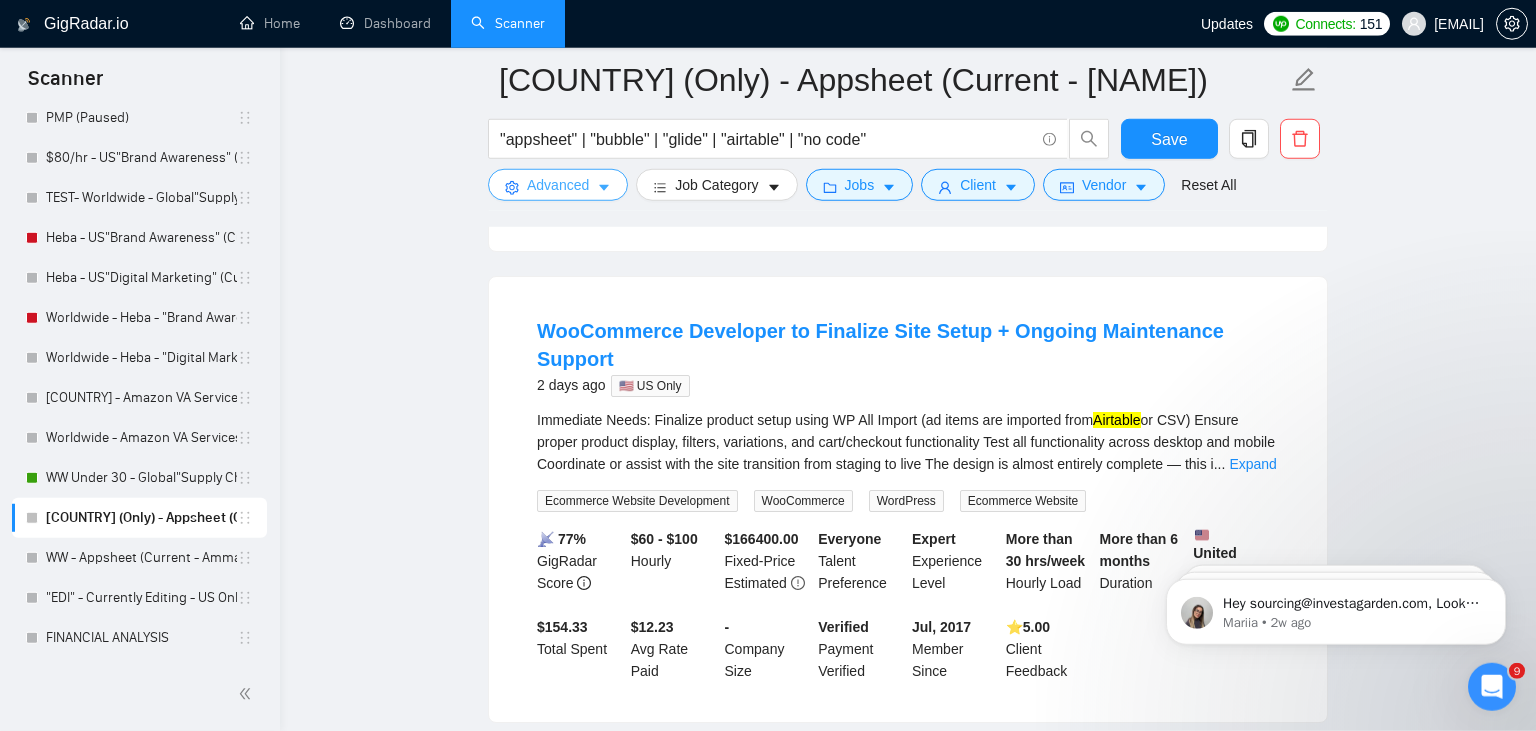 scroll, scrollTop: 608, scrollLeft: 0, axis: vertical 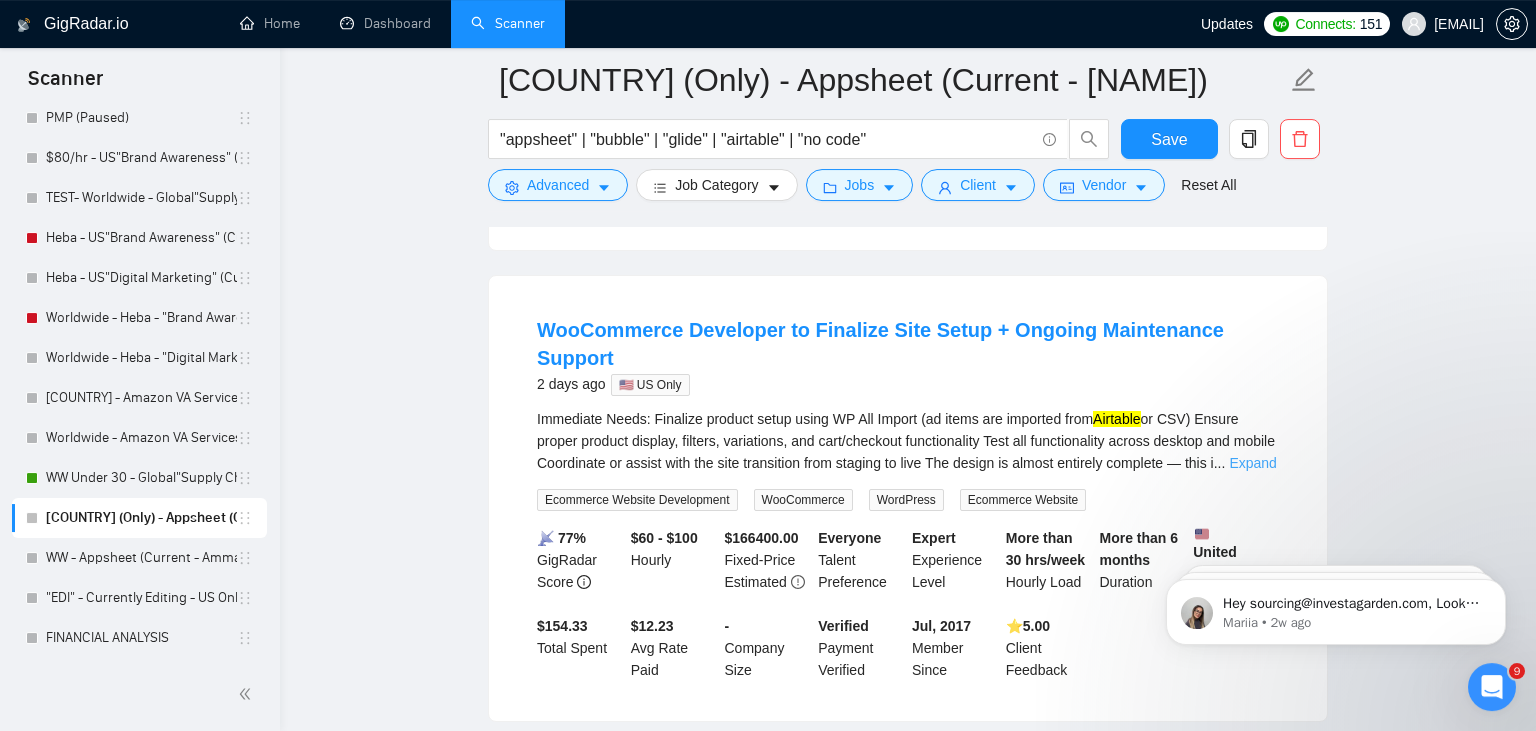 click on "Expand" at bounding box center [1252, 463] 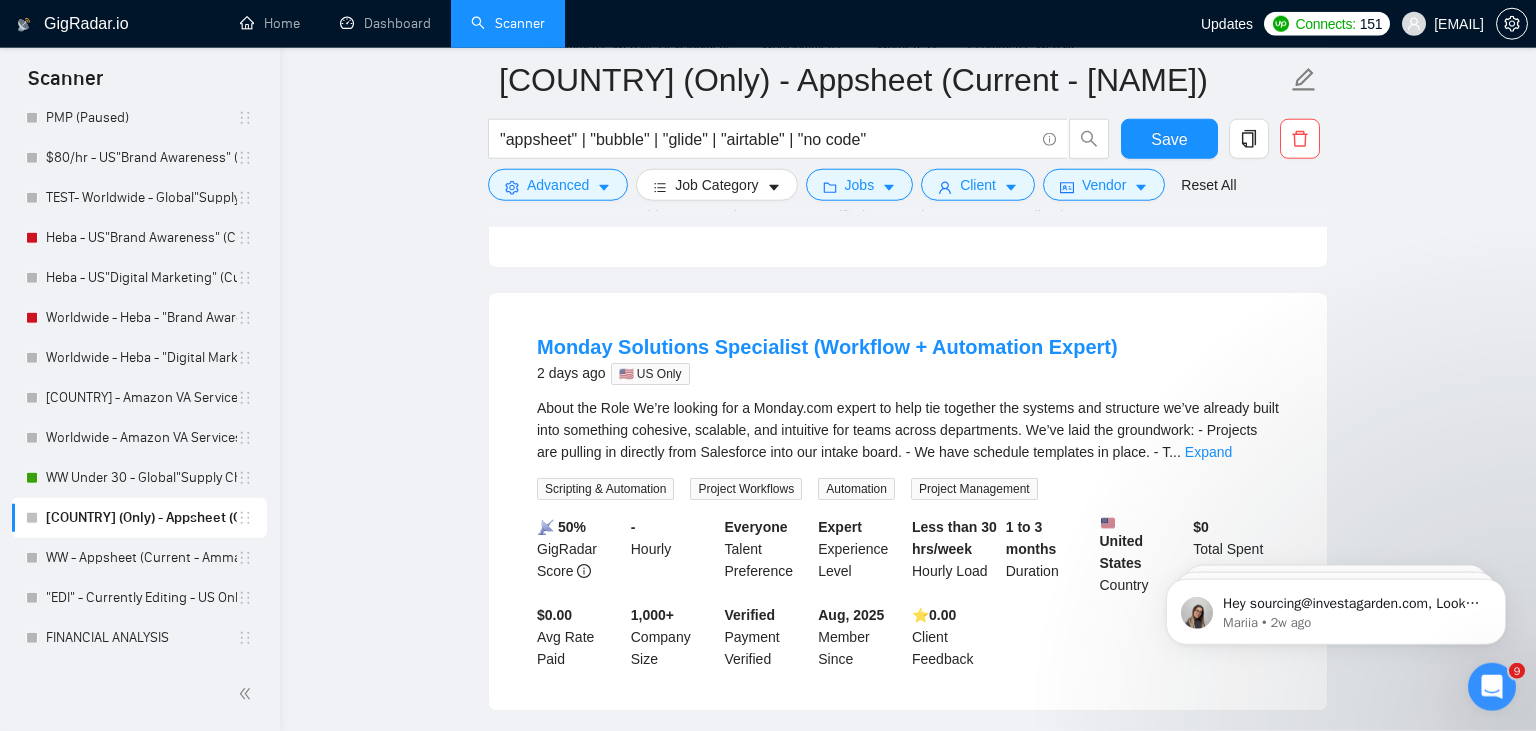 scroll, scrollTop: 1306, scrollLeft: 0, axis: vertical 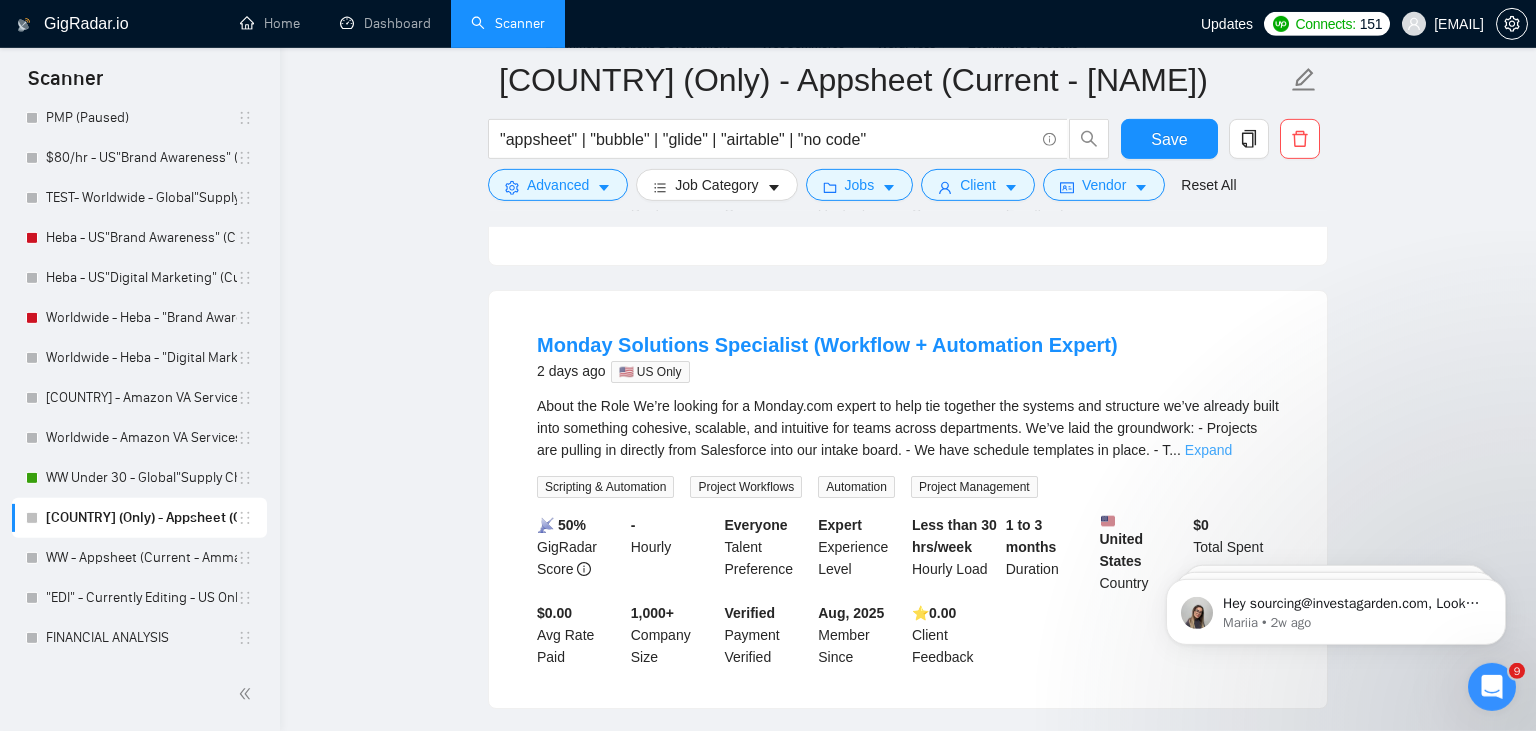 click on "Expand" at bounding box center [1208, 450] 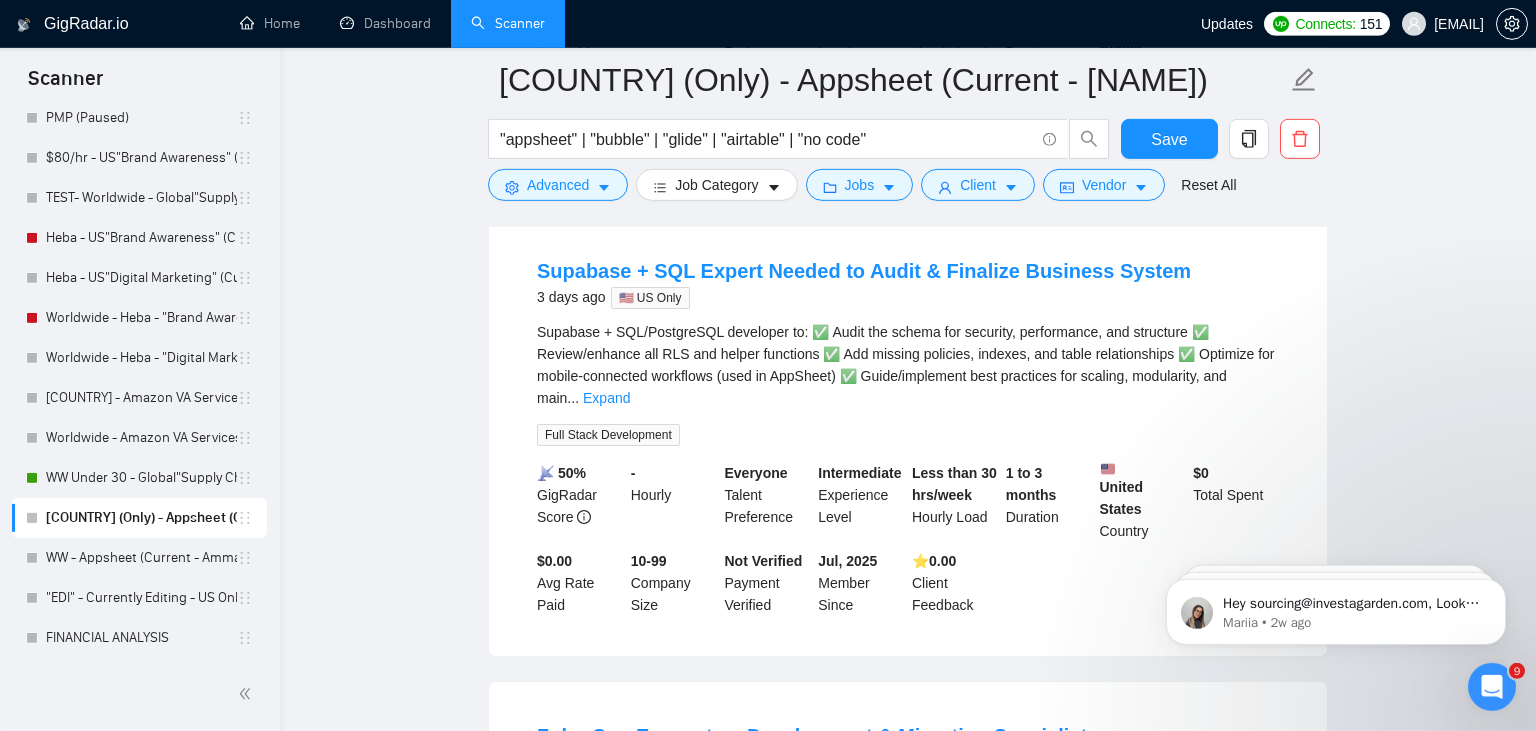 scroll, scrollTop: 2396, scrollLeft: 0, axis: vertical 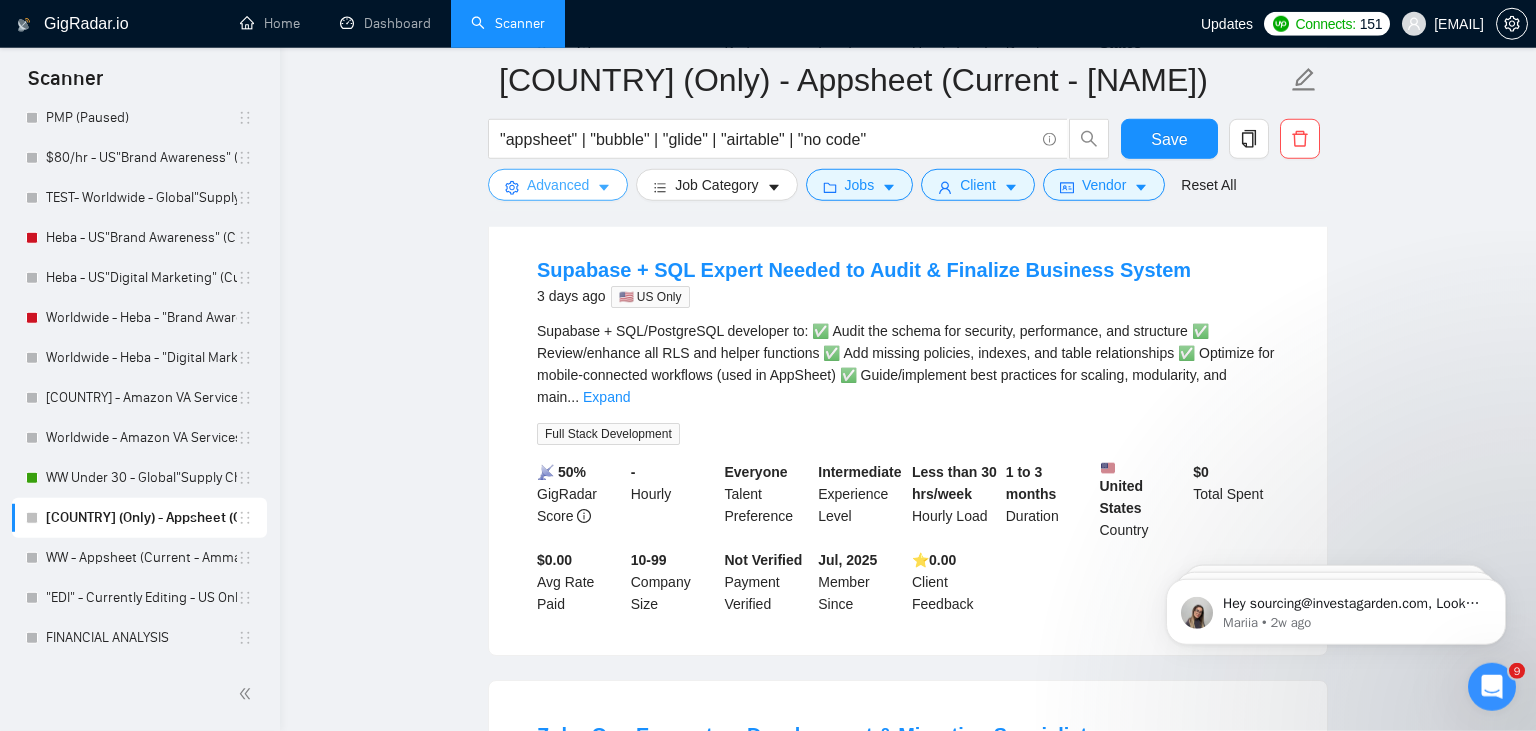 click 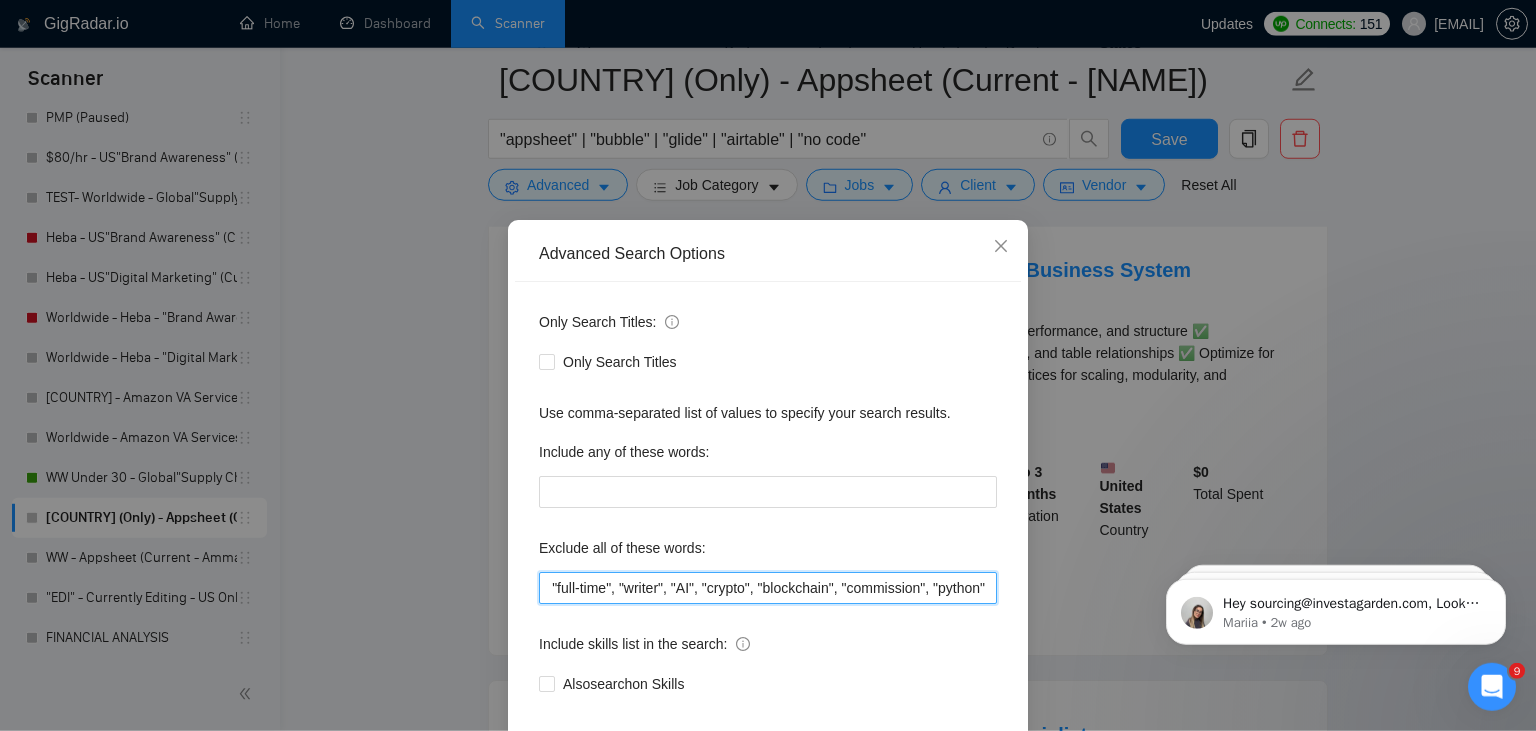 click on ""join a team", "full time", "full-time", "writer", "AI", "crypto", "blockchain", "commission", "python"" at bounding box center (768, 588) 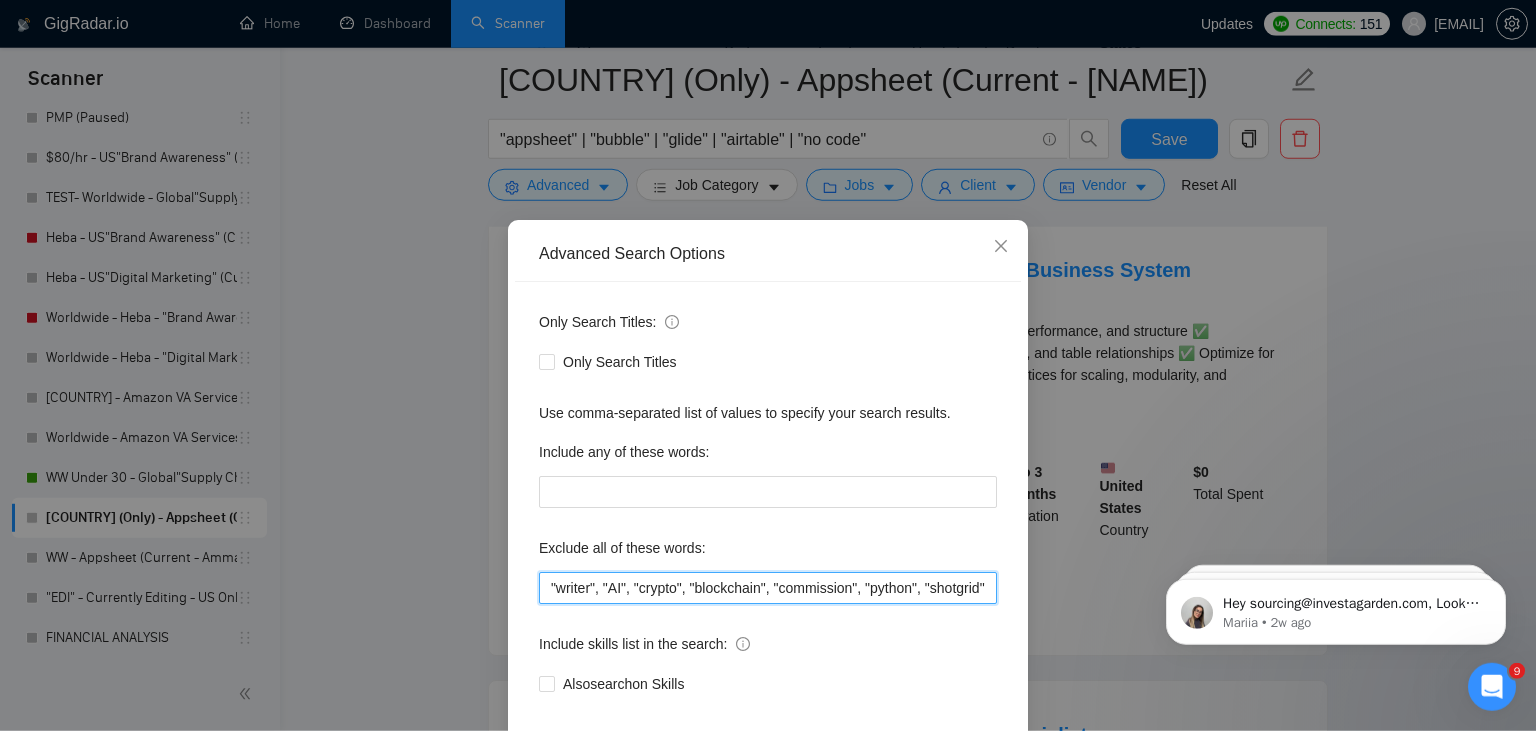 scroll, scrollTop: 0, scrollLeft: 231, axis: horizontal 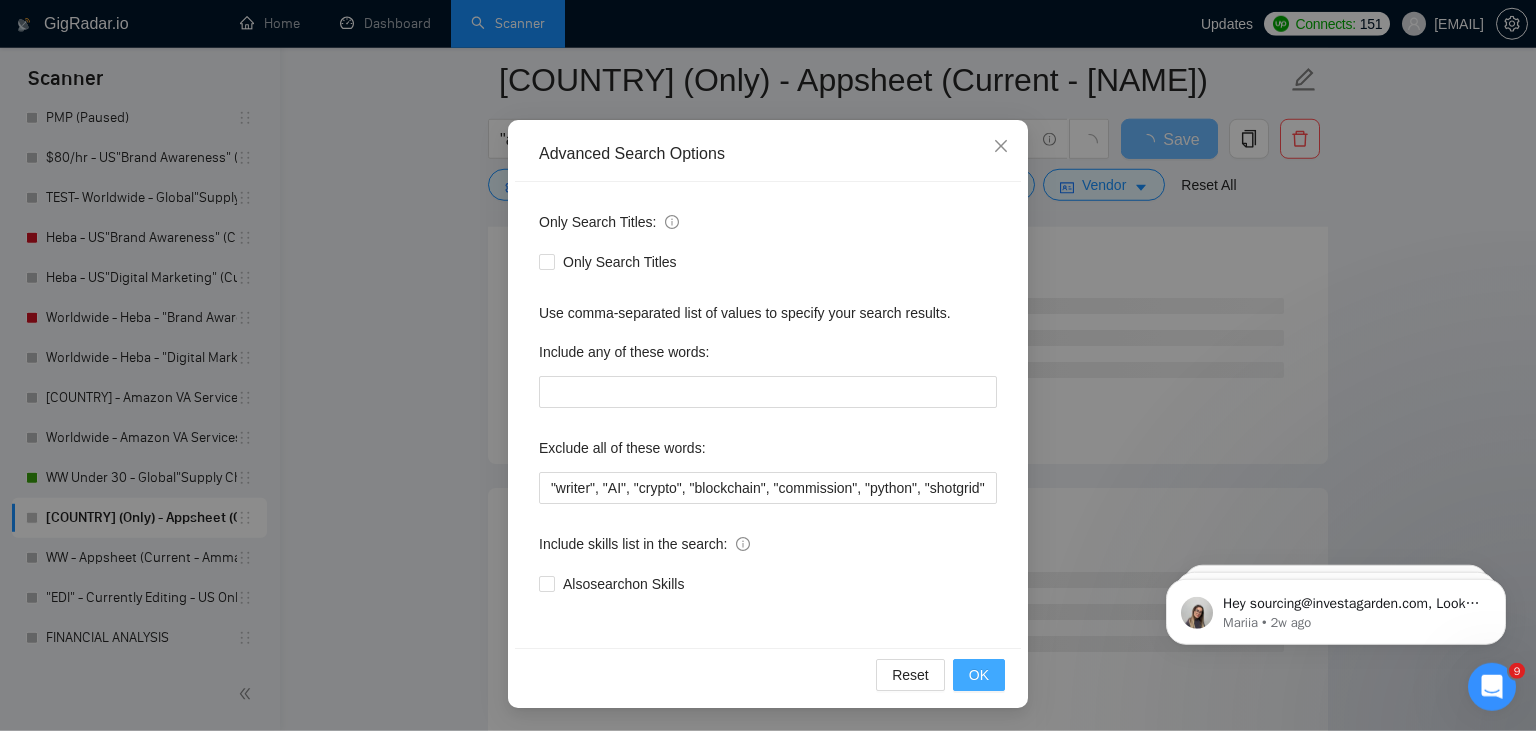 click on "OK" at bounding box center [979, 675] 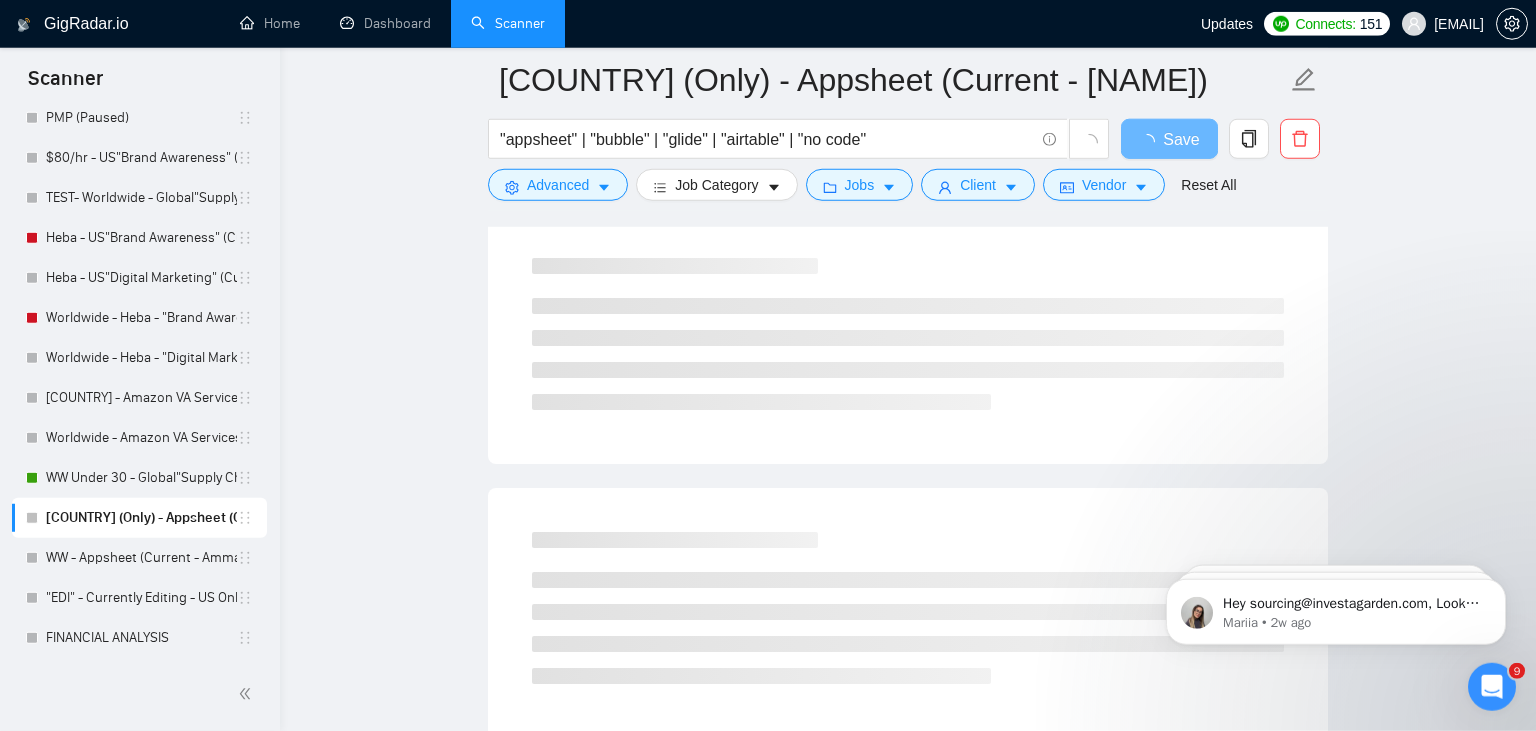 scroll, scrollTop: 0, scrollLeft: 0, axis: both 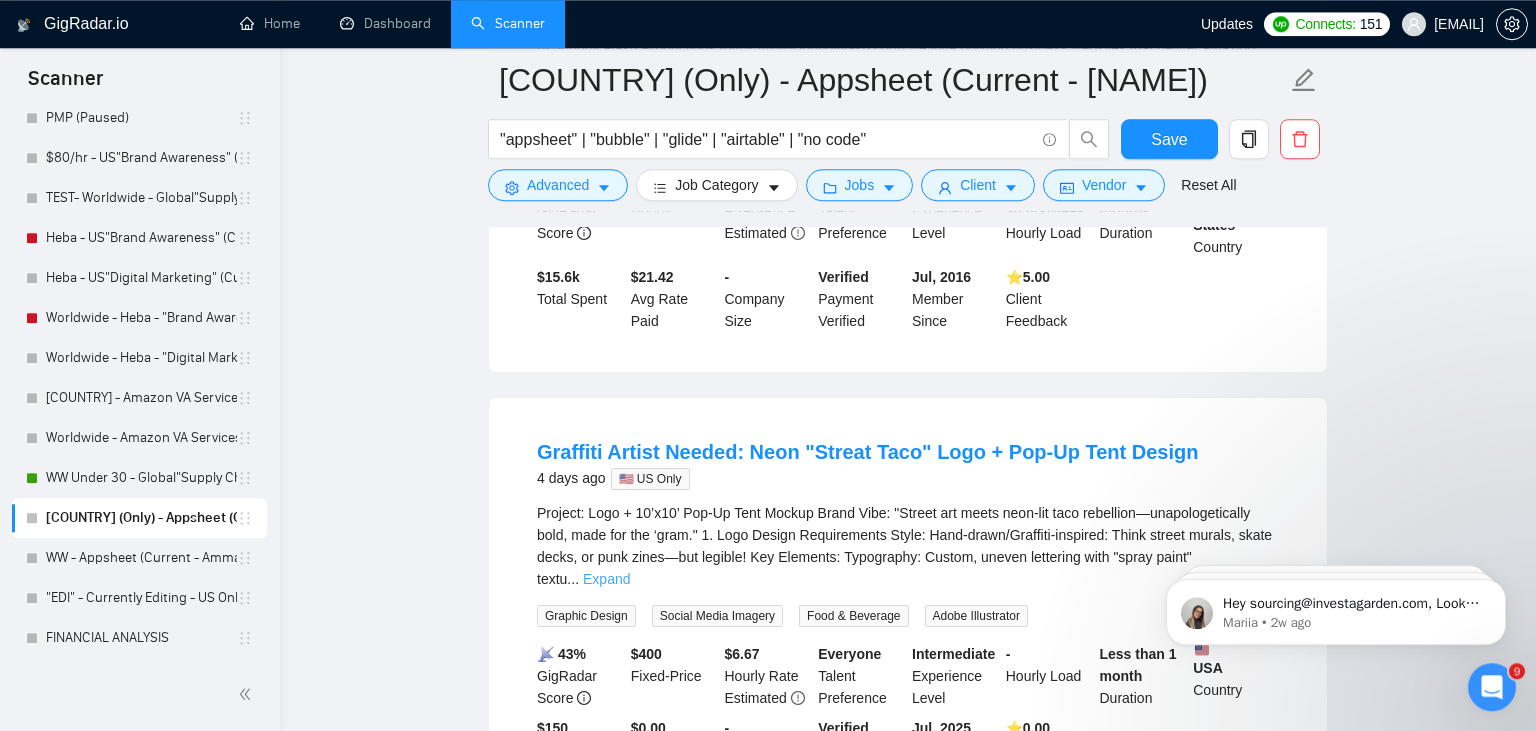 click on "Expand" at bounding box center (606, 579) 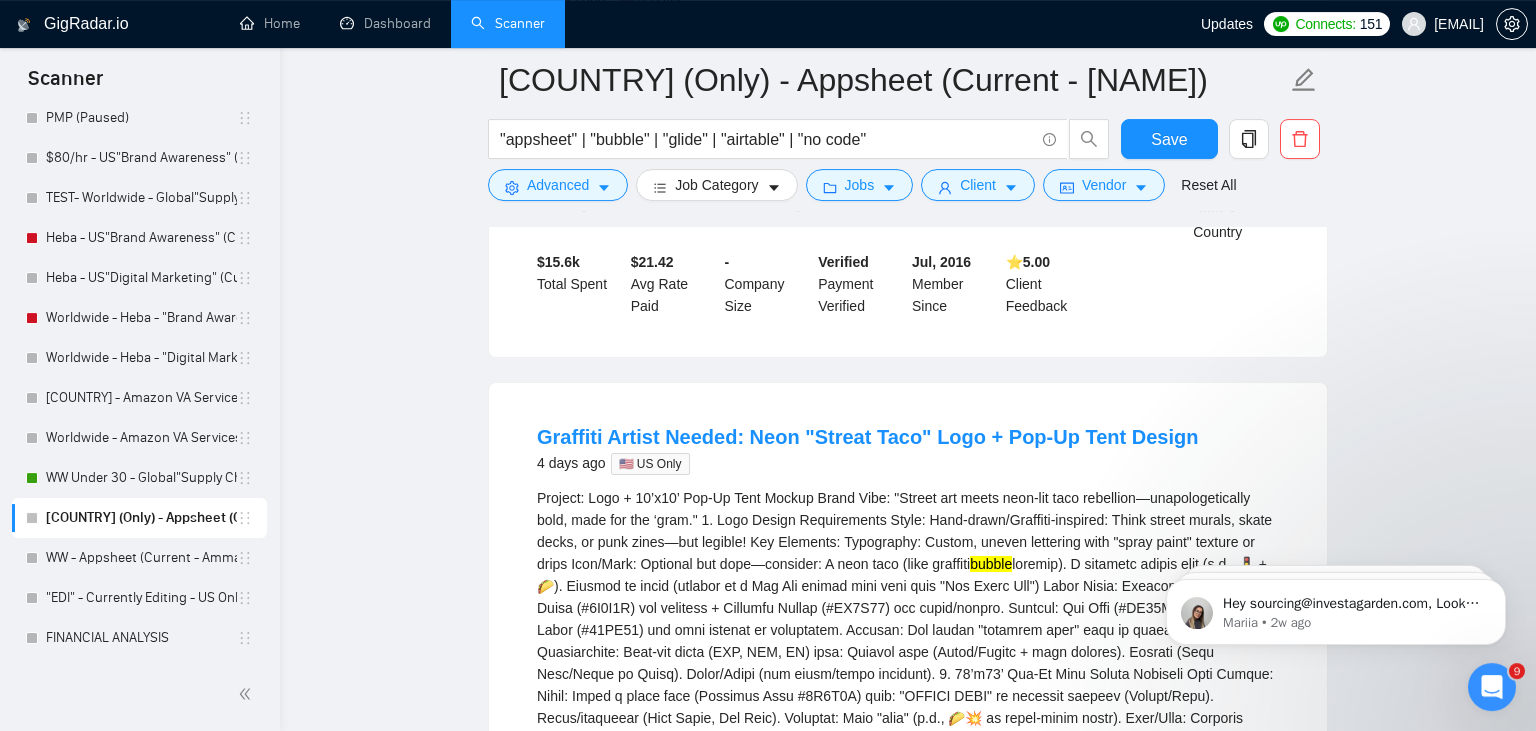 scroll, scrollTop: 2854, scrollLeft: 0, axis: vertical 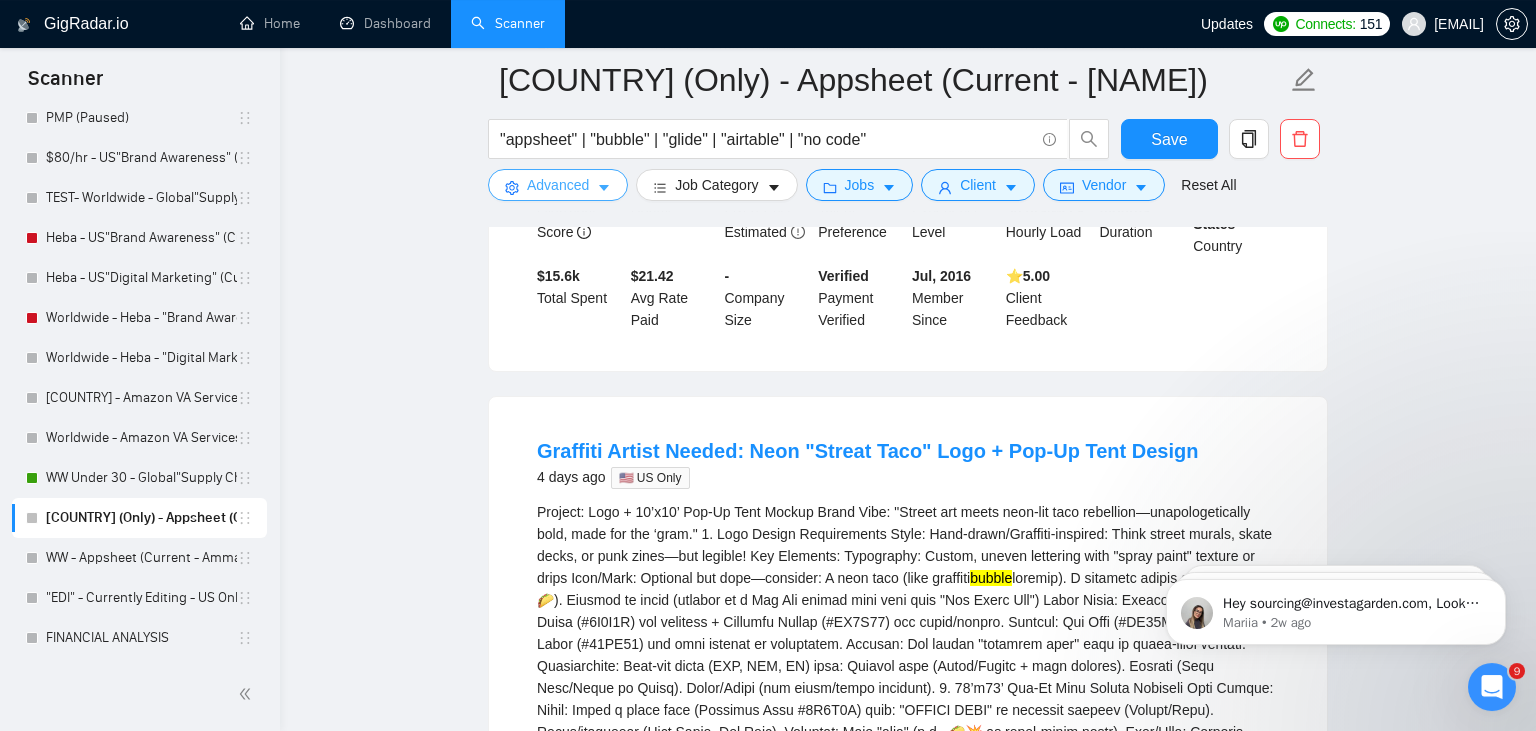 click 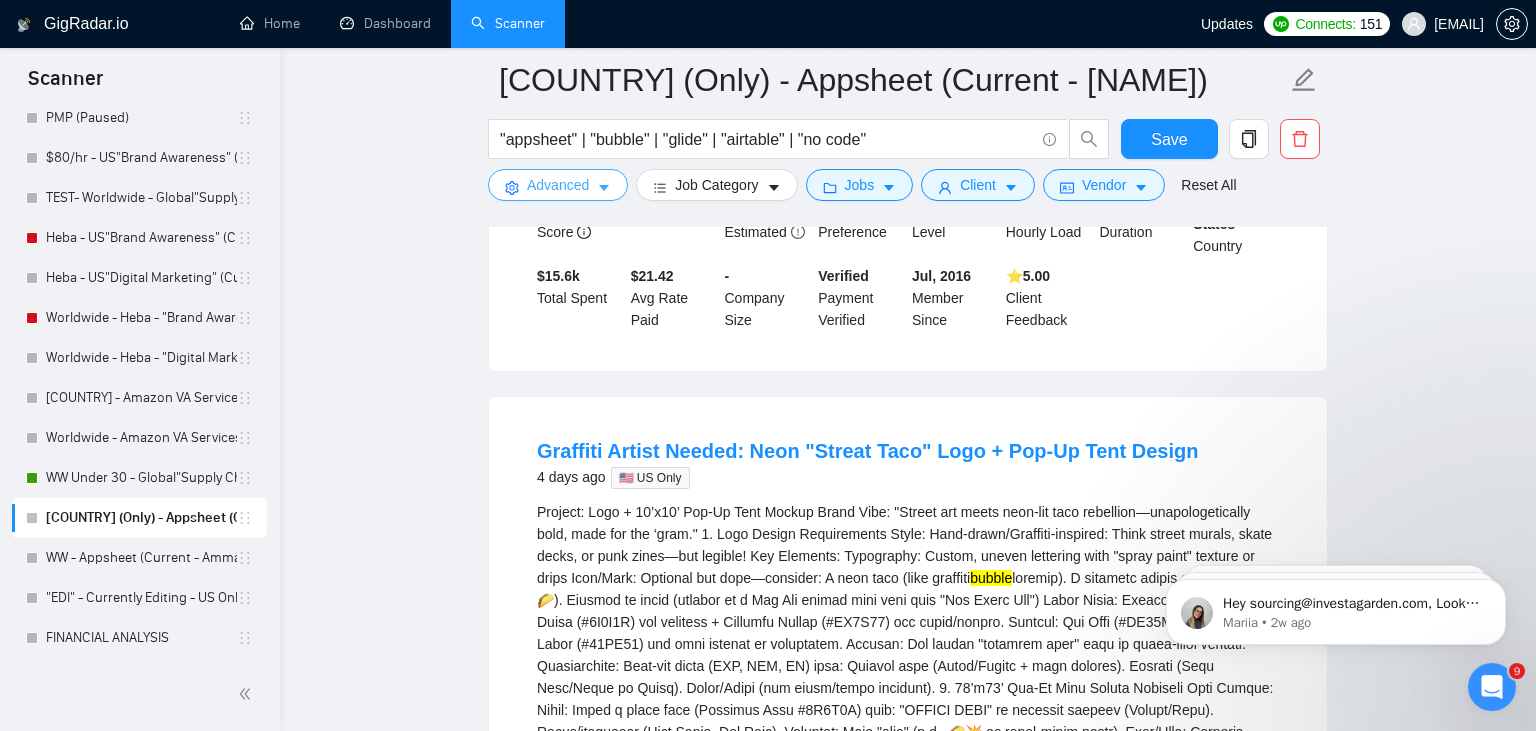 scroll, scrollTop: 0, scrollLeft: 231, axis: horizontal 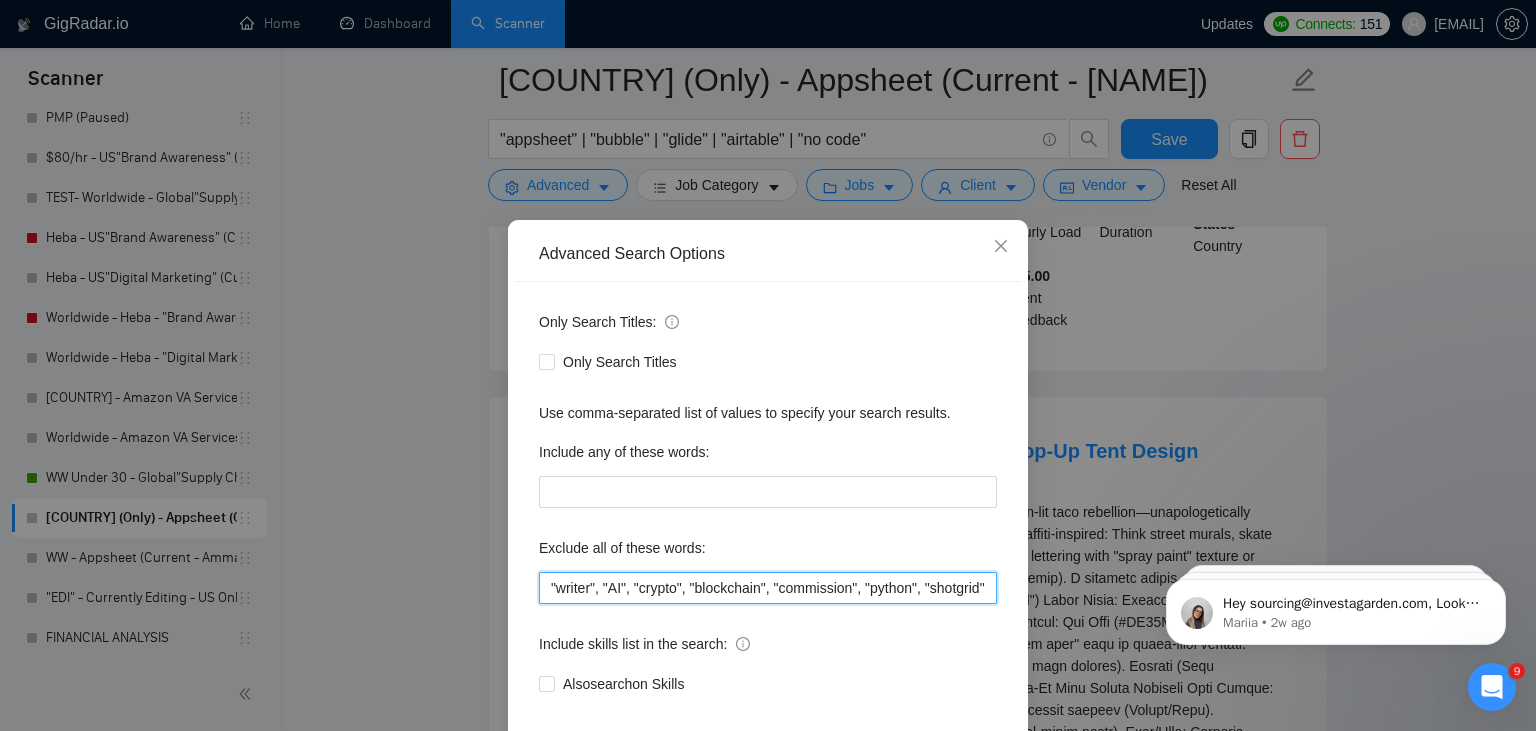 click on ""join a team", "full time", "full-time", "writer", "AI", "crypto", "blockchain", "commission", "python", "shotgrid"" at bounding box center [768, 588] 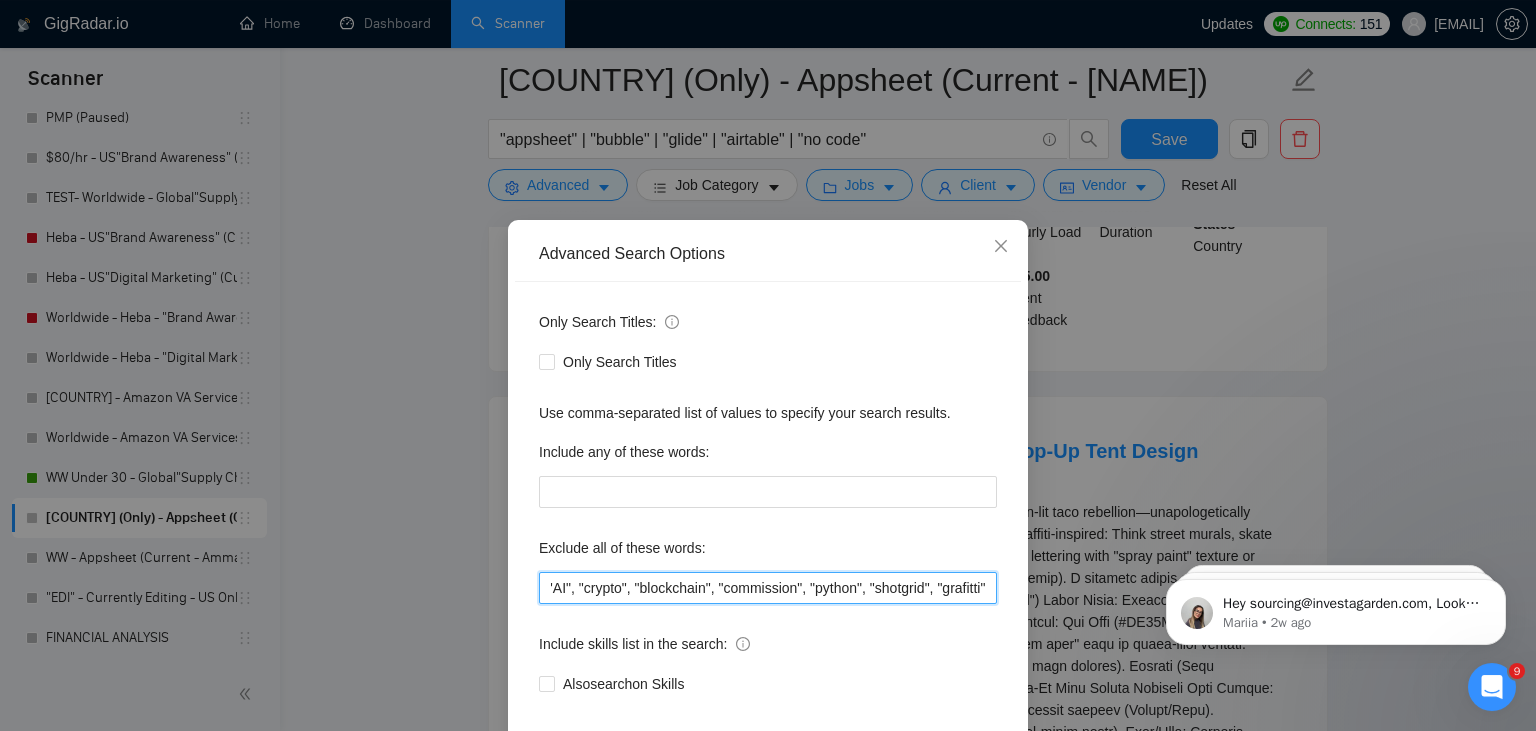 scroll, scrollTop: 0, scrollLeft: 289, axis: horizontal 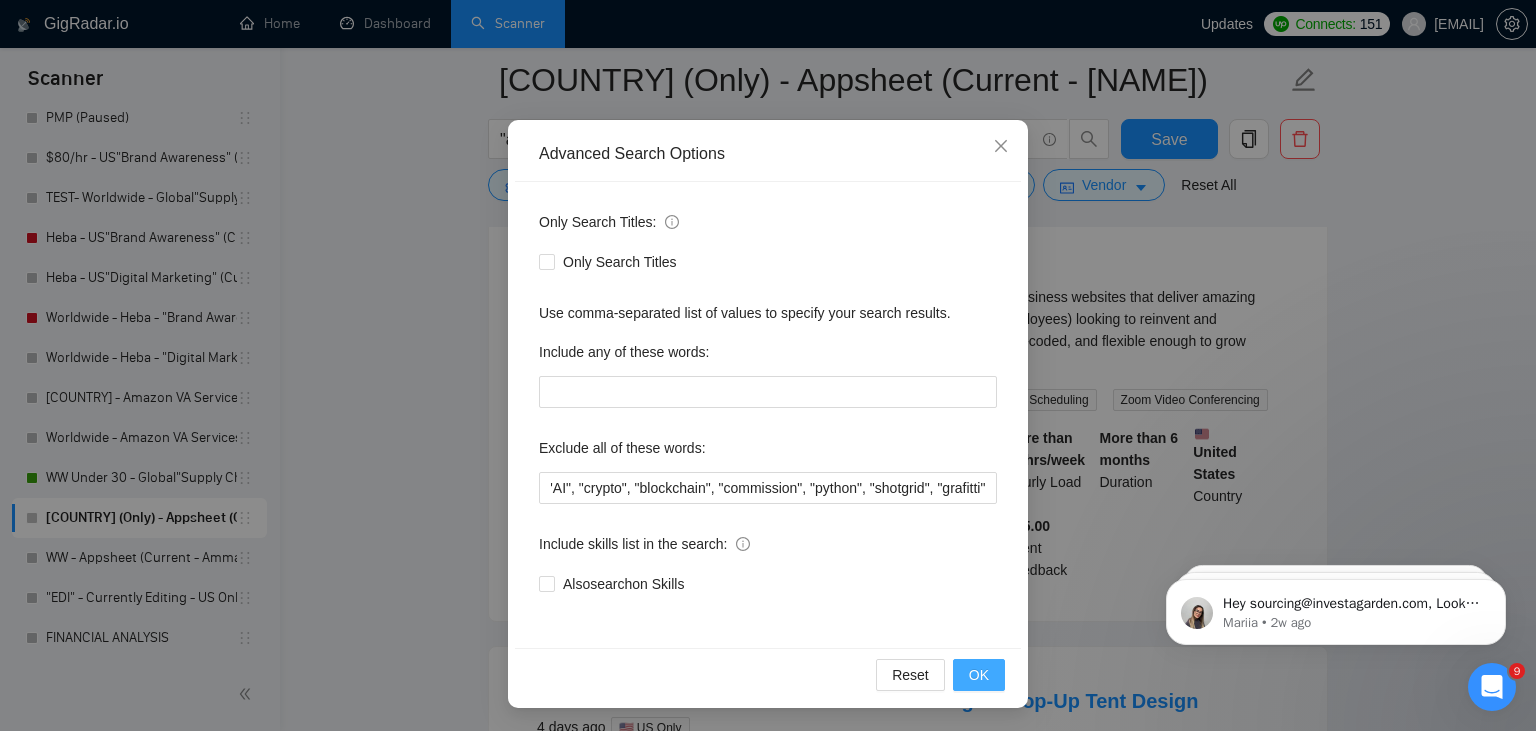 click on "OK" at bounding box center (979, 675) 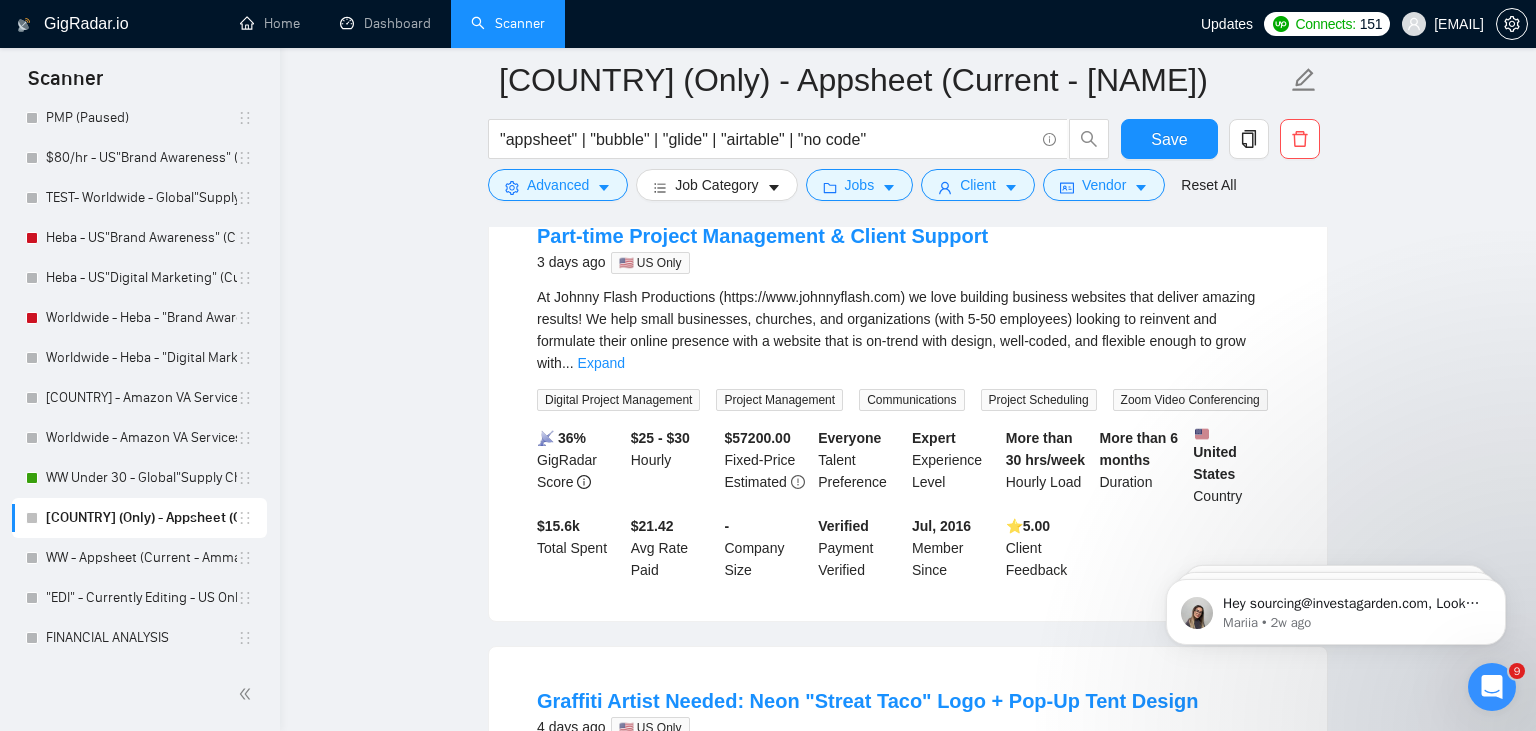 scroll, scrollTop: 0, scrollLeft: 0, axis: both 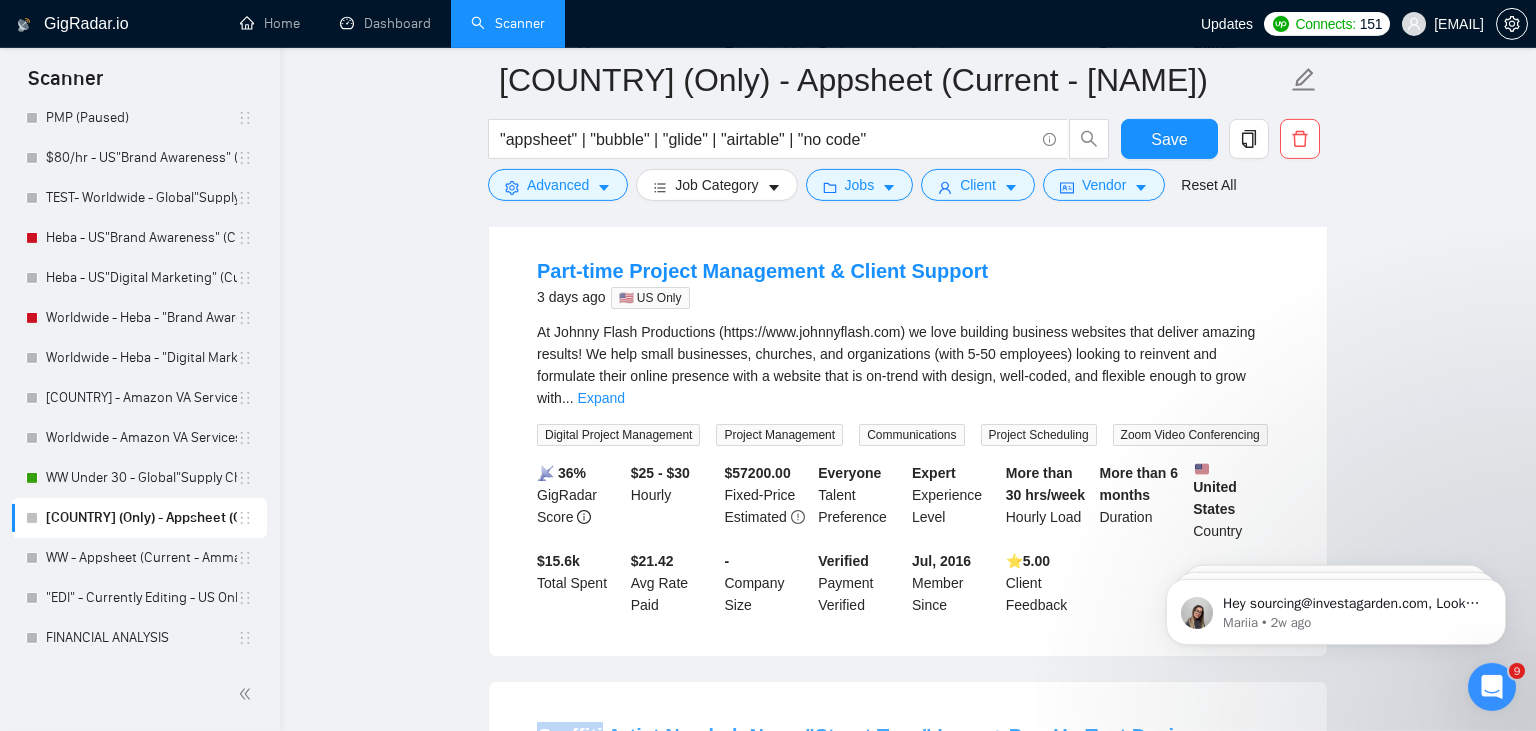 drag, startPoint x: 536, startPoint y: 608, endPoint x: 599, endPoint y: 599, distance: 63.63961 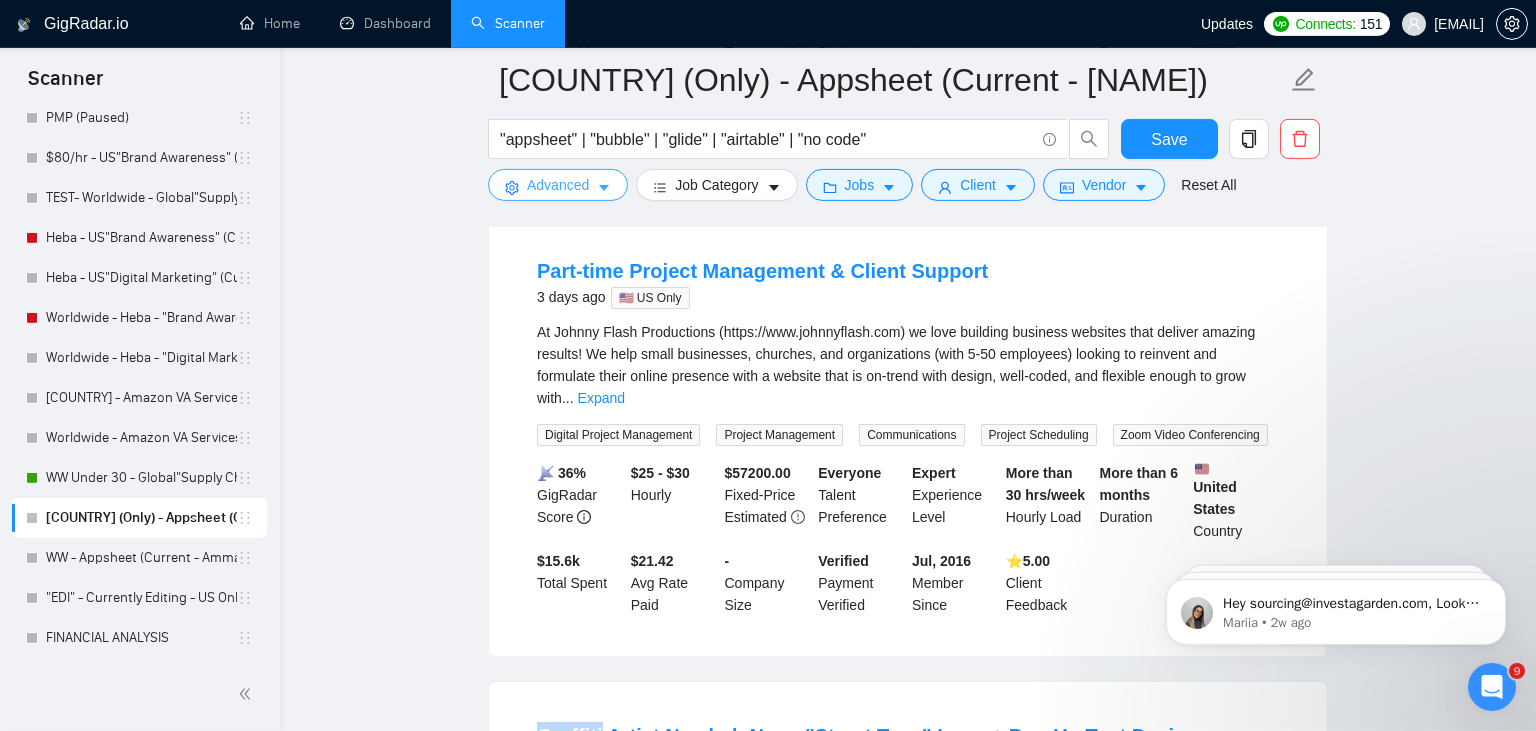 click on "Advanced" at bounding box center (558, 185) 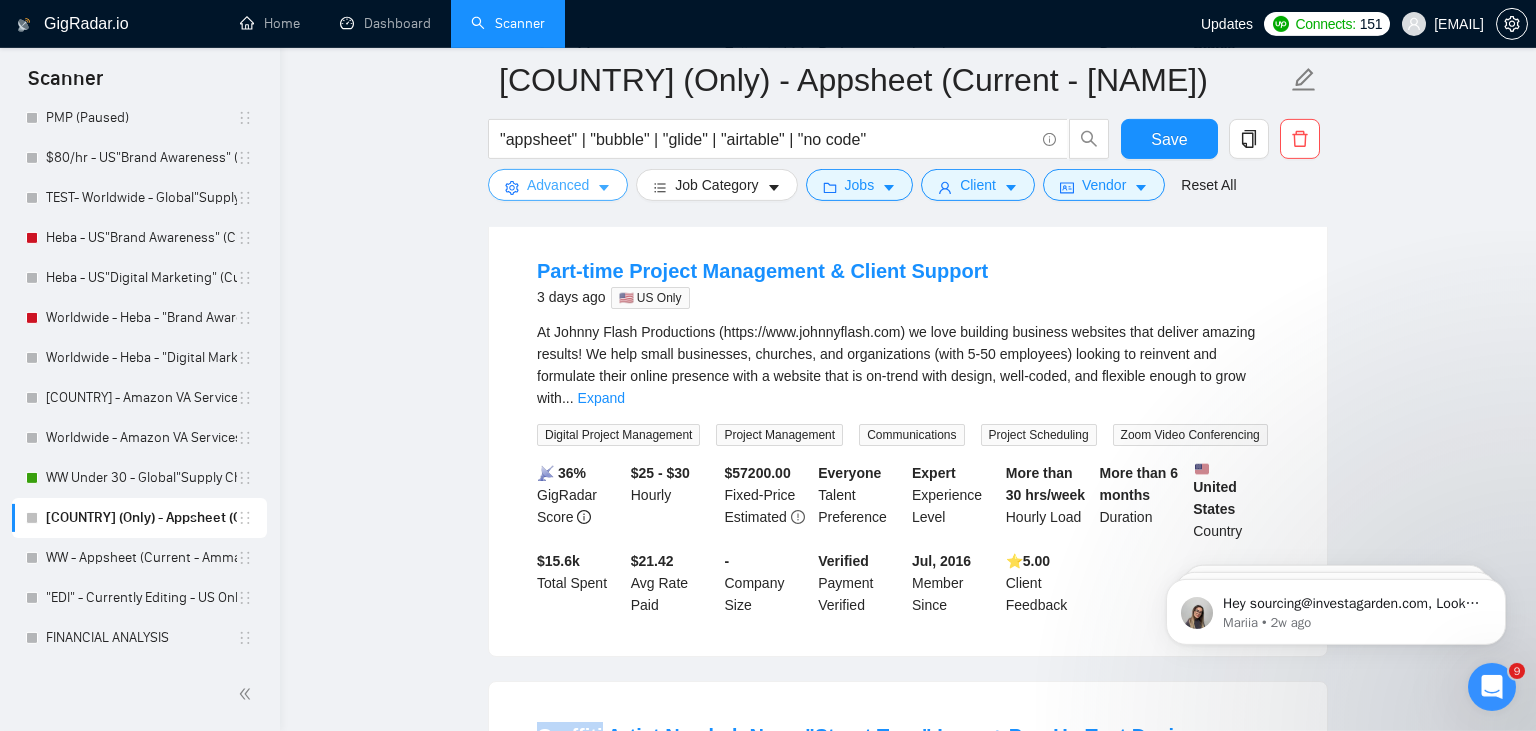 scroll, scrollTop: 0, scrollLeft: 289, axis: horizontal 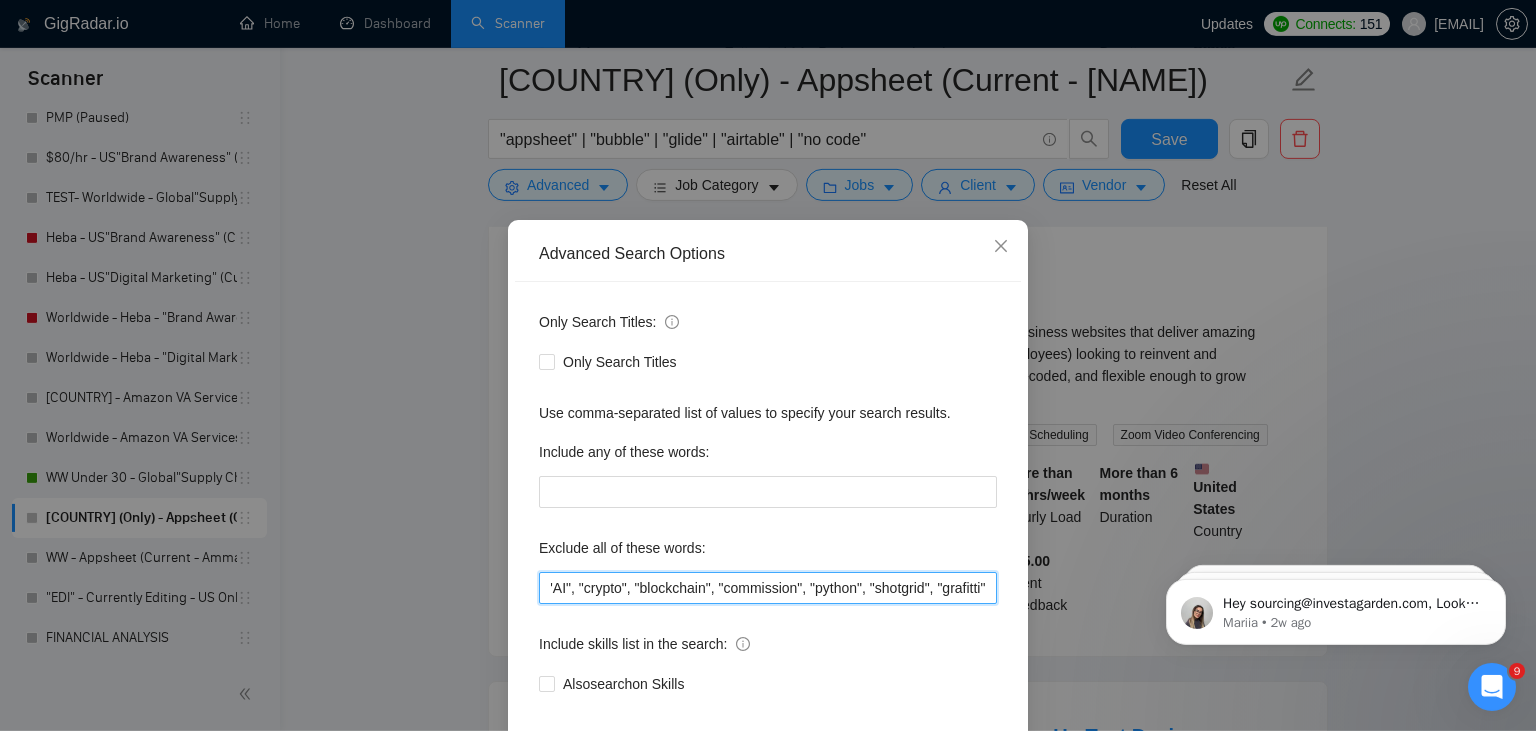 click on ""join a team", "full time", "full-time", "writer", "AI", "crypto", "blockchain", "commission", "python", "shotgrid", "grafitti"" at bounding box center (768, 588) 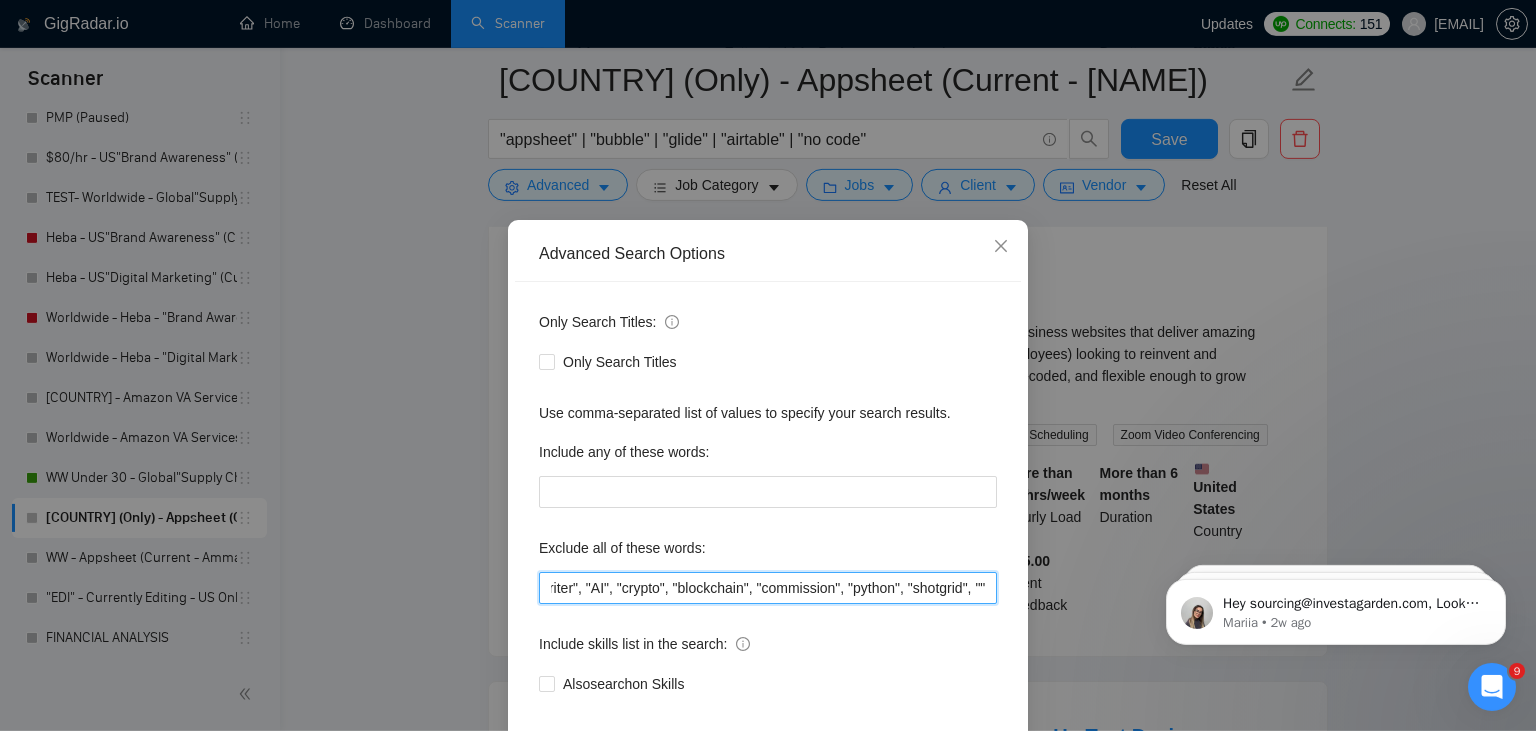 paste on "Graffiti" 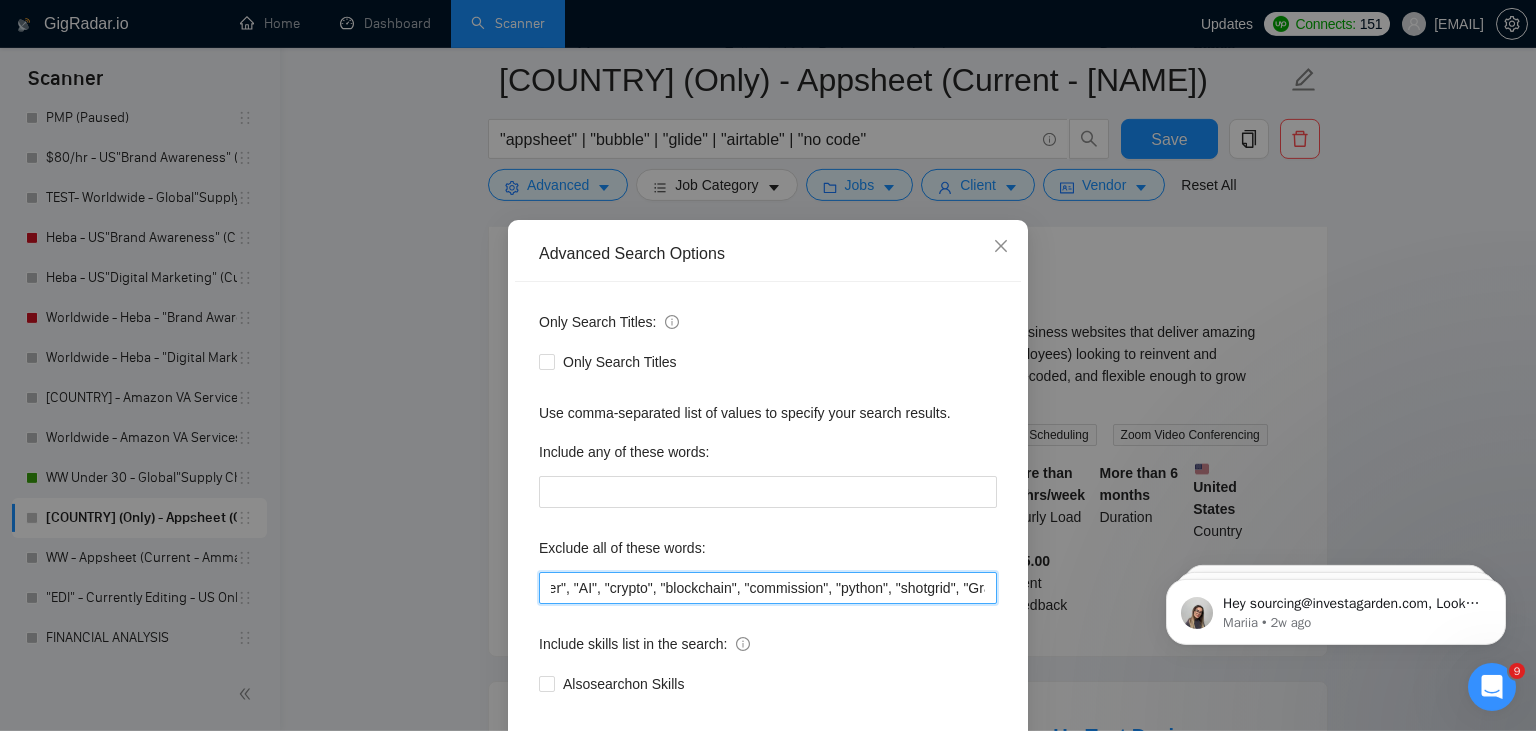 scroll, scrollTop: 0, scrollLeft: 285, axis: horizontal 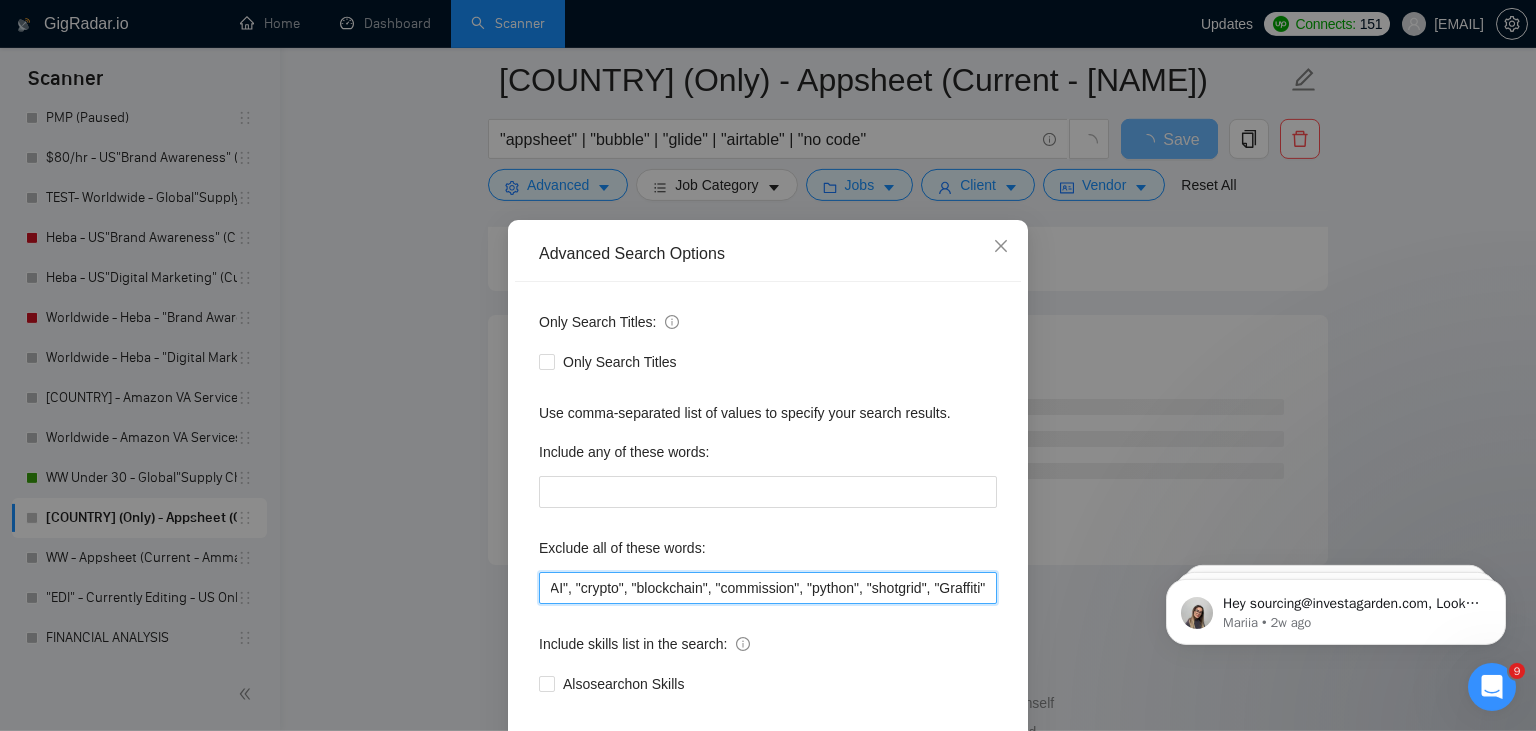 drag, startPoint x: 958, startPoint y: 594, endPoint x: 1026, endPoint y: 590, distance: 68.117546 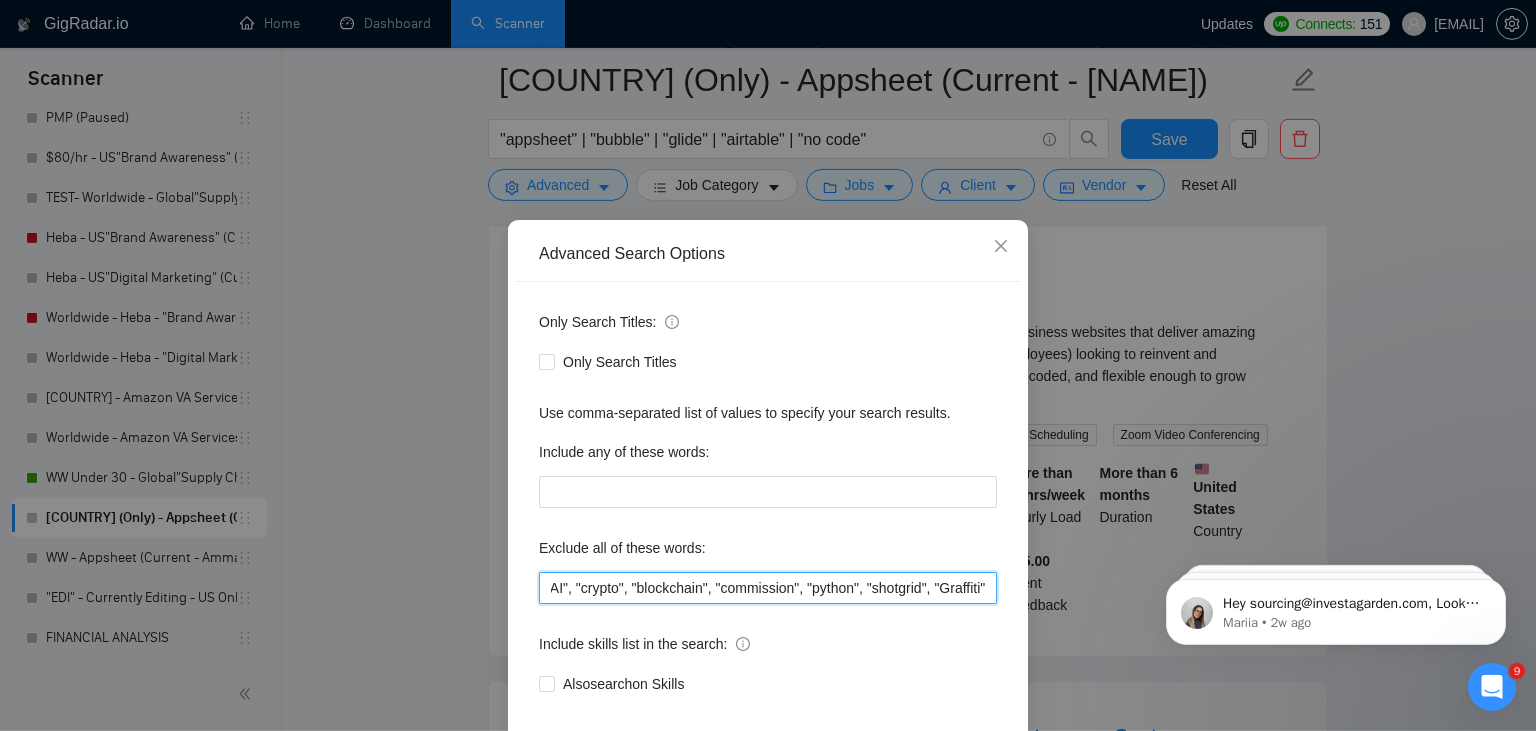 click on ""join a team", "full time", "full-time", "writer", "AI", "crypto", "blockchain", "commission", "python", "shotgrid", "Graffiti"" at bounding box center [768, 588] 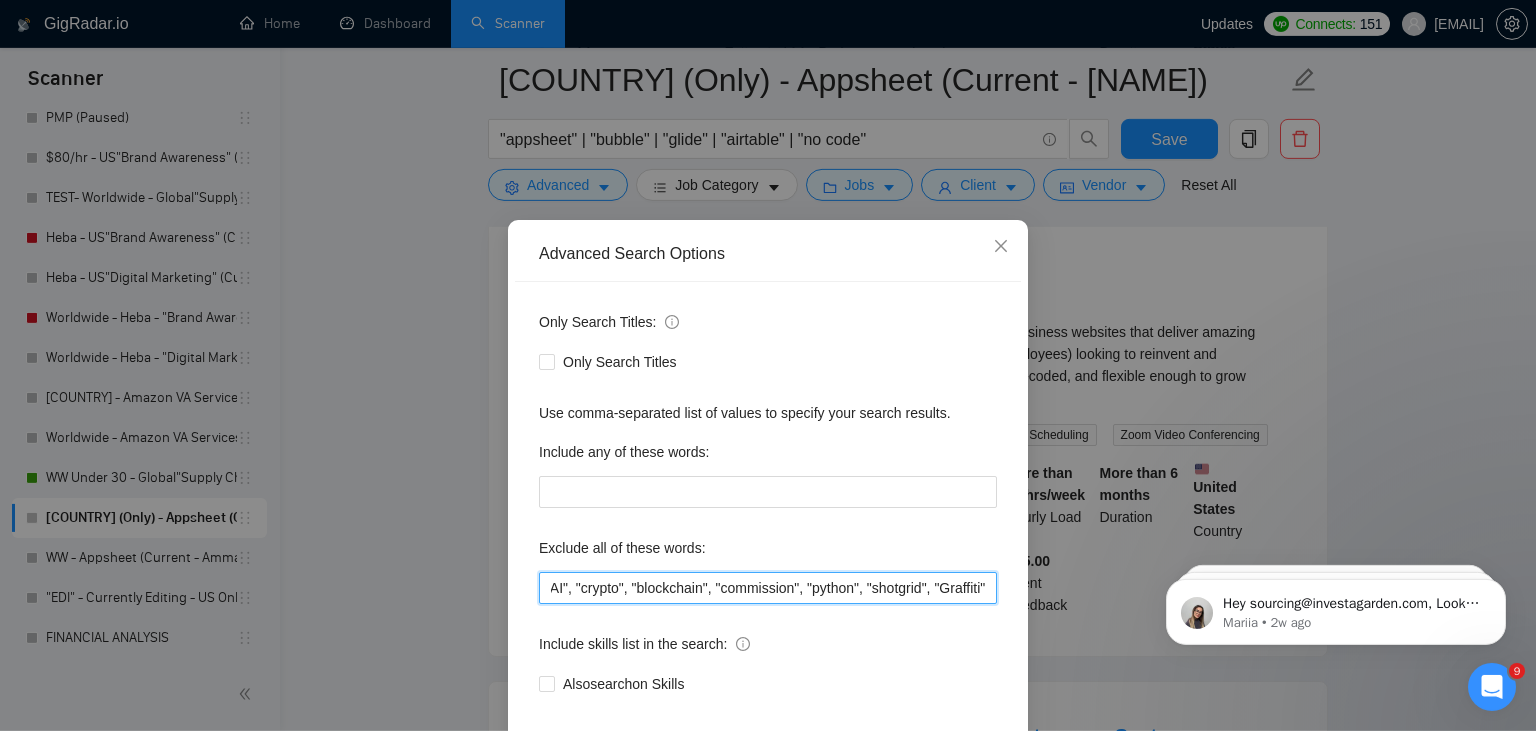 scroll, scrollTop: 100, scrollLeft: 0, axis: vertical 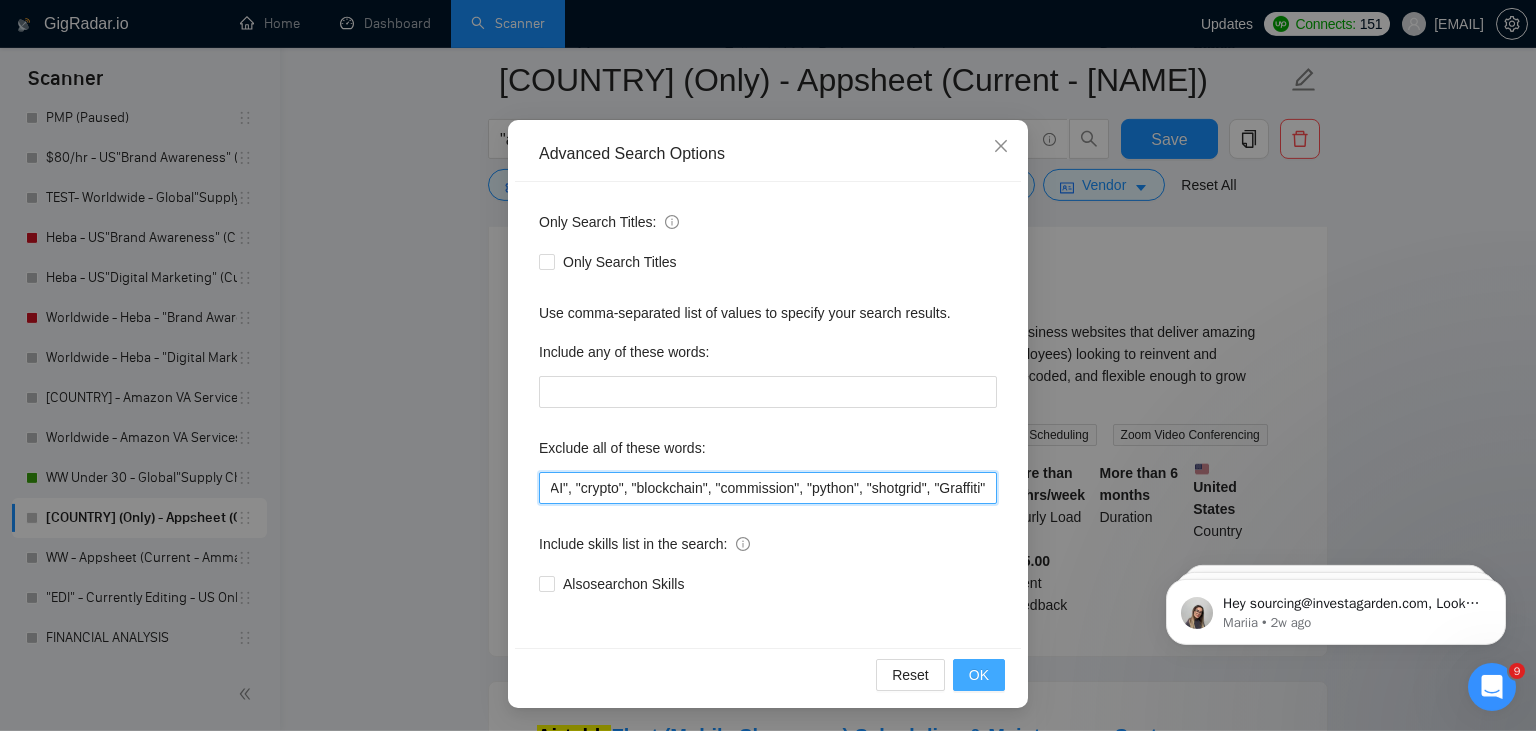 type on ""join a team", "full time", "full-time", "writer", "AI", "crypto", "blockchain", "commission", "python", "shotgrid", "Graffiti"" 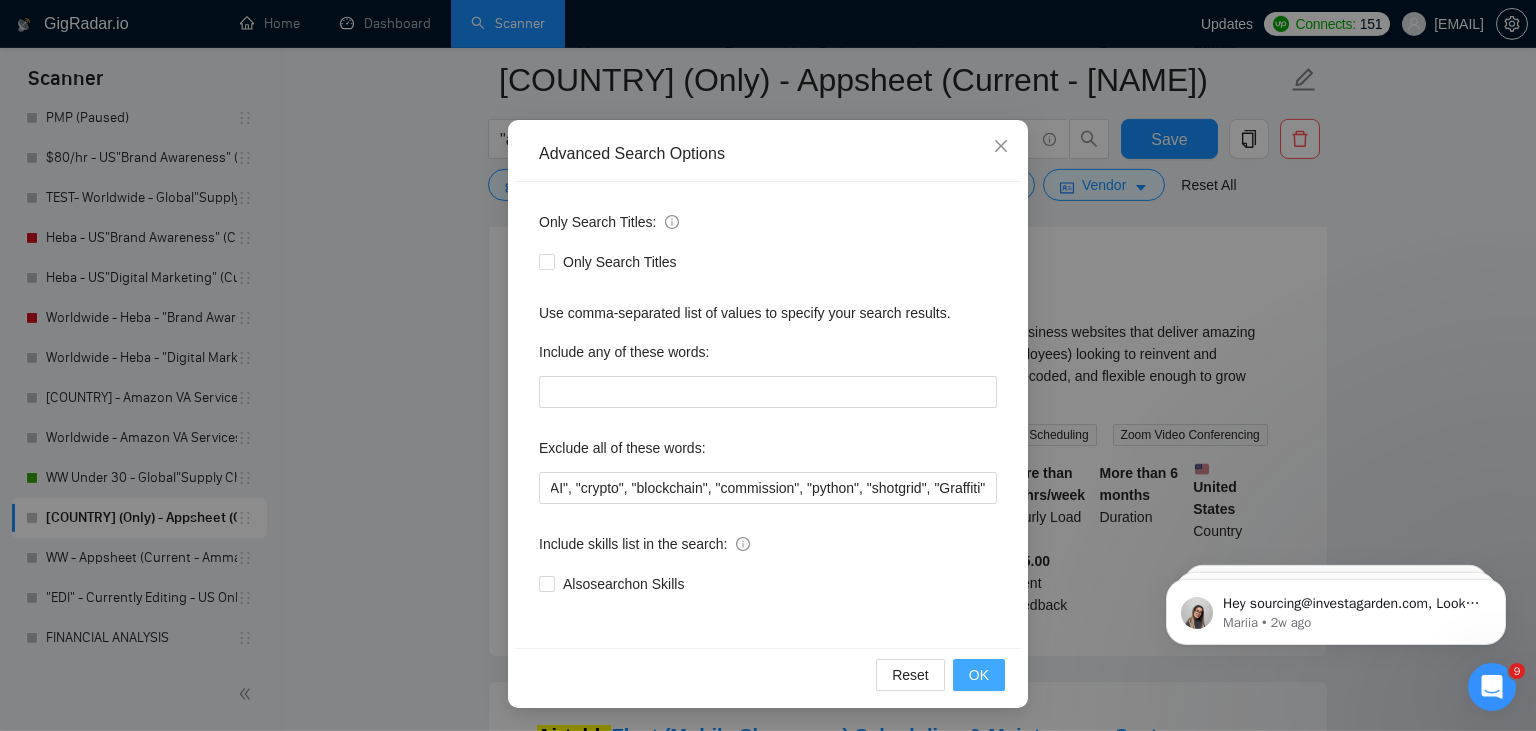 click on "OK" at bounding box center (979, 675) 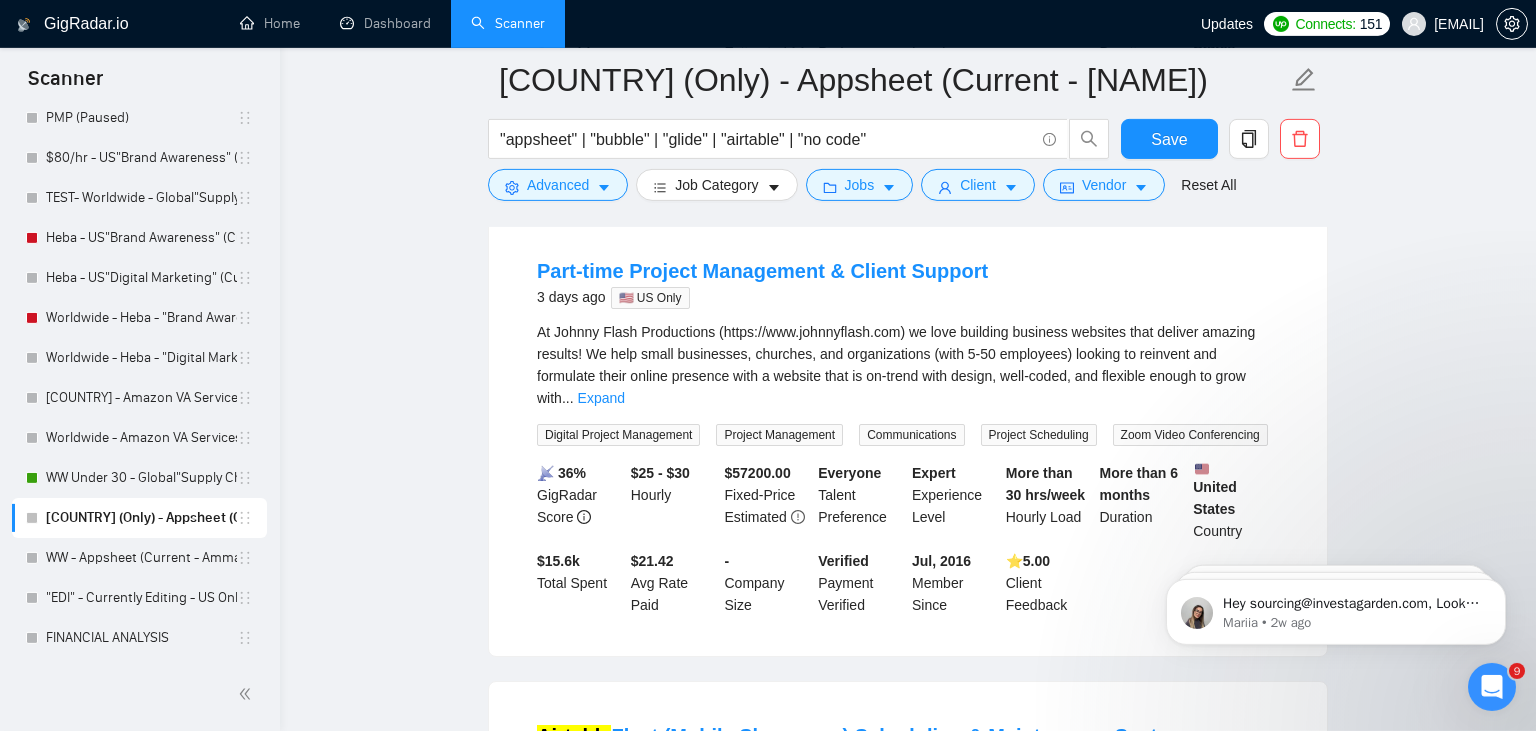 scroll, scrollTop: 0, scrollLeft: 0, axis: both 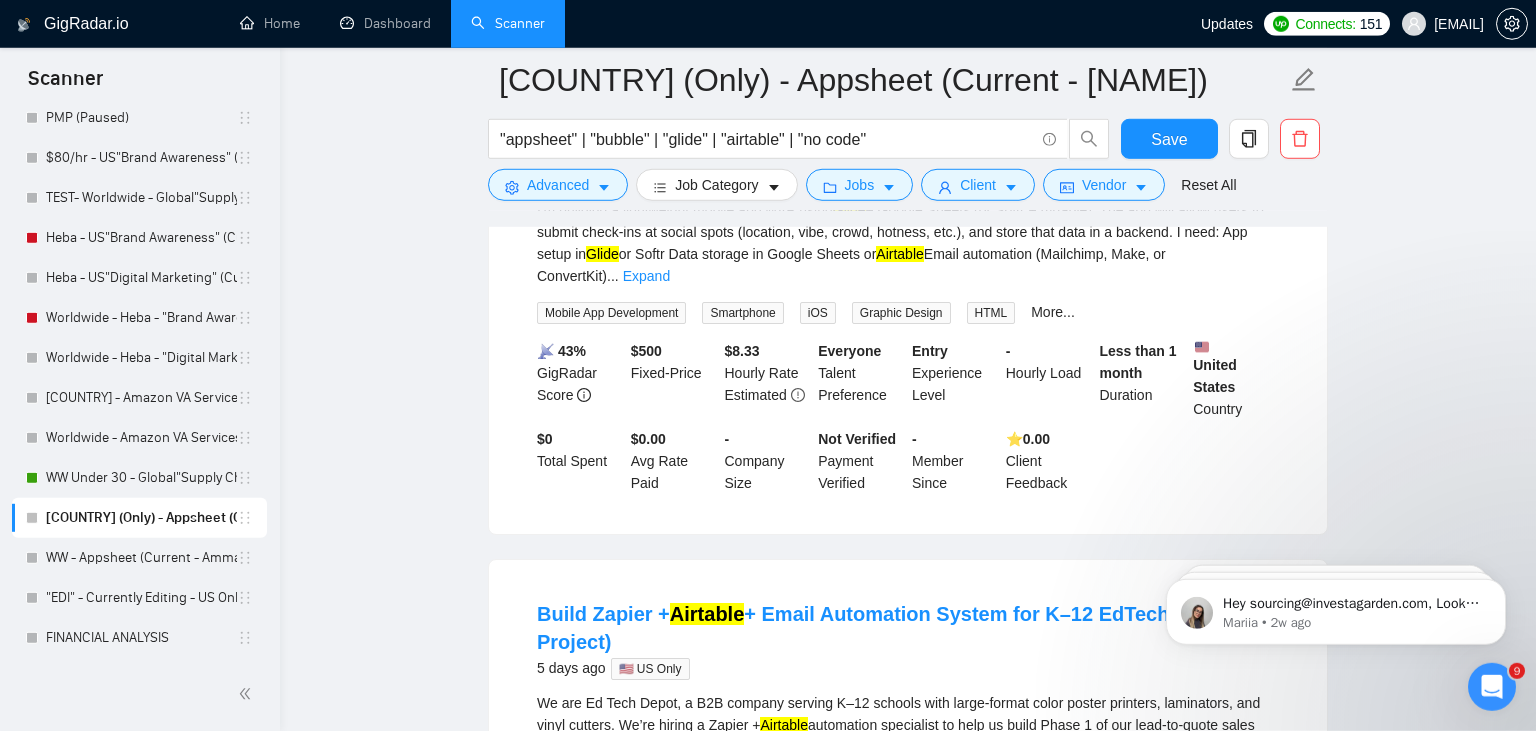 click on "Build Zapier +  Airtable  + Email Automation System for K–12 EdTech (Fixed Project) 5 days ago 🇺🇸 US Only We are Ed Tech Depot, a B2B company serving K–12 schools with large-format color poster printers, laminators, and vinyl cutters.
We’re hiring a Zapier +  Airtable  automation specialist to help us build Phase 1 of our lead-to-quote sales system.
This project focuses on streamlining:
Lead capture
CRM tagging
Quote delivery
Email follow-up seque ... Expand Scripting & Automation Google Docs Zapier Airtable Email Automation More... 📡   48% GigRadar Score   $ 1500 Fixed-Price $ 8.33 Hourly Rate Estimated Everyone Talent Preference Intermediate Experience Level - Hourly Load 1 to 3 months Duration   United States Country $ 0 Total Spent $0.00 Avg Rate Paid - Company Size Not Verified Payment Verified Apr, 2025 Member Since ⭐️  0.00 Client Feedback" at bounding box center [908, 793] 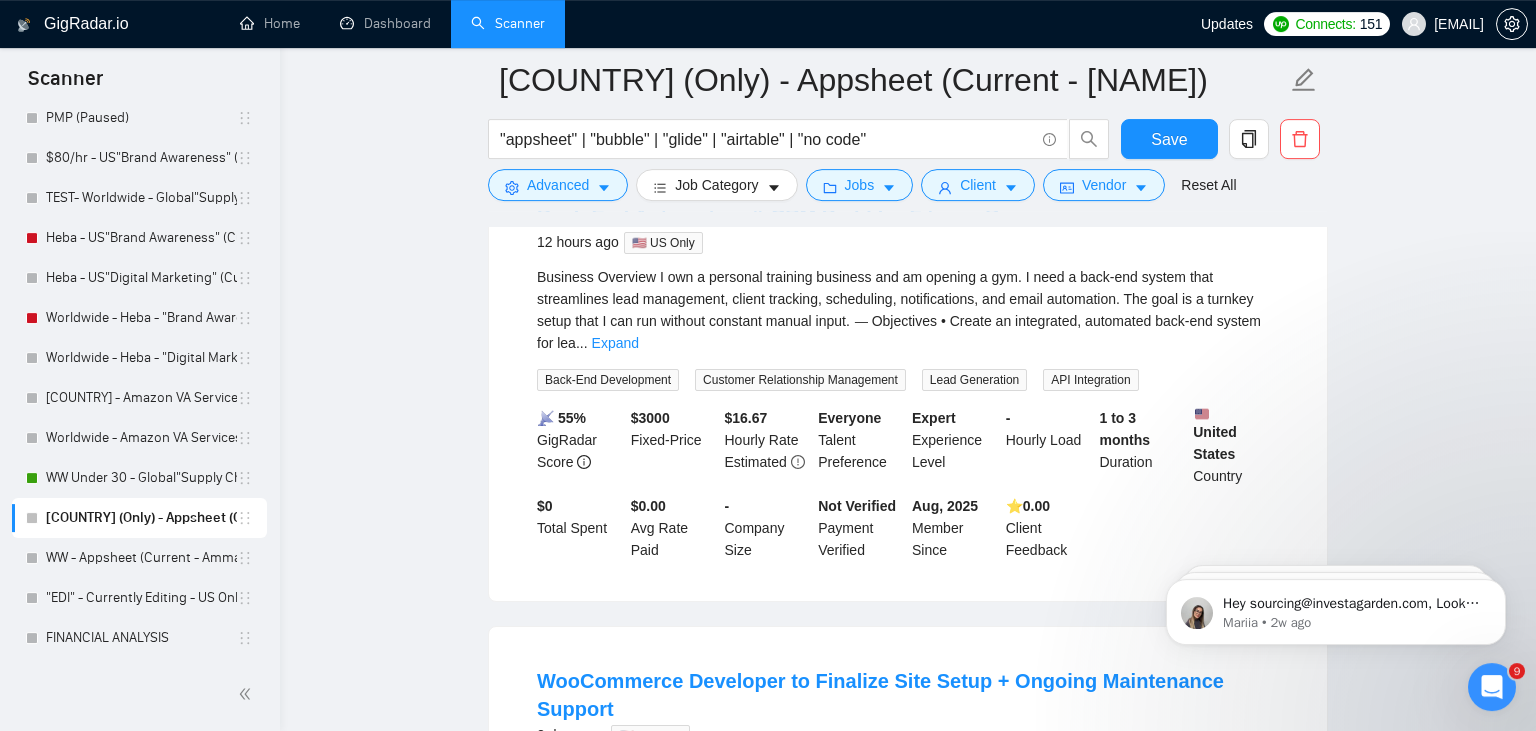 scroll, scrollTop: 258, scrollLeft: 0, axis: vertical 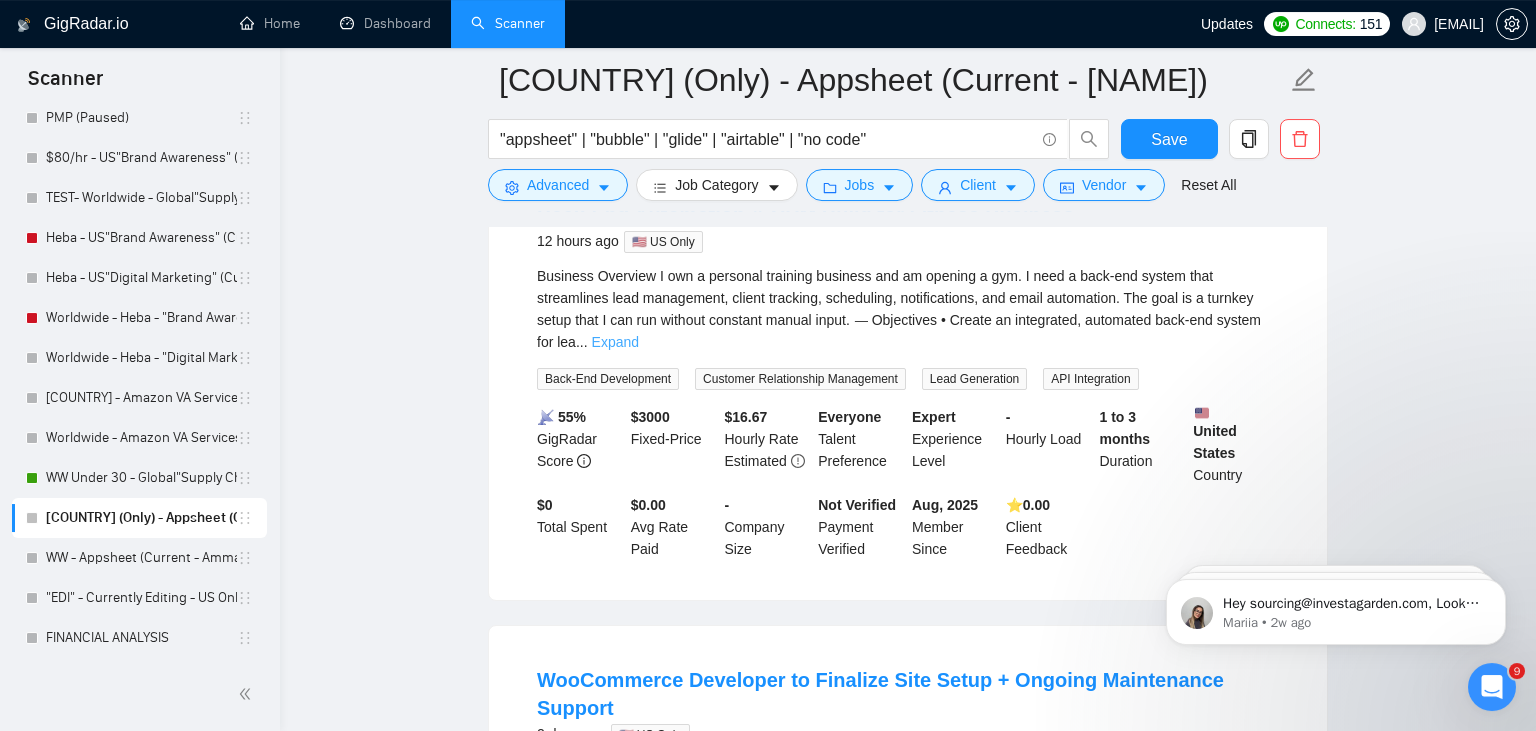click on "Expand" at bounding box center (615, 342) 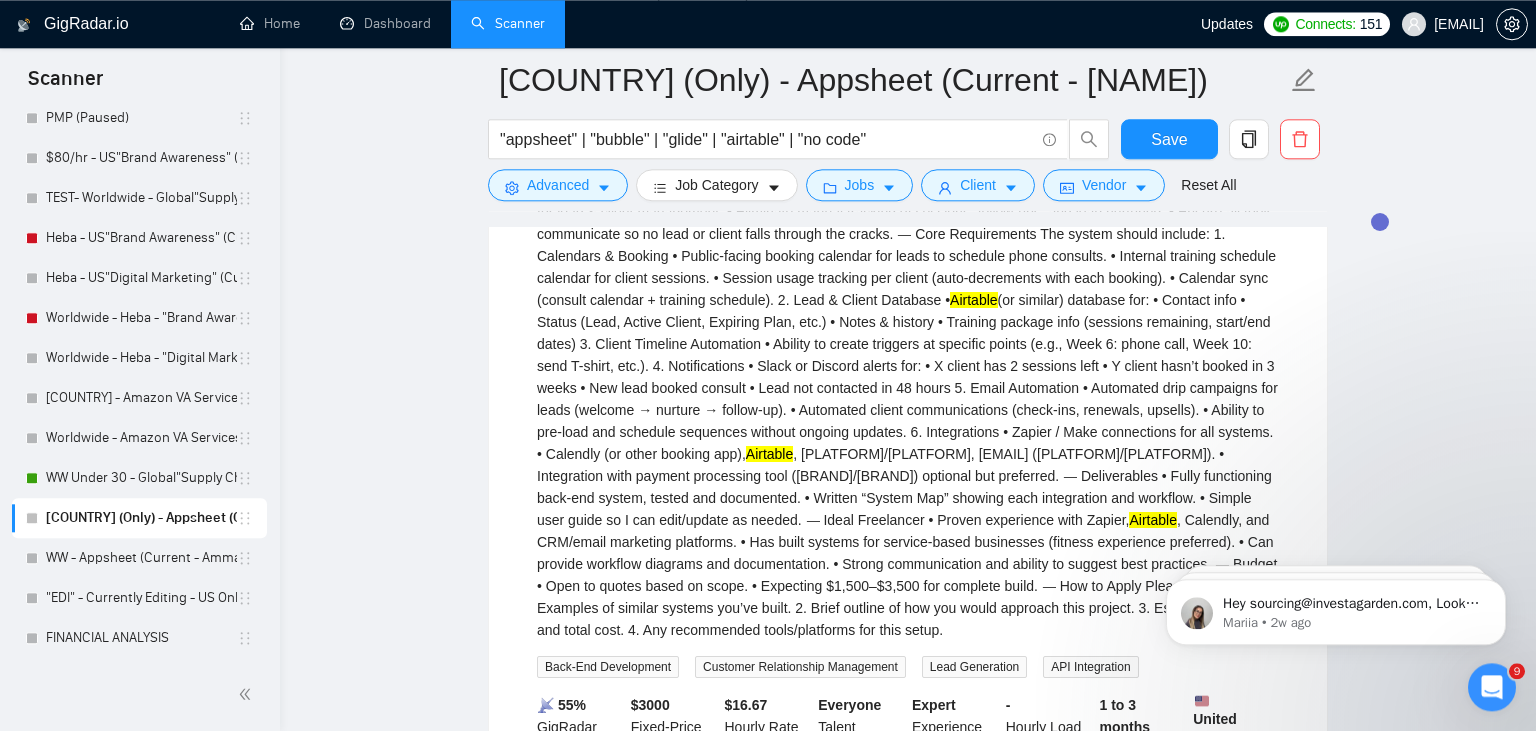scroll, scrollTop: 389, scrollLeft: 0, axis: vertical 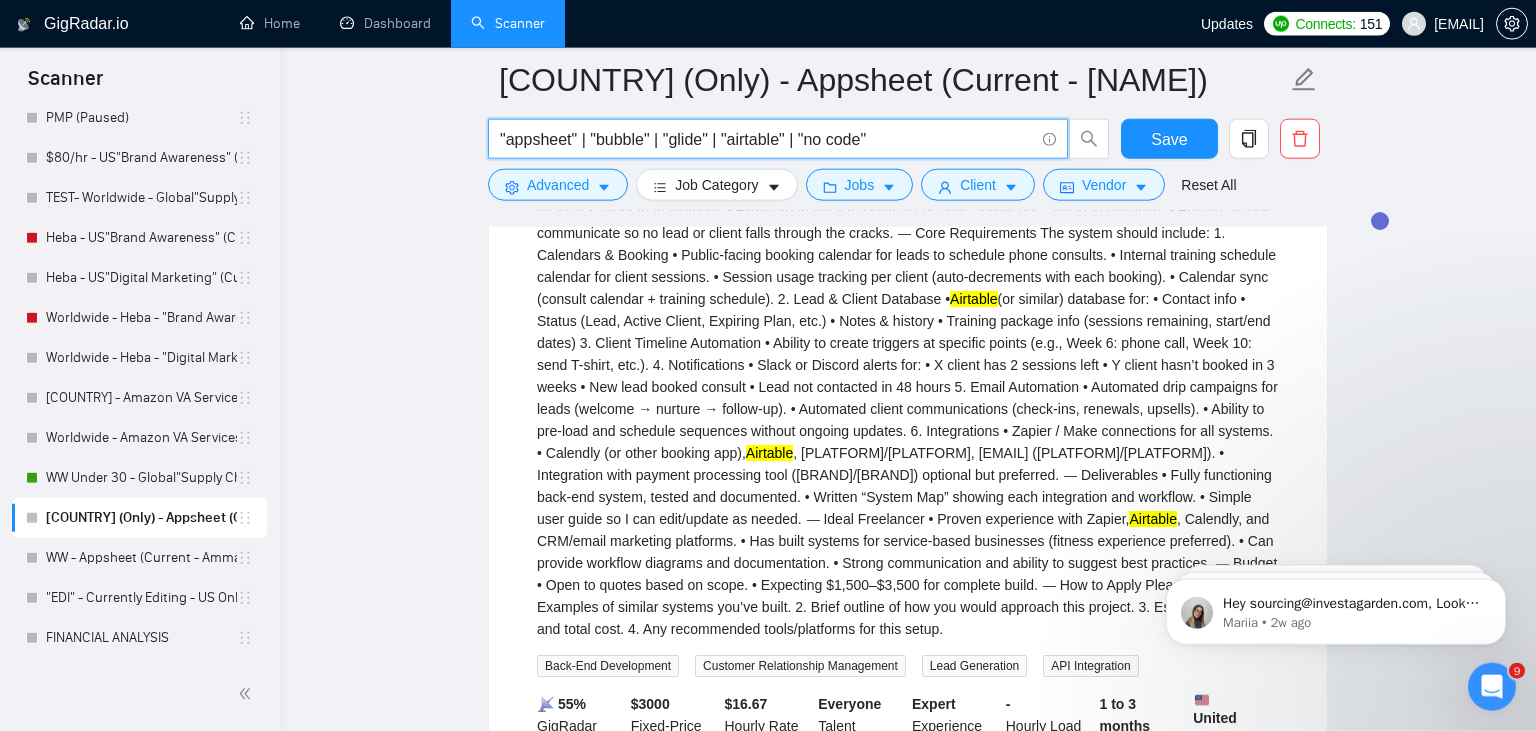 click on ""appsheet" | "bubble" | "glide" | "airtable" | "no code"" at bounding box center (767, 139) 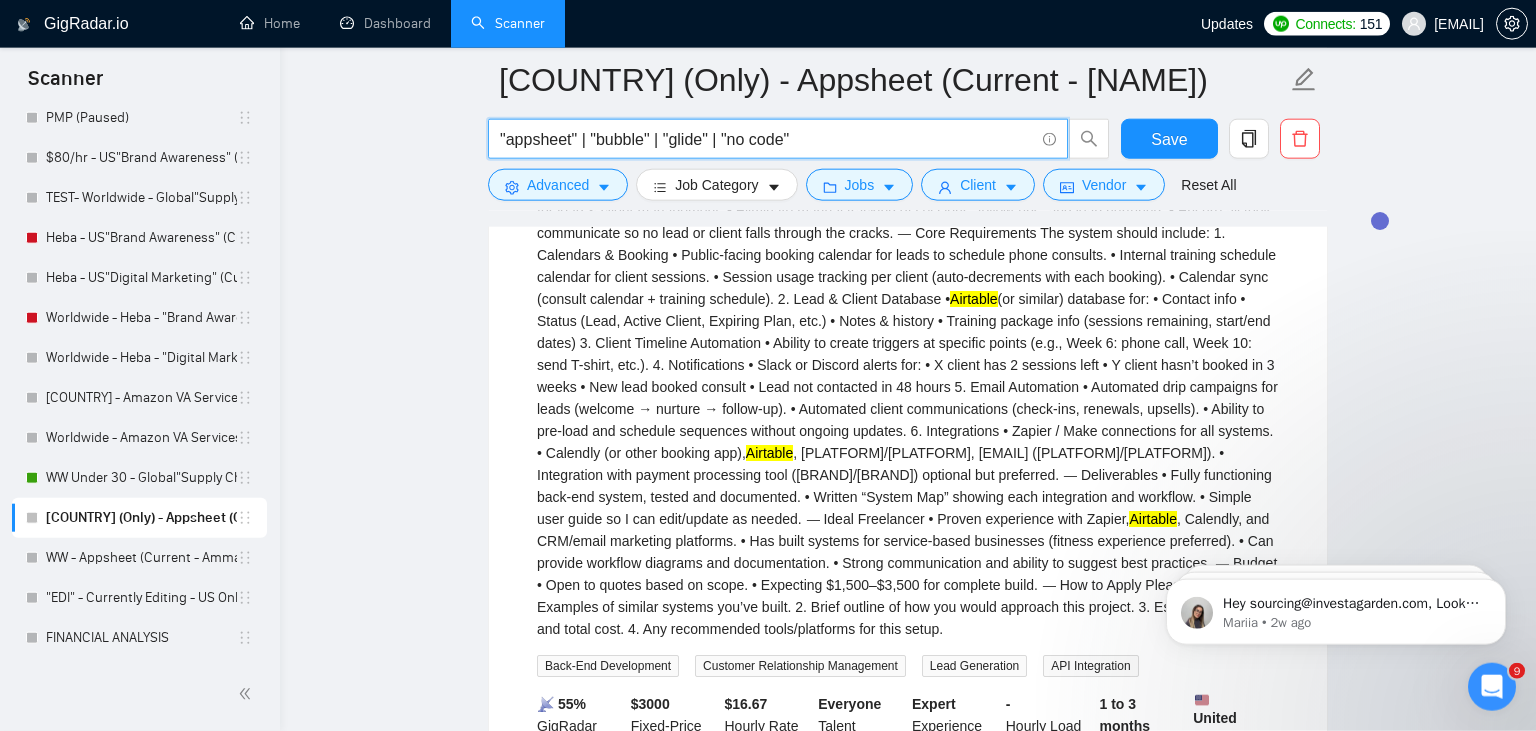 click on "US (Only) - Appsheet (Current - Ammar) "appsheet" | "bubble" | "glide" | "no code" Save Advanced   Job Category   Jobs   Client   Vendor   Reset All Preview Results Insights NEW Alerts Auto Bidder Detected   474  results   (0.60 seconds) Back-End Automation & CRM Build for Fitness Business 12 hours ago 🇺🇸 US Only Airtable Airtable , Slack/Discord, Email platform (MailerLite/ConvertKit/etc.).
•	Integration with payment processing tool (Stripe/Square) optional but preferred.
⸻
Deliverables
•	Fully functioning back-end system, tested and documented.
•	Written “System Map” showing each integration and workflow.
•	Simple user guide so I can edit/update as needed.
⸻
Ideal Freelancer
•	Proven experience with Zapier,  Airtable Back-End Development Customer Relationship Management Lead Generation API Integration 📡   55% GigRadar Score   $ 3000 Fixed-Price $ 16.67 Hourly Rate Estimated Everyone Talent Preference Expert Experience Level - Hourly Load 1 to 3 months Duration   Country $" at bounding box center [908, 2445] 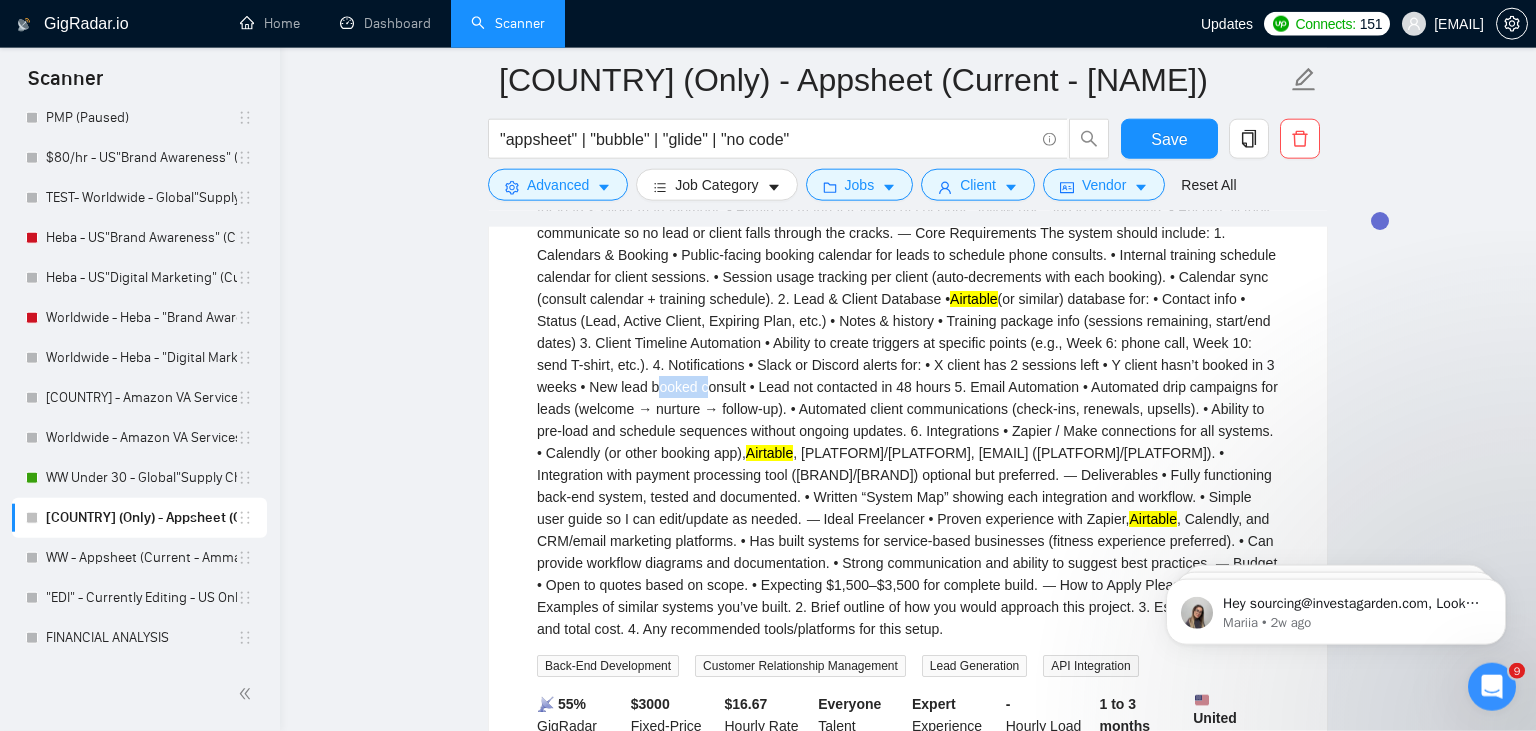 click on "US (Only) - Appsheet (Current - Ammar) "appsheet" | "bubble" | "glide" | "no code" Save Advanced   Job Category   Jobs   Client   Vendor   Reset All Preview Results Insights NEW Alerts Auto Bidder Detected   474  results   (0.60 seconds) Back-End Automation & CRM Build for Fitness Business 12 hours ago 🇺🇸 US Only Airtable Airtable , Slack/Discord, Email platform (MailerLite/ConvertKit/etc.).
•	Integration with payment processing tool (Stripe/Square) optional but preferred.
⸻
Deliverables
•	Fully functioning back-end system, tested and documented.
•	Written “System Map” showing each integration and workflow.
•	Simple user guide so I can edit/update as needed.
⸻
Ideal Freelancer
•	Proven experience with Zapier,  Airtable Back-End Development Customer Relationship Management Lead Generation API Integration 📡   55% GigRadar Score   $ 3000 Fixed-Price $ 16.67 Hourly Rate Estimated Everyone Talent Preference Expert Experience Level - Hourly Load 1 to 3 months Duration   Country $" at bounding box center [908, 2445] 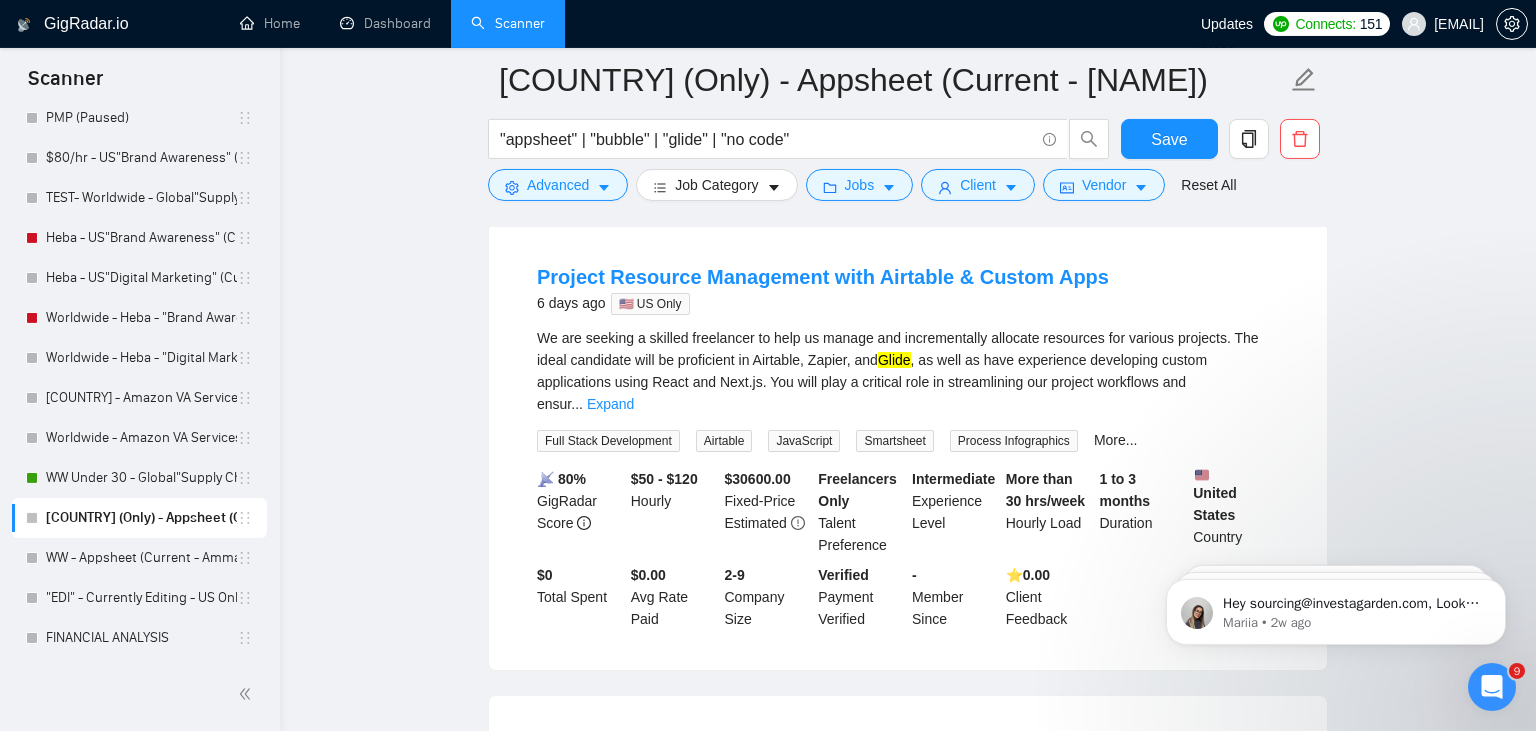 scroll, scrollTop: 2086, scrollLeft: 0, axis: vertical 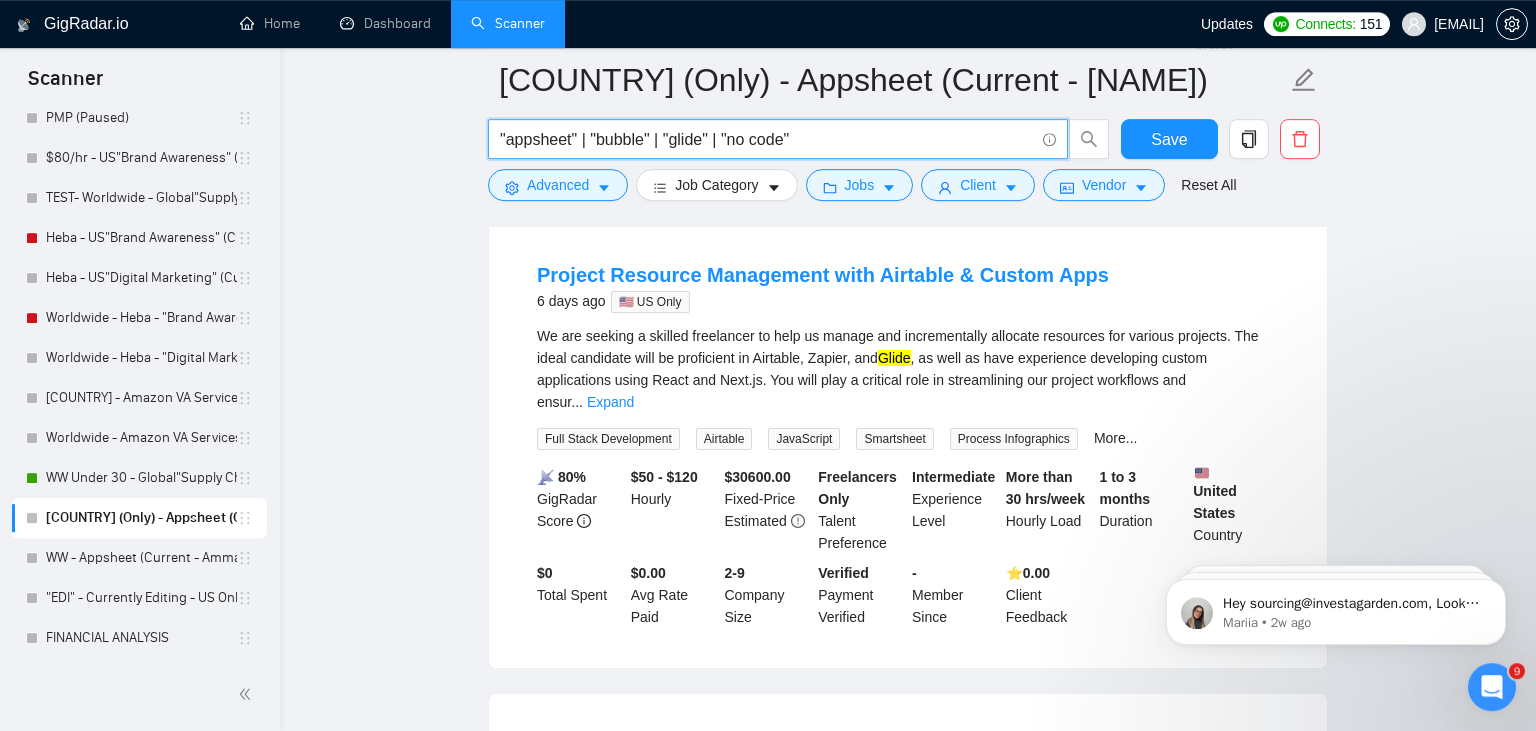 drag, startPoint x: 796, startPoint y: 141, endPoint x: 726, endPoint y: 141, distance: 70 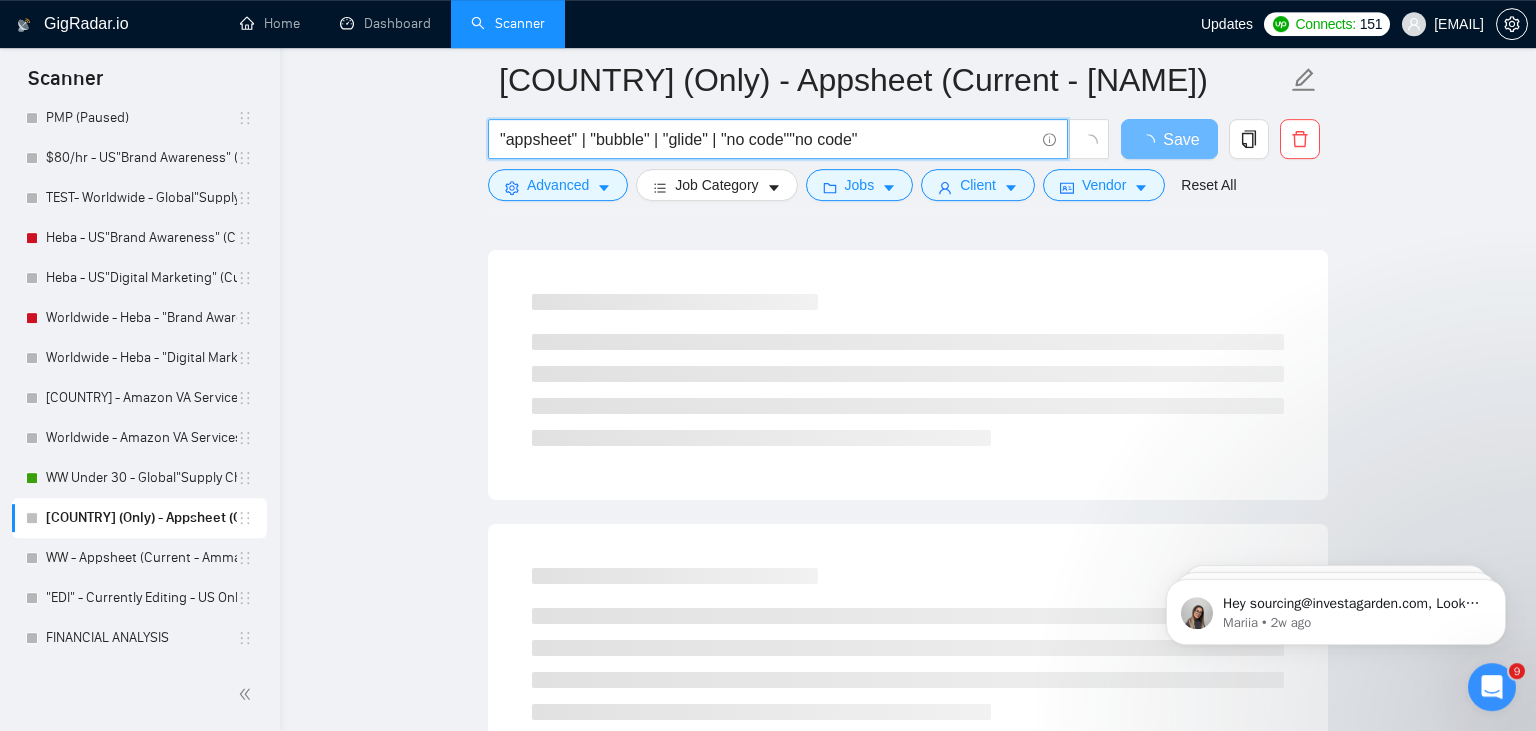 drag, startPoint x: 725, startPoint y: 145, endPoint x: 711, endPoint y: 147, distance: 14.142136 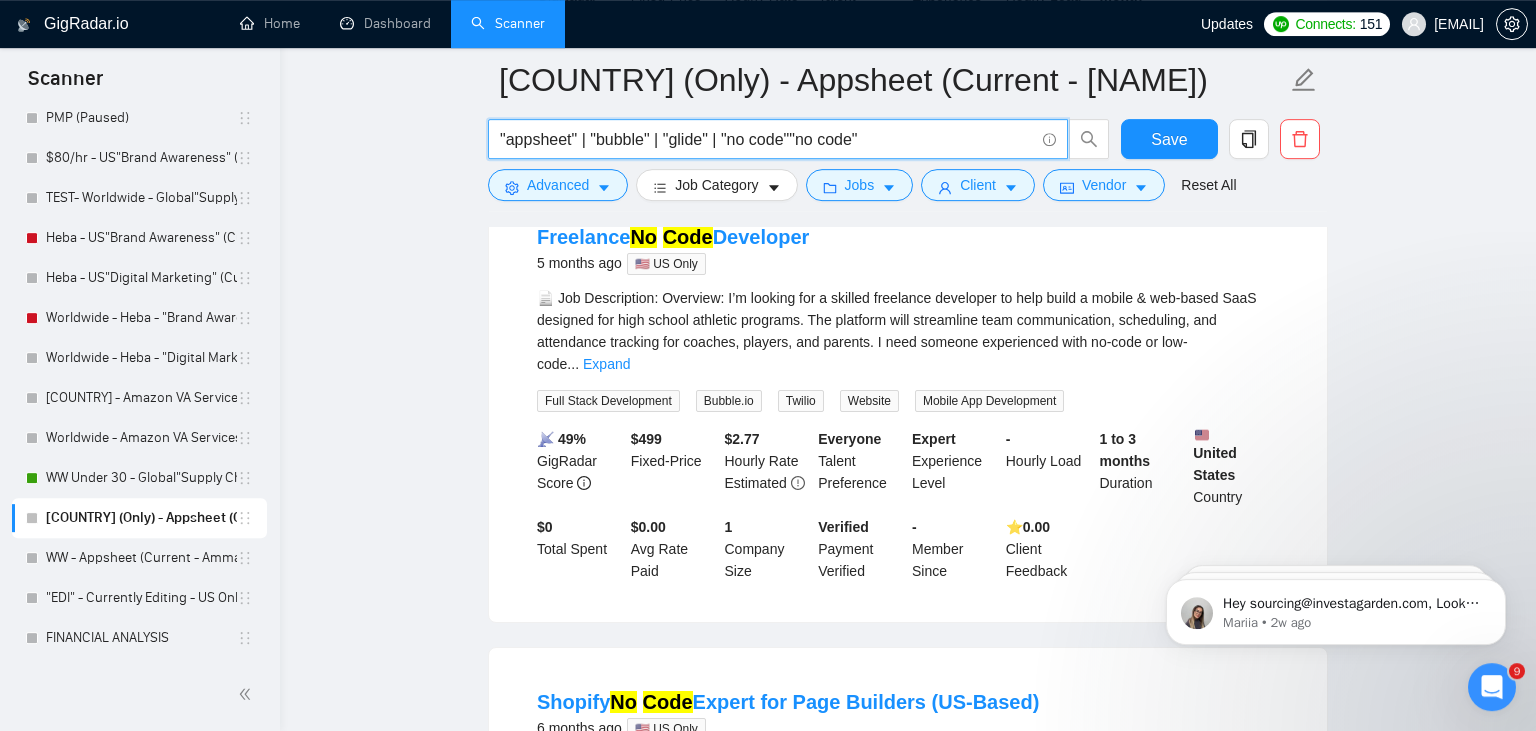 click on ""appsheet" | "bubble" | "glide" | "no code""no code"" at bounding box center (767, 139) 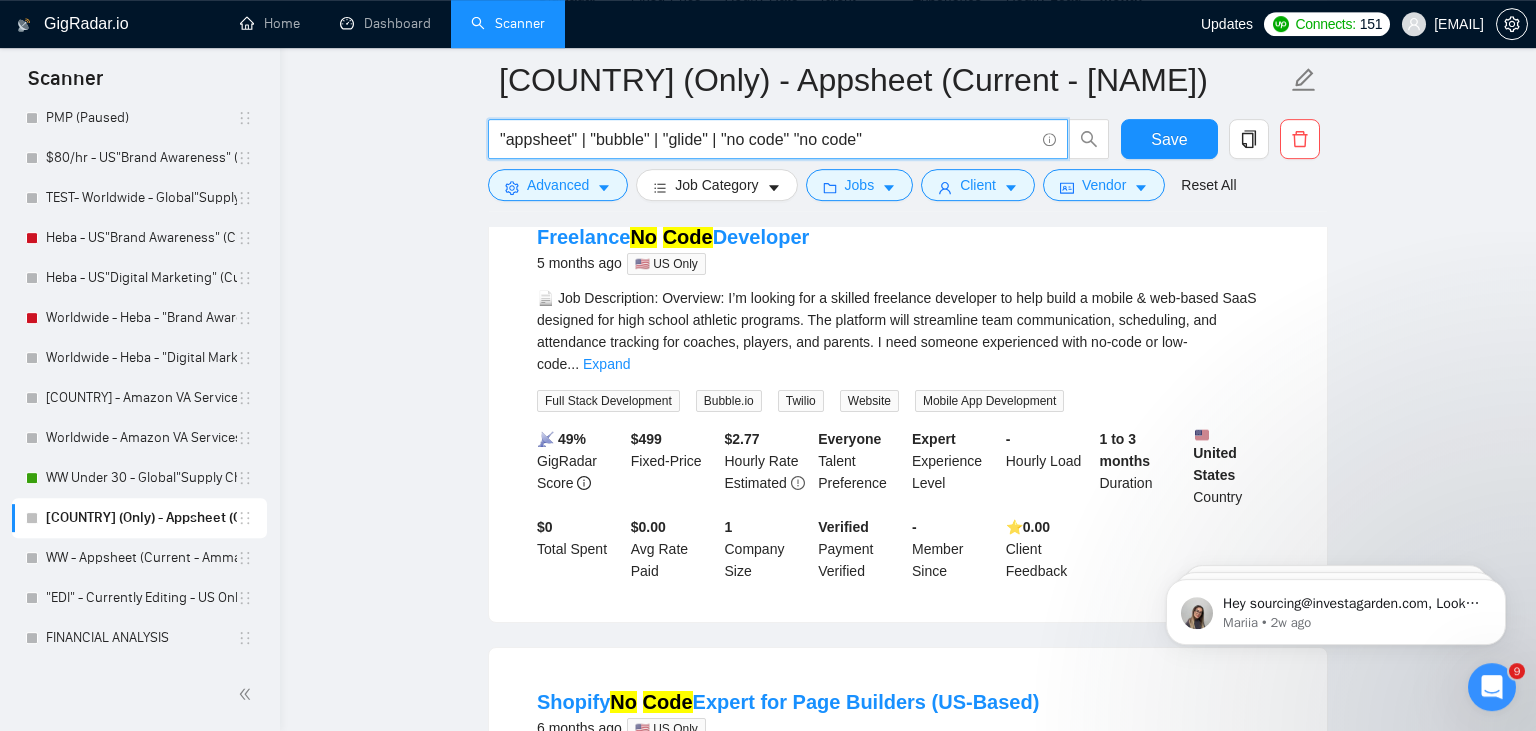 paste on "|" 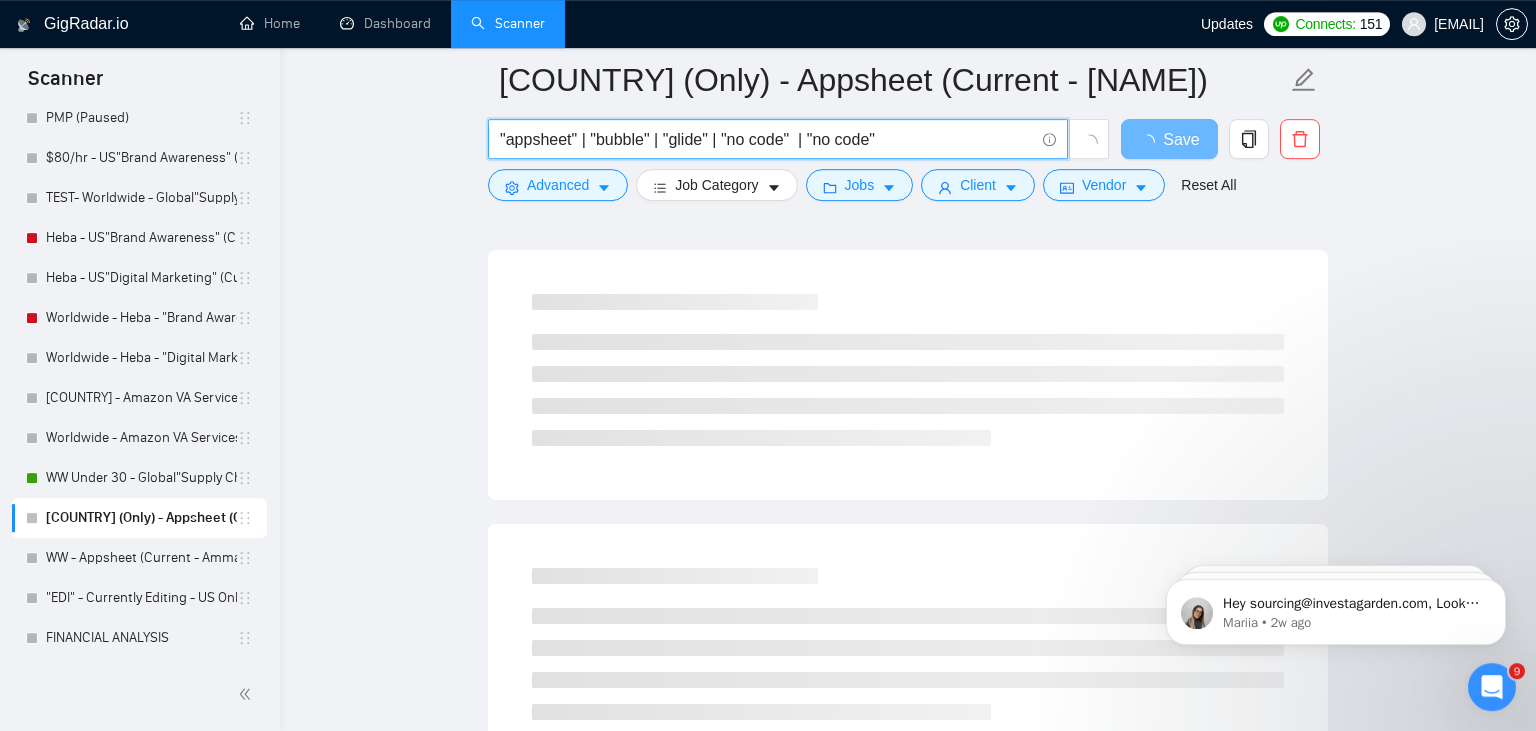click on ""appsheet" | "bubble" | "glide" | "no code"  | "no code"" at bounding box center (767, 139) 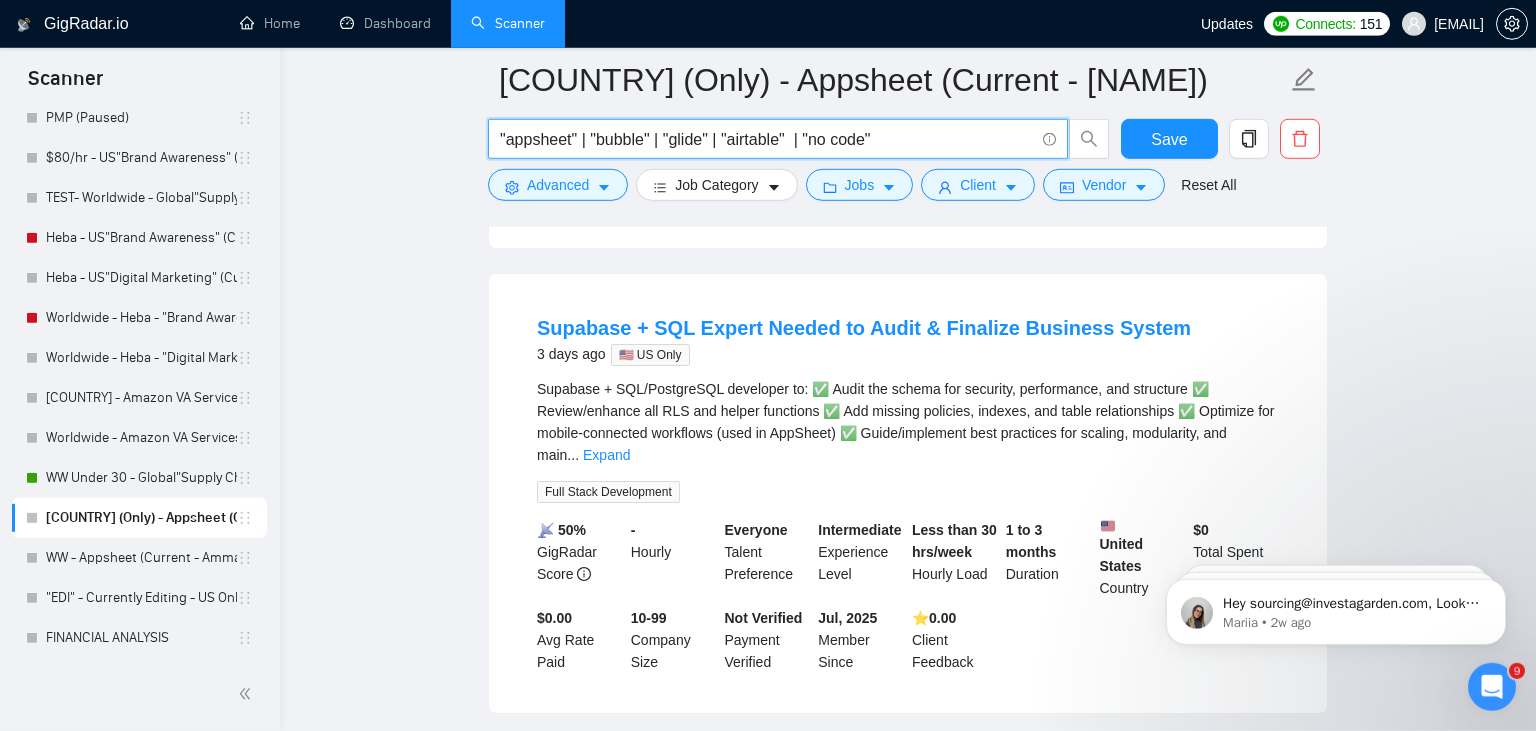 scroll, scrollTop: 1082, scrollLeft: 0, axis: vertical 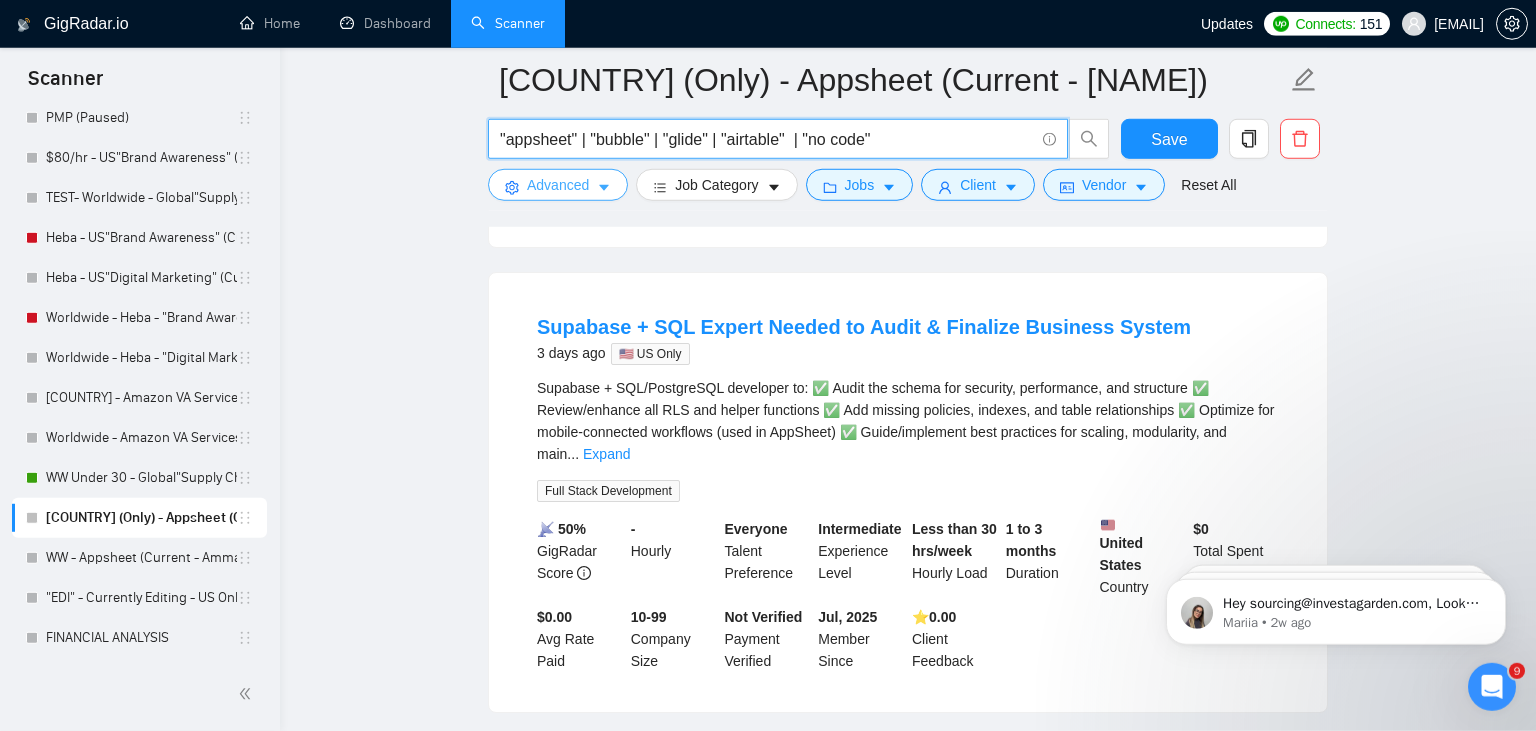 type on ""appsheet" | "bubble" | "glide" | "airtable"  | "no code"" 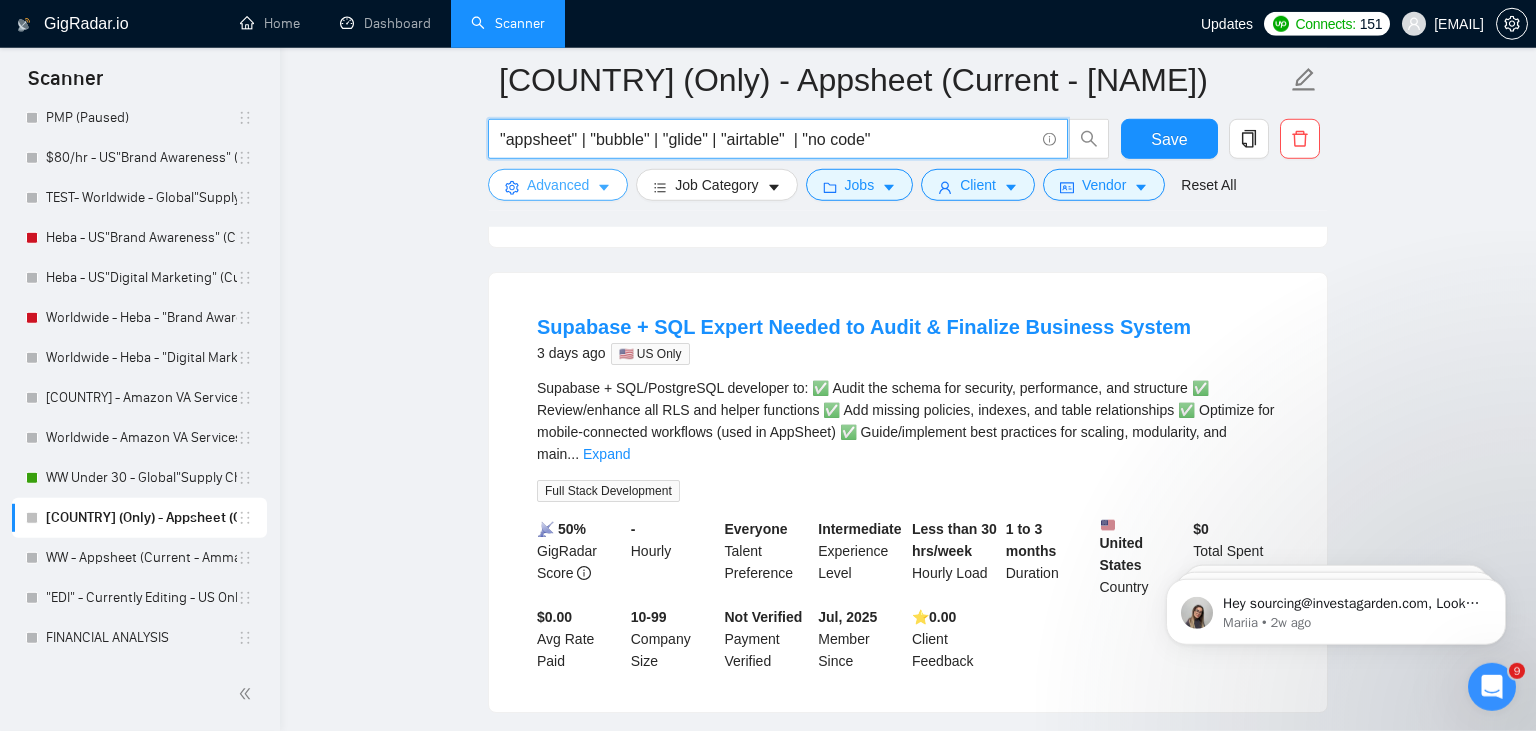 click 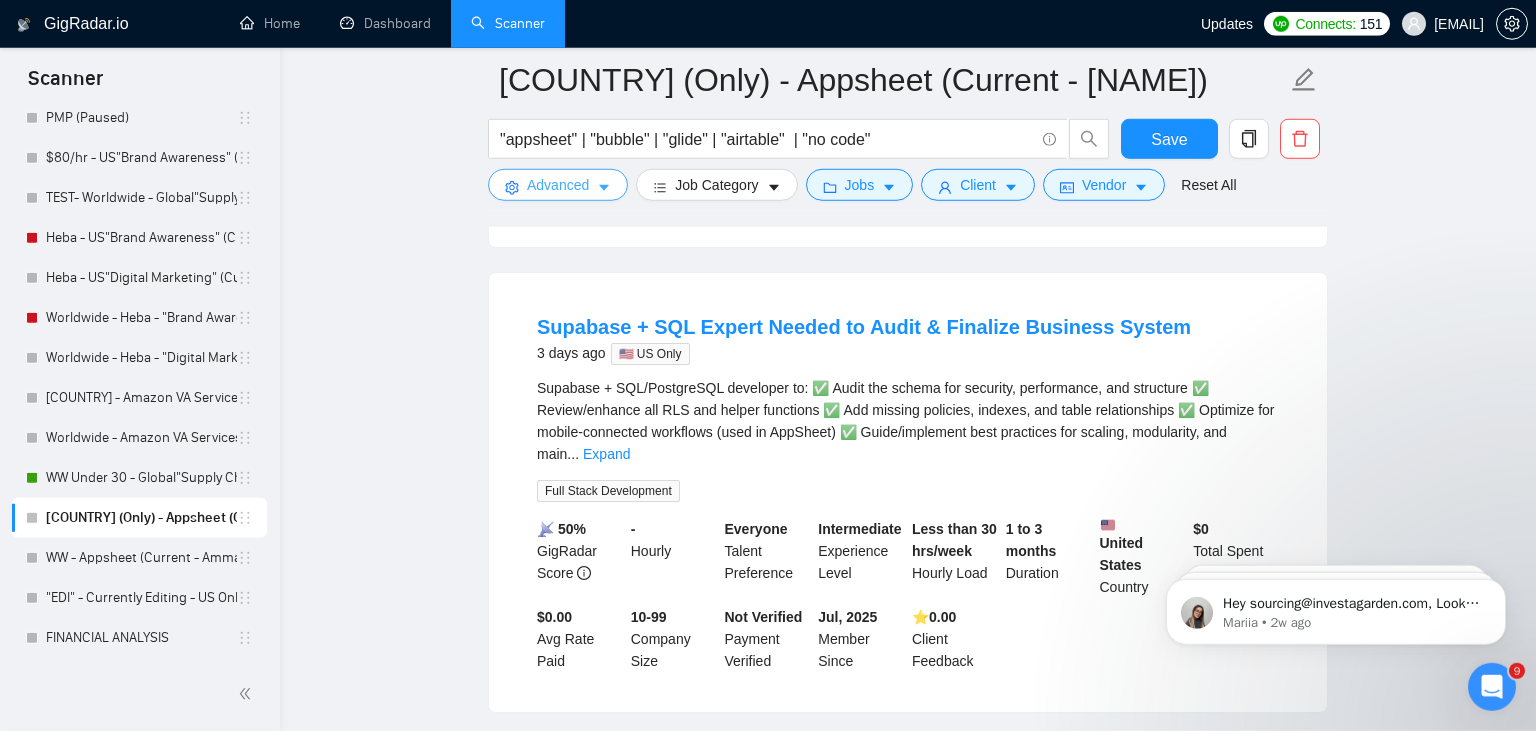 scroll, scrollTop: 0, scrollLeft: 290, axis: horizontal 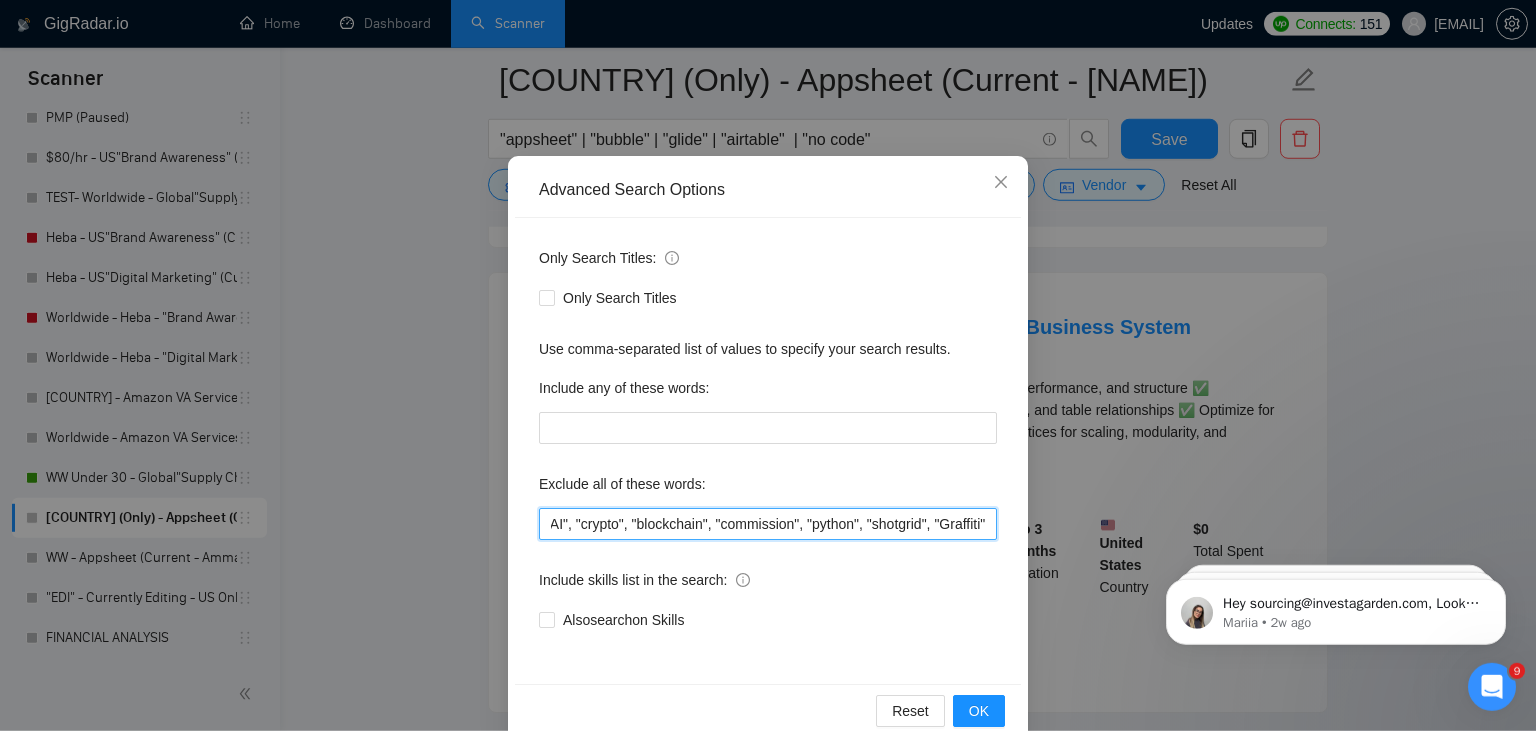 click on ""join a team", "full time", "full-time", "writer", "AI", "crypto", "blockchain", "commission", "python", "shotgrid", "Graffiti"" at bounding box center (768, 524) 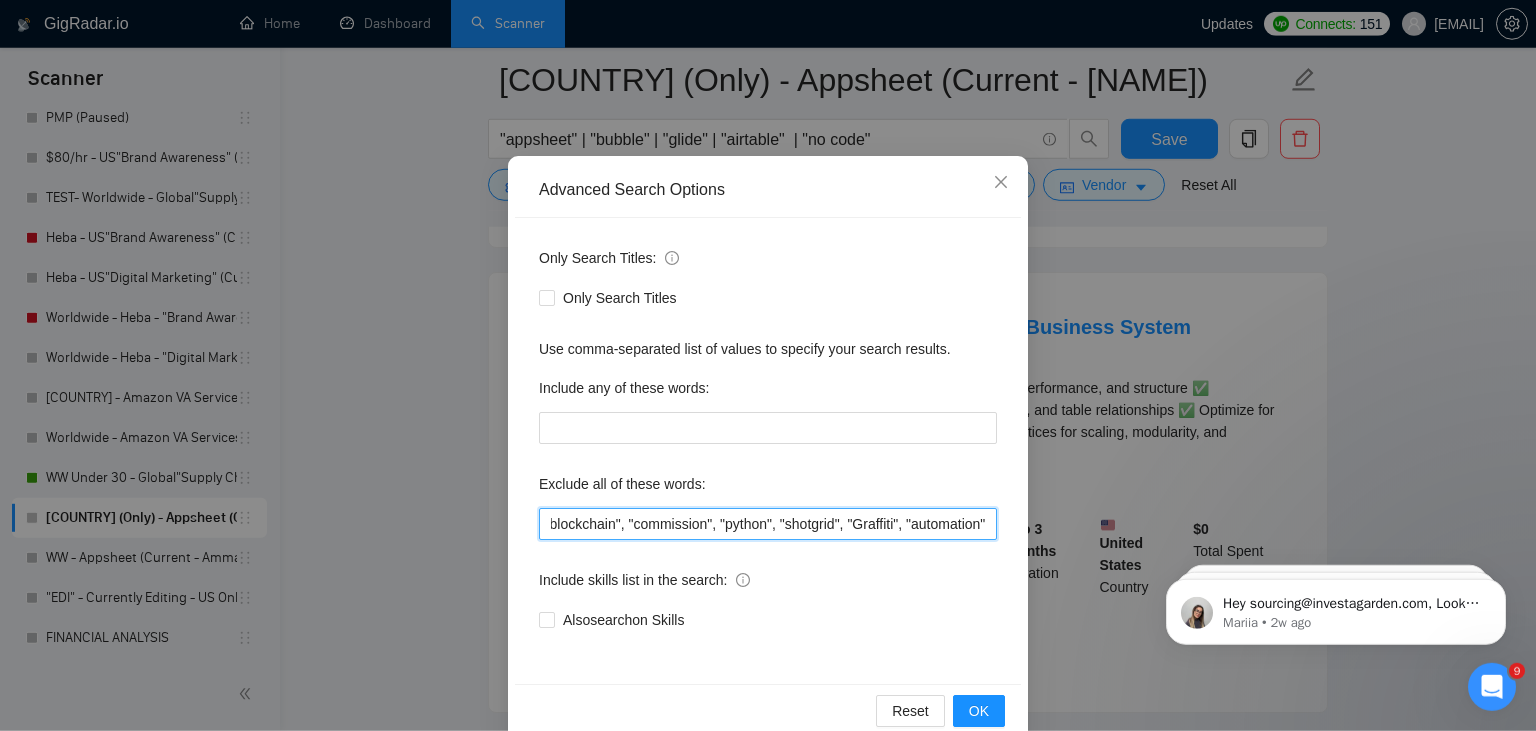 scroll, scrollTop: 0, scrollLeft: 380, axis: horizontal 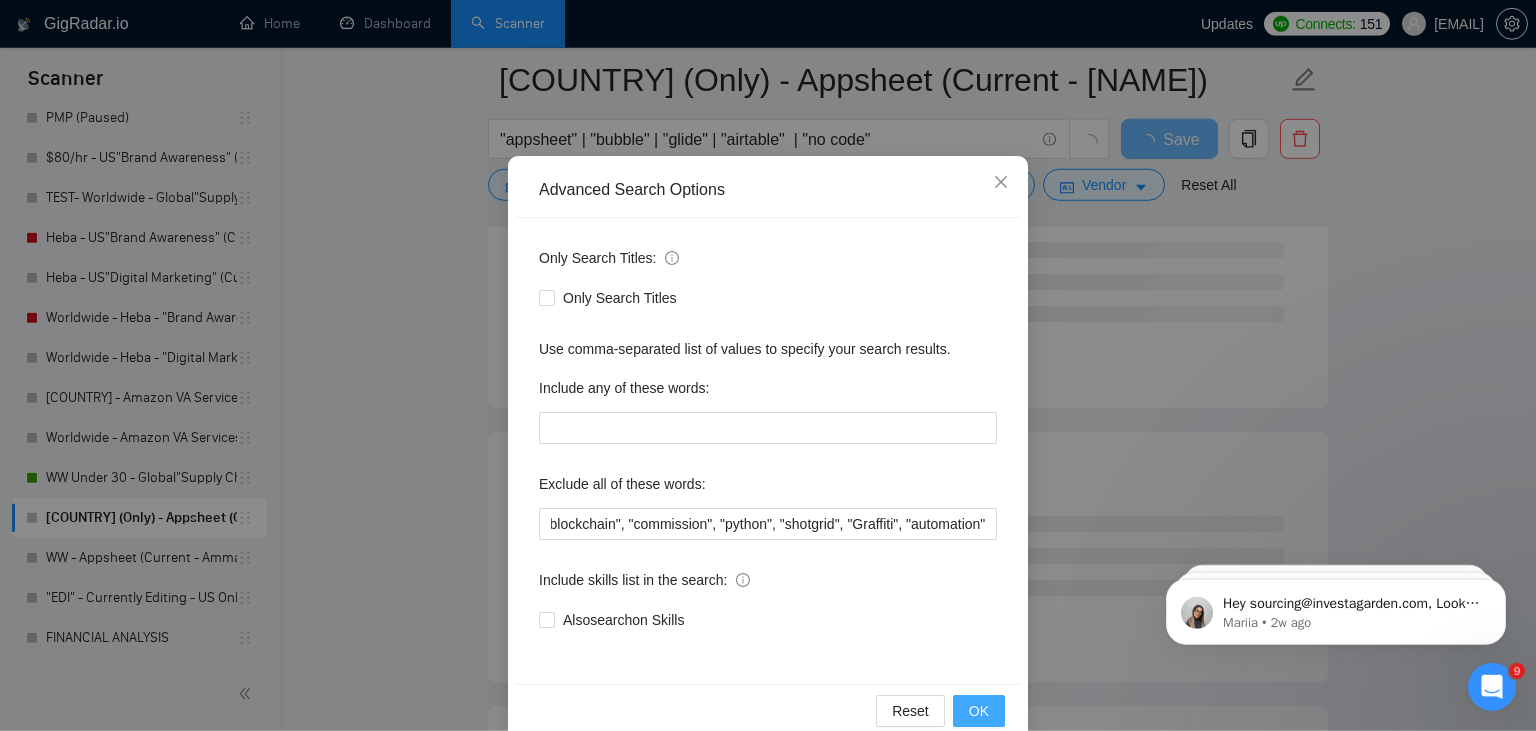 click on "OK" at bounding box center (979, 711) 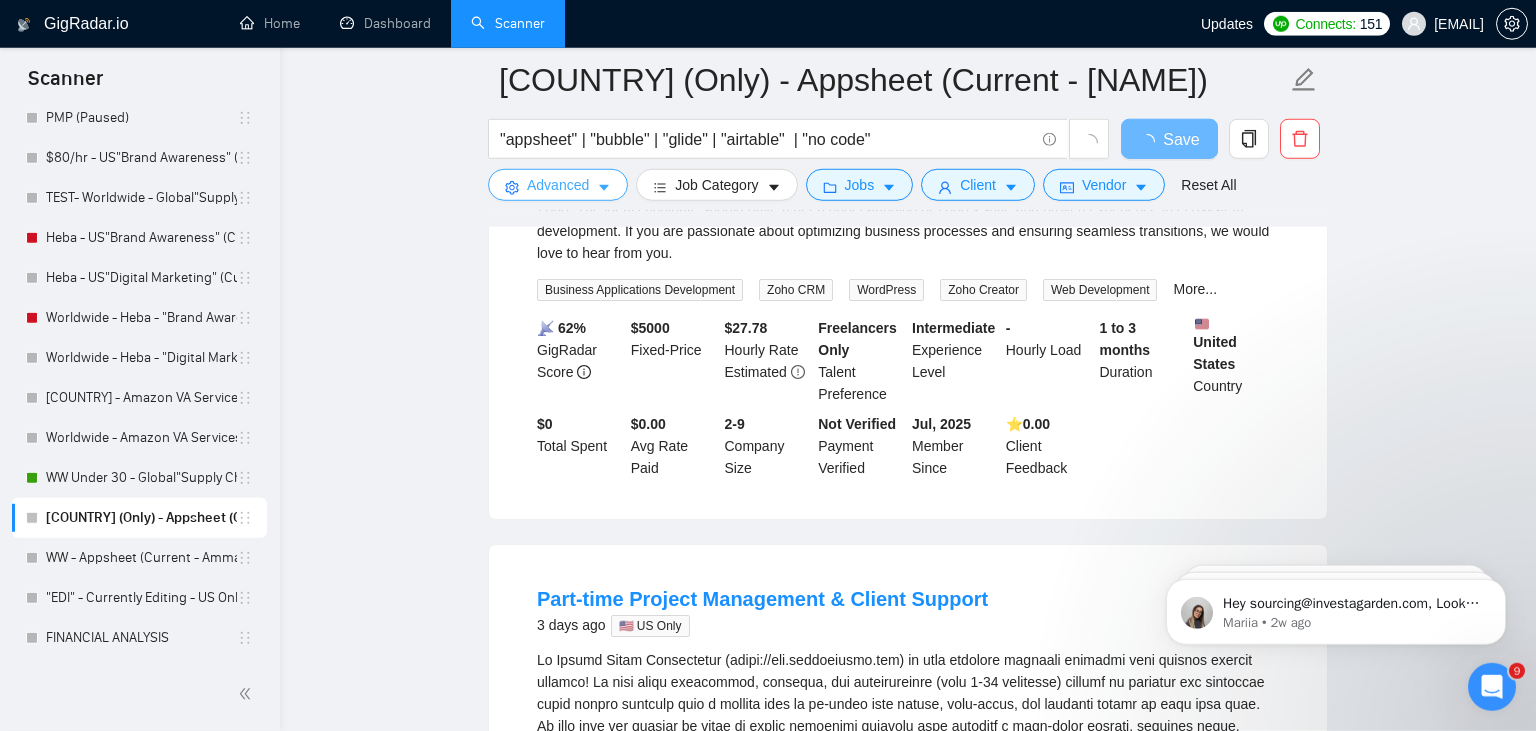 scroll, scrollTop: 0, scrollLeft: 0, axis: both 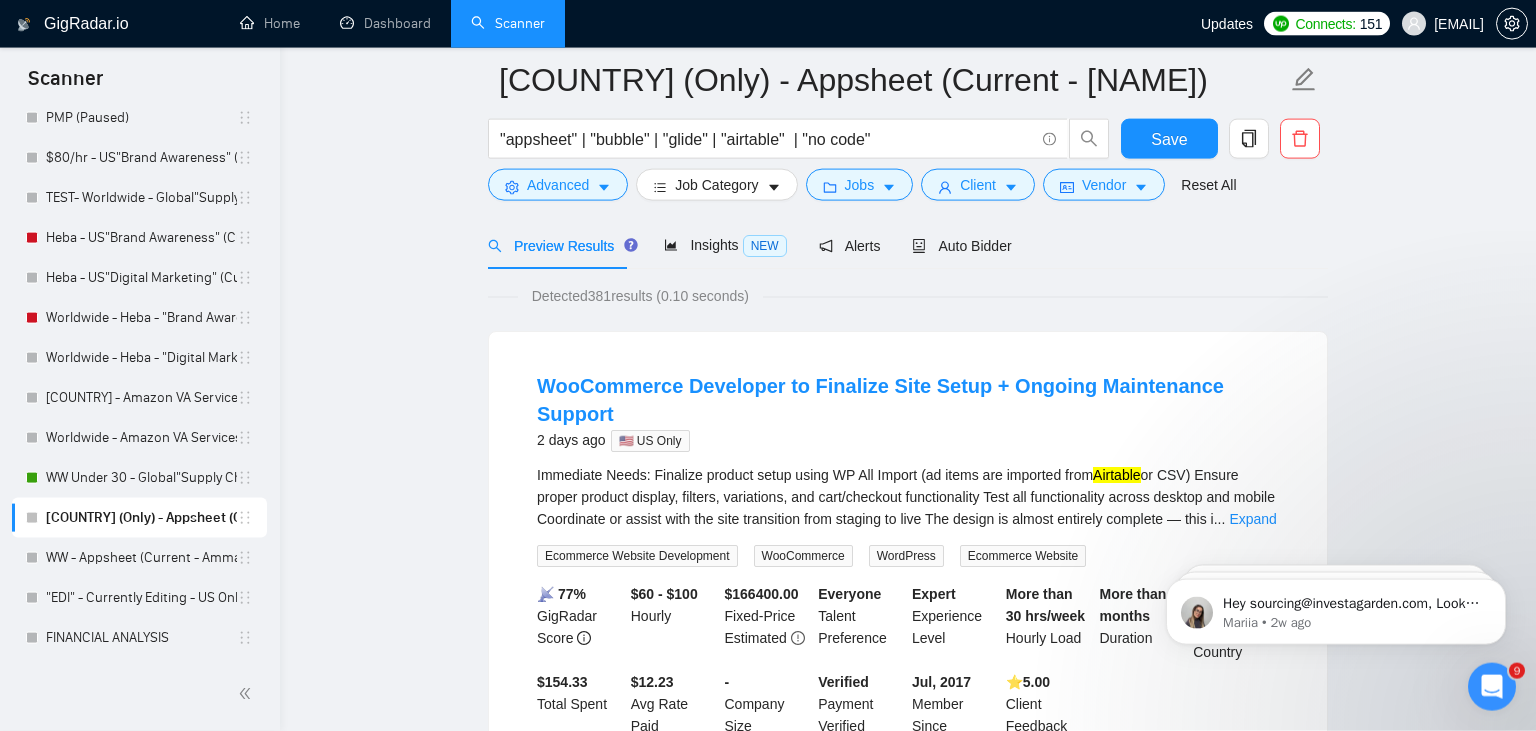 click on "WooCommerce Developer to Finalize Site Setup + Ongoing Maintenance Support 2 days ago 🇺🇸 US Only Immediate Needs:
Finalize product setup using WP All Import (ad items are imported from  Airtable  or CSV)
Ensure proper product display, filters, variations, and cart/checkout functionality
Test all functionality across desktop and mobile
Coordinate or assist with the site transition from staging to live
The design is almost entirely complete — this i ... Expand Ecommerce Website Development WooCommerce WordPress Ecommerce Website 📡   77% GigRadar Score   $60 - $100 Hourly $ 166400.00 Fixed-Price Estimated Everyone Talent Preference Expert Experience Level More than 30 hrs/week Hourly Load More than 6 months Duration   United States Country $ 154.33 Total Spent $12.23 Avg Rate Paid - Company Size Verified Payment Verified Jul, 2017 Member Since ⭐️  5.00 Client Feedback" at bounding box center [908, 554] 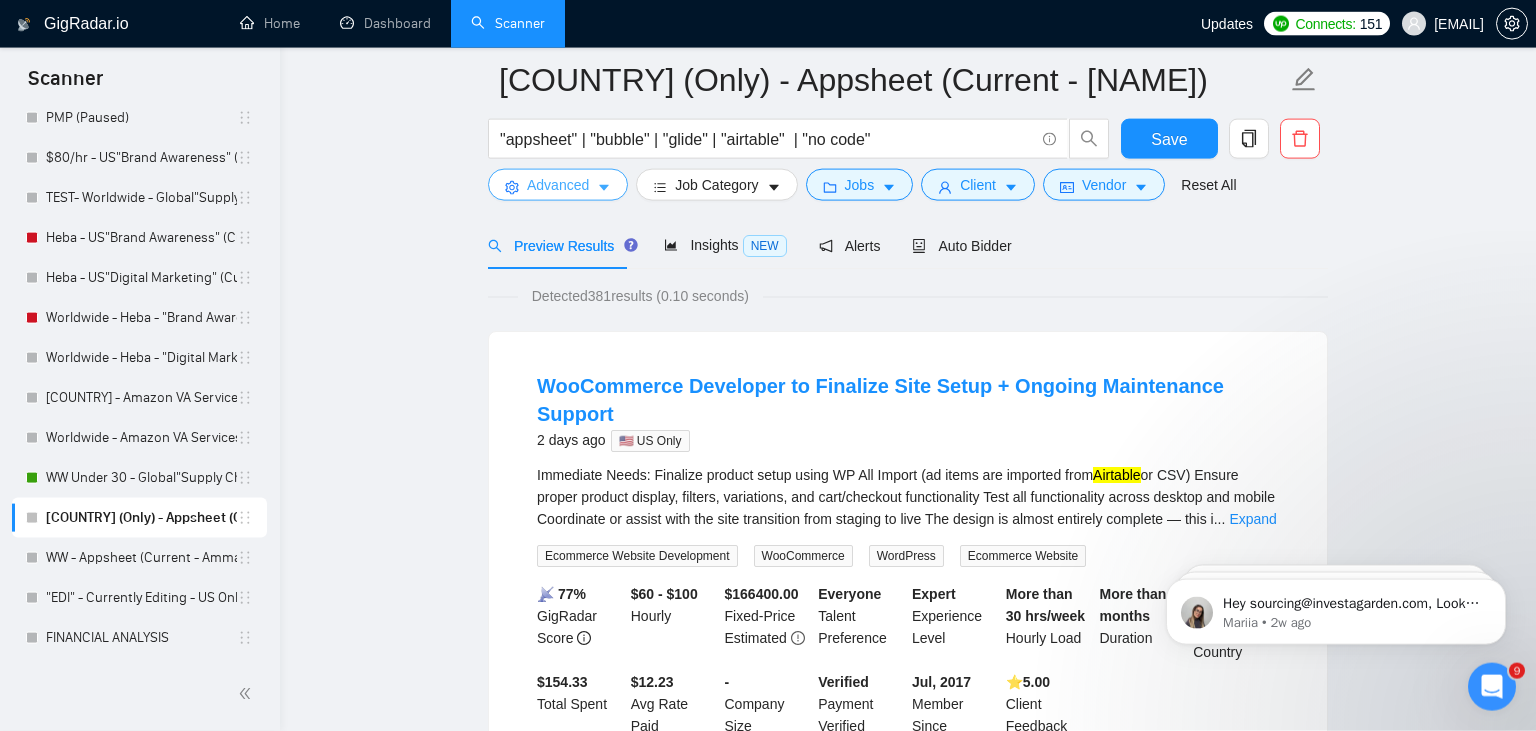 click on "Advanced" at bounding box center [558, 185] 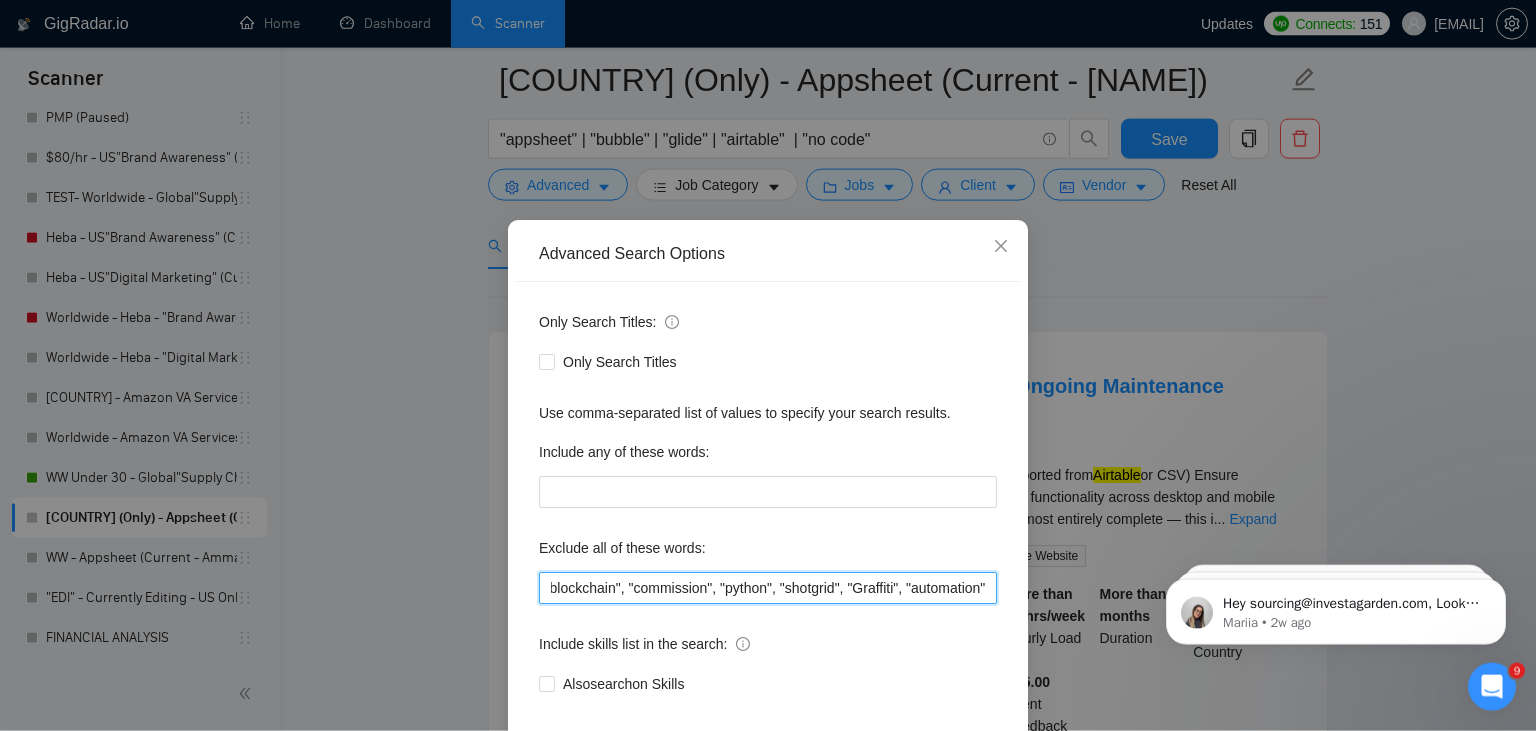 click on ""join a team", "full time", "full-time", "writer", "AI", "crypto", "blockchain", "commission", "python", "shotgrid", "Graffiti", "automation"" at bounding box center (768, 588) 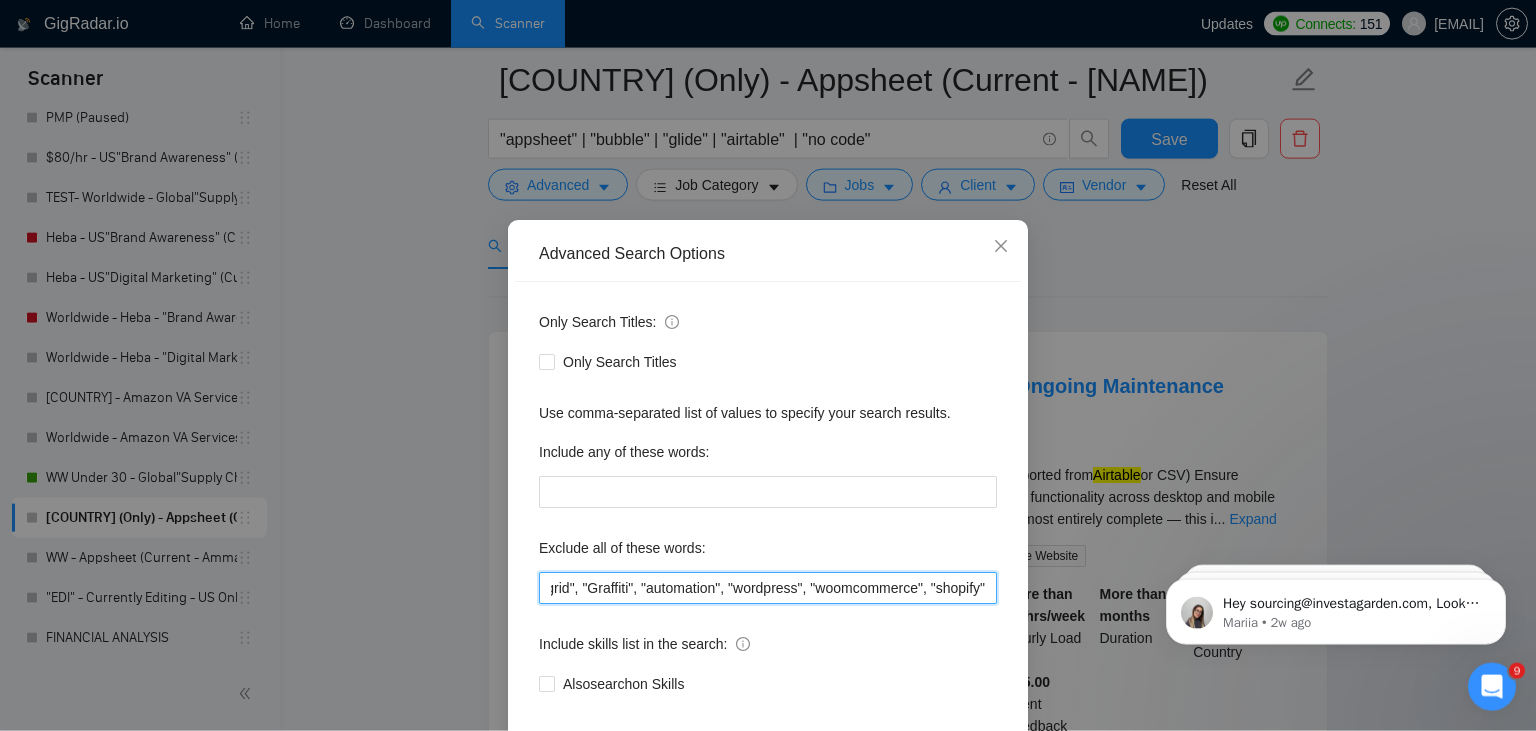 scroll, scrollTop: 0, scrollLeft: 645, axis: horizontal 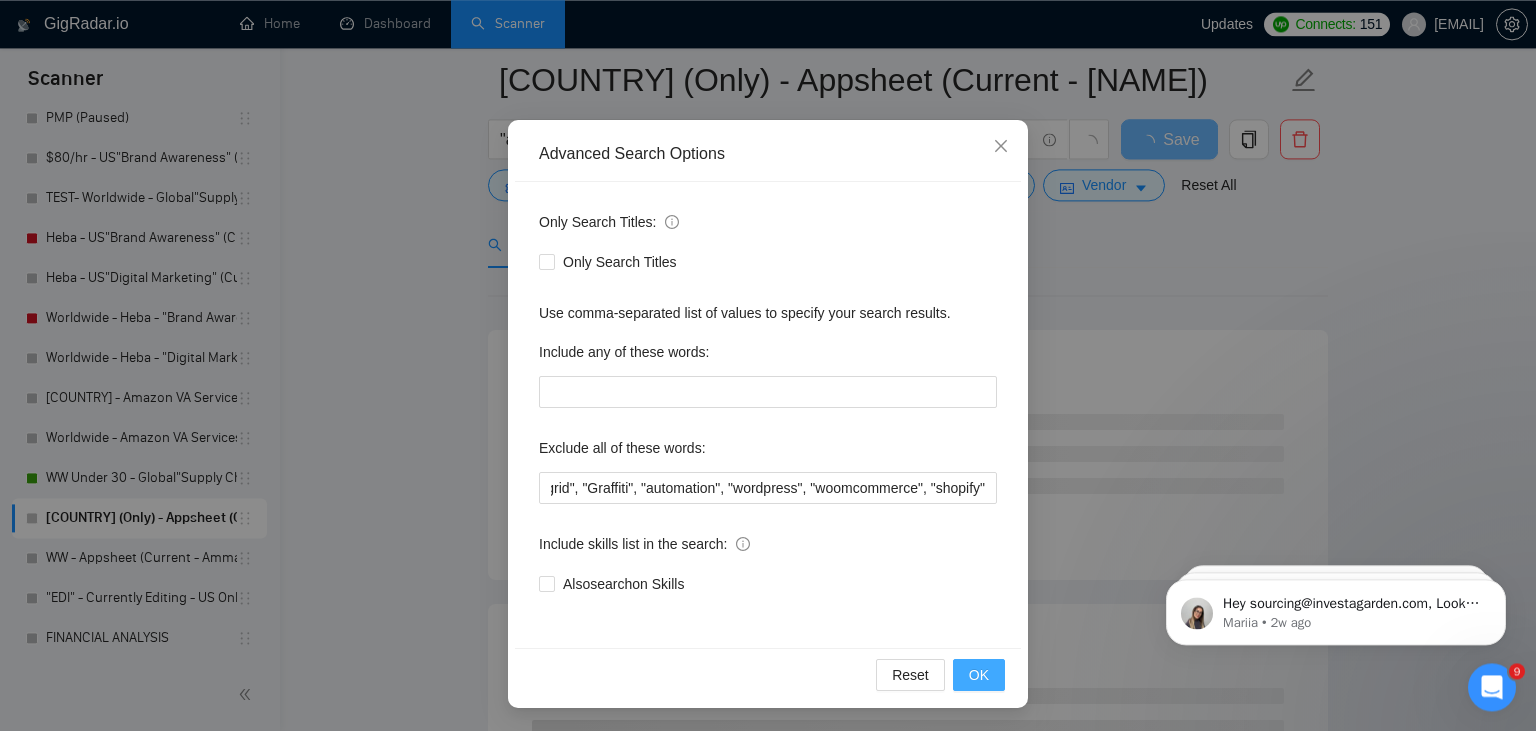 click on "OK" at bounding box center (979, 675) 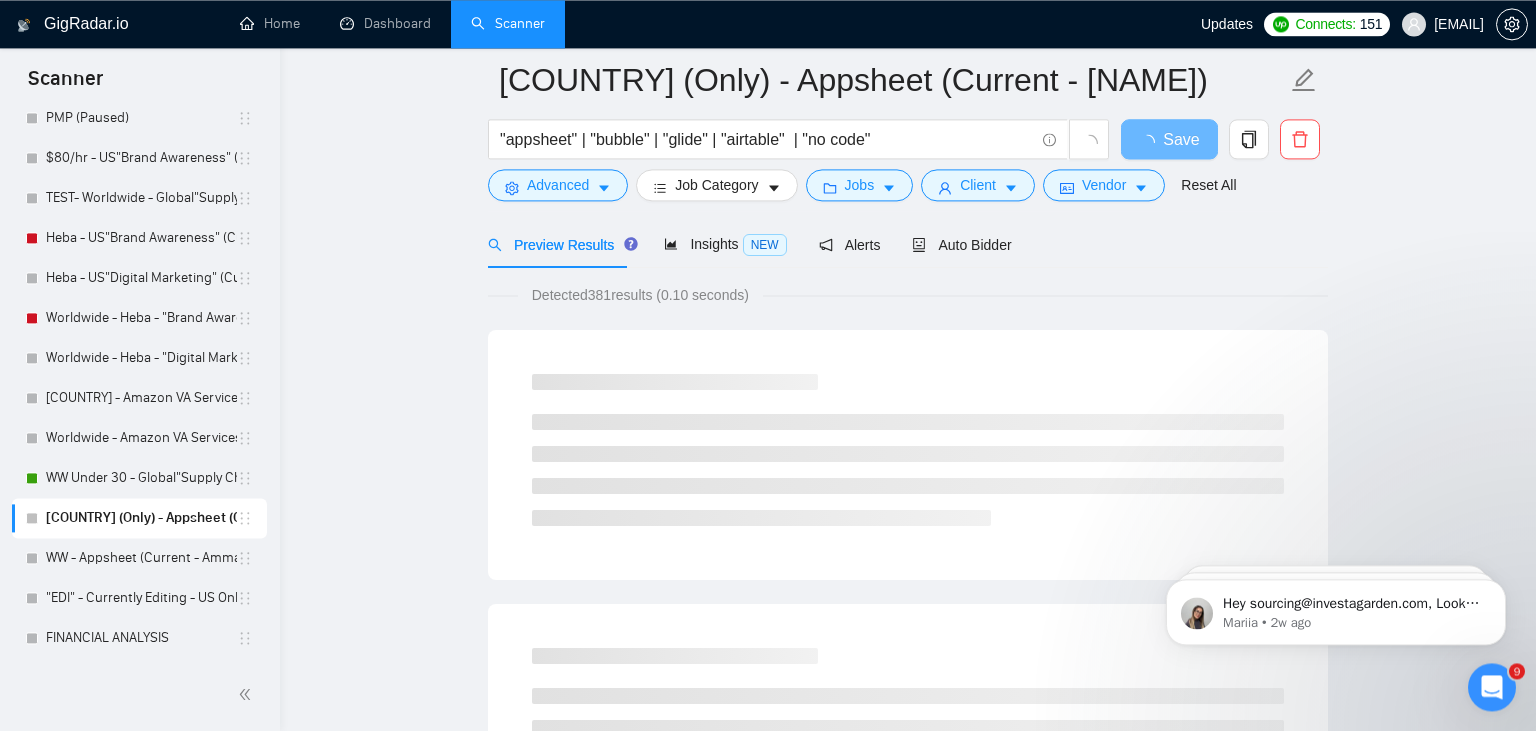 scroll, scrollTop: 0, scrollLeft: 0, axis: both 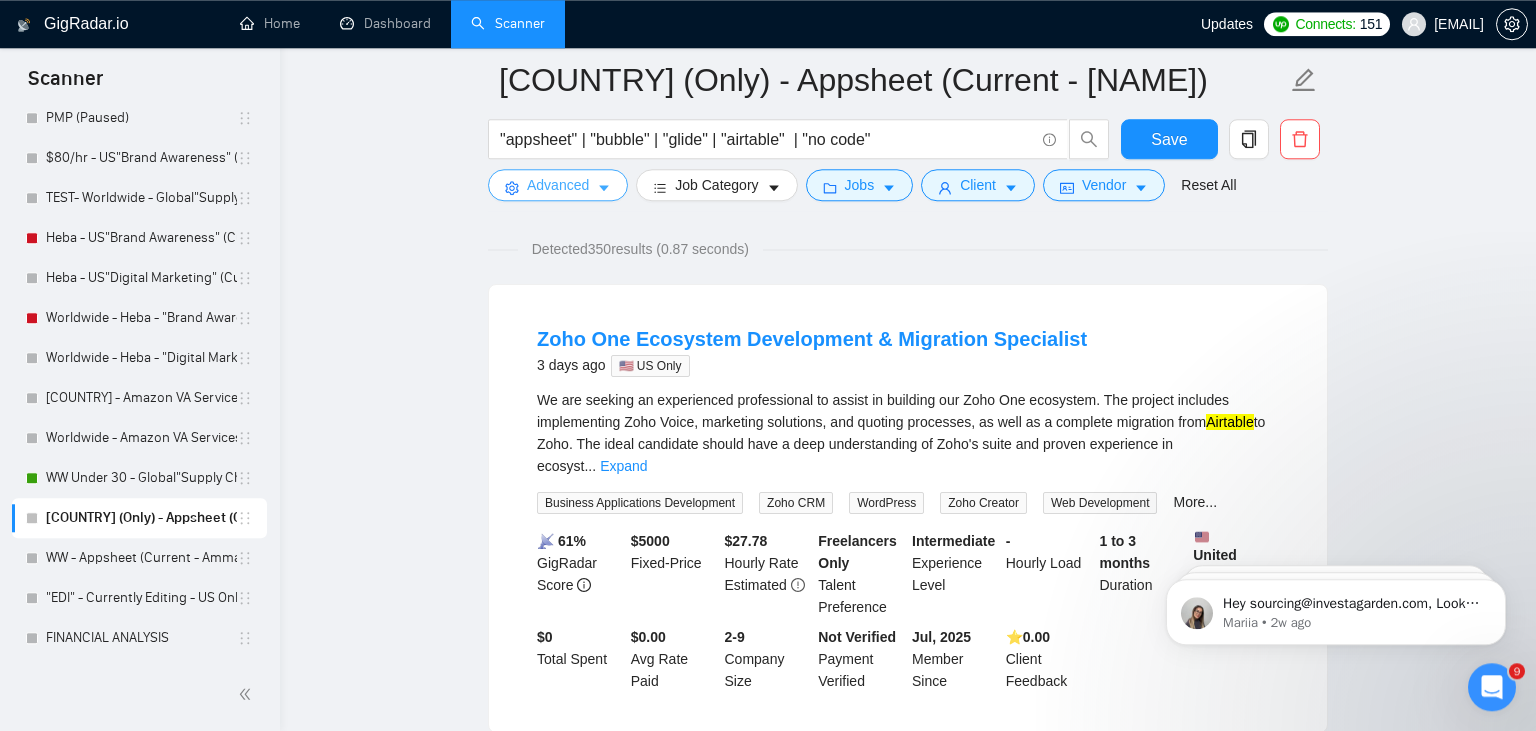 click on "Advanced" at bounding box center [558, 185] 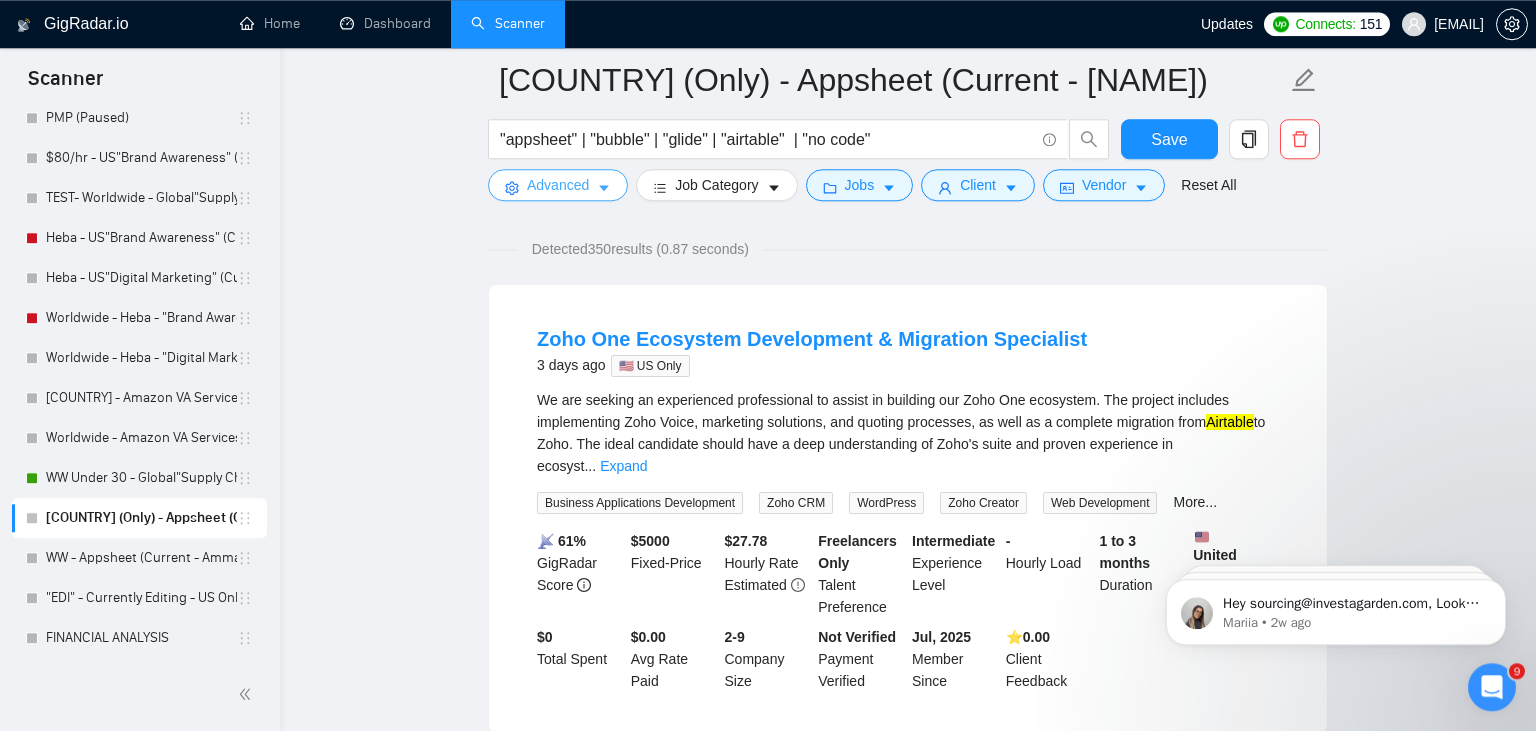 scroll, scrollTop: 0, scrollLeft: 645, axis: horizontal 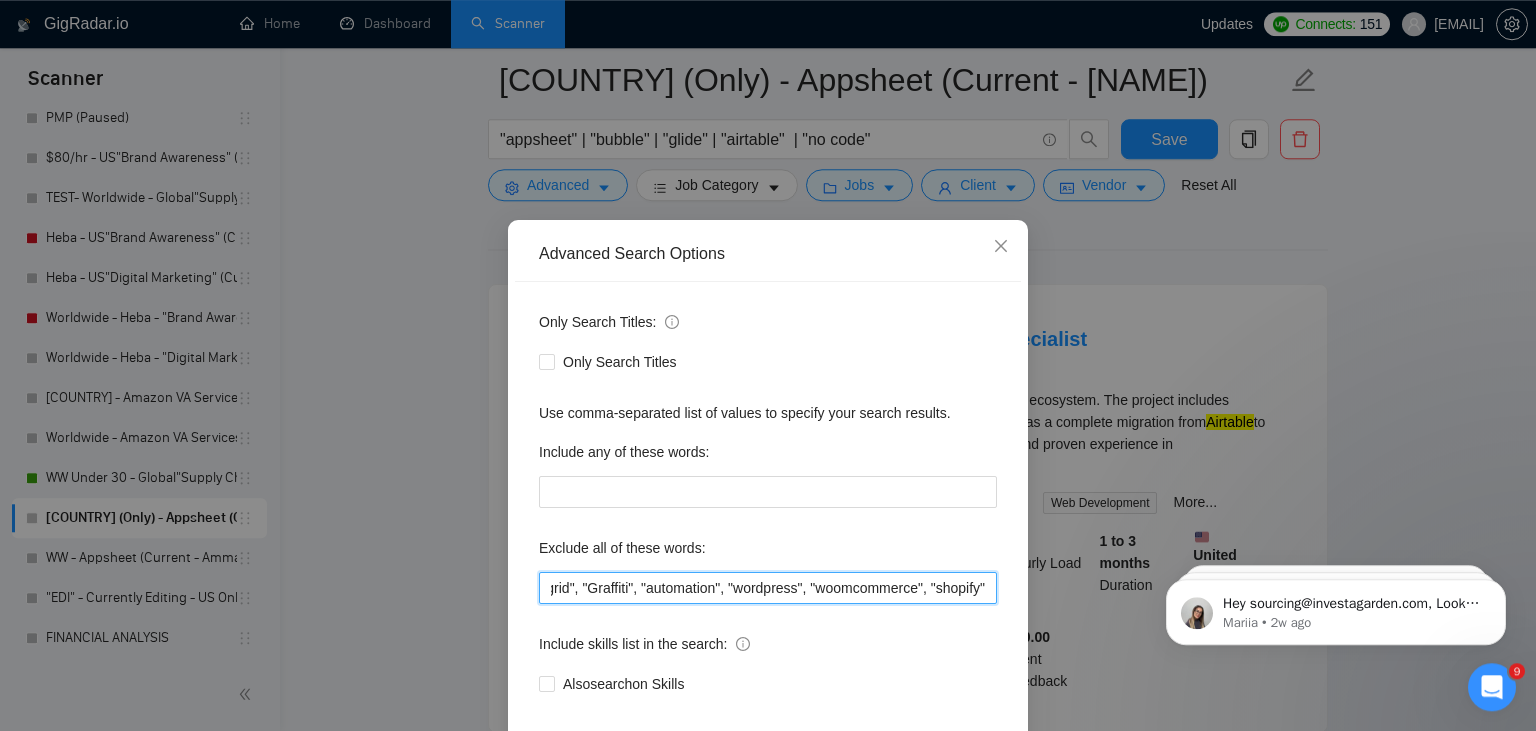 click on ""join a team", "full time", "full-time", "writer", "AI", "crypto", "blockchain", "commission", "python", "shotgrid", "Graffiti", "automation", "wordpress", "woomcommerce", "shopify"" at bounding box center (768, 588) 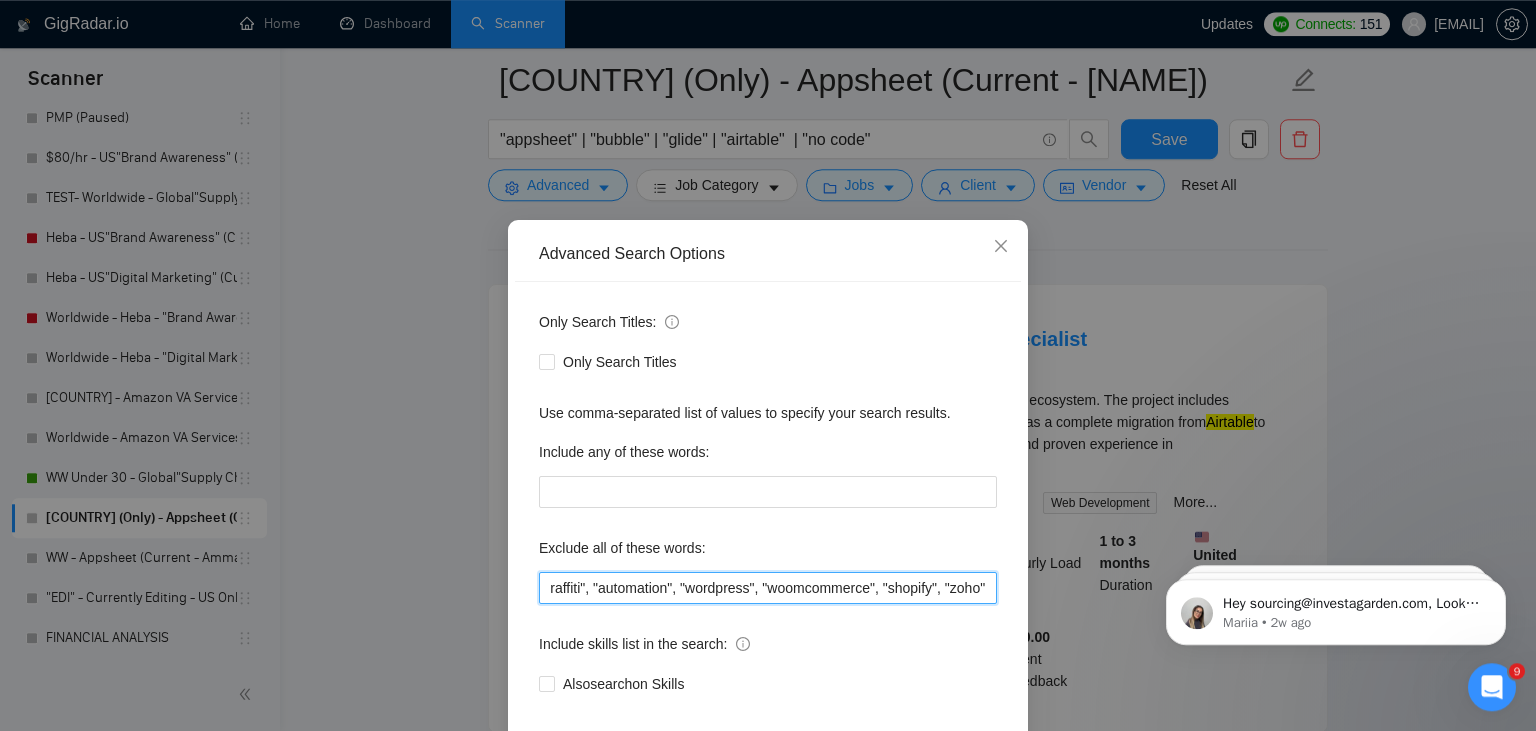 scroll, scrollTop: 0, scrollLeft: 693, axis: horizontal 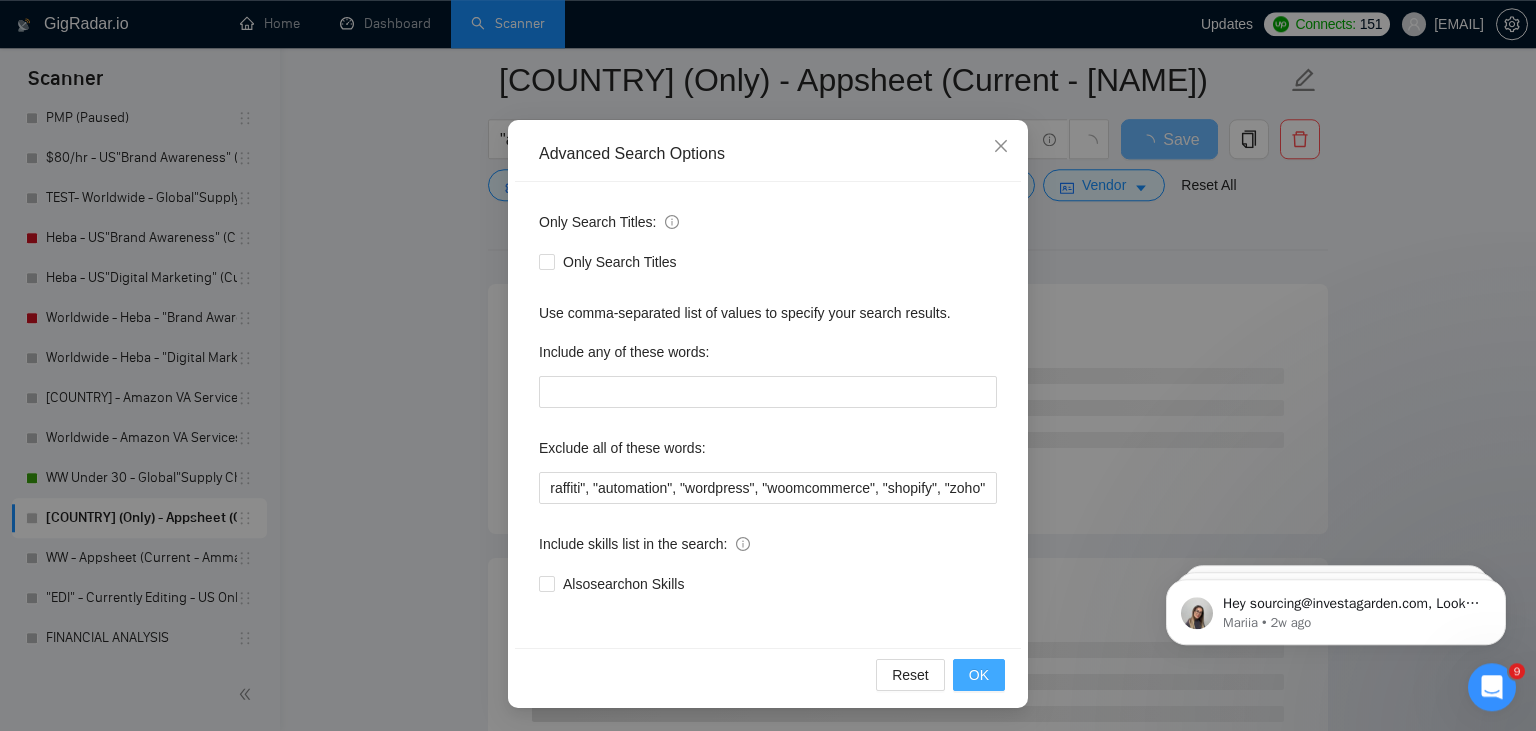click on "OK" at bounding box center (979, 675) 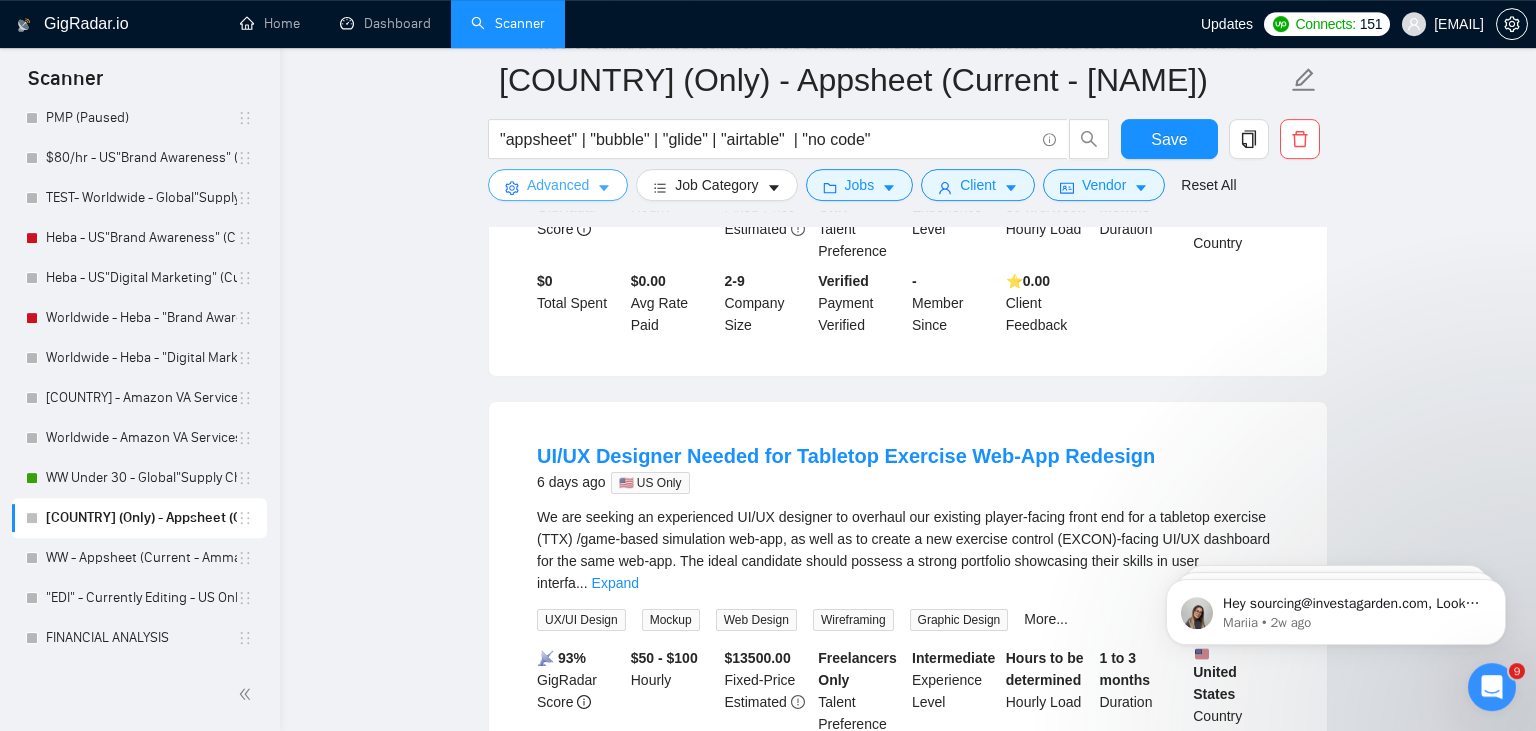 scroll, scrollTop: 591, scrollLeft: 0, axis: vertical 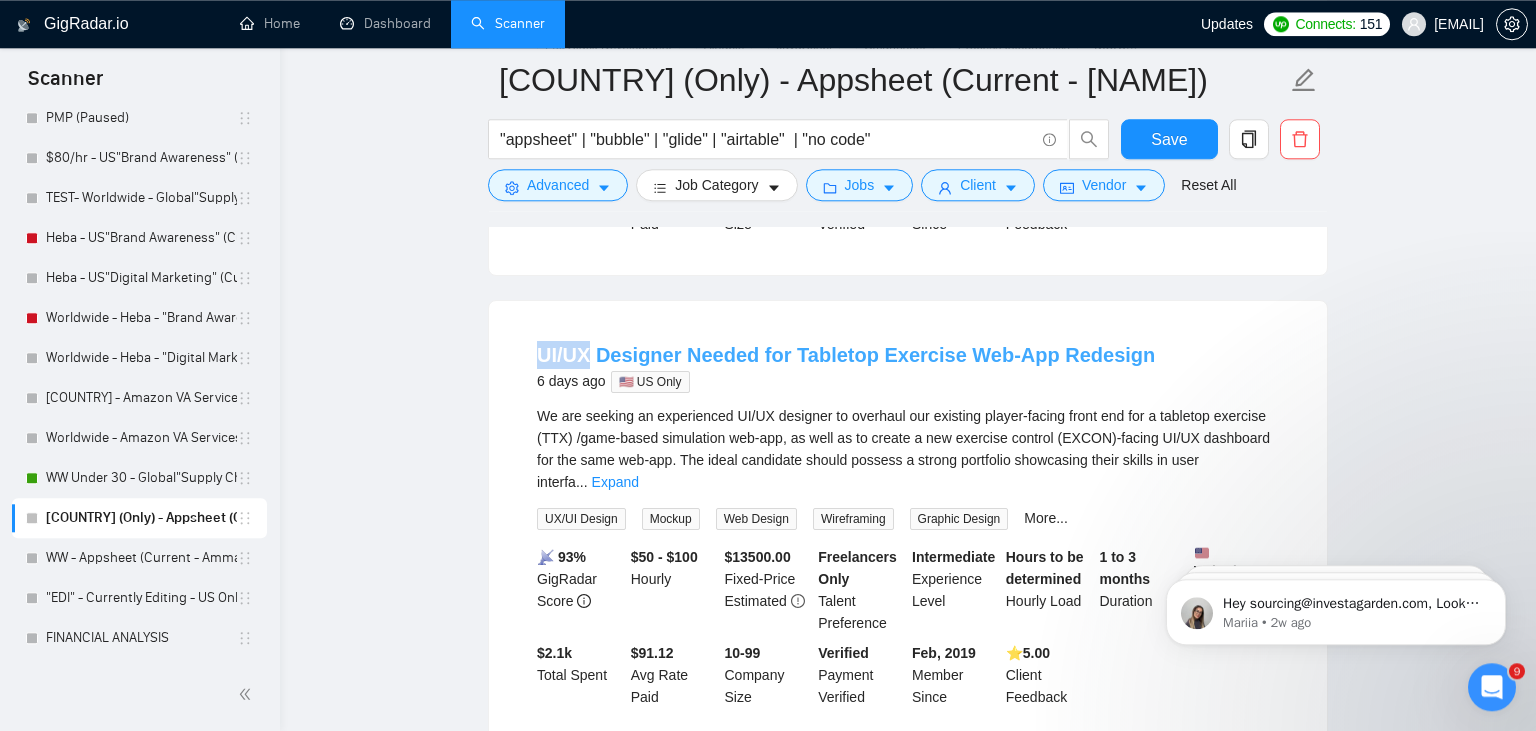 drag, startPoint x: 534, startPoint y: 339, endPoint x: 590, endPoint y: 337, distance: 56.0357 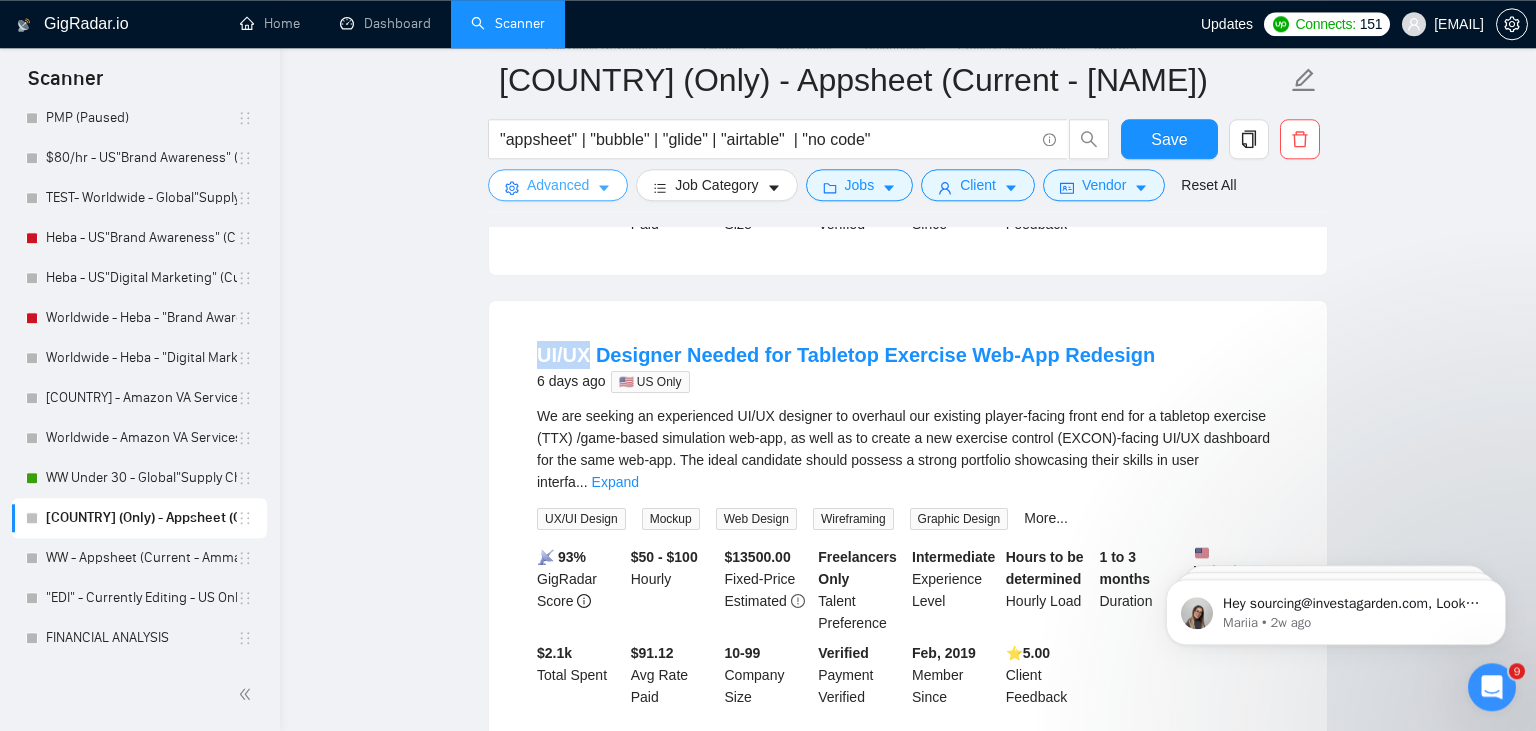 click on "Advanced" at bounding box center [558, 185] 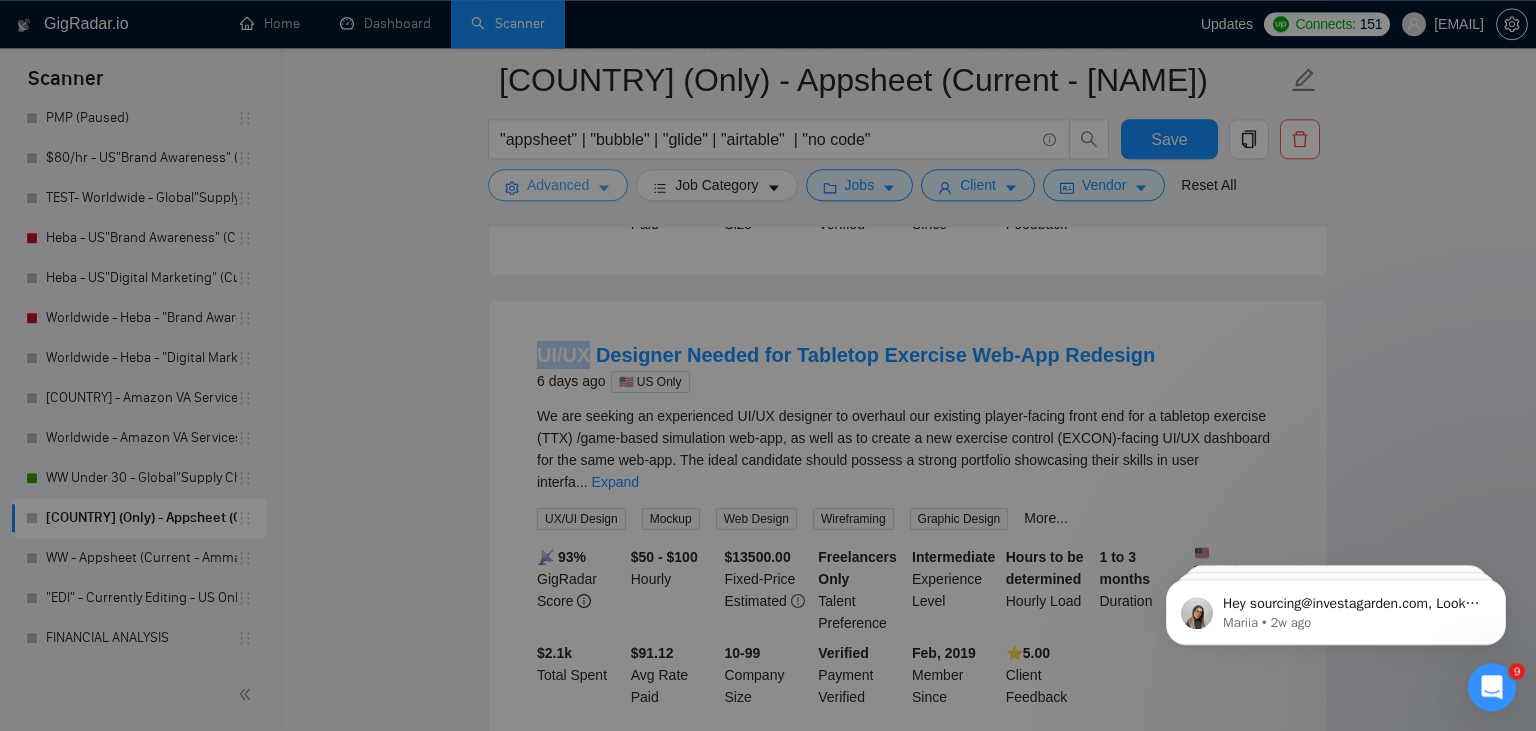 scroll, scrollTop: 0, scrollLeft: 693, axis: horizontal 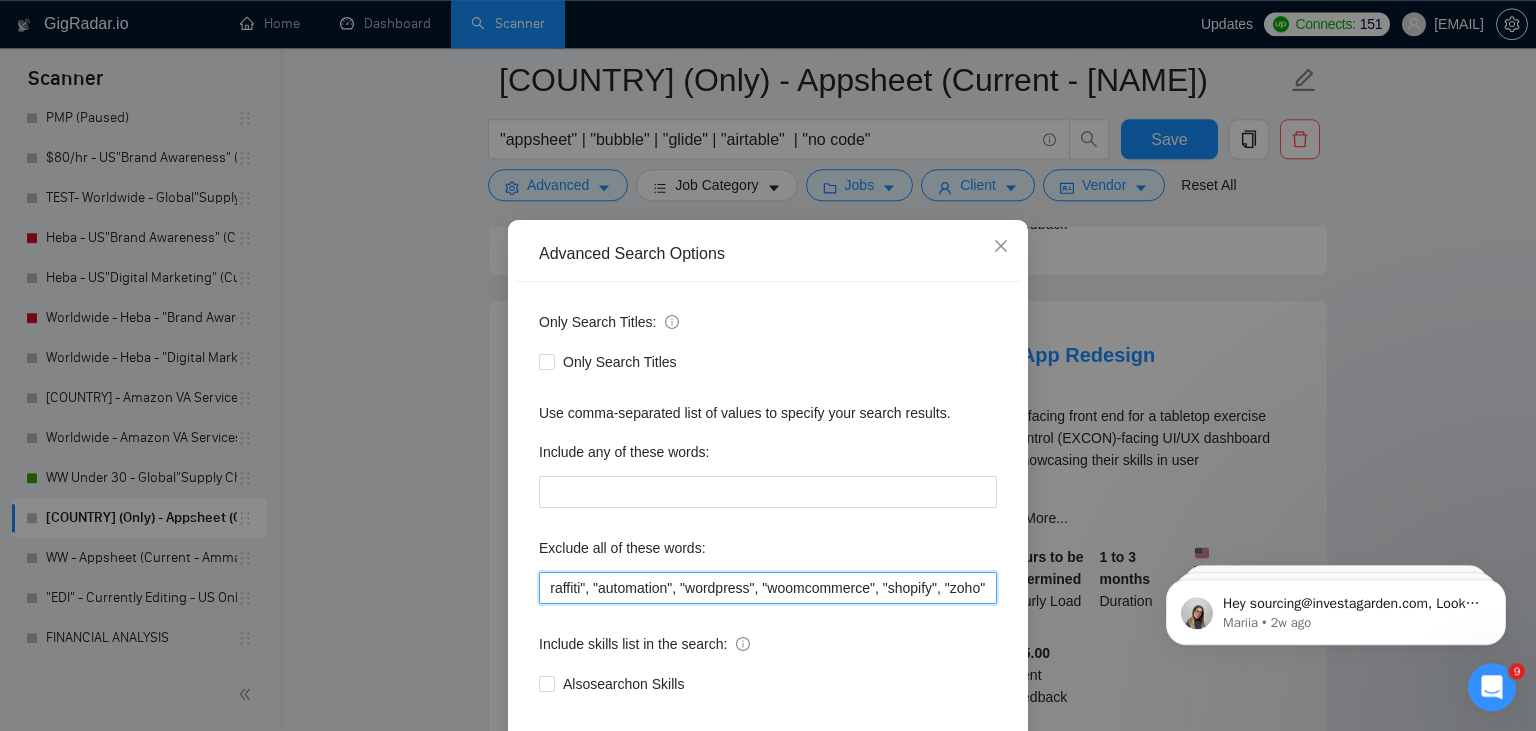 click on ""join a team", "full time", "full-time", "writer", "AI", "crypto", "blockchain", "commission", "python", "shotgrid", "Graffiti", "automation", "wordpress", "woomcommerce", "shopify", "zoho"" at bounding box center (768, 588) 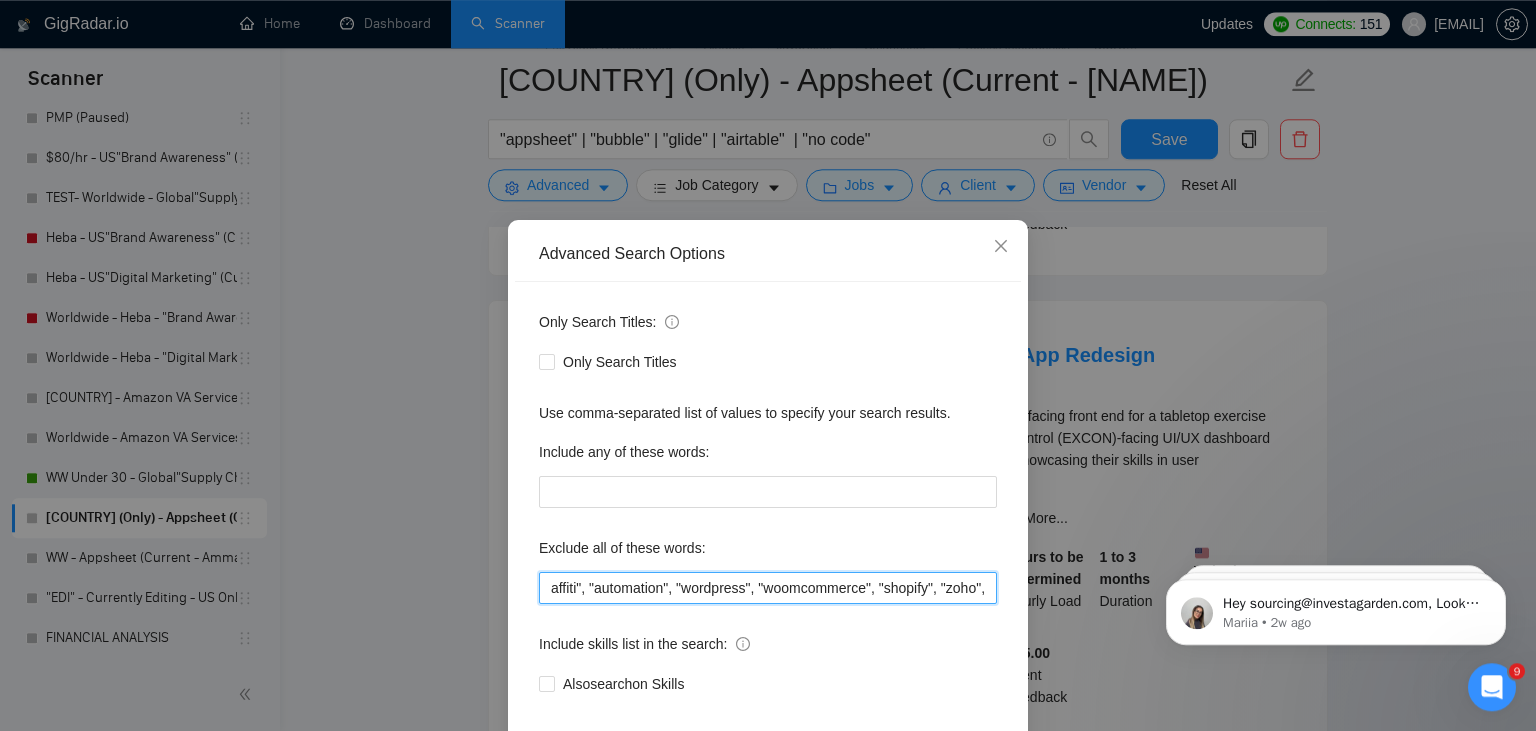 paste on "UI/UX" 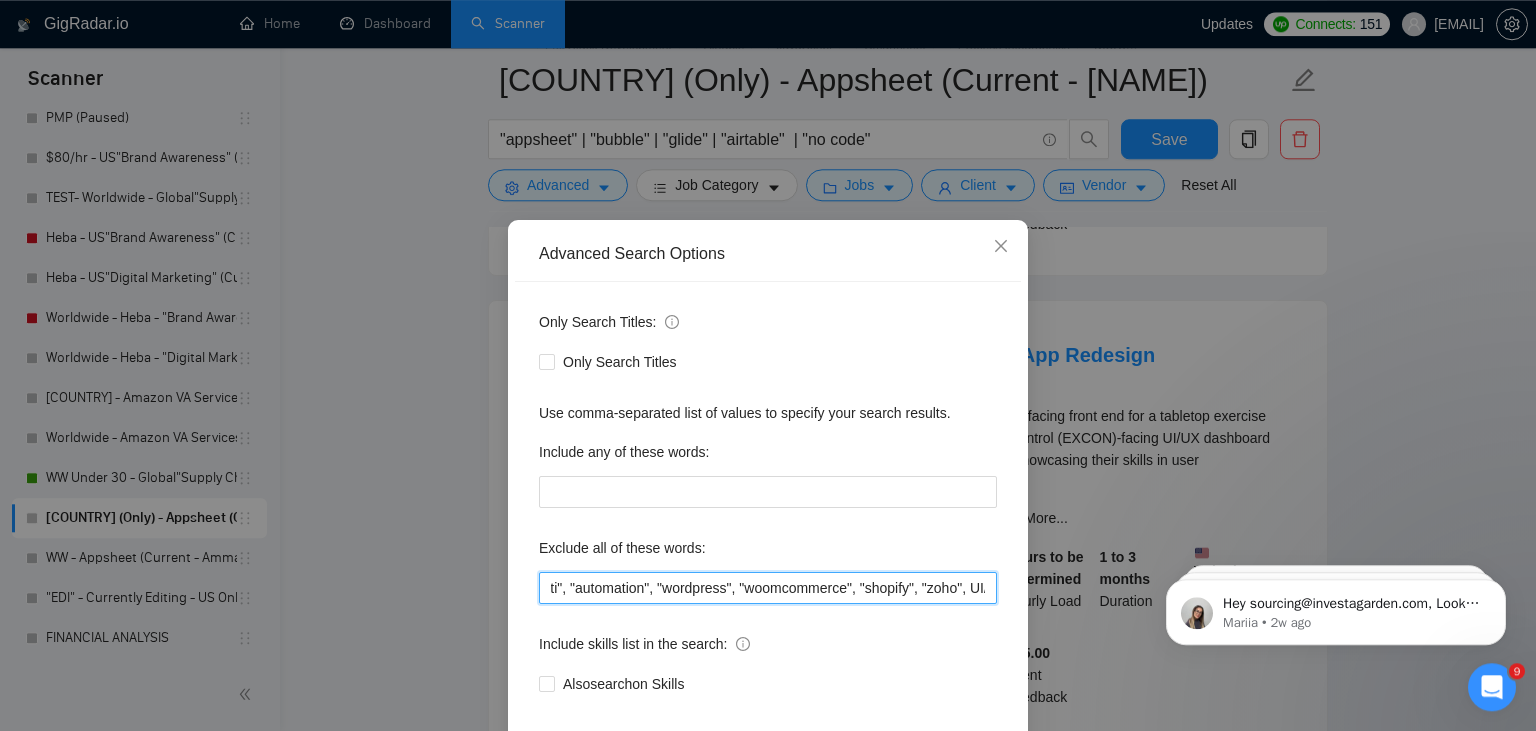 scroll, scrollTop: 0, scrollLeft: 737, axis: horizontal 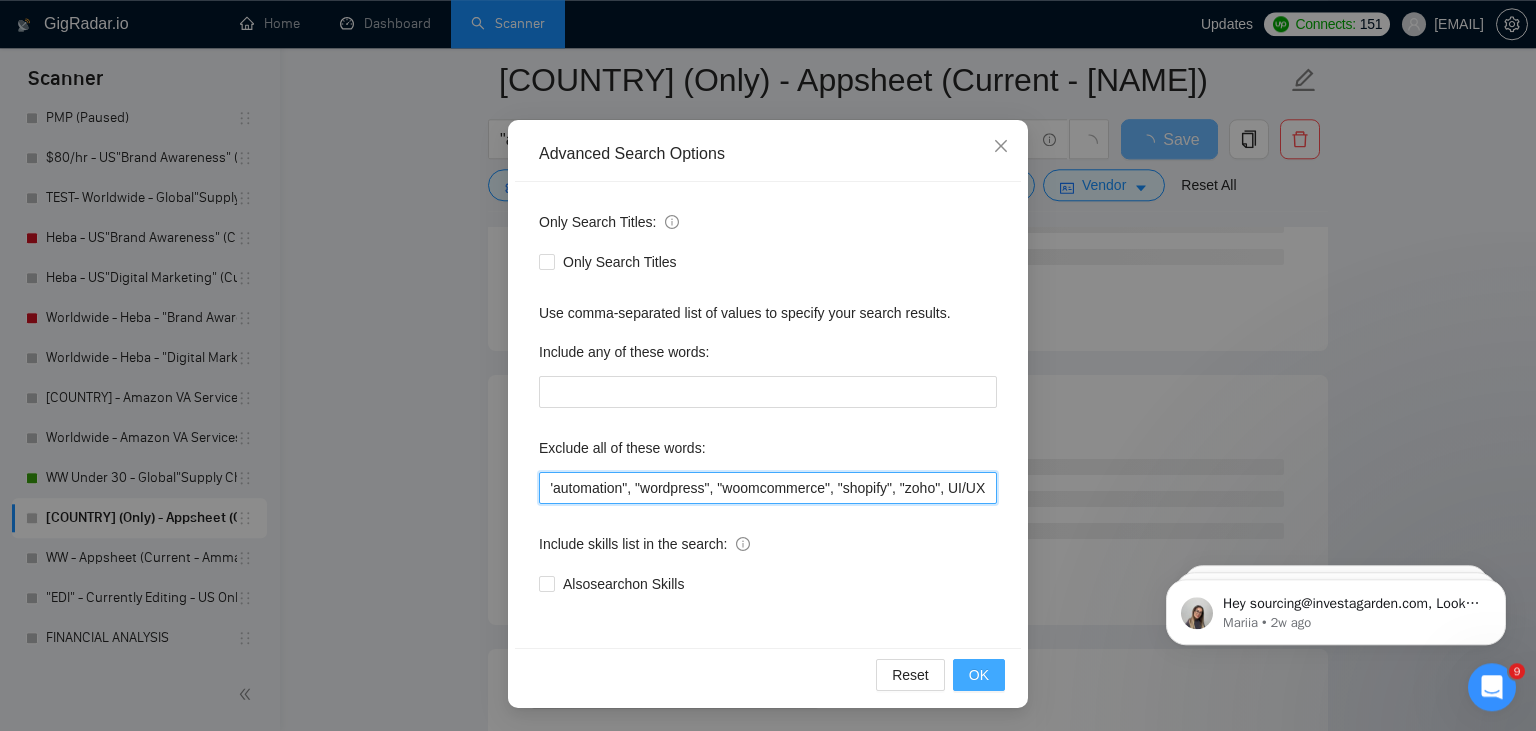 type on ""join a team", "full time", "full-time", "writer", "AI", "crypto", "blockchain", "commission", "python", "shotgrid", "Graffiti", "automation", "wordpress", "woomcommerce", "shopify", "zoho", UI/UX" 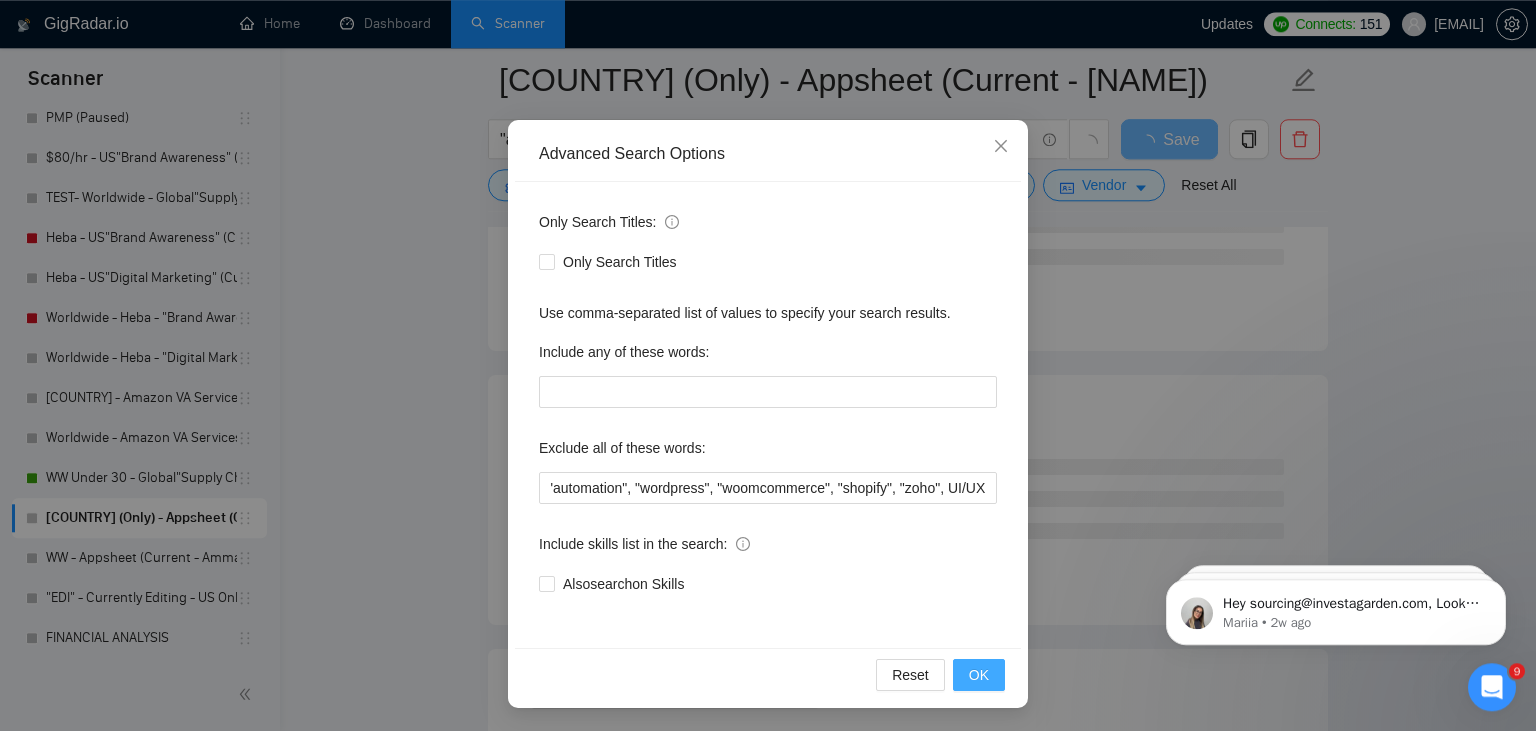 click on "OK" at bounding box center (979, 675) 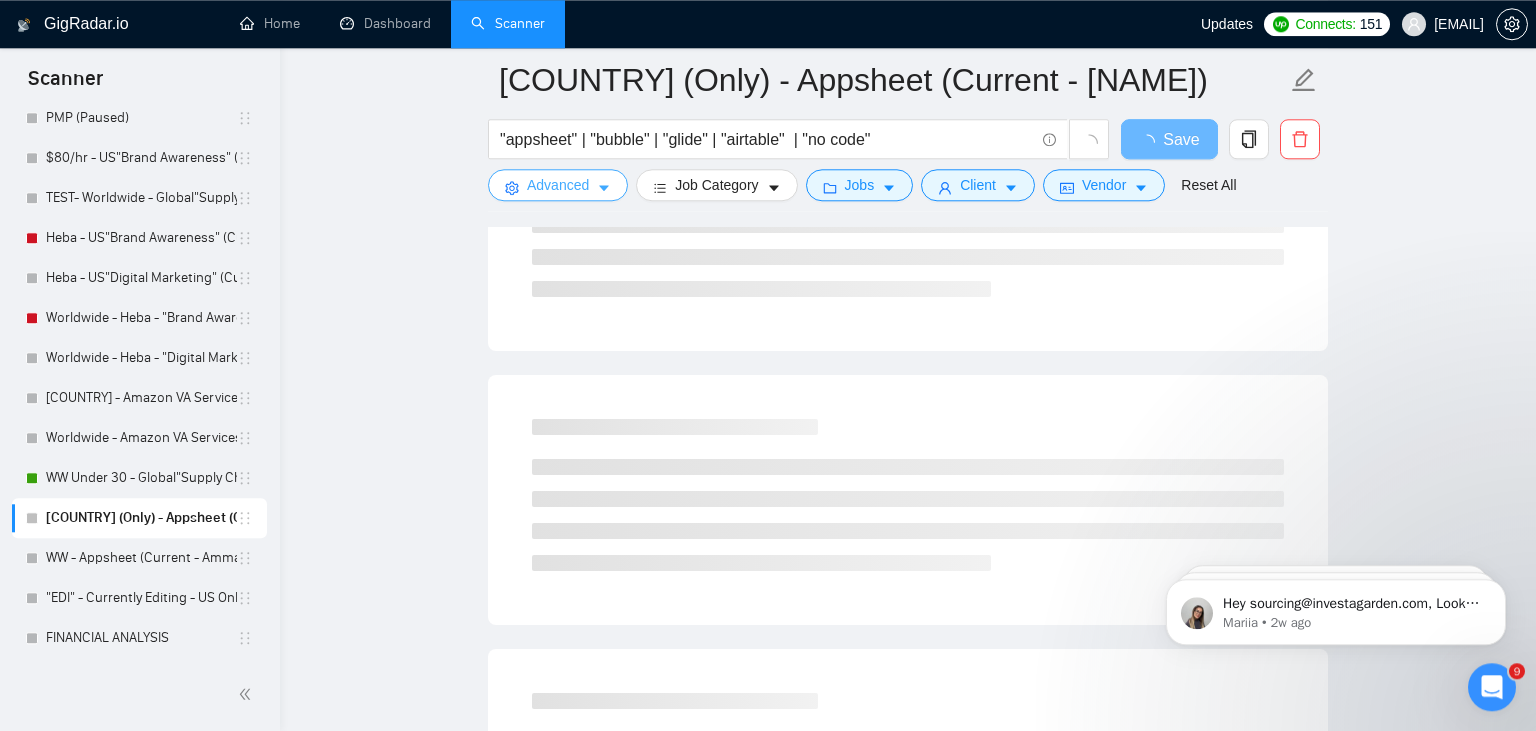 scroll, scrollTop: 0, scrollLeft: 0, axis: both 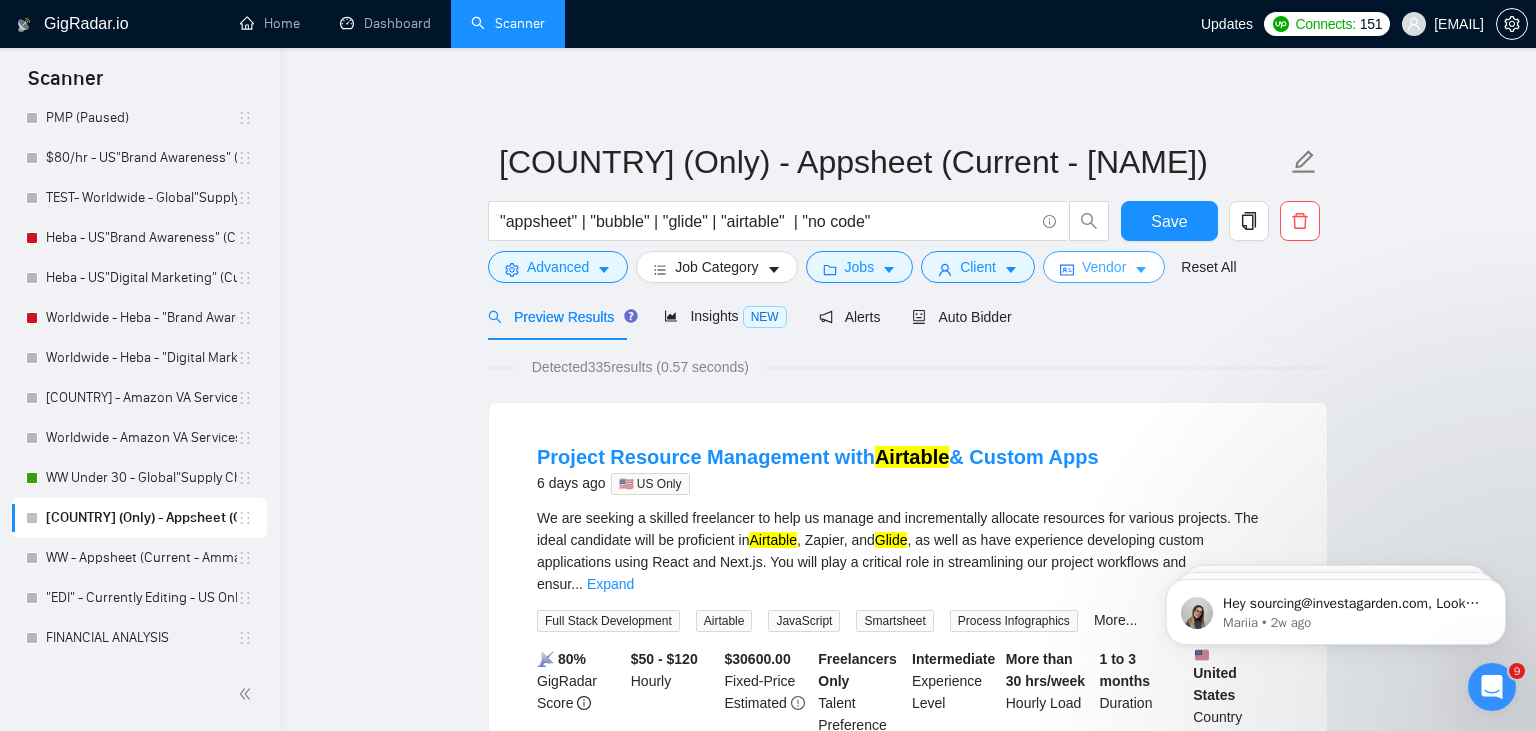 click on "Vendor" at bounding box center [1104, 267] 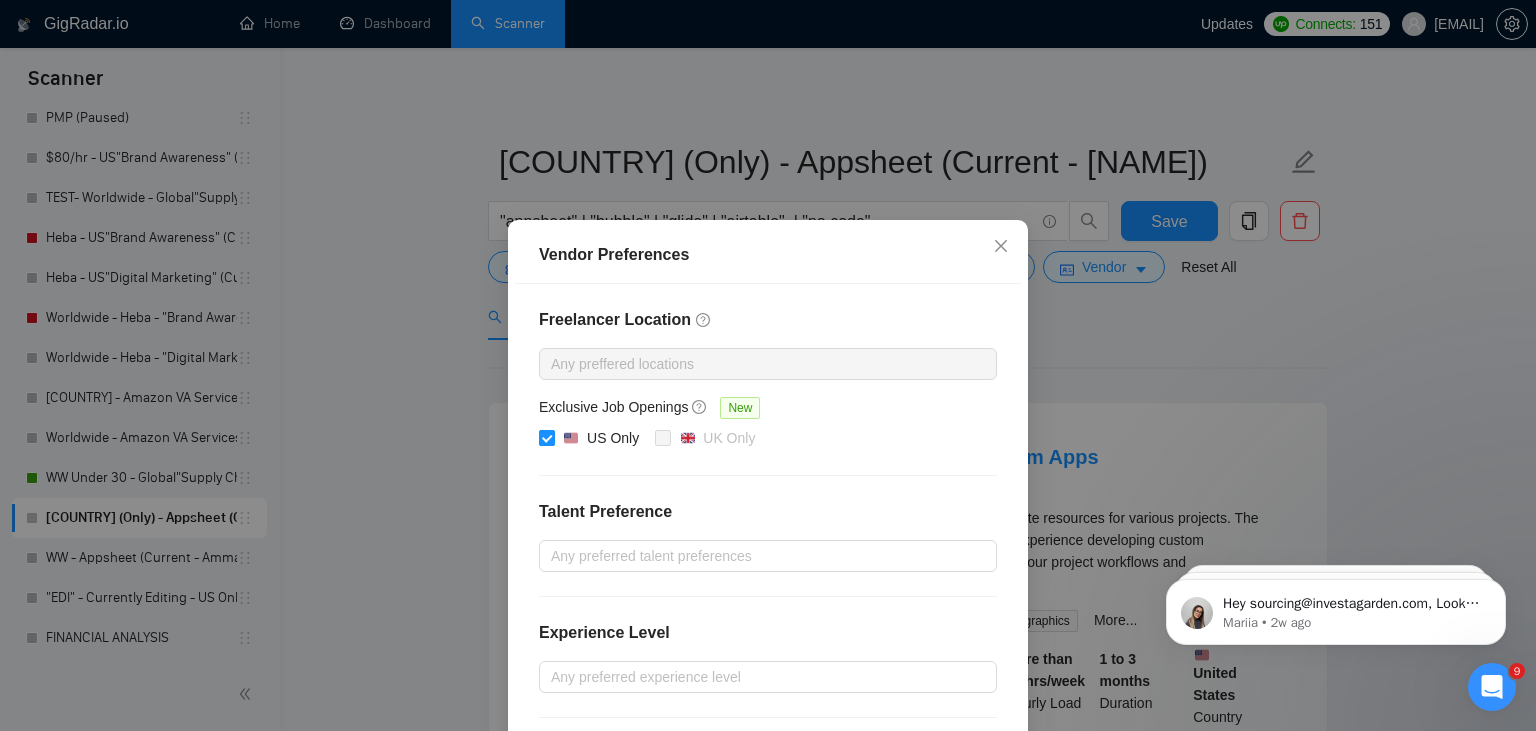 click on "US Only" at bounding box center [613, 438] 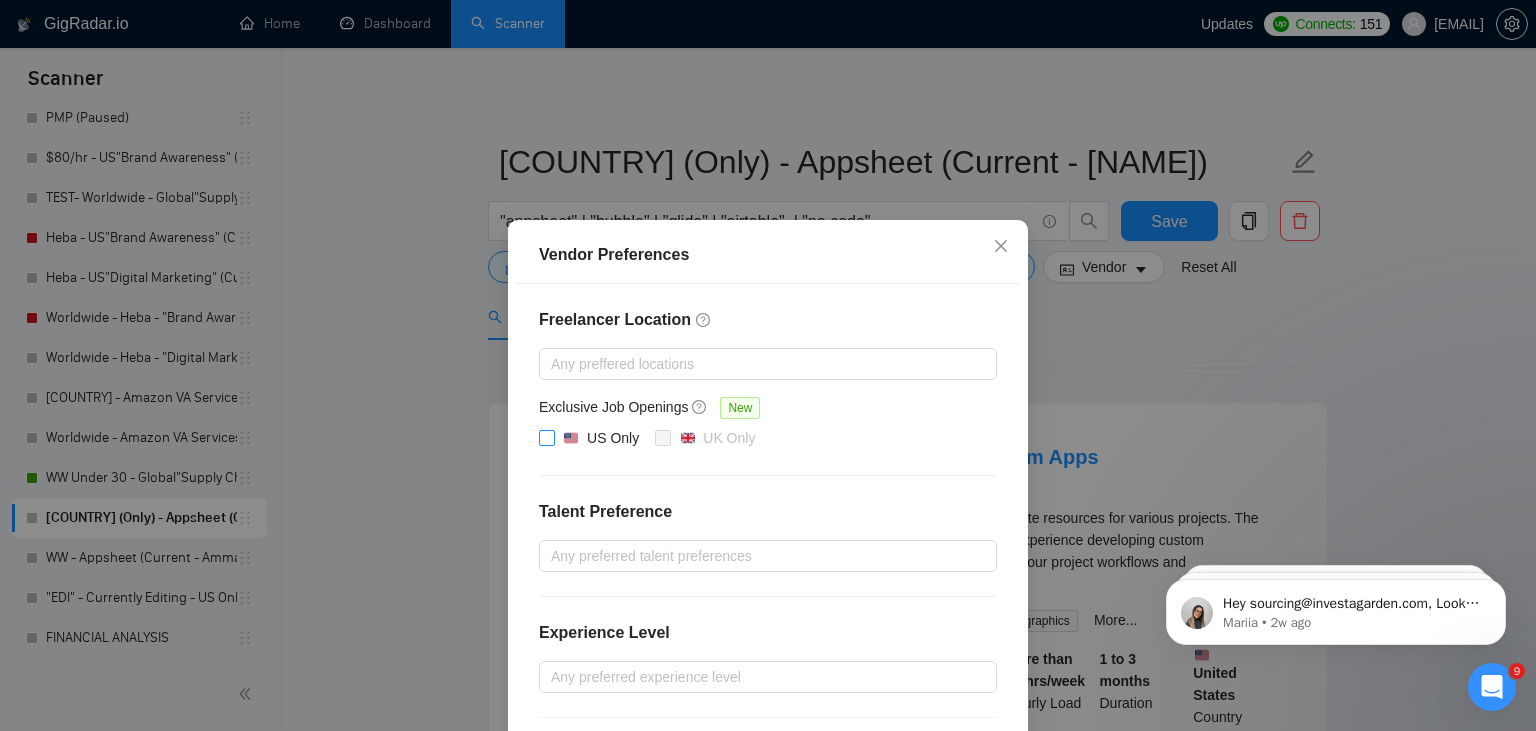scroll, scrollTop: 192, scrollLeft: 0, axis: vertical 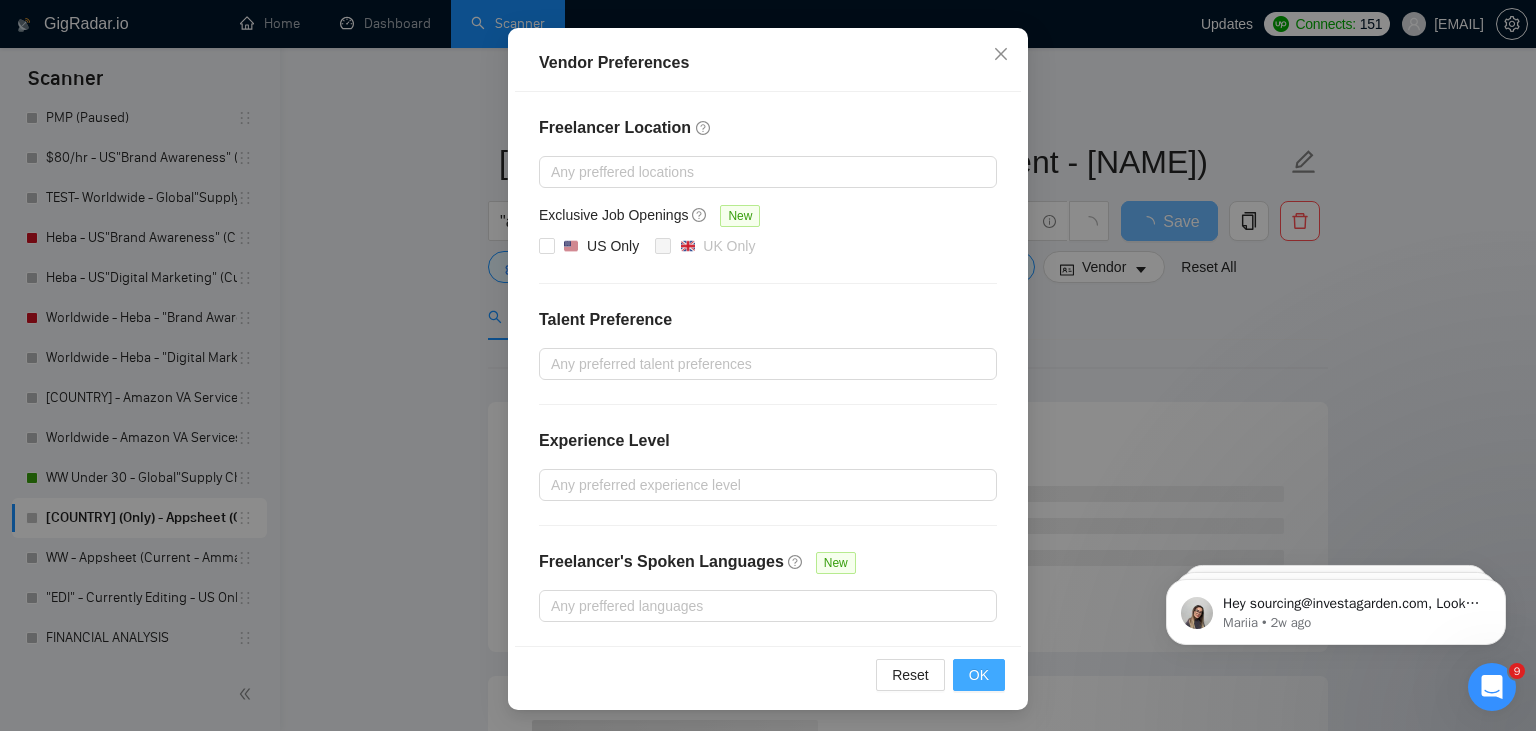 click on "OK" at bounding box center (979, 675) 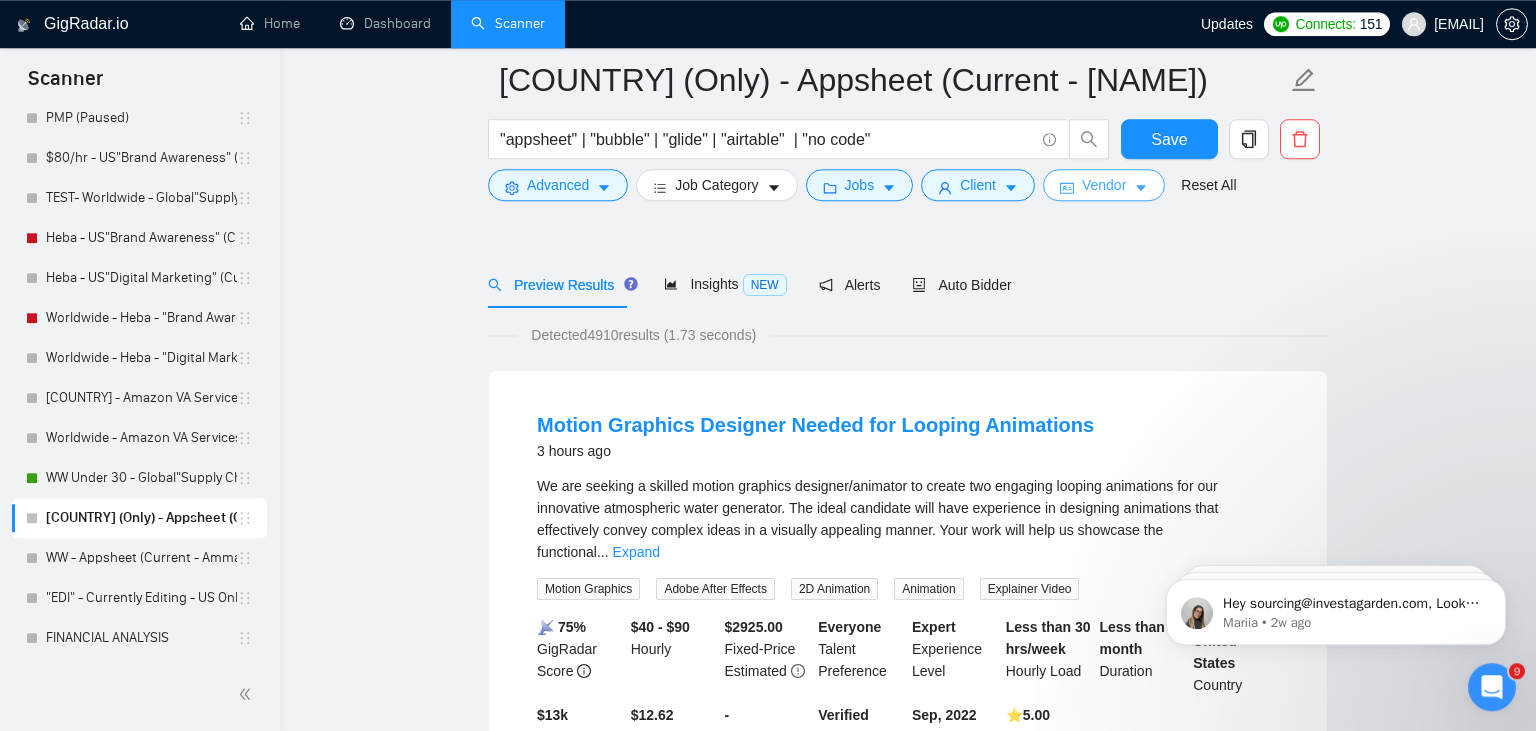 scroll, scrollTop: 0, scrollLeft: 0, axis: both 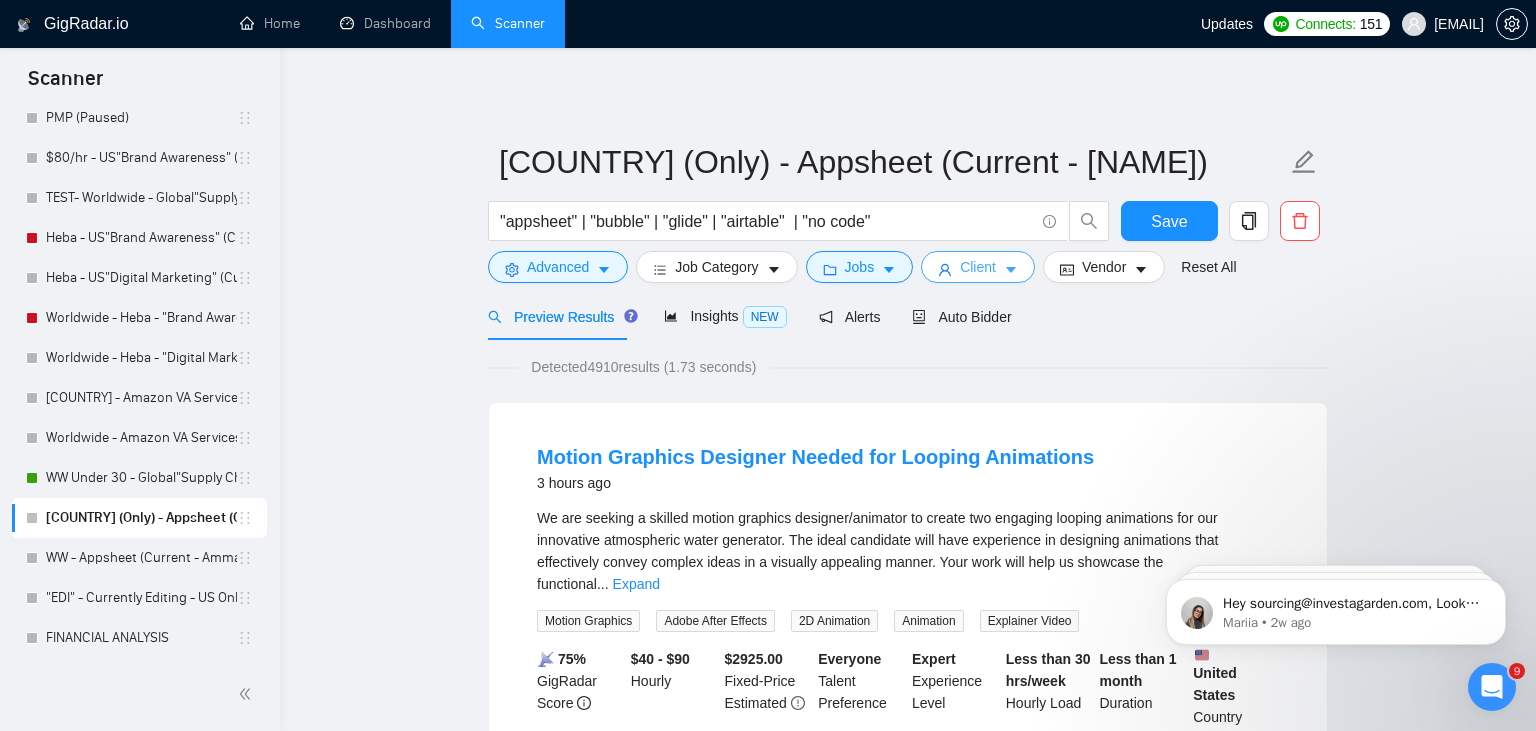 click on "Client" at bounding box center (978, 267) 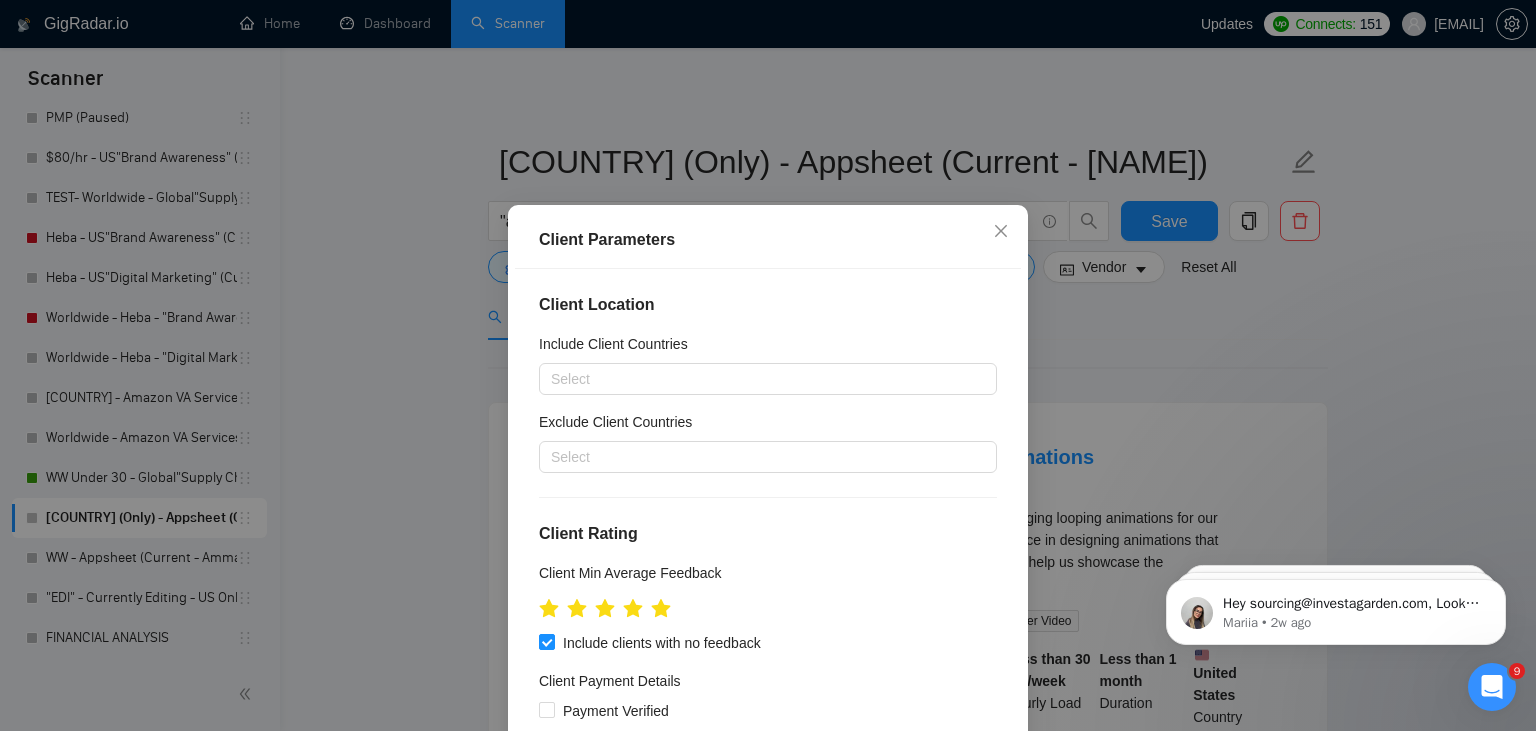 click on "Client Parameters Client Location Include Client Countries   Select Exclude Client Countries   Select Client Rating Client Min Average Feedback Include clients with no feedback Client Payment Details Payment Verified Hire Rate Stats   Client Total Spent $ Min - $ Max Client Hire Rate New   Any hire rate   Avg Hourly Rate Paid New $ Min - $ Max Include Clients without Sufficient History Client Profile Client Industry New   Any industry Client Company Size   Any company size Enterprise Clients New   Any clients Reset OK" at bounding box center (768, 365) 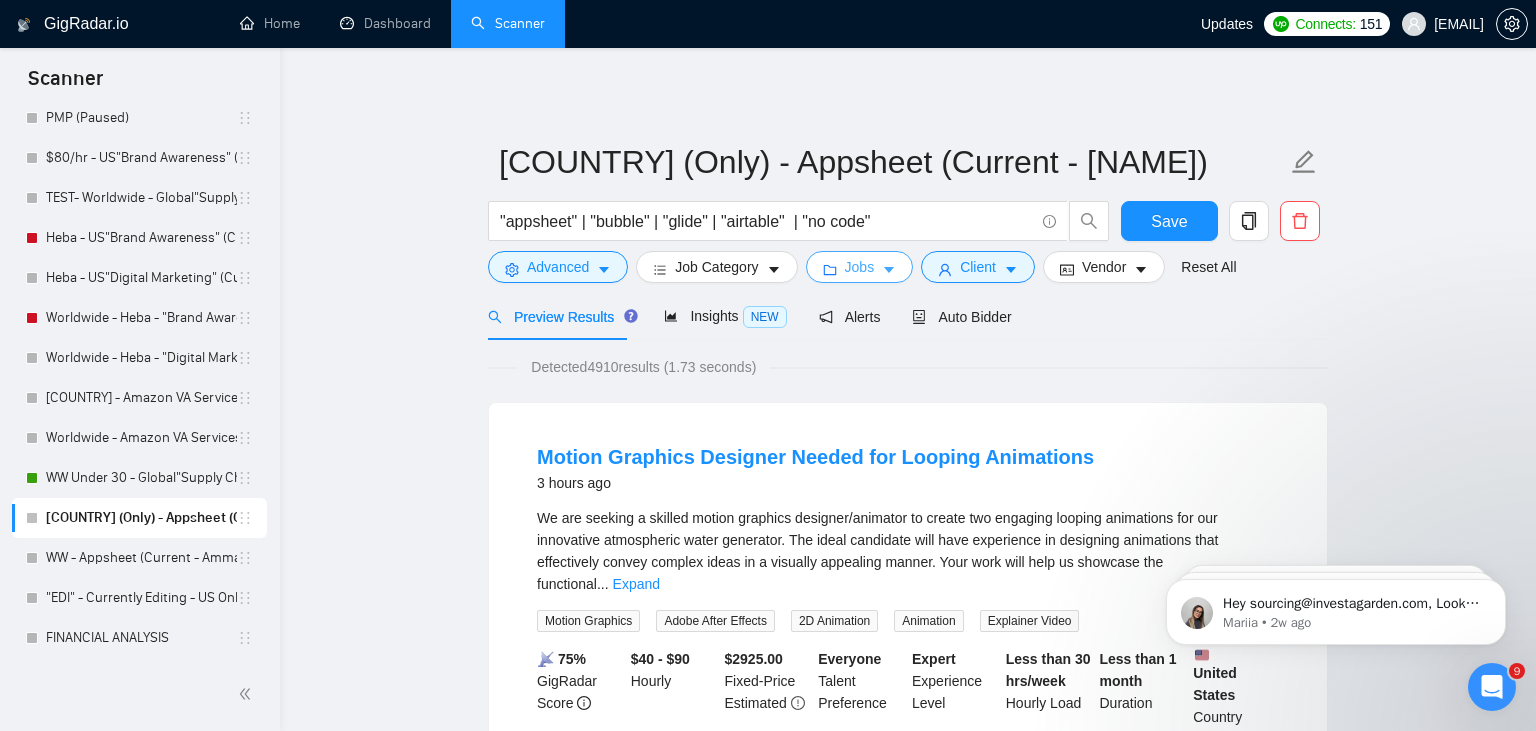 click on "Jobs" at bounding box center (860, 267) 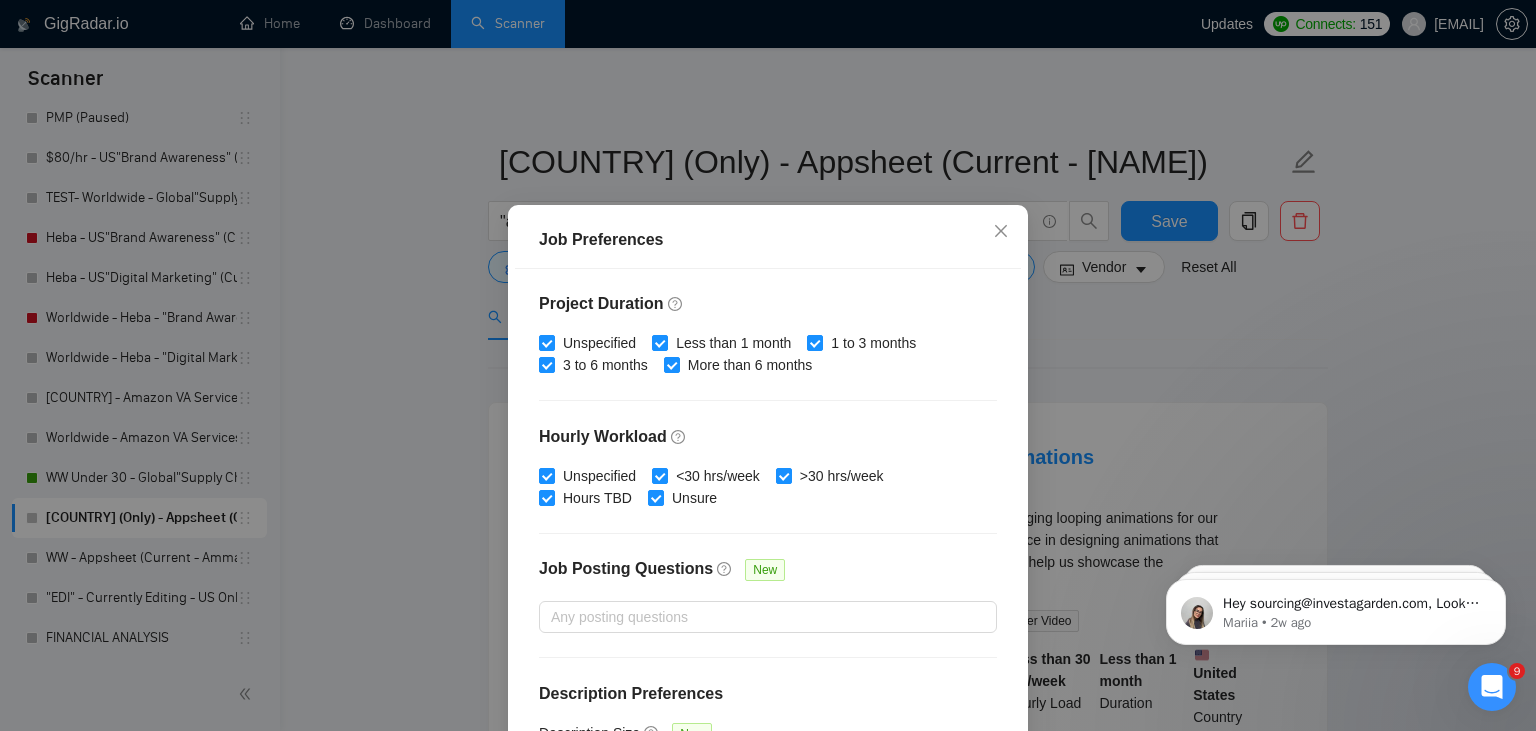 scroll, scrollTop: 615, scrollLeft: 0, axis: vertical 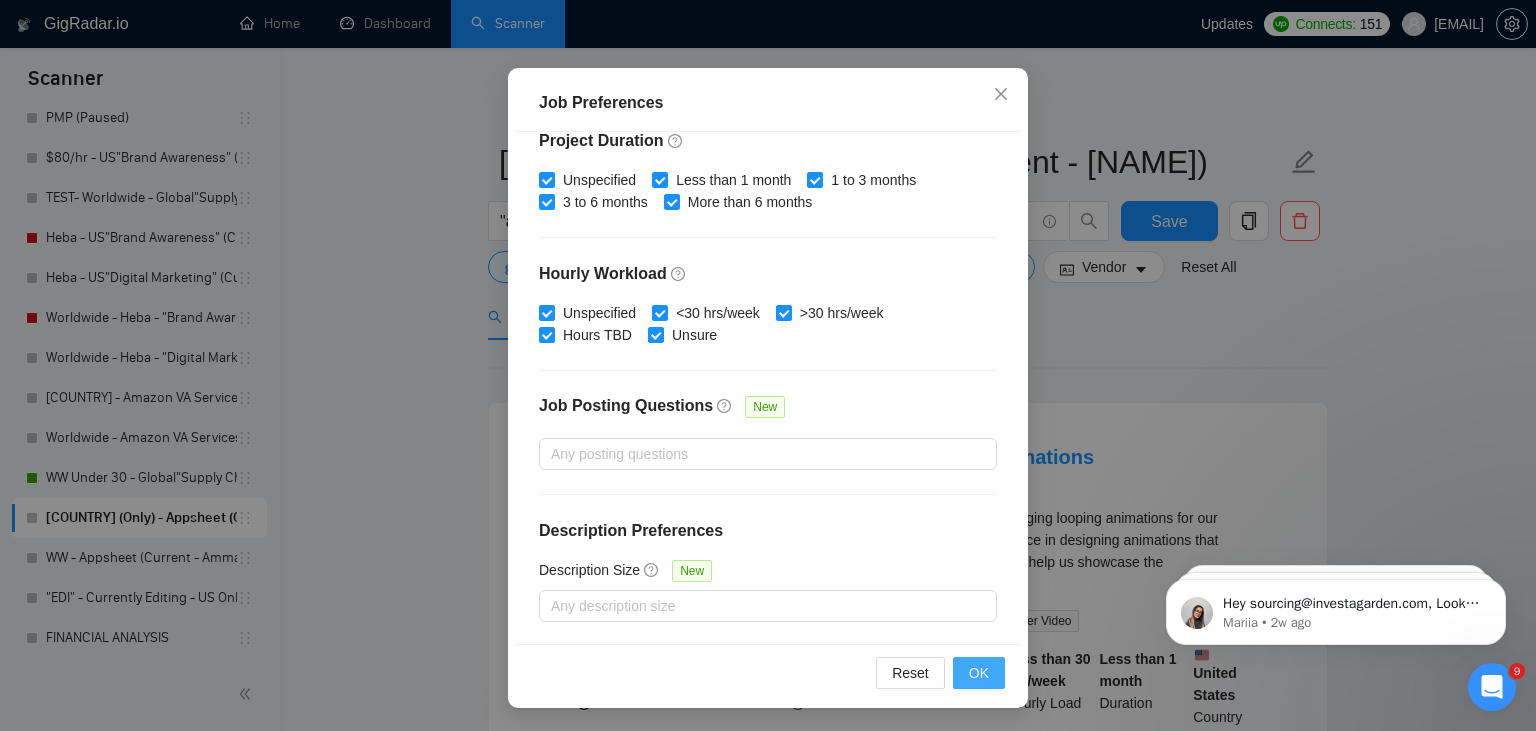 click on "OK" at bounding box center [979, 673] 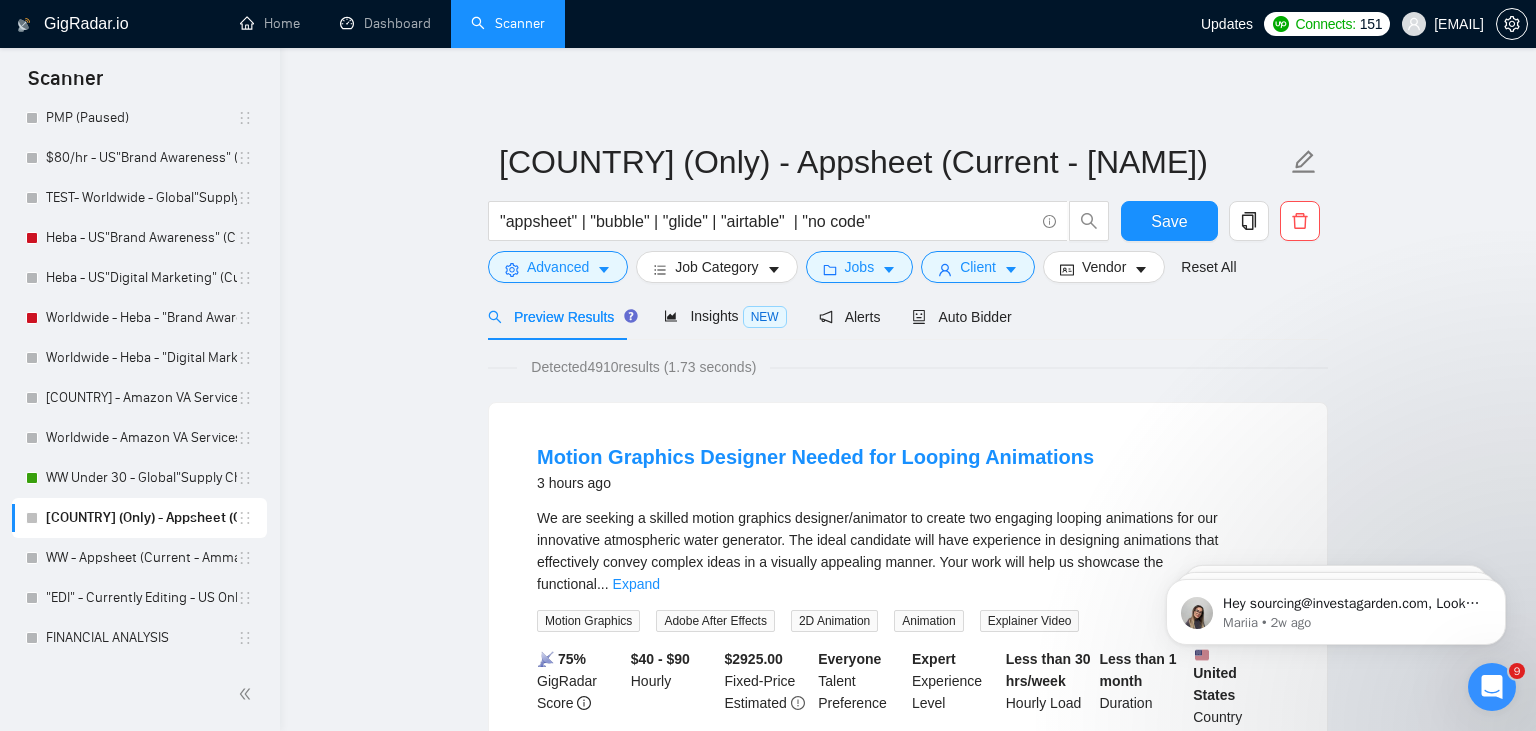 scroll, scrollTop: 52, scrollLeft: 0, axis: vertical 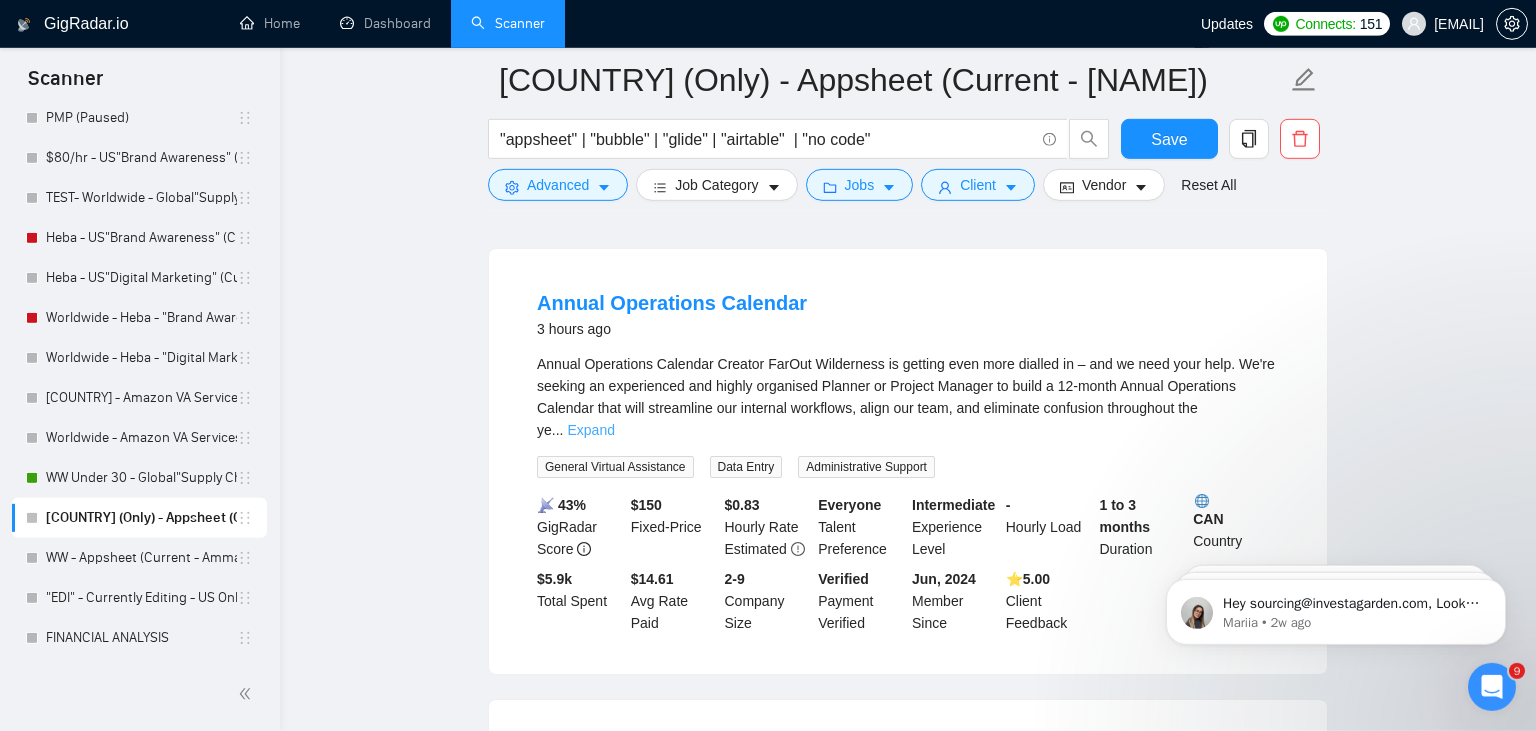 click on "Expand" at bounding box center (590, 430) 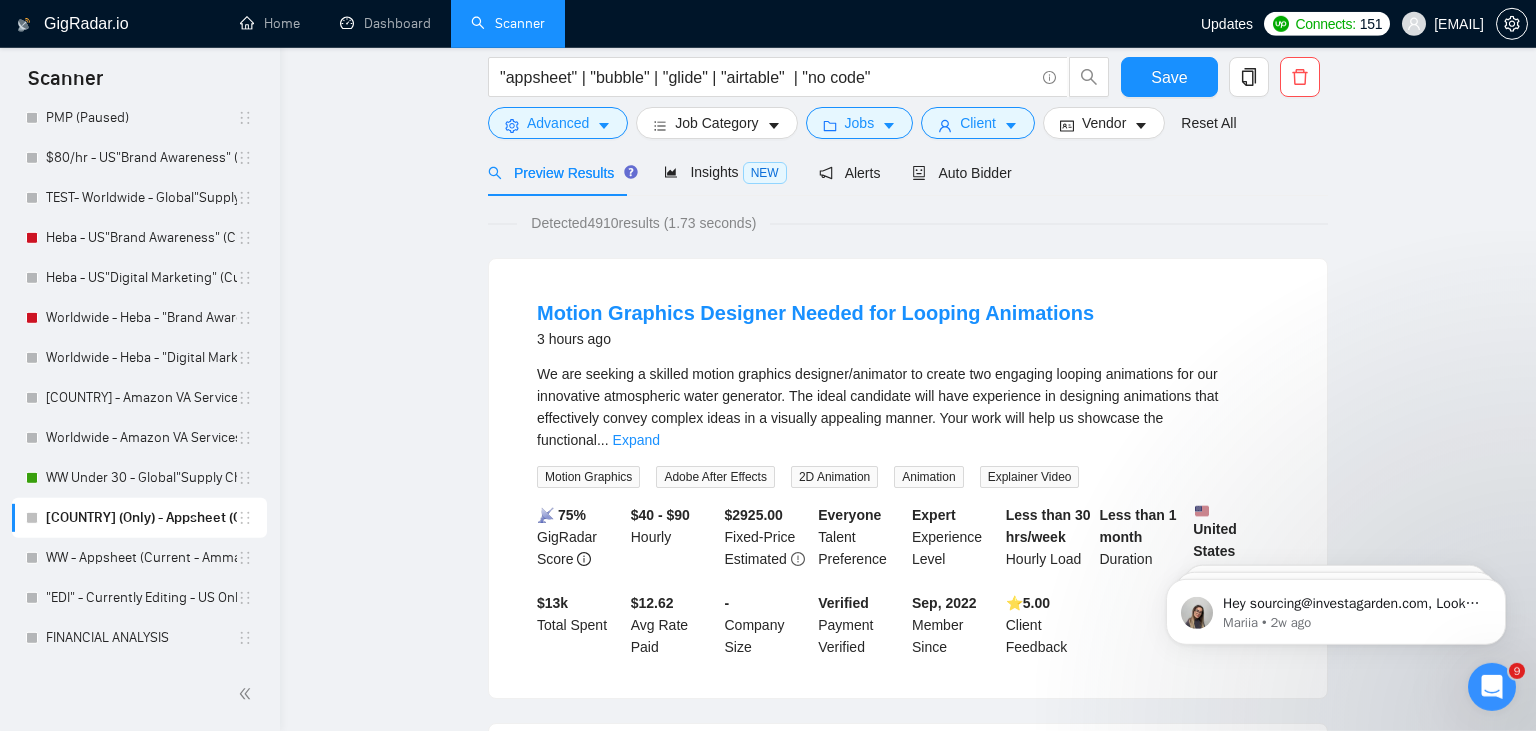 scroll, scrollTop: 0, scrollLeft: 0, axis: both 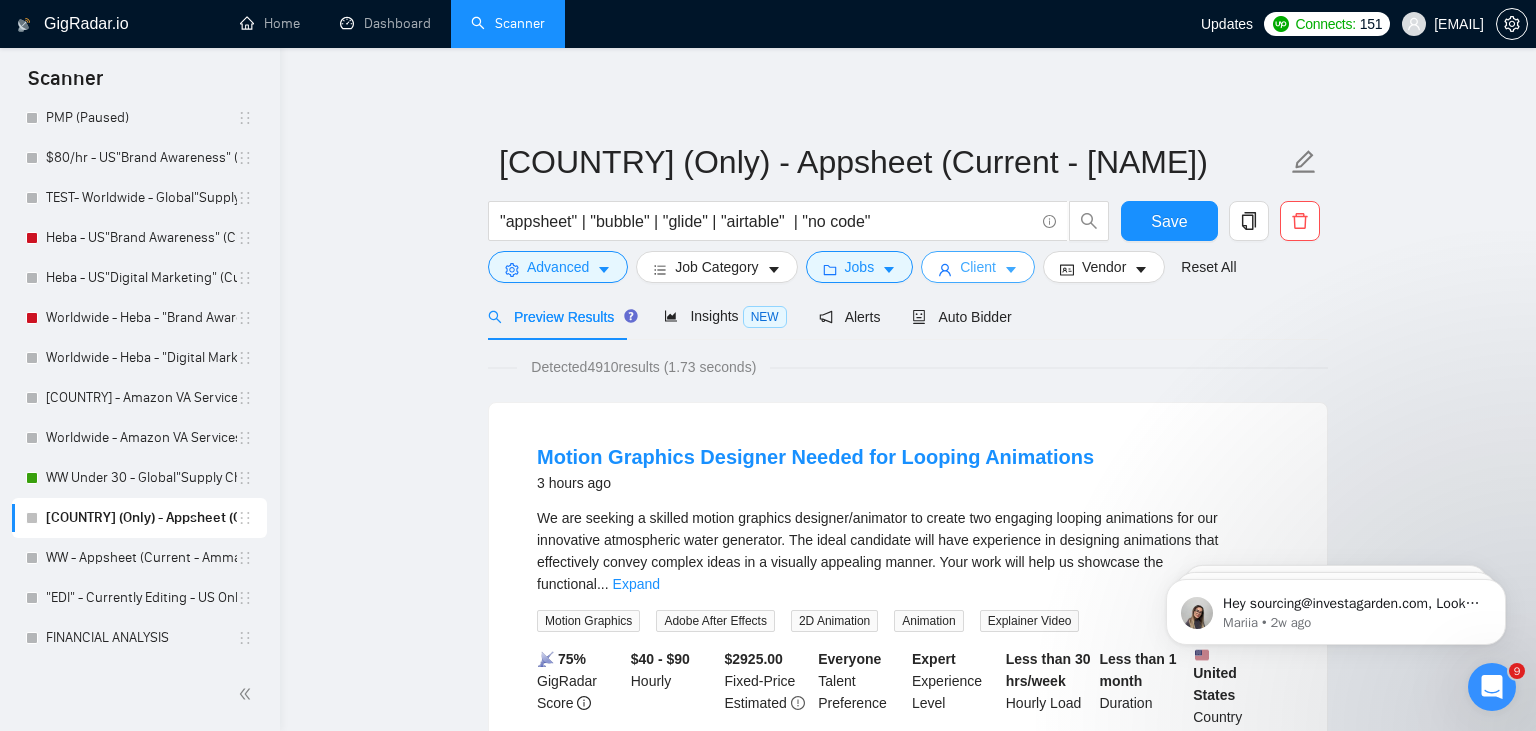 click on "Client" at bounding box center (978, 267) 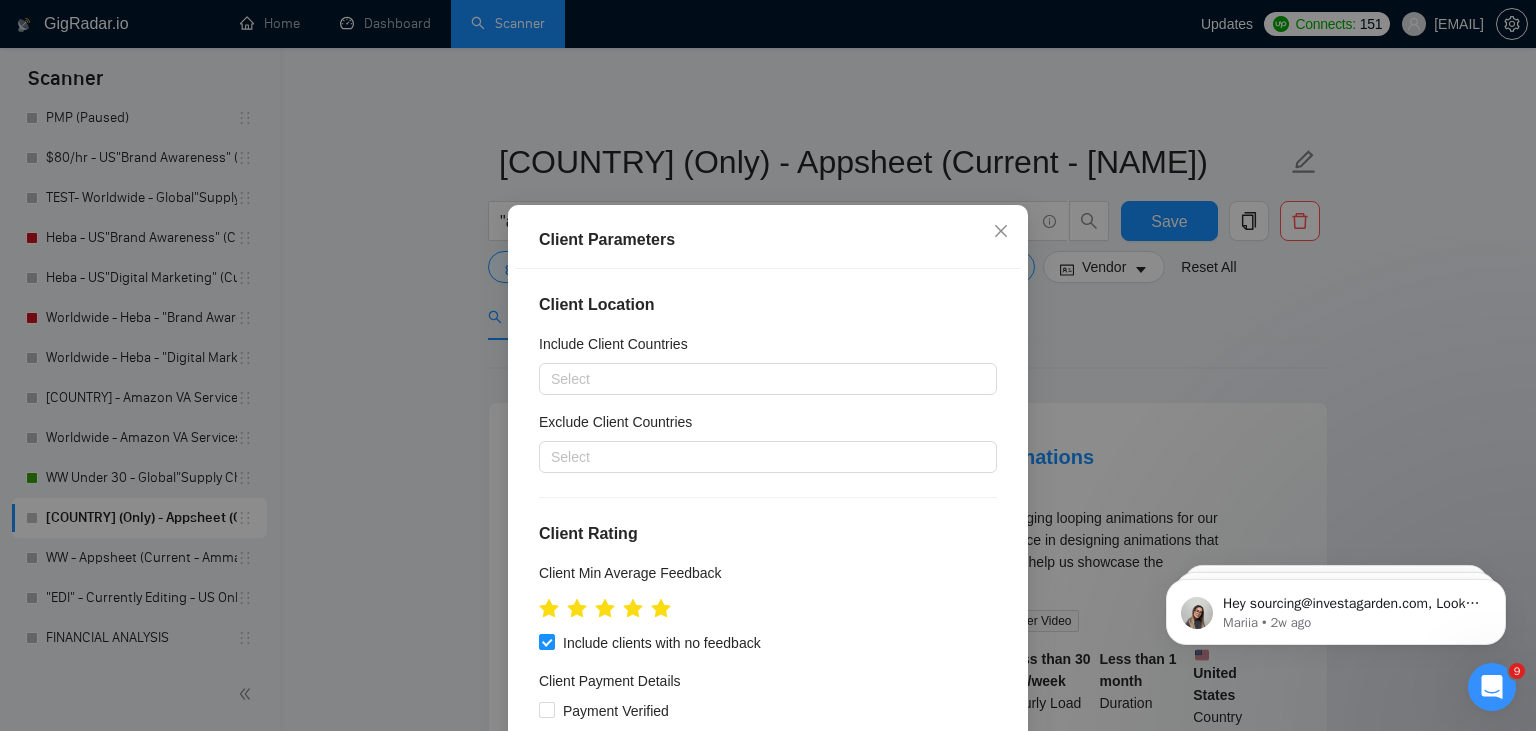 click on "Client Parameters Client Location Include Client Countries   Select Exclude Client Countries   Select Client Rating Client Min Average Feedback Include clients with no feedback Client Payment Details Payment Verified Hire Rate Stats   Client Total Spent $ Min - $ Max Client Hire Rate New   Any hire rate   Avg Hourly Rate Paid New $ Min - $ Max Include Clients without Sufficient History Client Profile Client Industry New   Any industry Client Company Size   Any company size Enterprise Clients New   Any clients Reset OK" at bounding box center (768, 365) 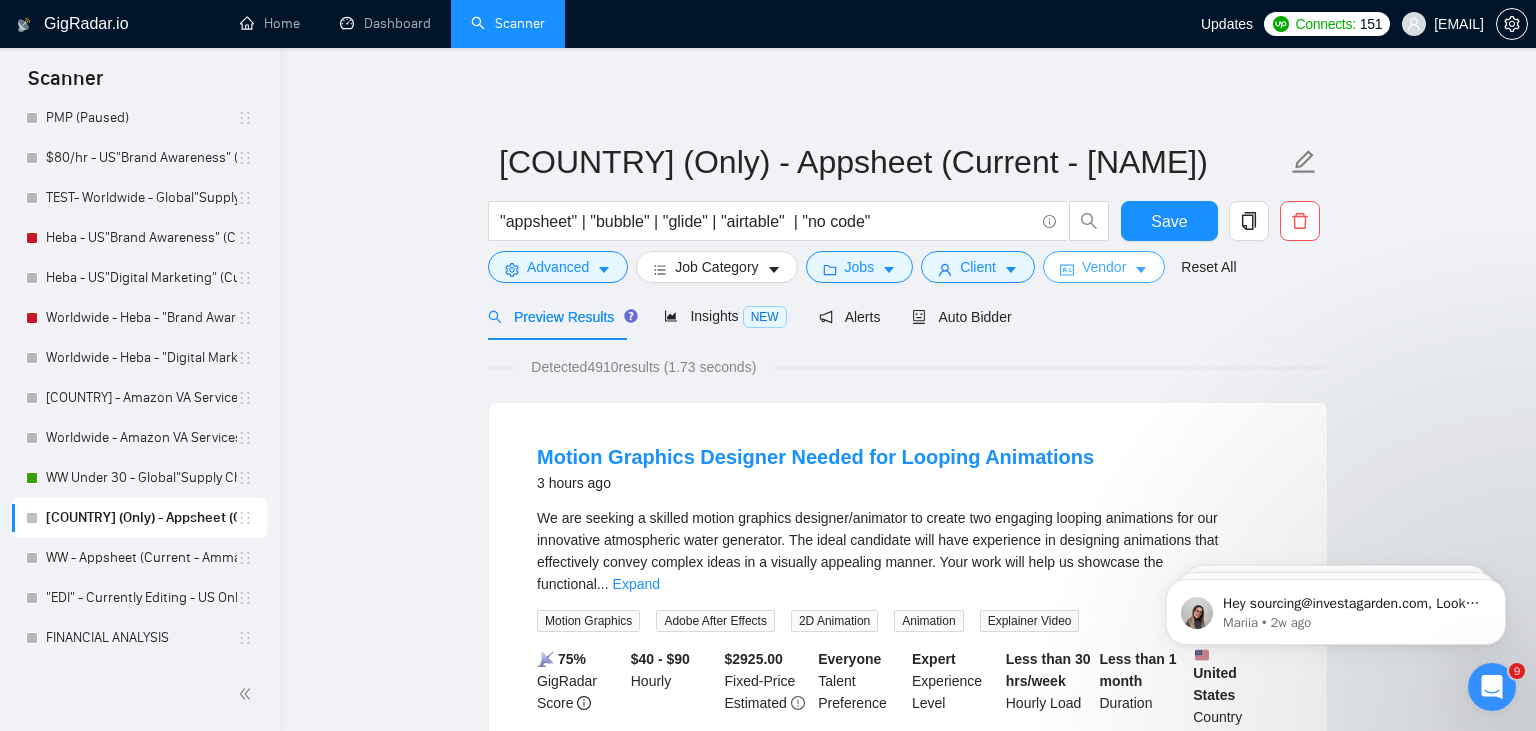 click on "Vendor" at bounding box center (1104, 267) 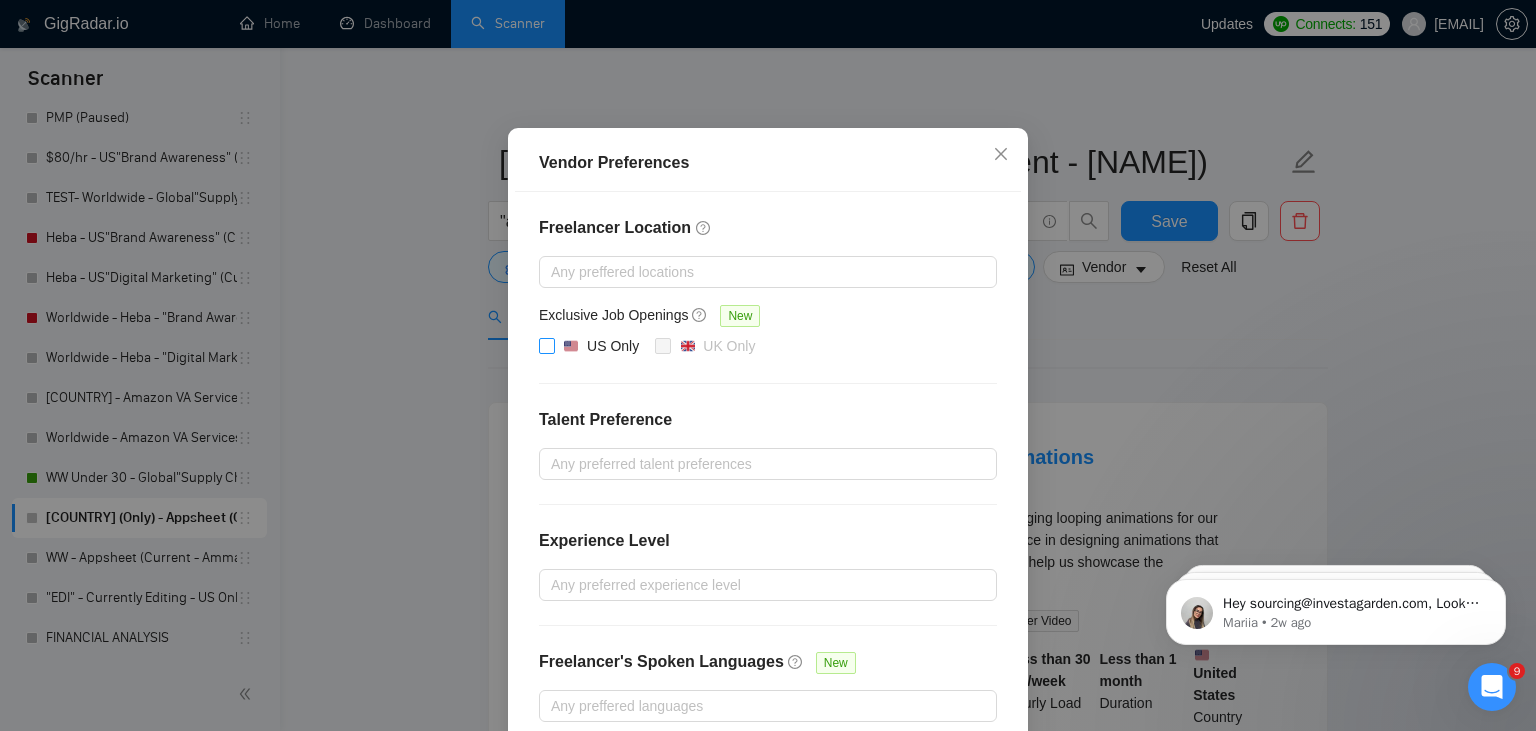click on "US Only" at bounding box center (613, 346) 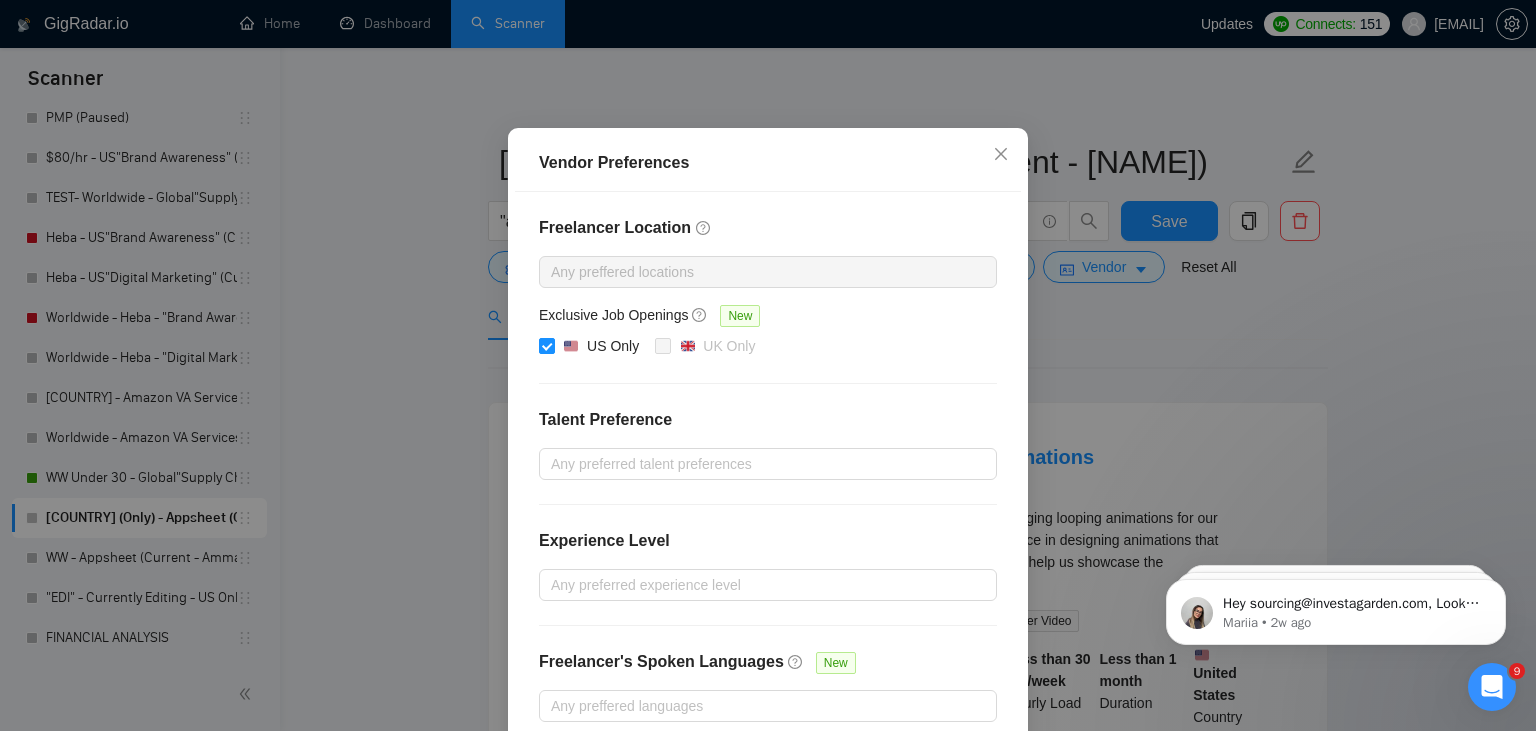 click on "Freelancer Location     Any preffered locations Exclusive Job Openings New US Only UK Only Talent Preference   Any preferred talent preferences Experience Level   Any preferred experience level Freelancer's Spoken Languages New   Any preffered languages" at bounding box center (768, 469) 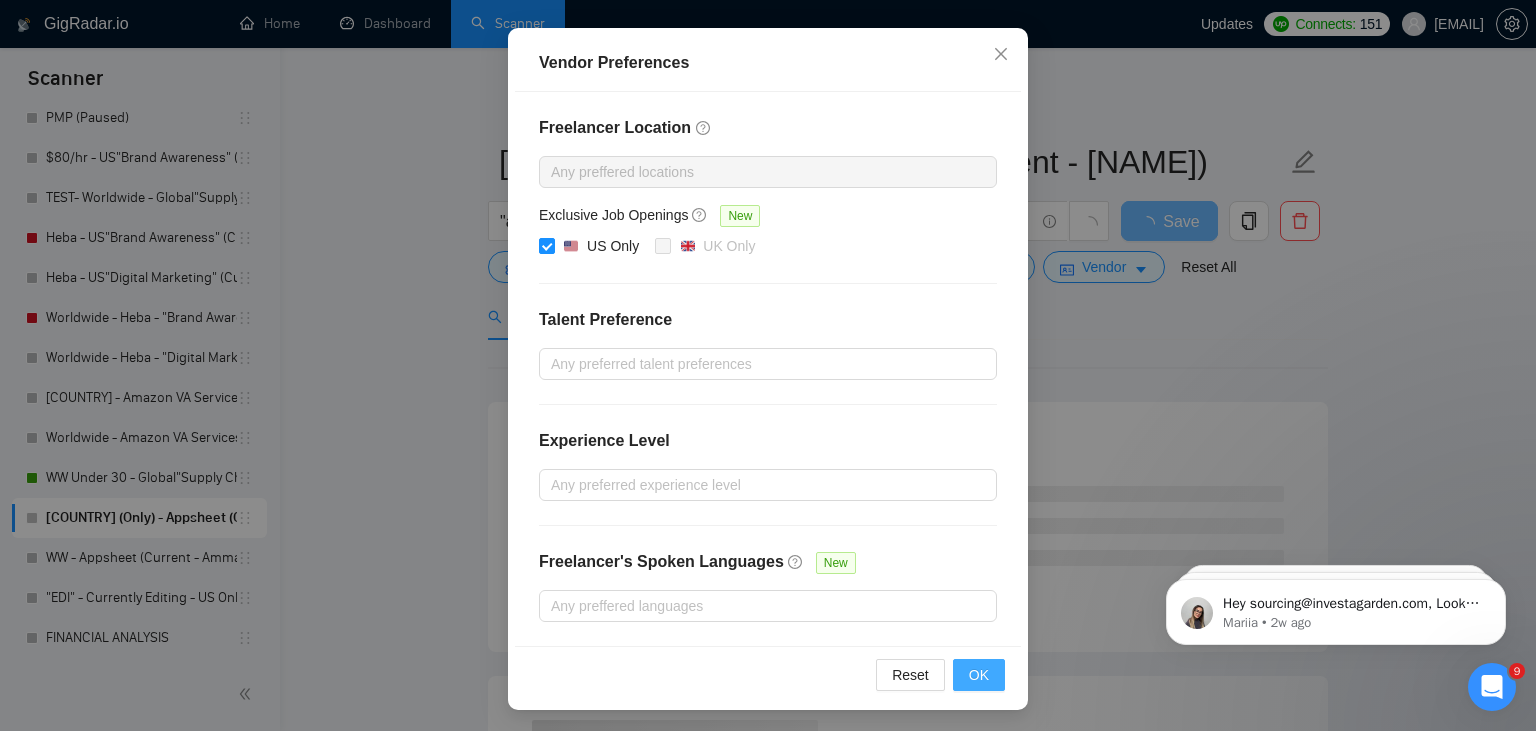 click on "OK" at bounding box center [979, 675] 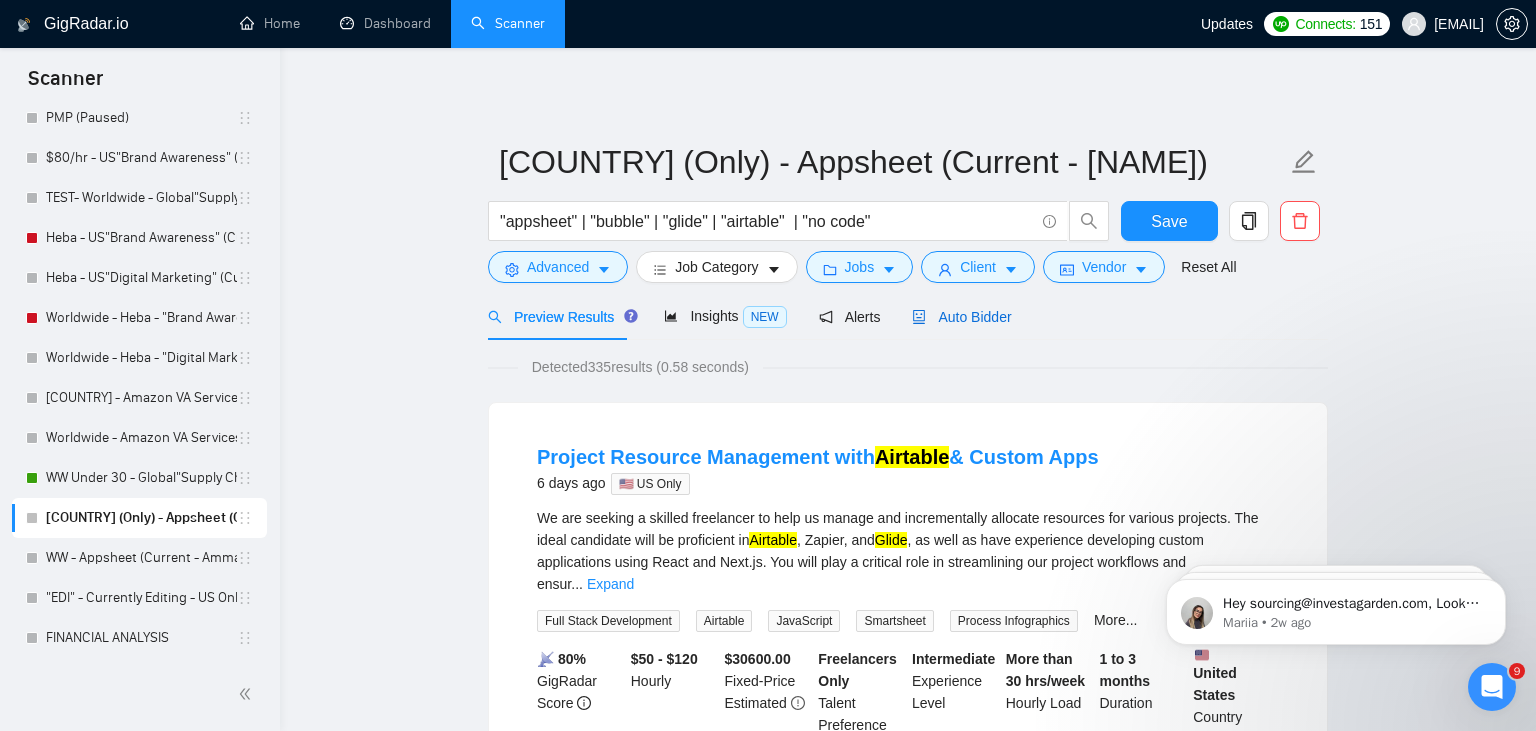 click on "Auto Bidder" at bounding box center [961, 317] 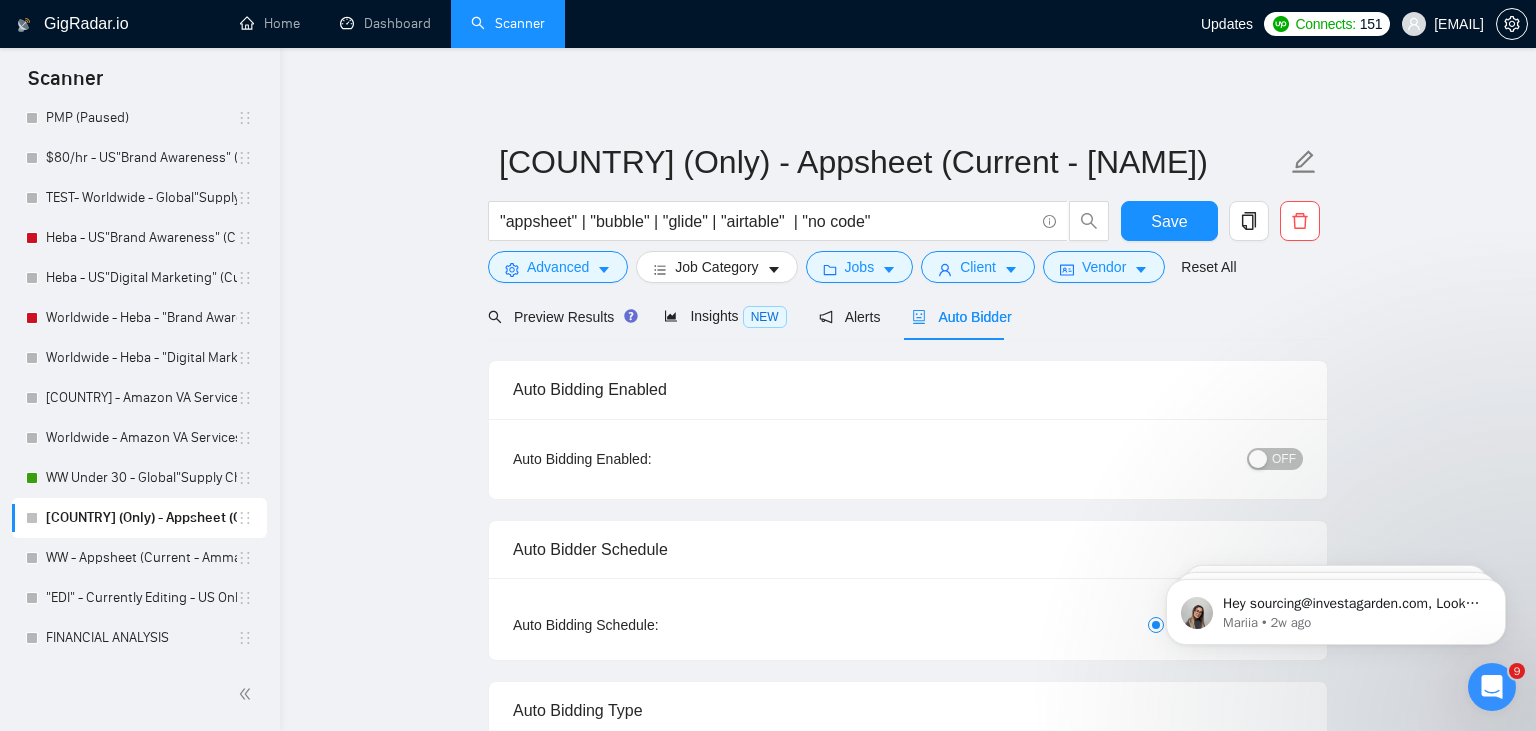 type 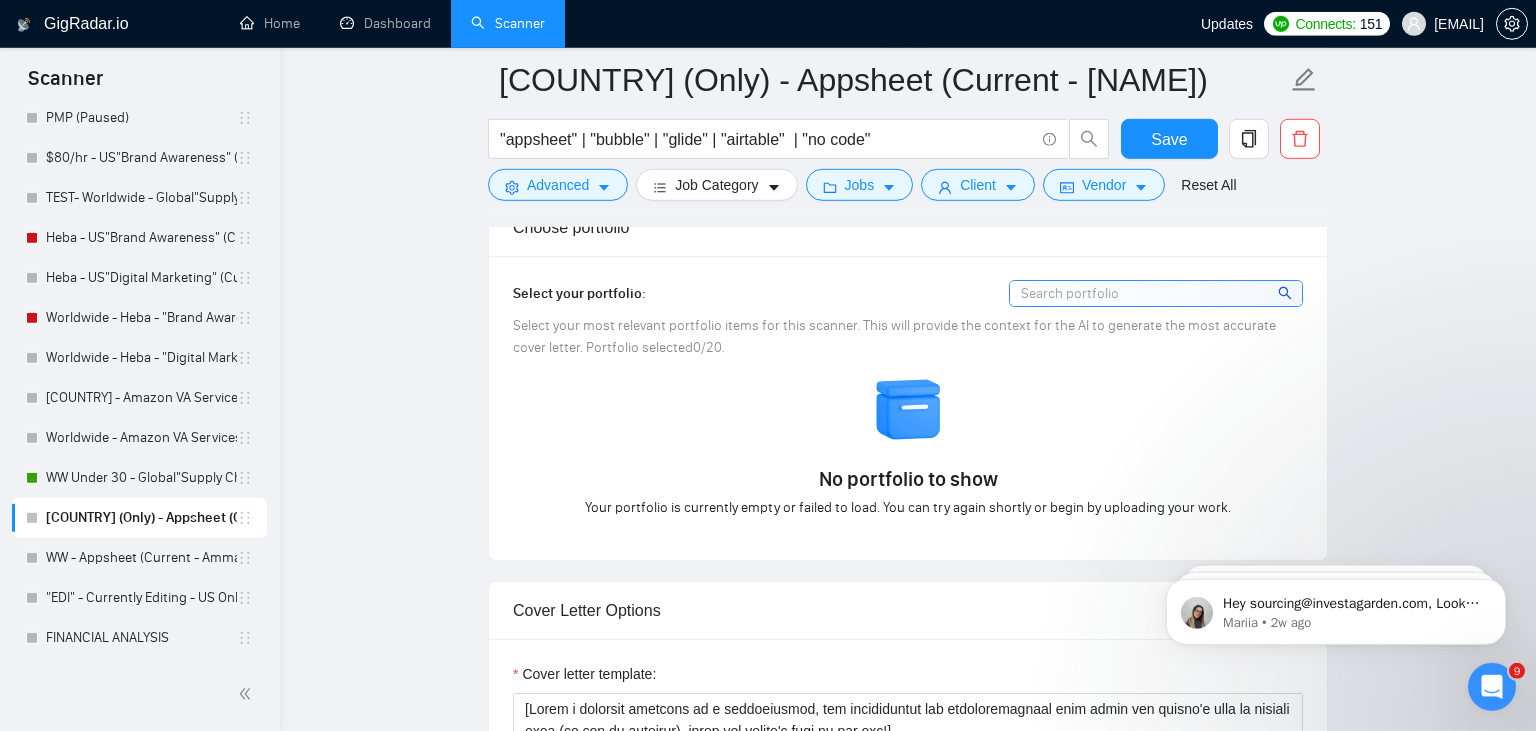 scroll, scrollTop: 1756, scrollLeft: 0, axis: vertical 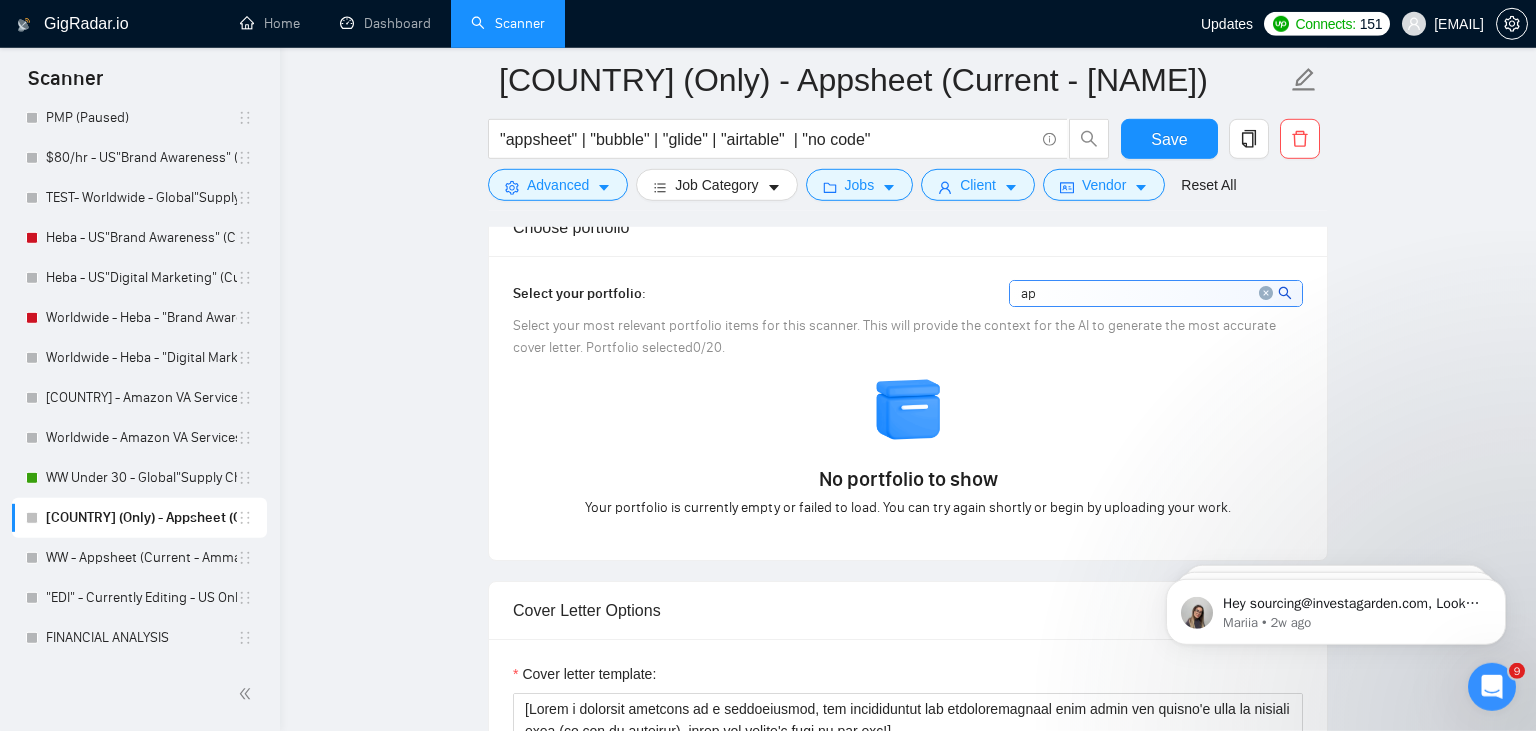 type on "a" 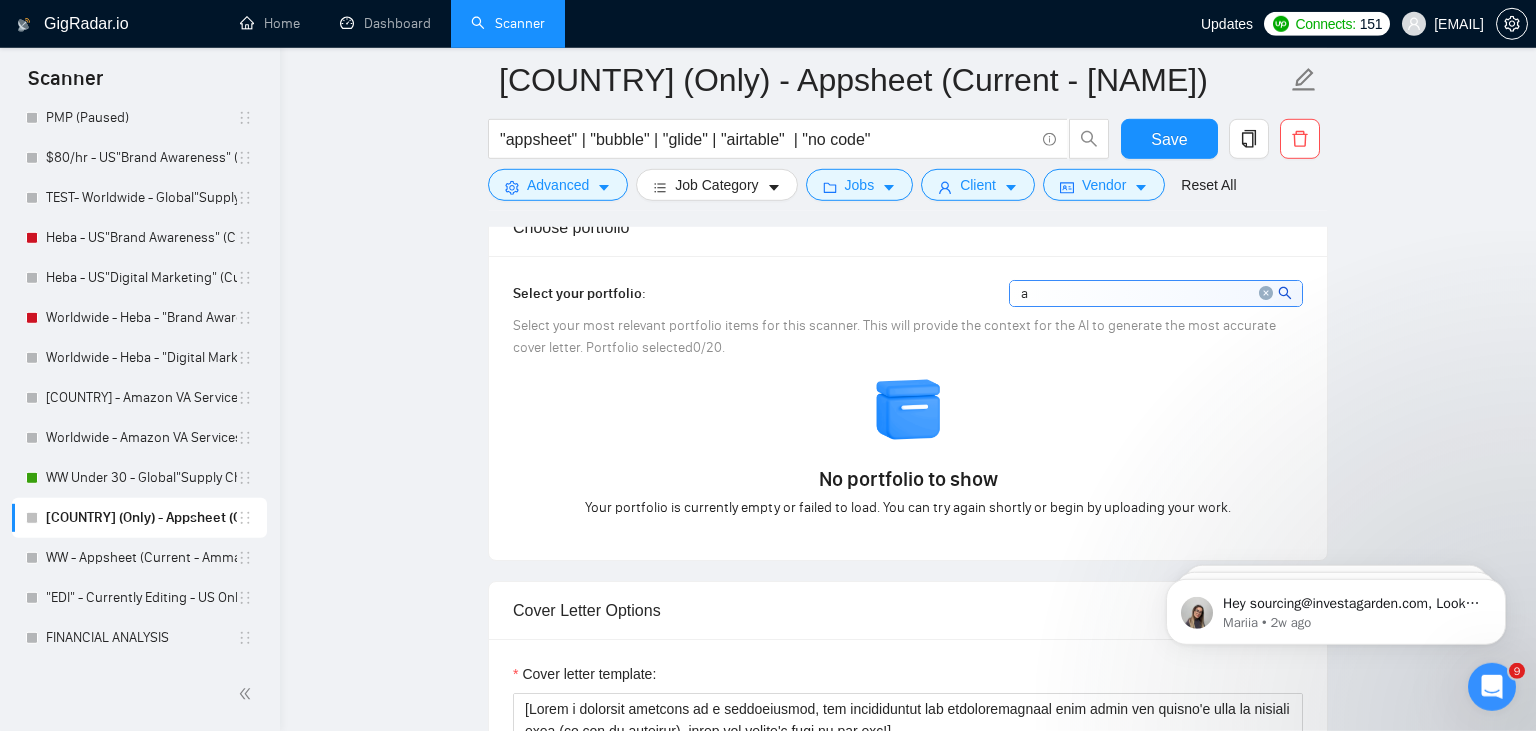 type 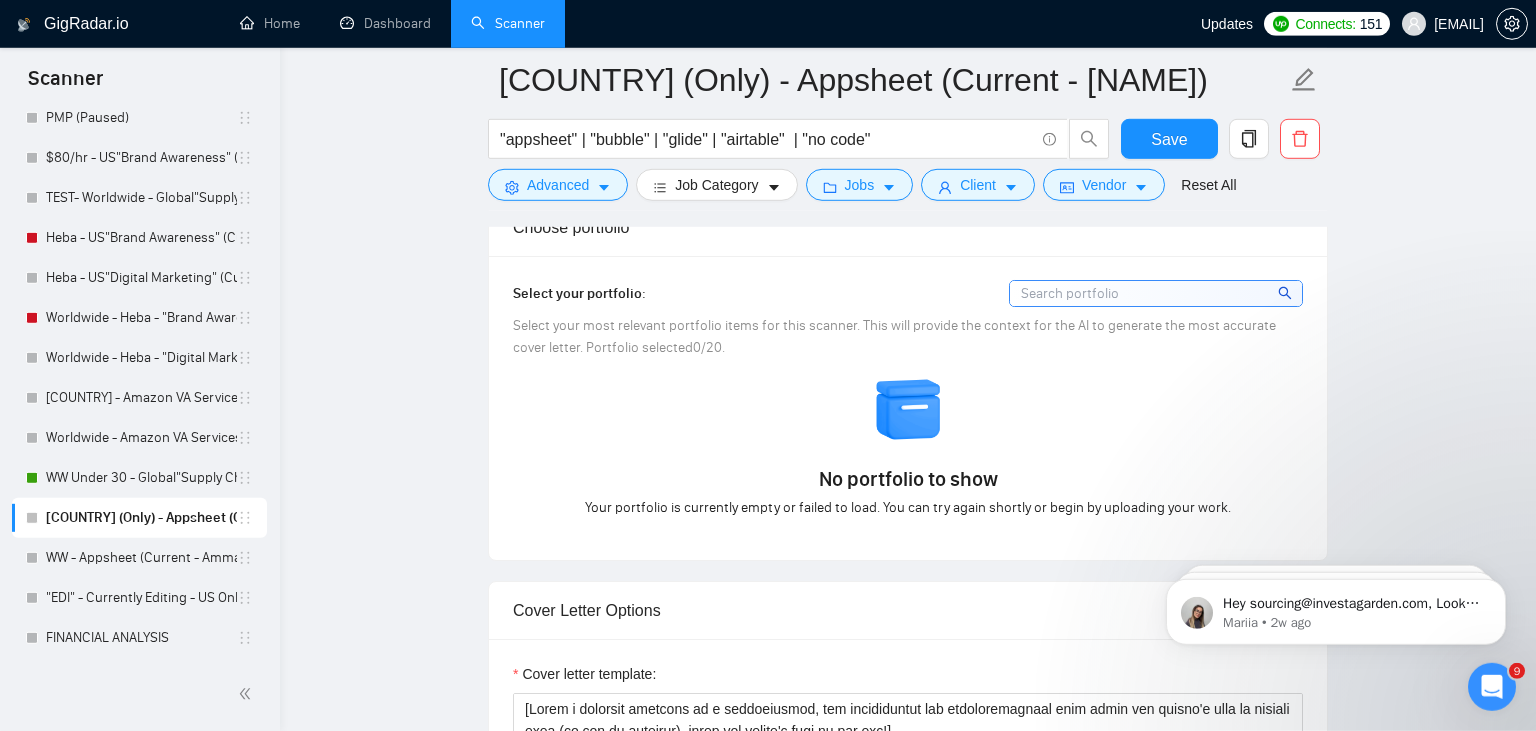 click on "No portfolio to show Your portfolio is currently empty or failed to load. You can try again shortly or begin by uploading your work." at bounding box center [908, 447] 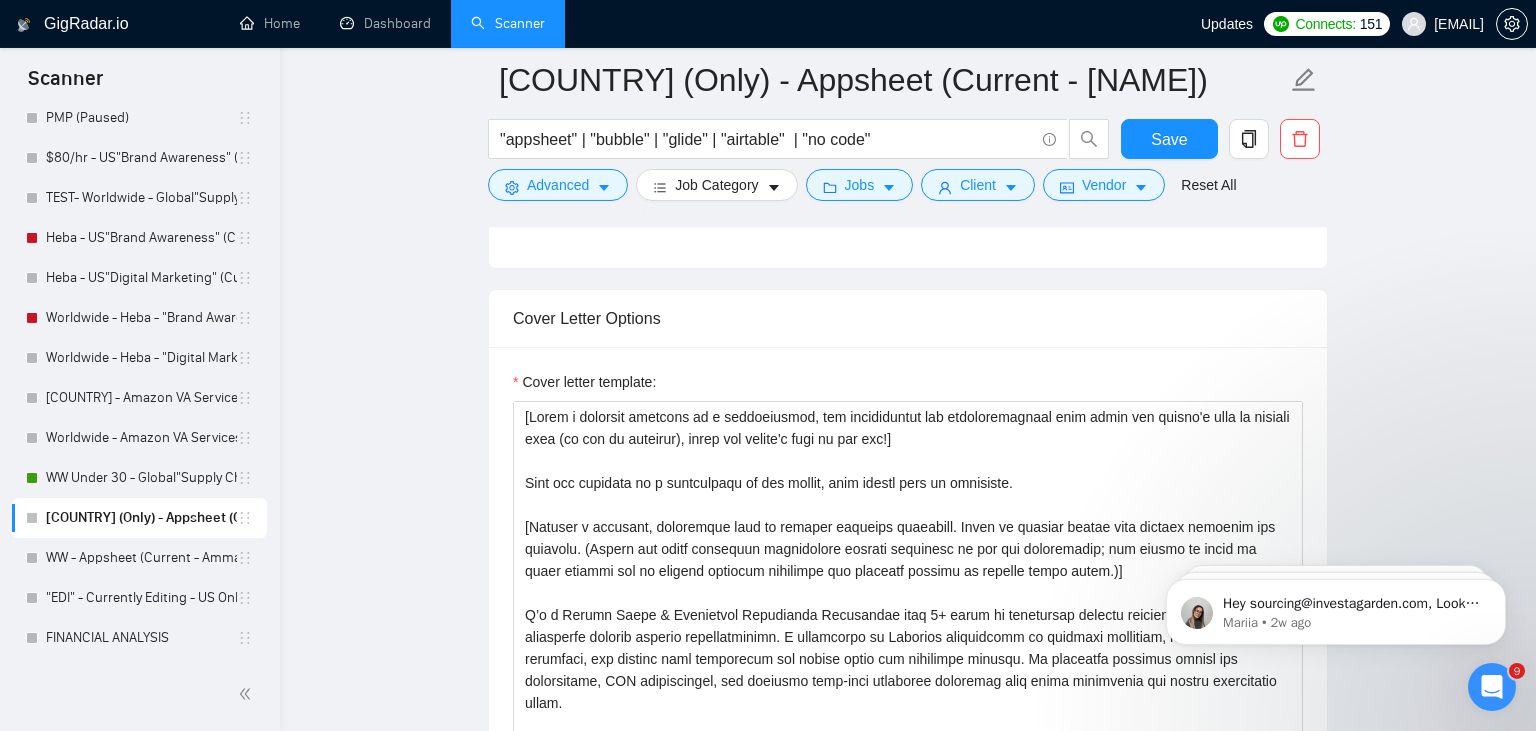 scroll, scrollTop: 2048, scrollLeft: 0, axis: vertical 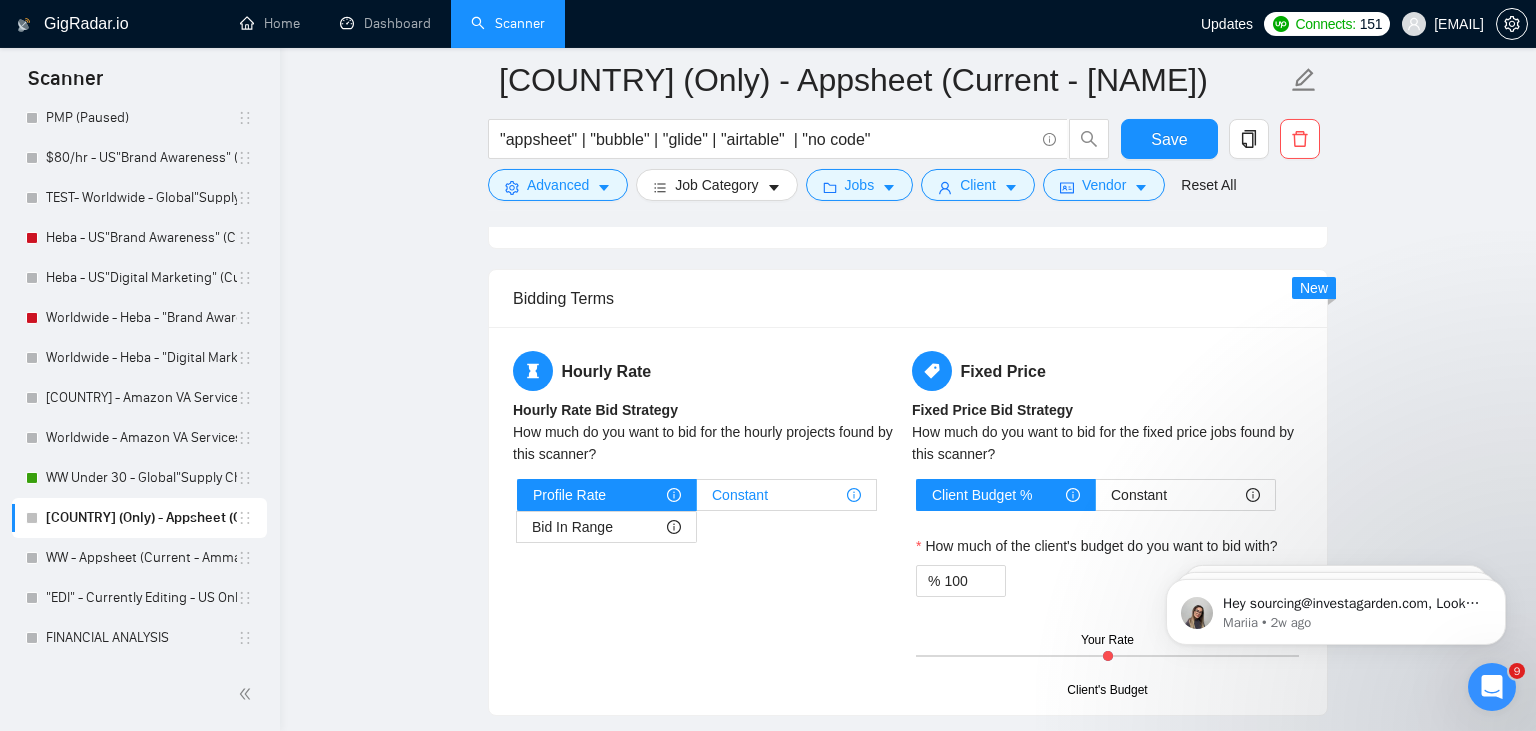 click on "Constant" at bounding box center (740, 495) 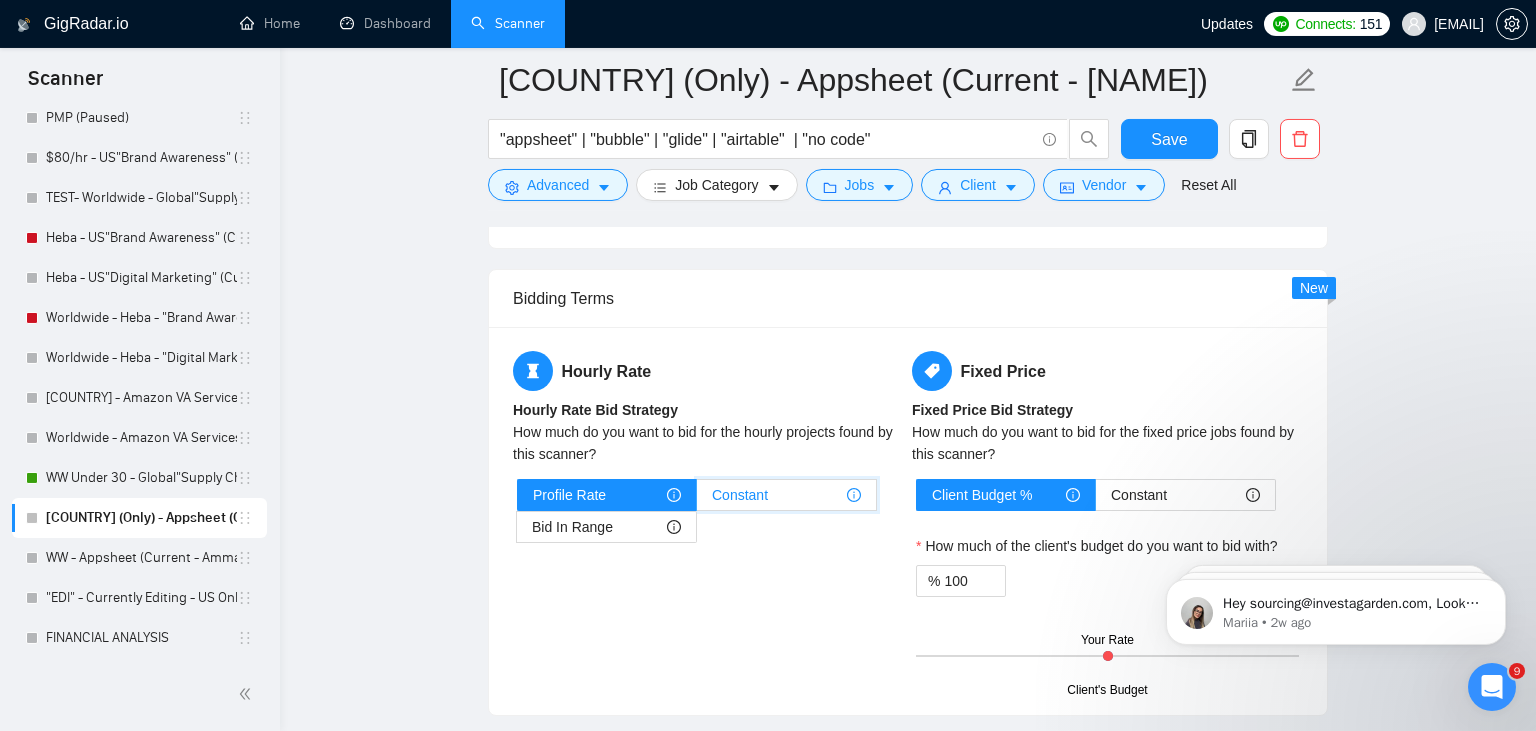 click on "Constant" at bounding box center (697, 500) 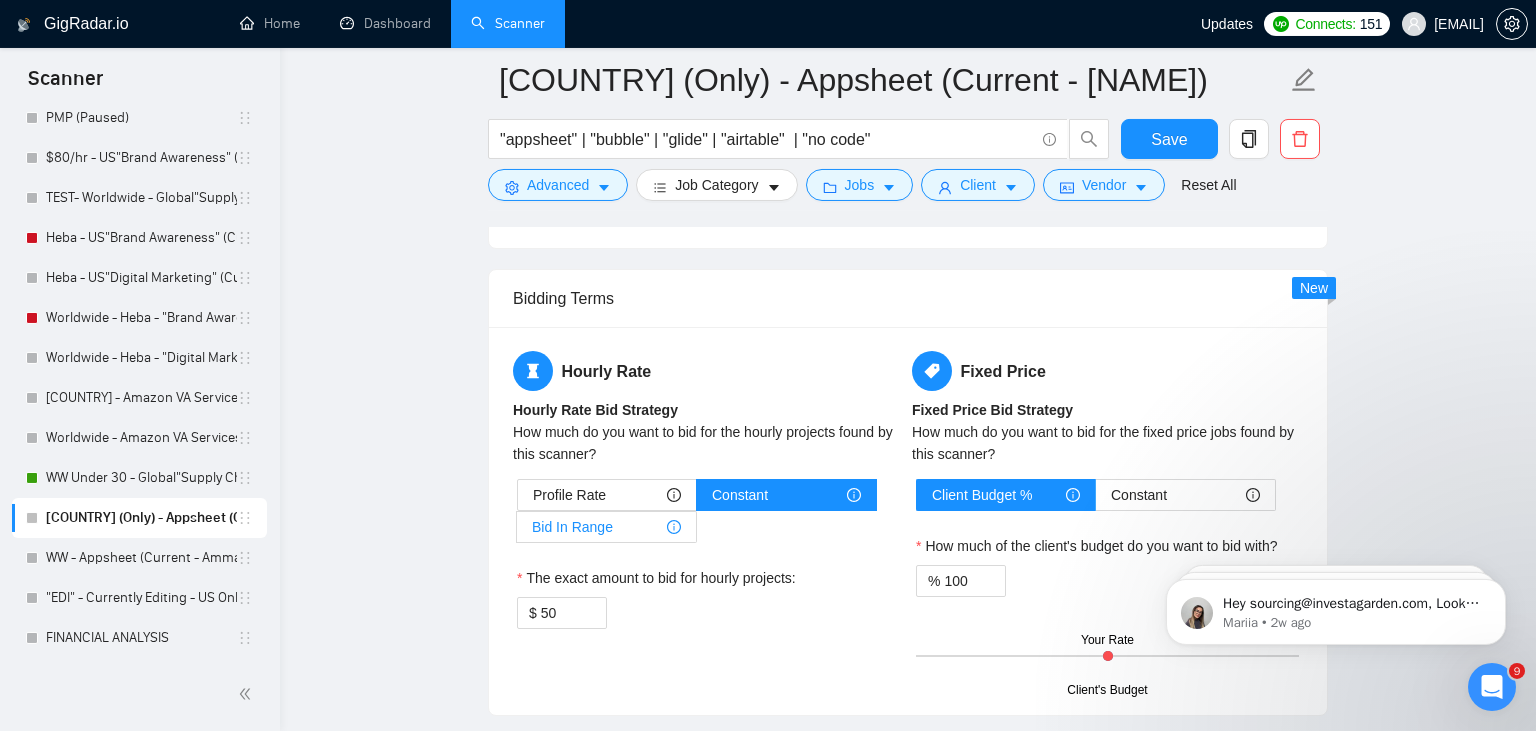 click on "Bid In Range" at bounding box center (606, 527) 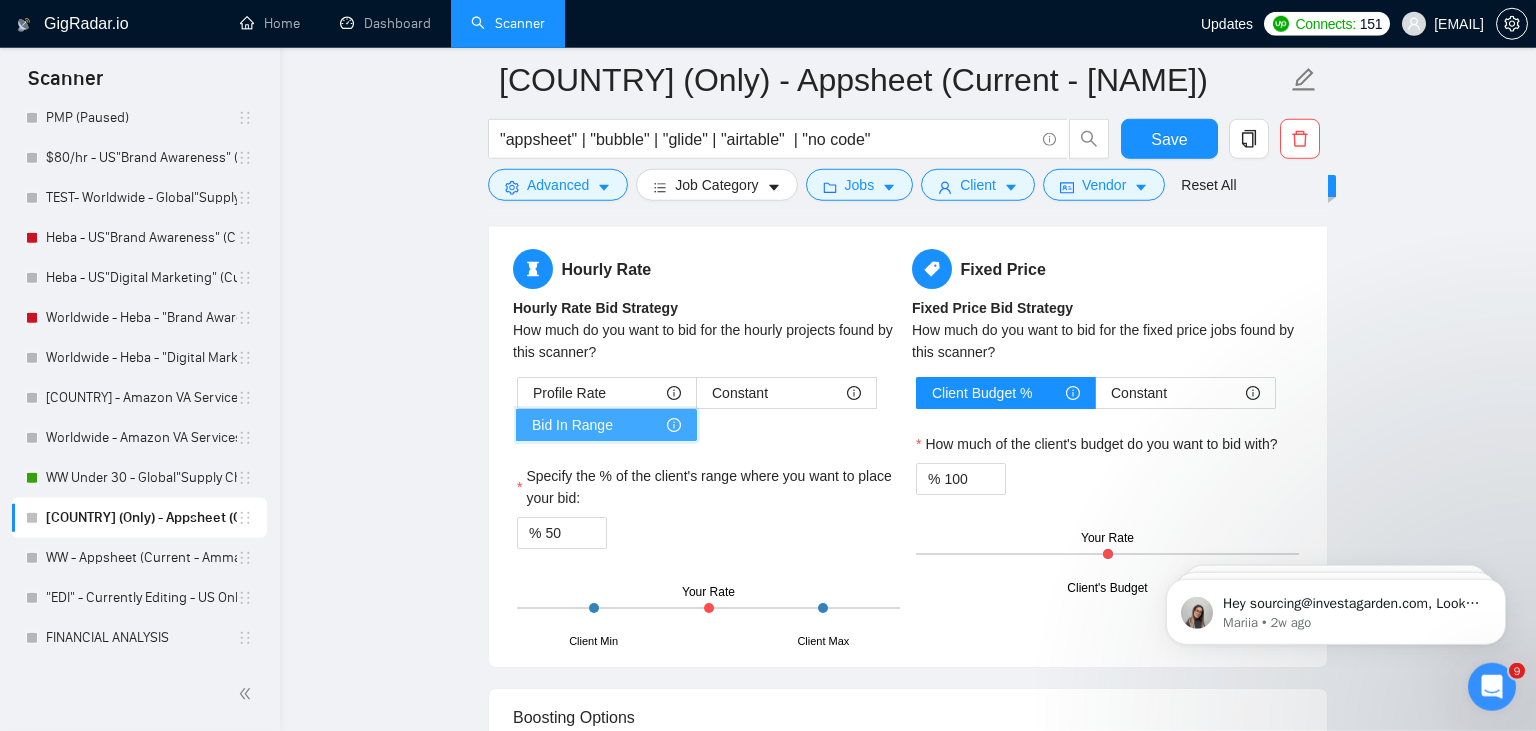 scroll, scrollTop: 3129, scrollLeft: 0, axis: vertical 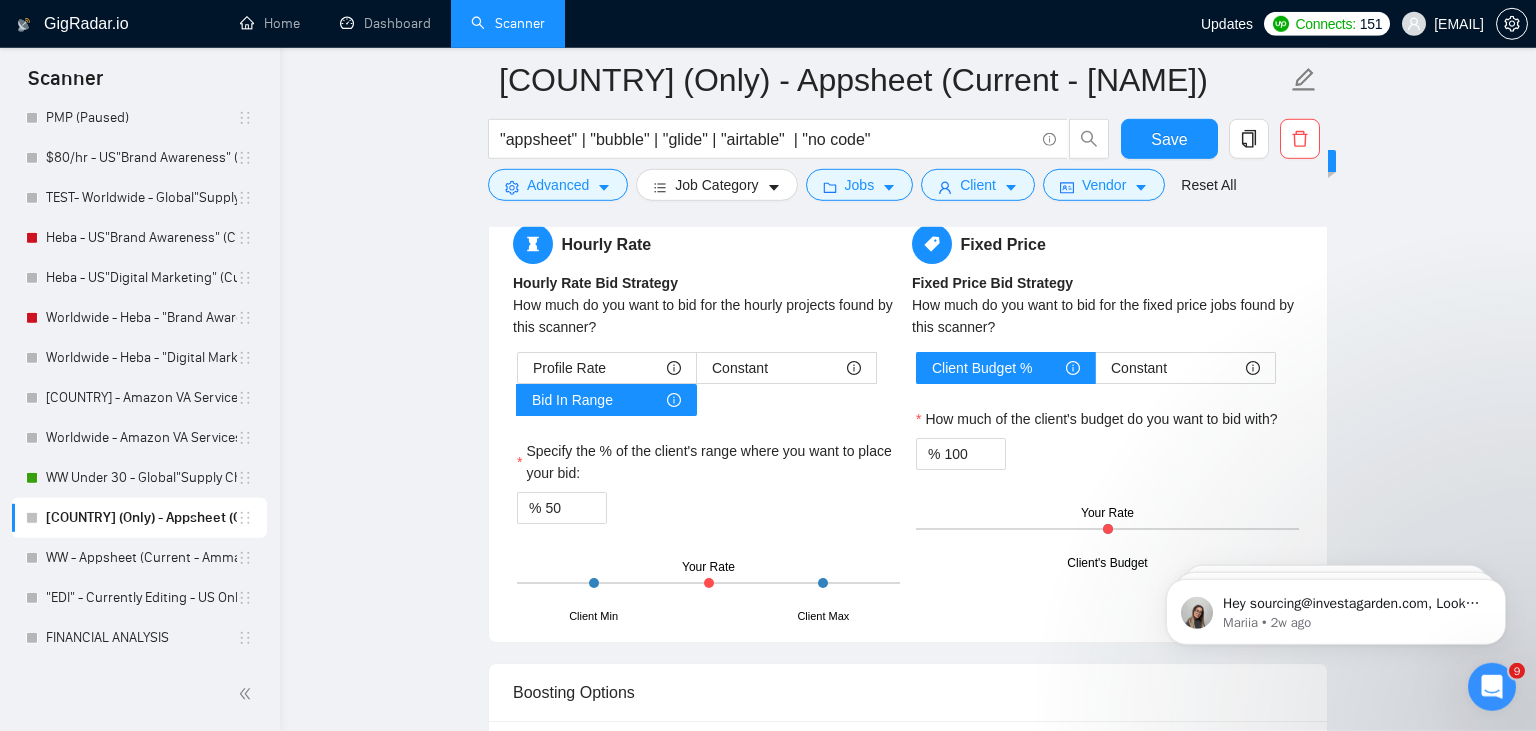 drag, startPoint x: 711, startPoint y: 583, endPoint x: 597, endPoint y: 597, distance: 114.85643 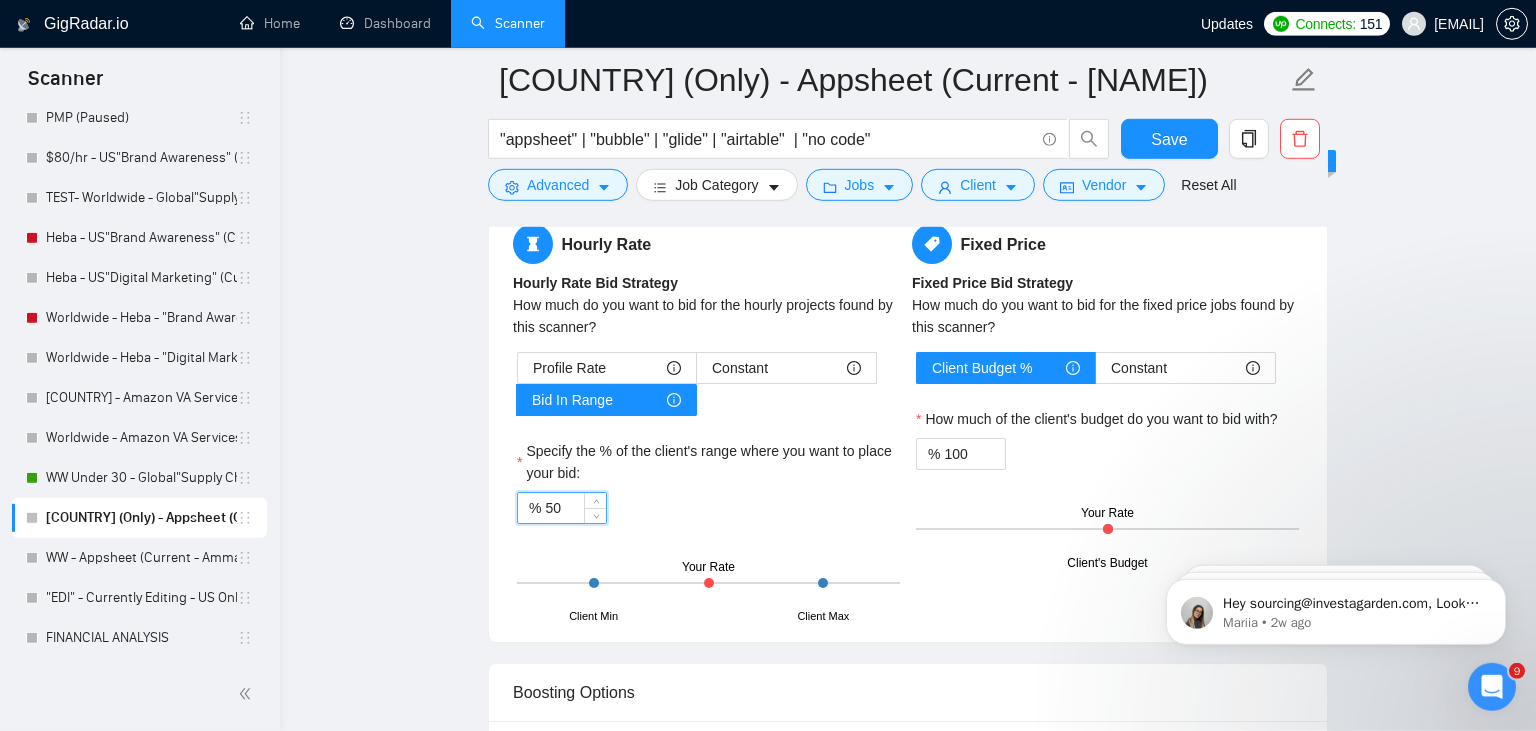 click on "50" at bounding box center (575, 508) 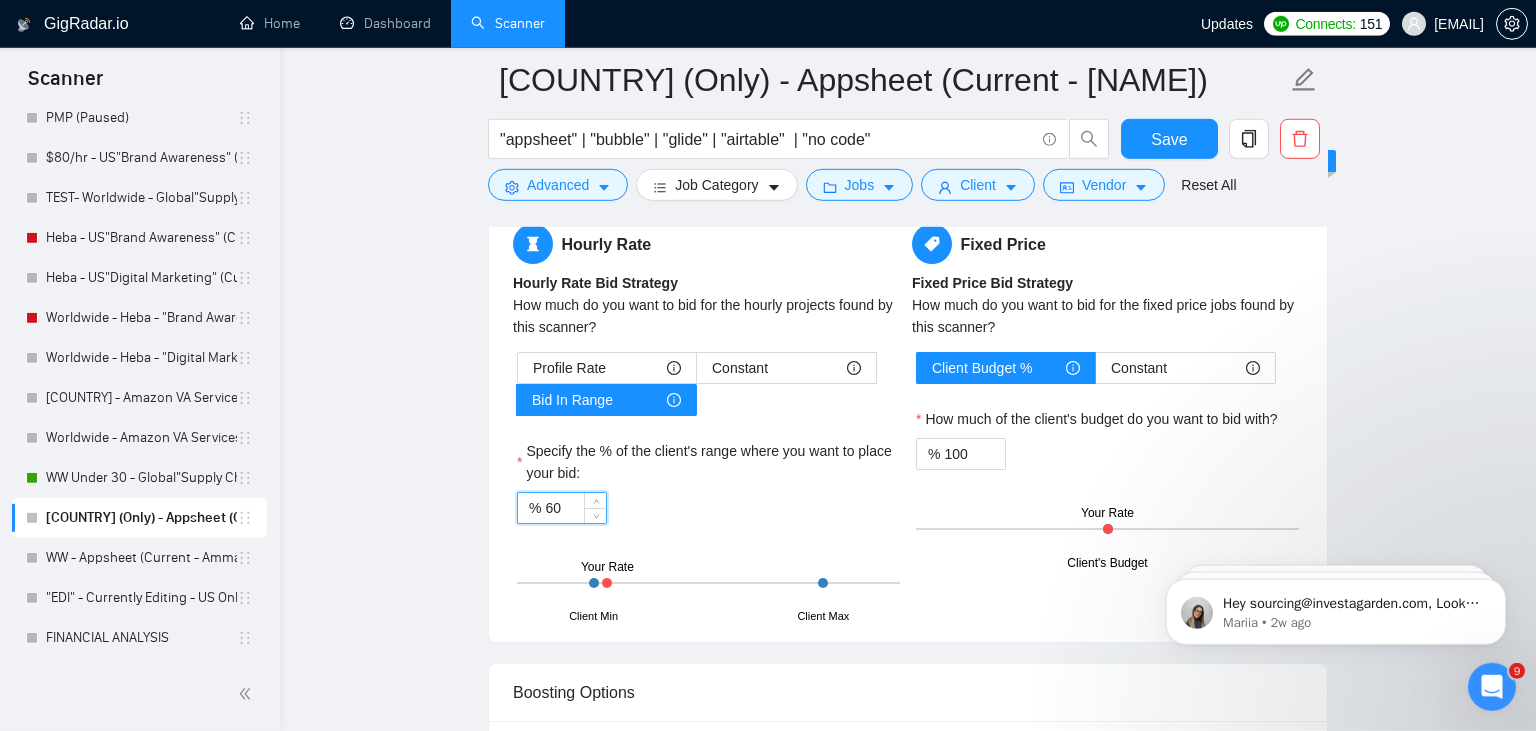 type on "6" 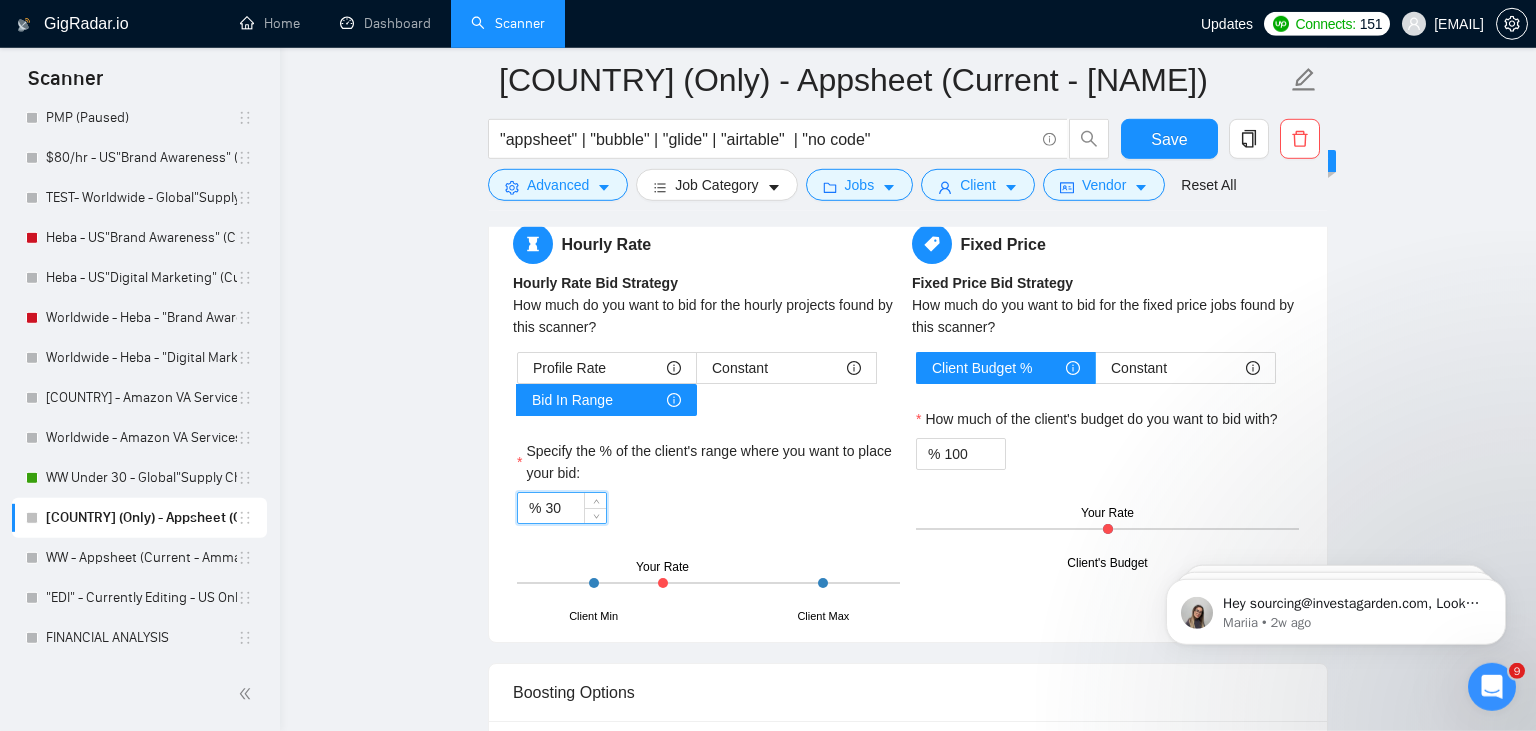 type on "3" 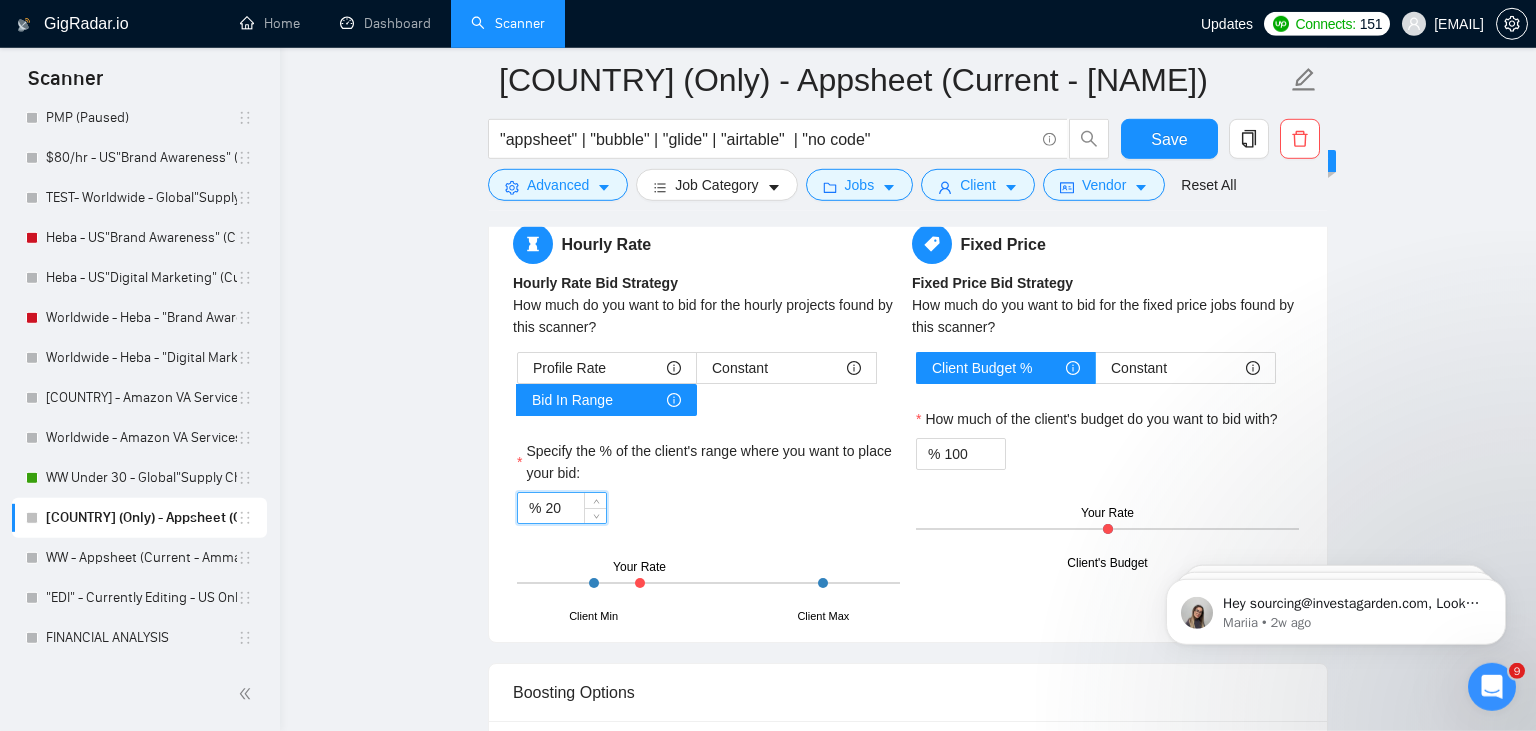 type on "2" 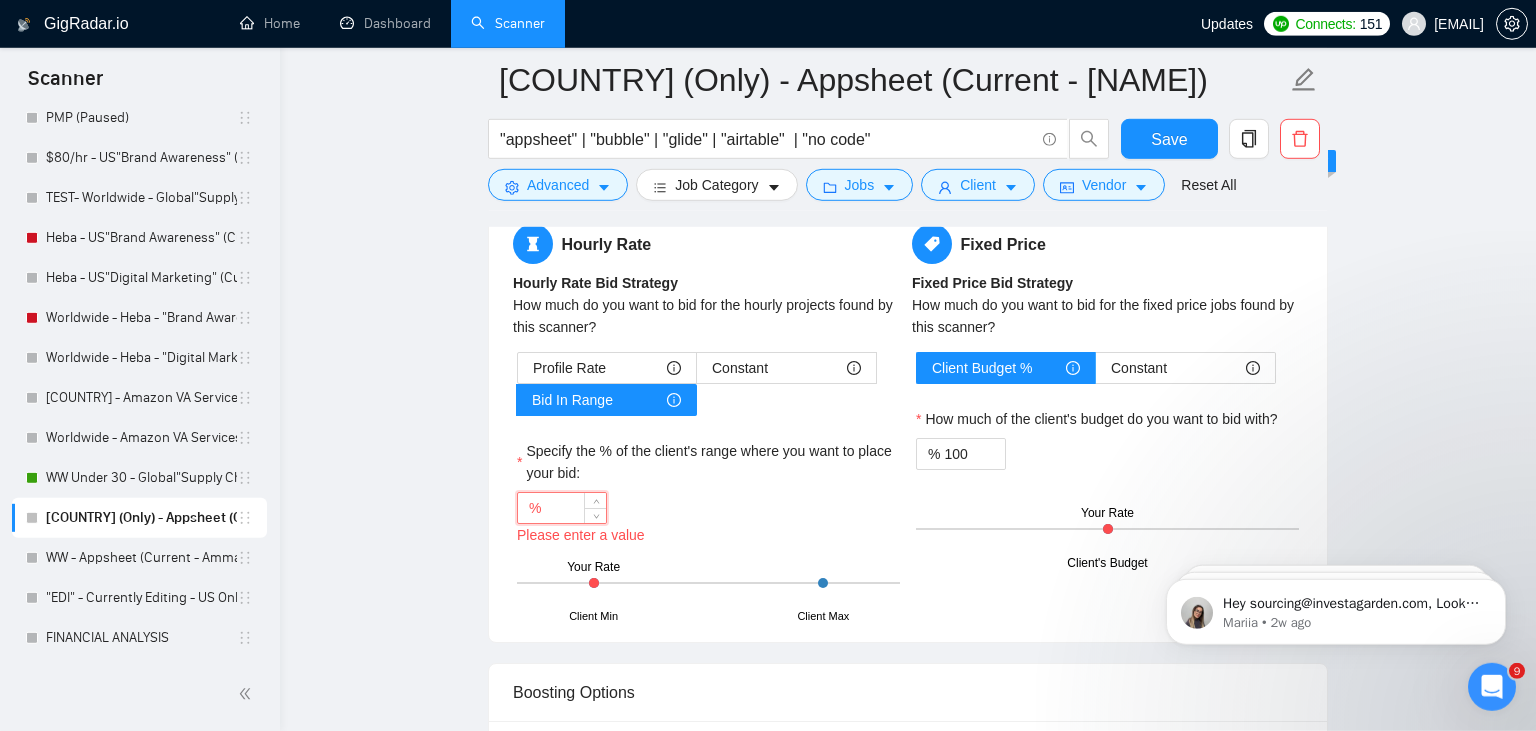 type on "0" 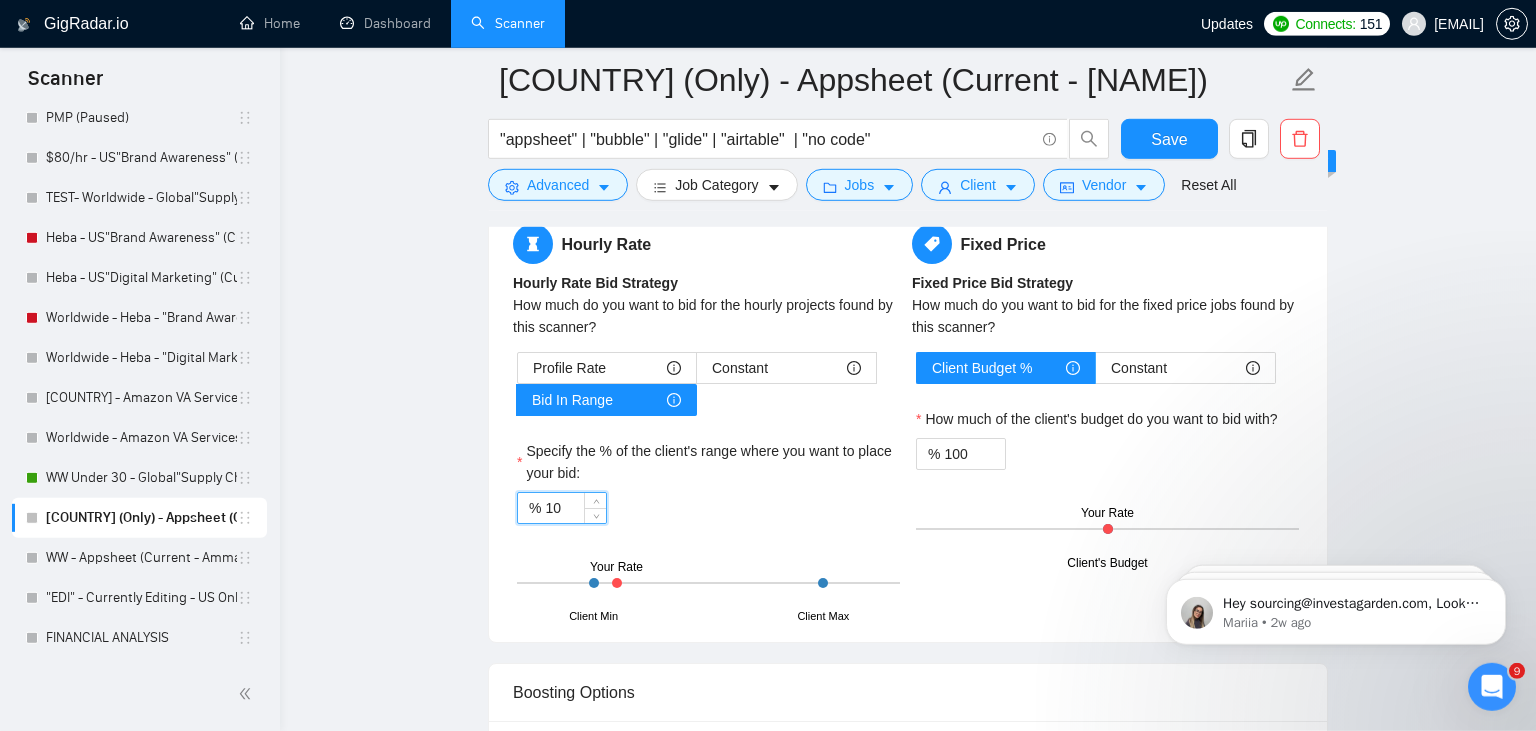 type on "10" 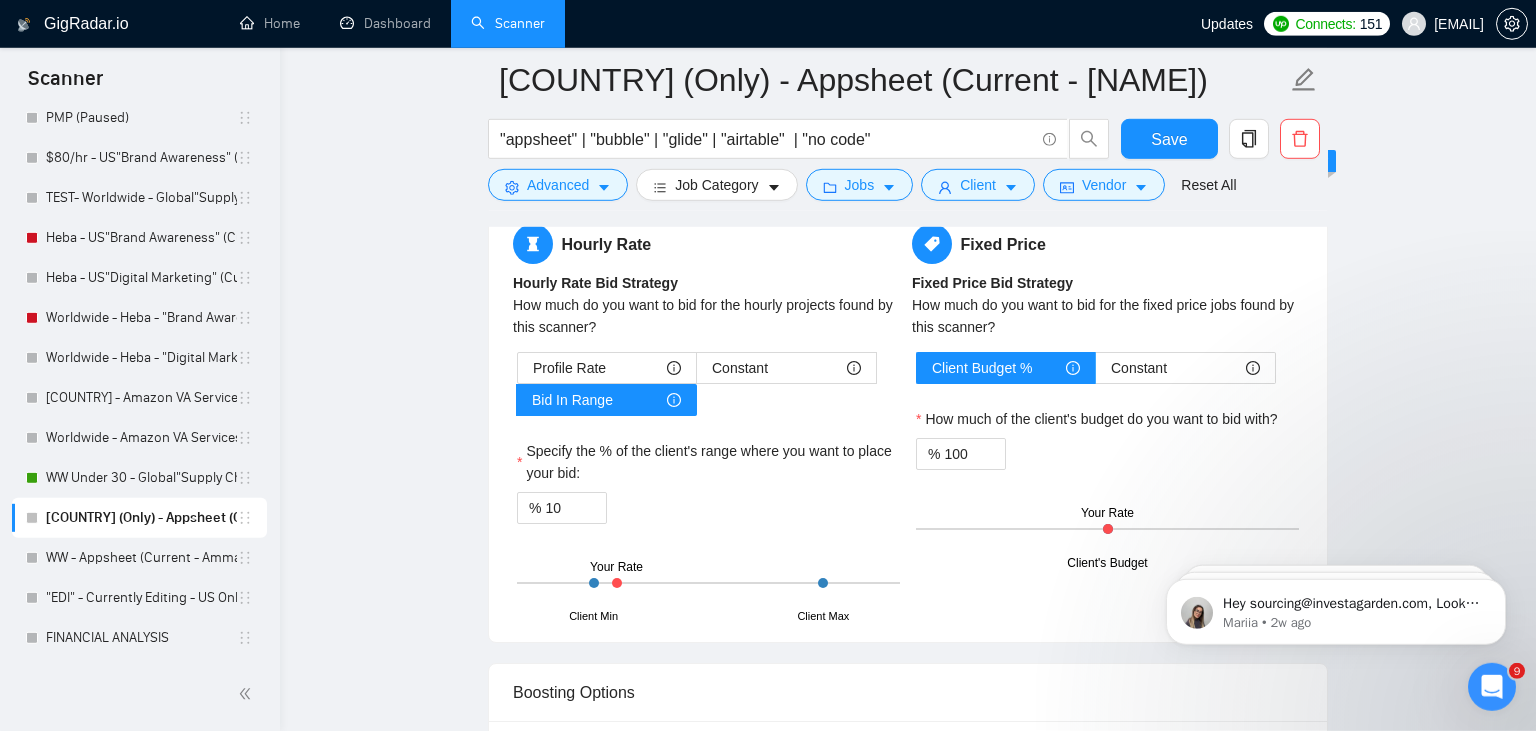 click on "Hourly Rate Hourly Rate Bid Strategy How much do you want to bid for the hourly projects found by this scanner? Profile Rate Constant  Bid In Range Specify the % of the client's range where you want to place your bid: % 10 Client Min Client Max Your Rate   Fixed Price Fixed Price Bid Strategy How much do you want to bid for the fixed price jobs found by this scanner? Client Budget % Constant  How much of the client's budget do you want to bid with? % 100 Client's Budget Your Rate" at bounding box center [908, 421] 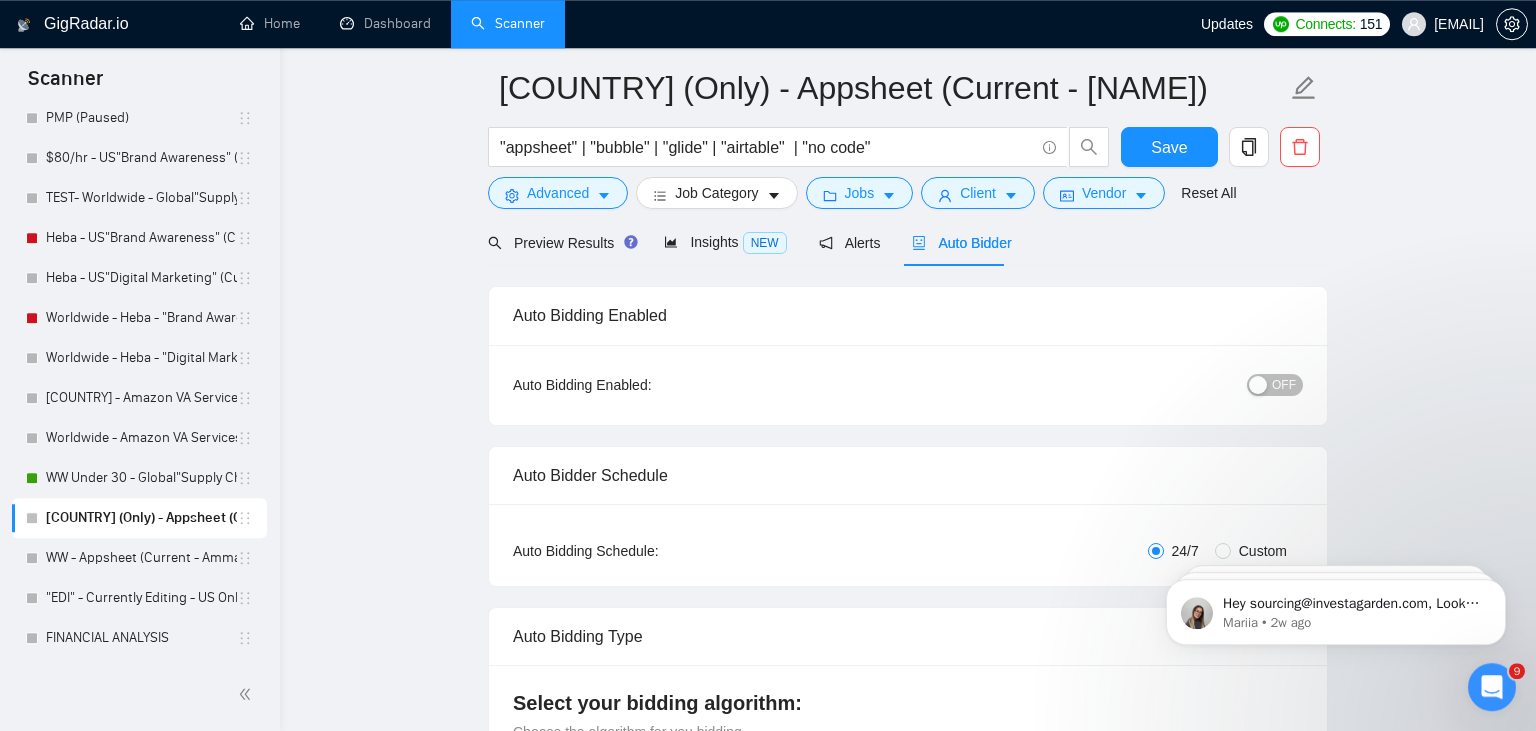 scroll, scrollTop: 0, scrollLeft: 0, axis: both 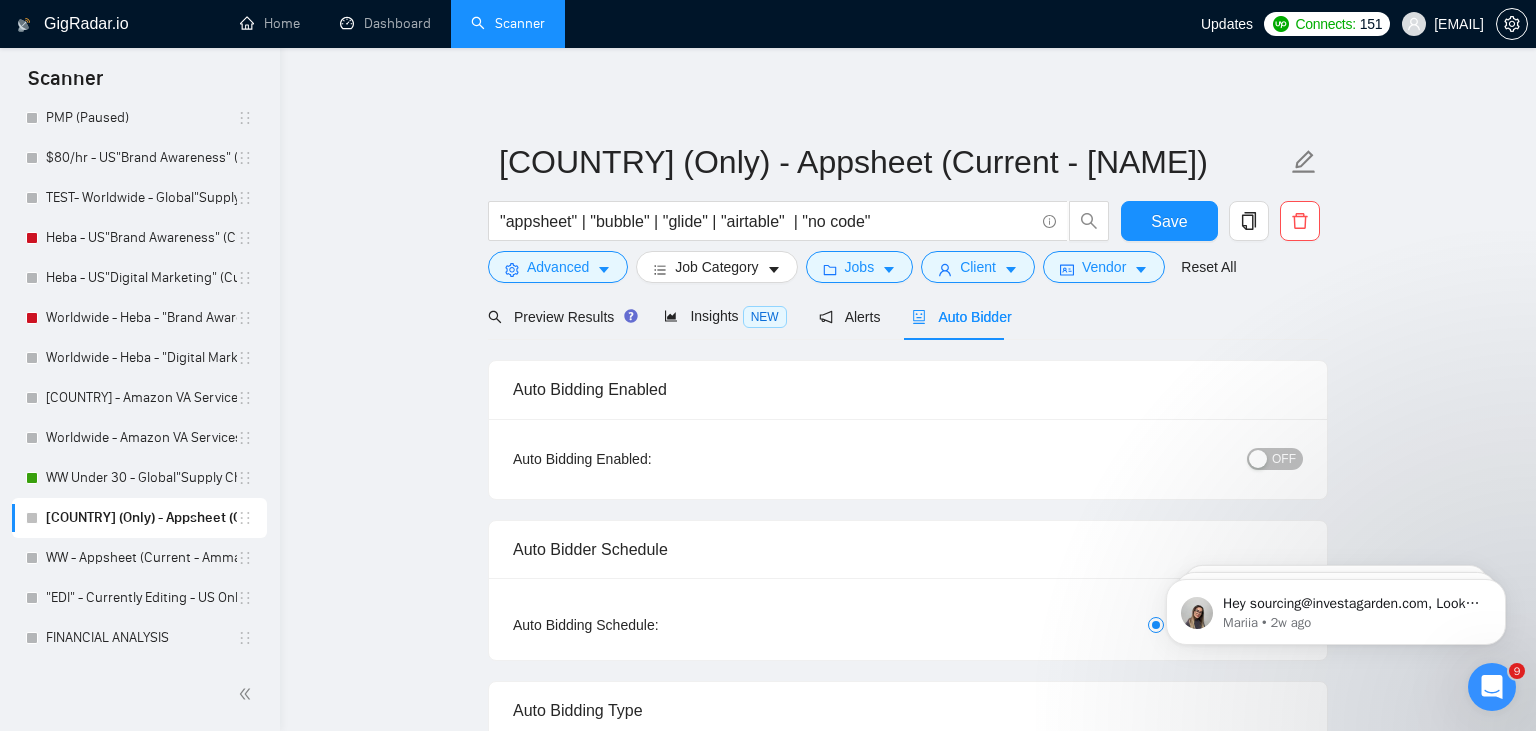 click at bounding box center [1258, 459] 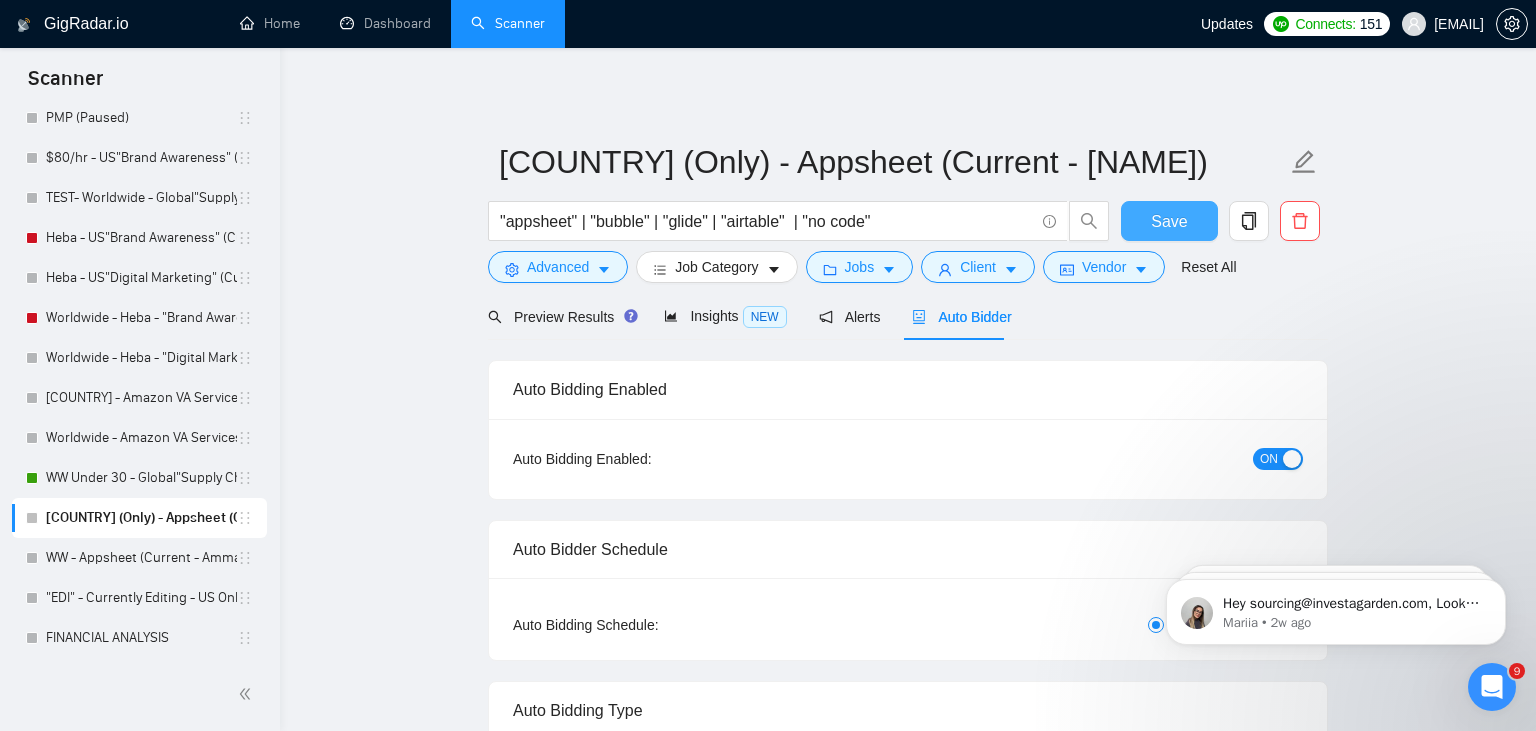click on "Save" at bounding box center [1169, 221] 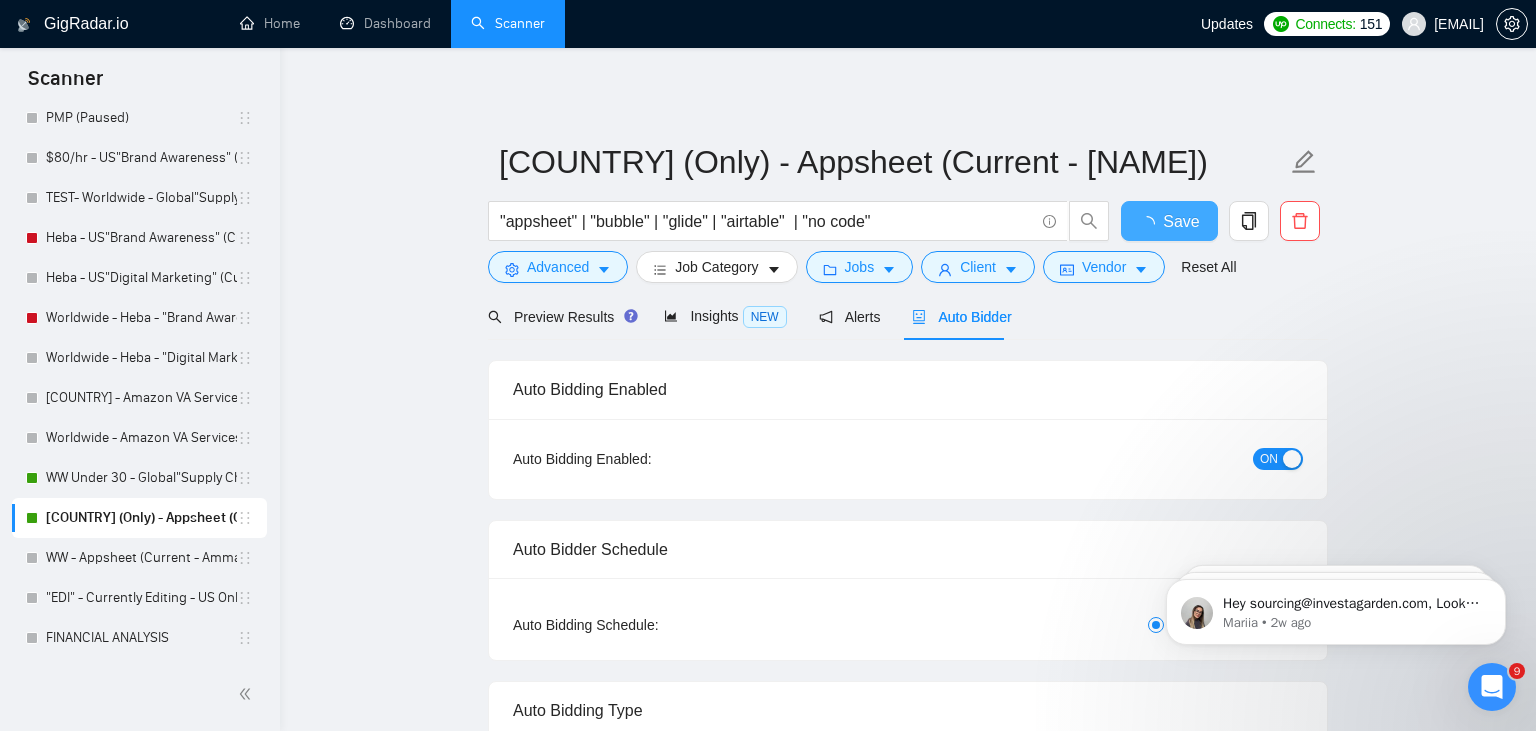 type 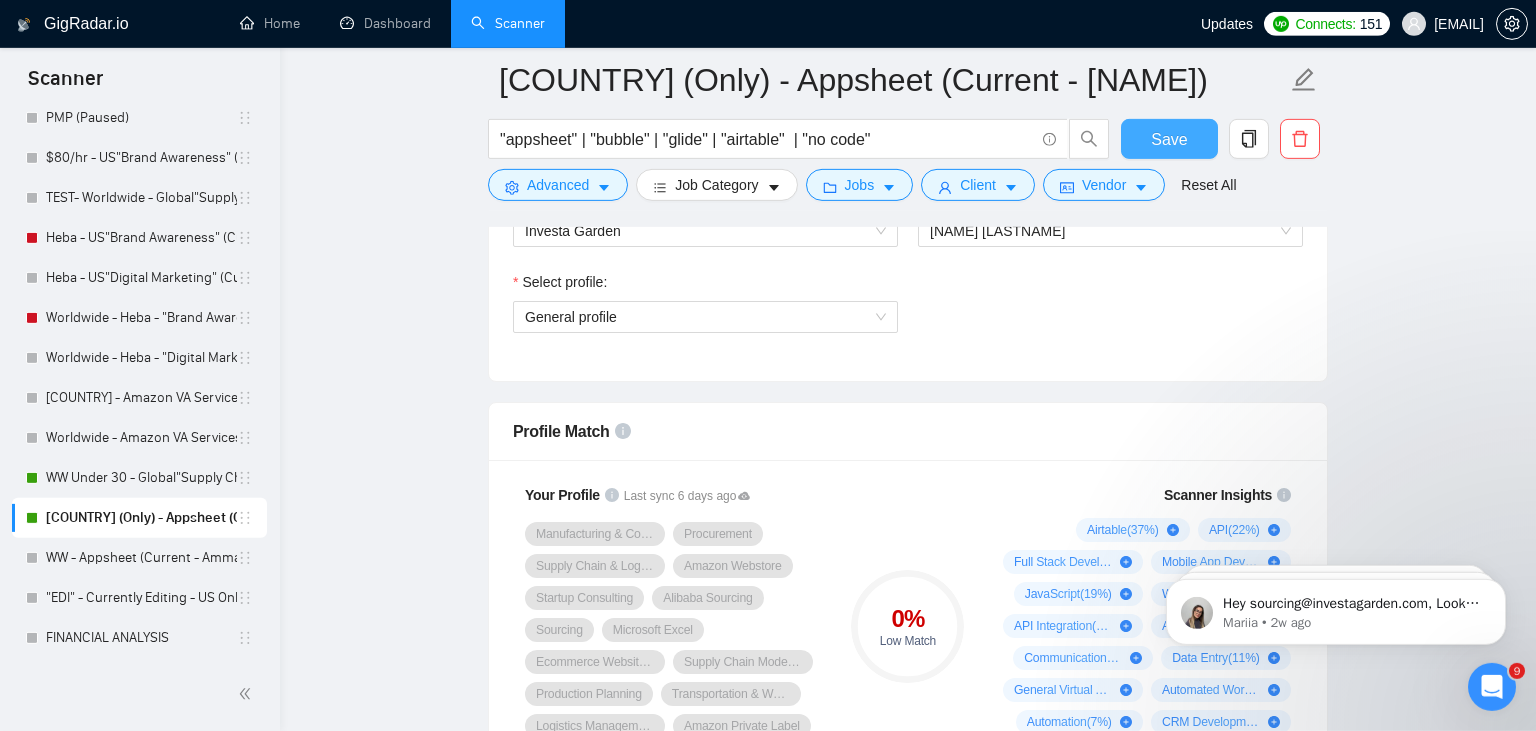 scroll, scrollTop: 1128, scrollLeft: 0, axis: vertical 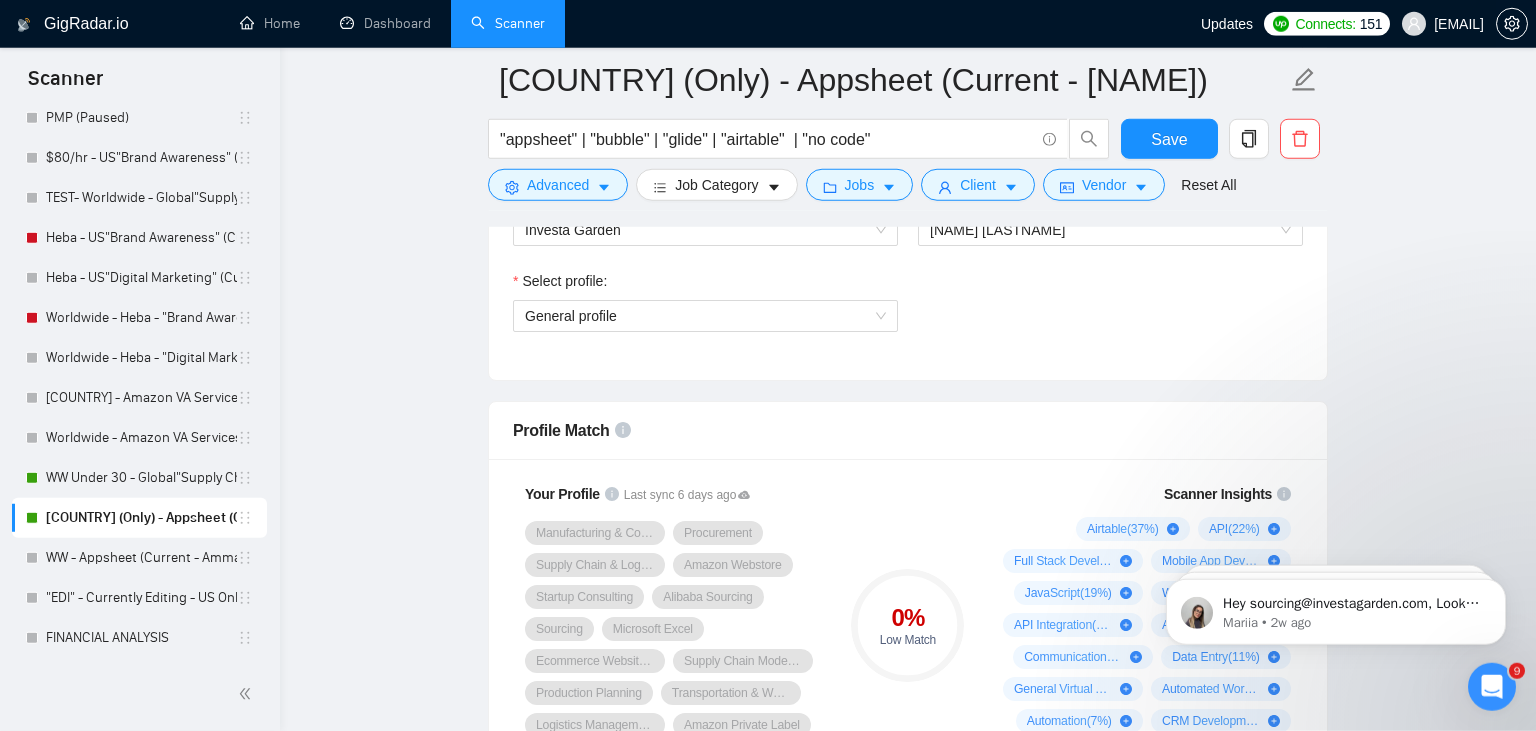 click on "[EMAIL]" at bounding box center [1459, 24] 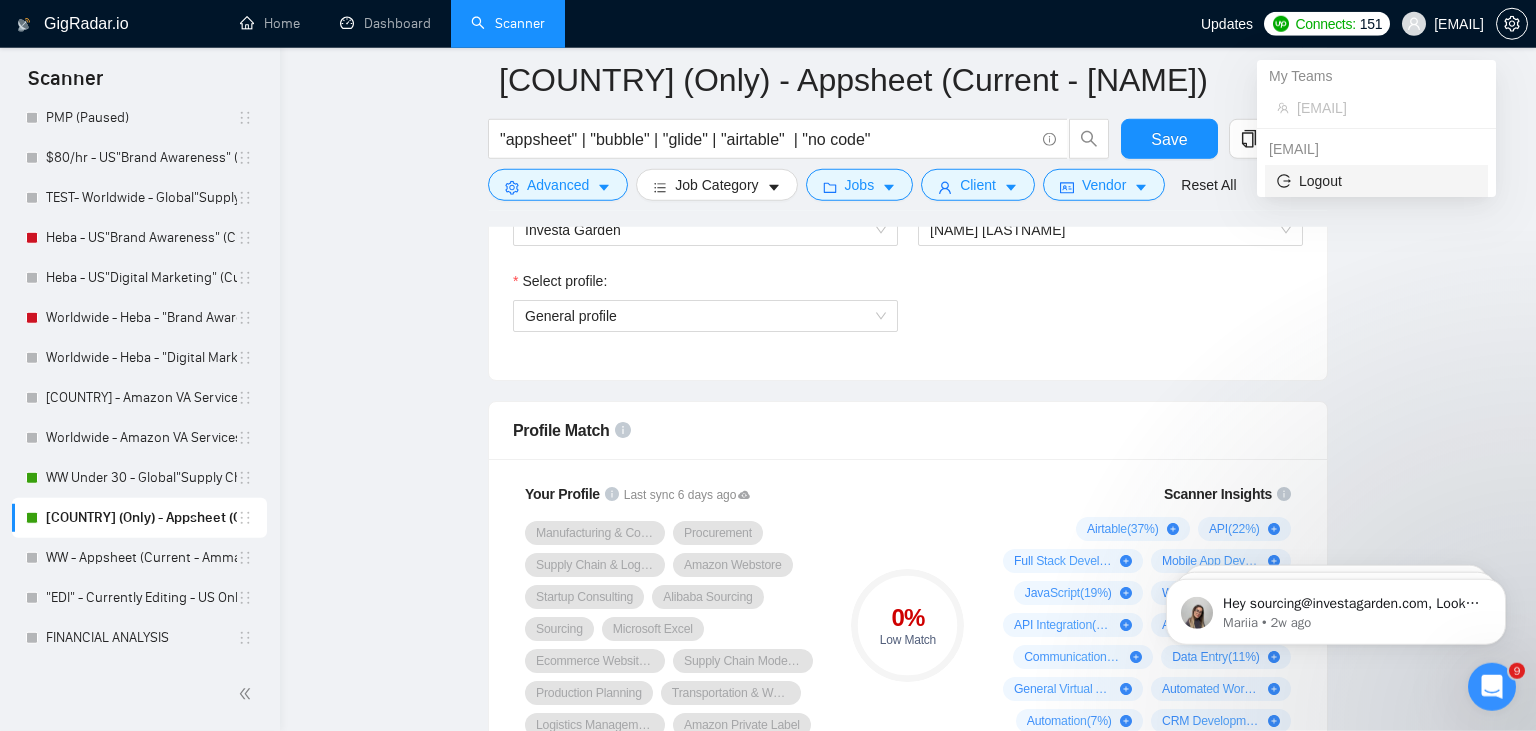 click on "Logout" at bounding box center [1376, 181] 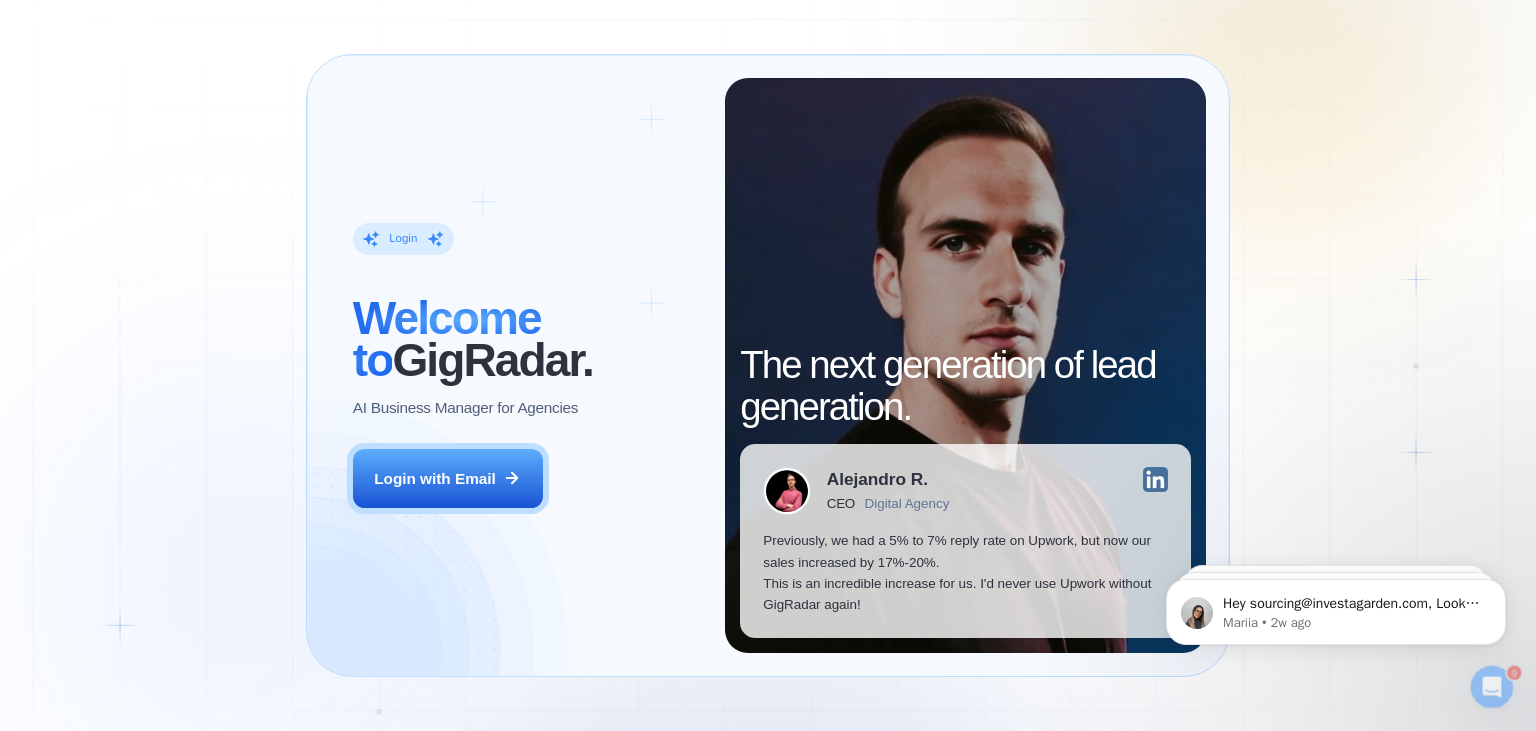 scroll, scrollTop: 0, scrollLeft: 0, axis: both 